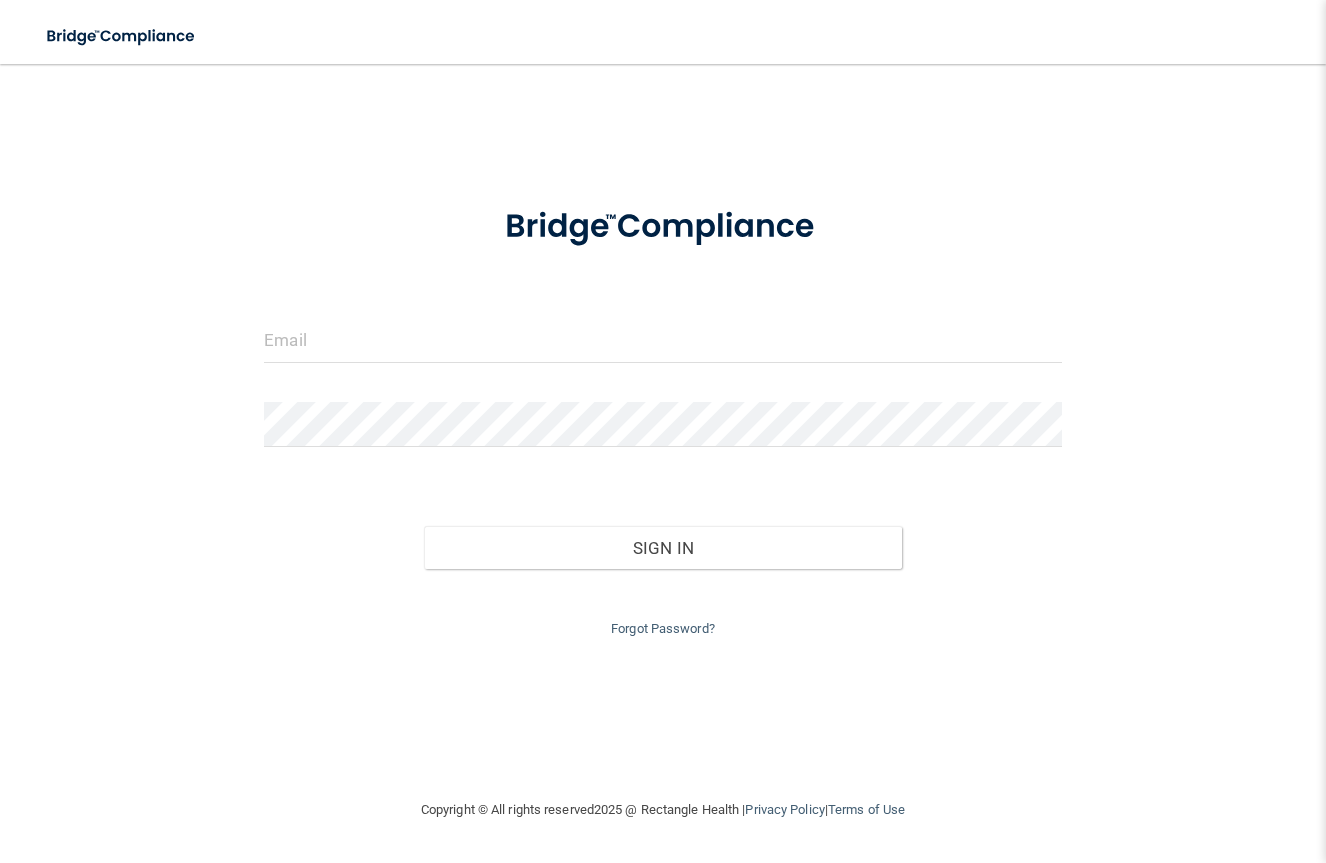 scroll, scrollTop: 0, scrollLeft: 0, axis: both 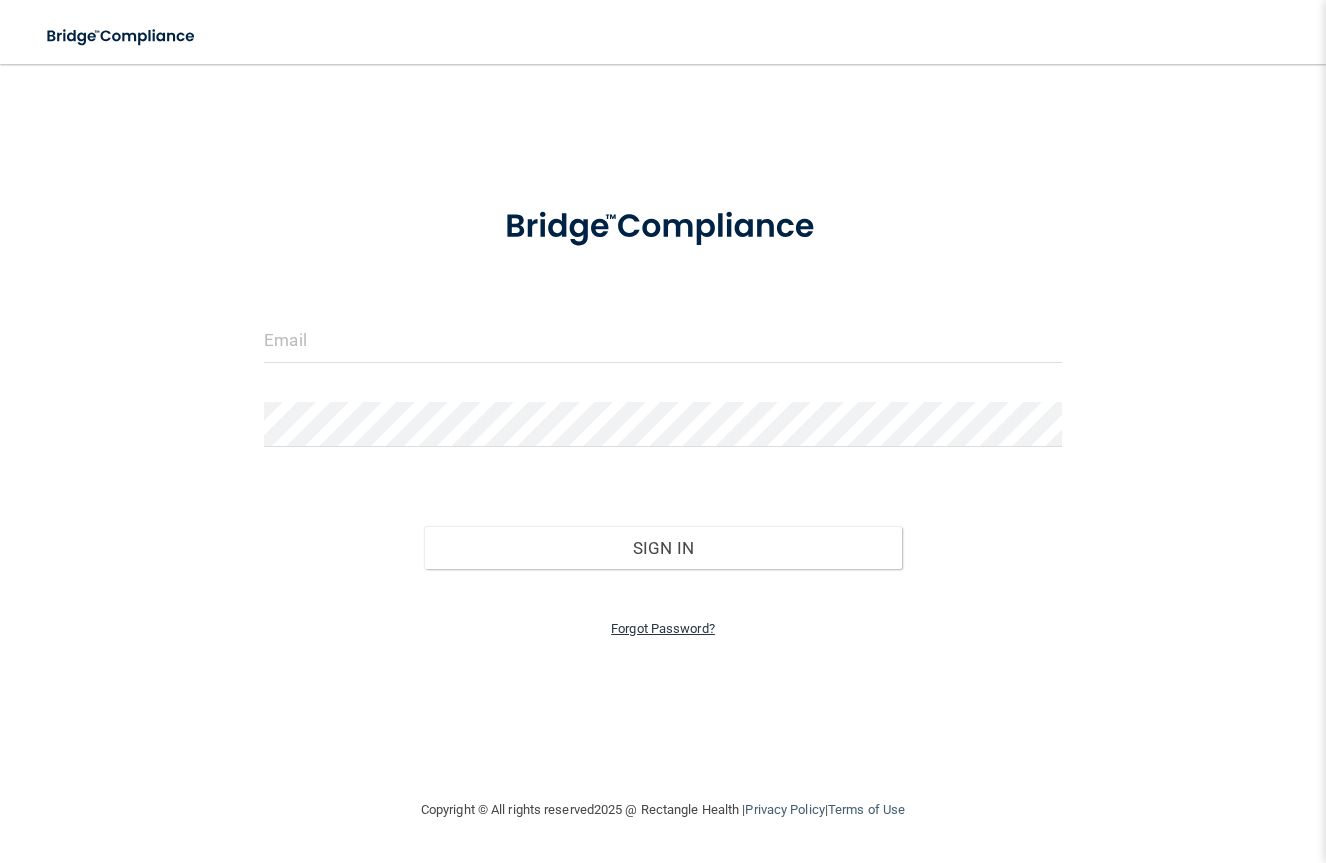 click on "Forgot Password?" at bounding box center [663, 628] 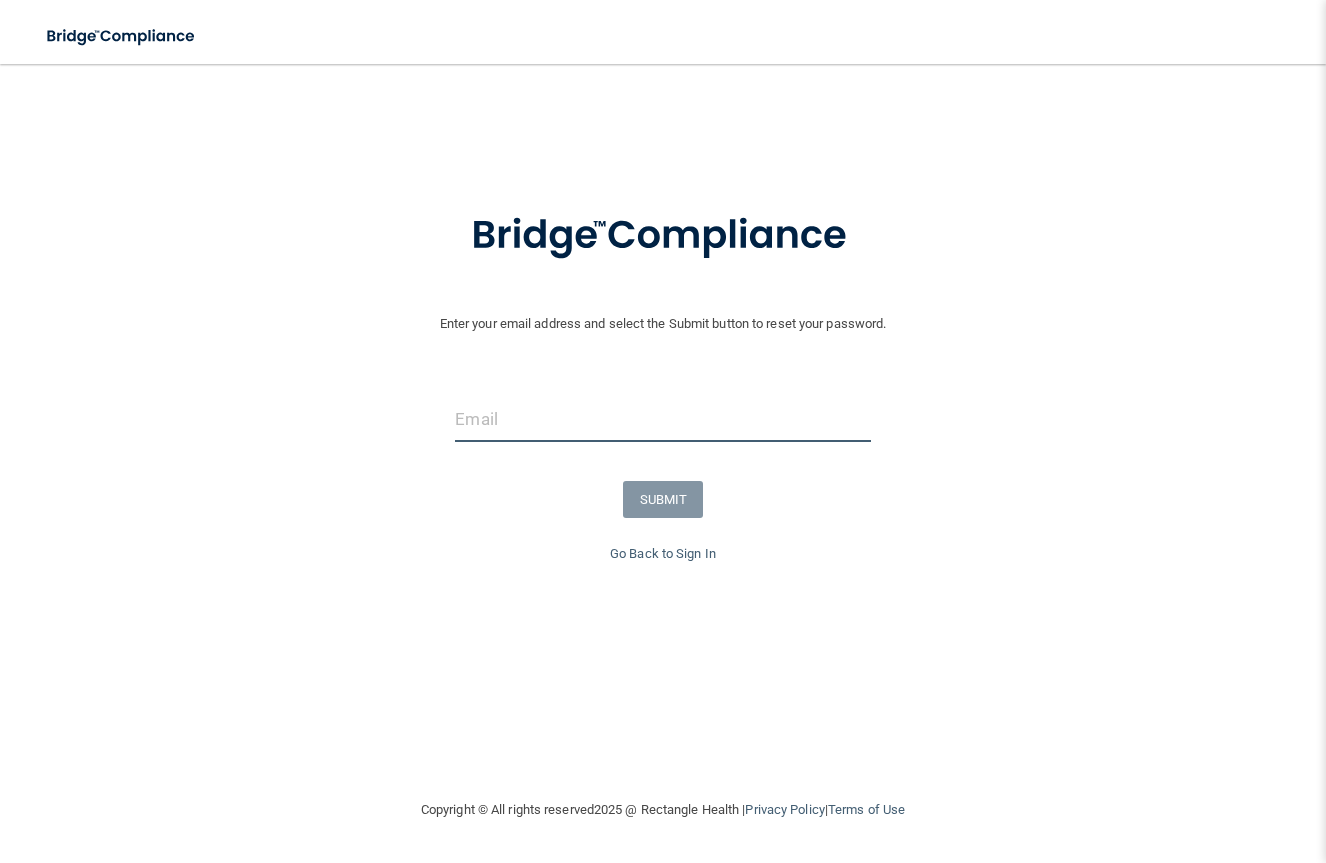 click at bounding box center [662, 419] 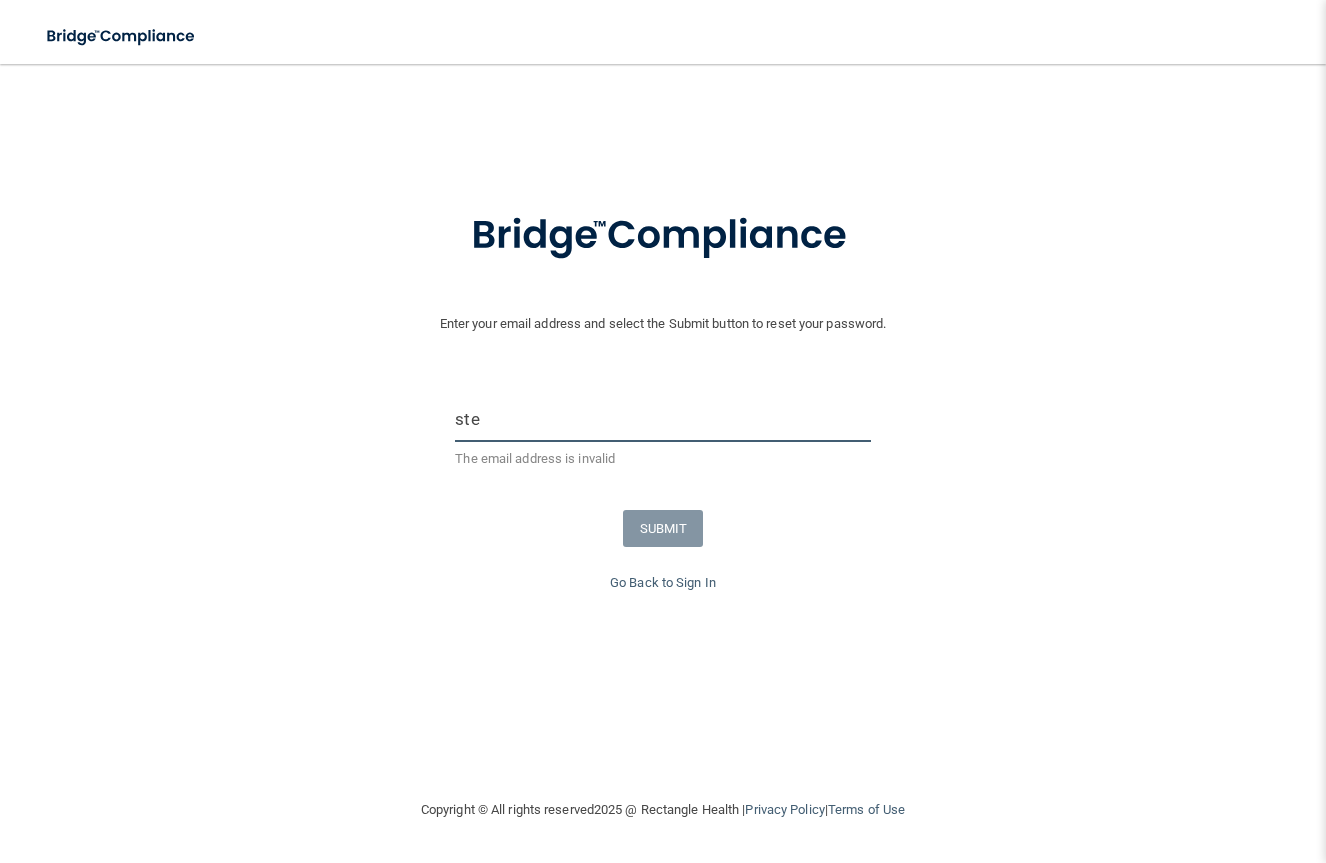 type on "[EMAIL]" 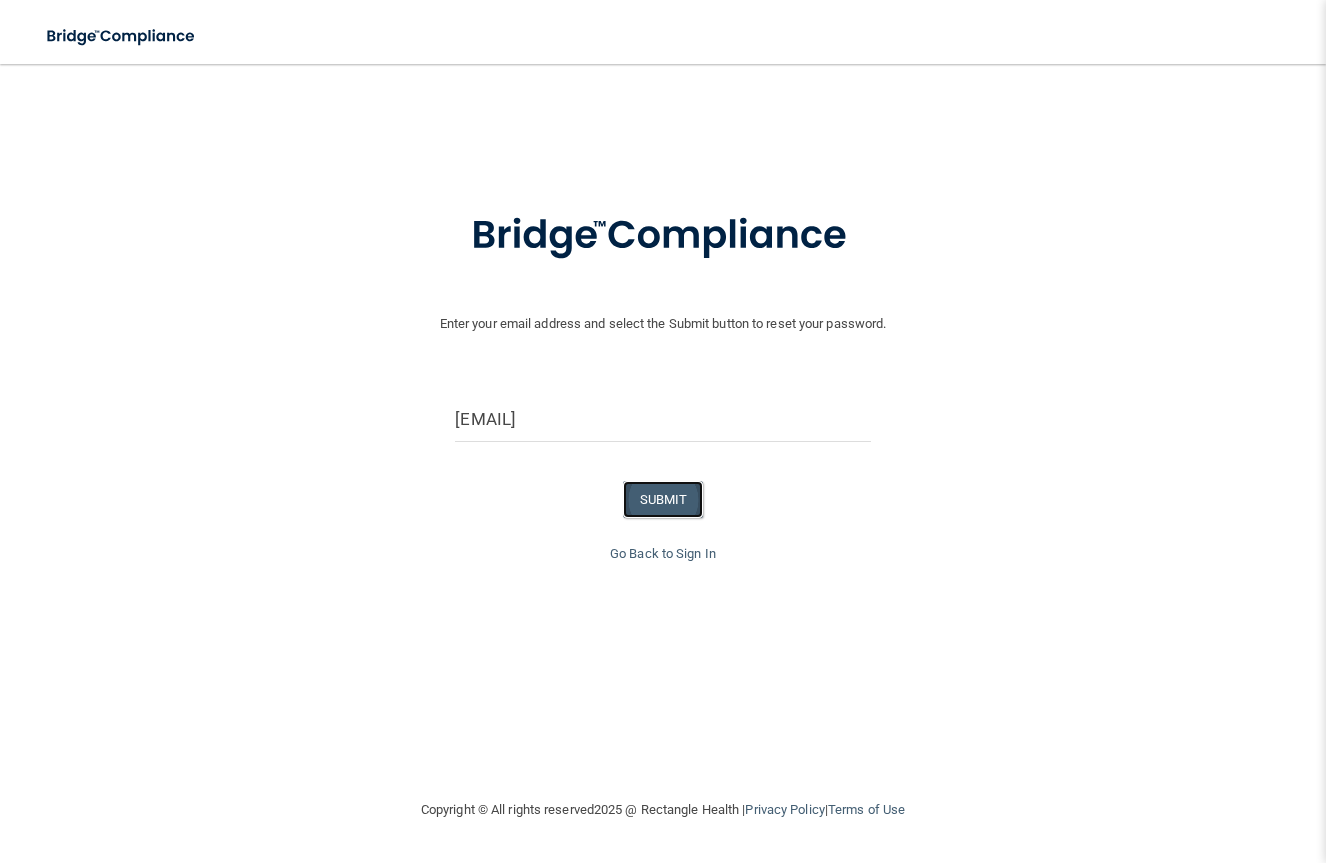 click on "SUBMIT" at bounding box center [663, 499] 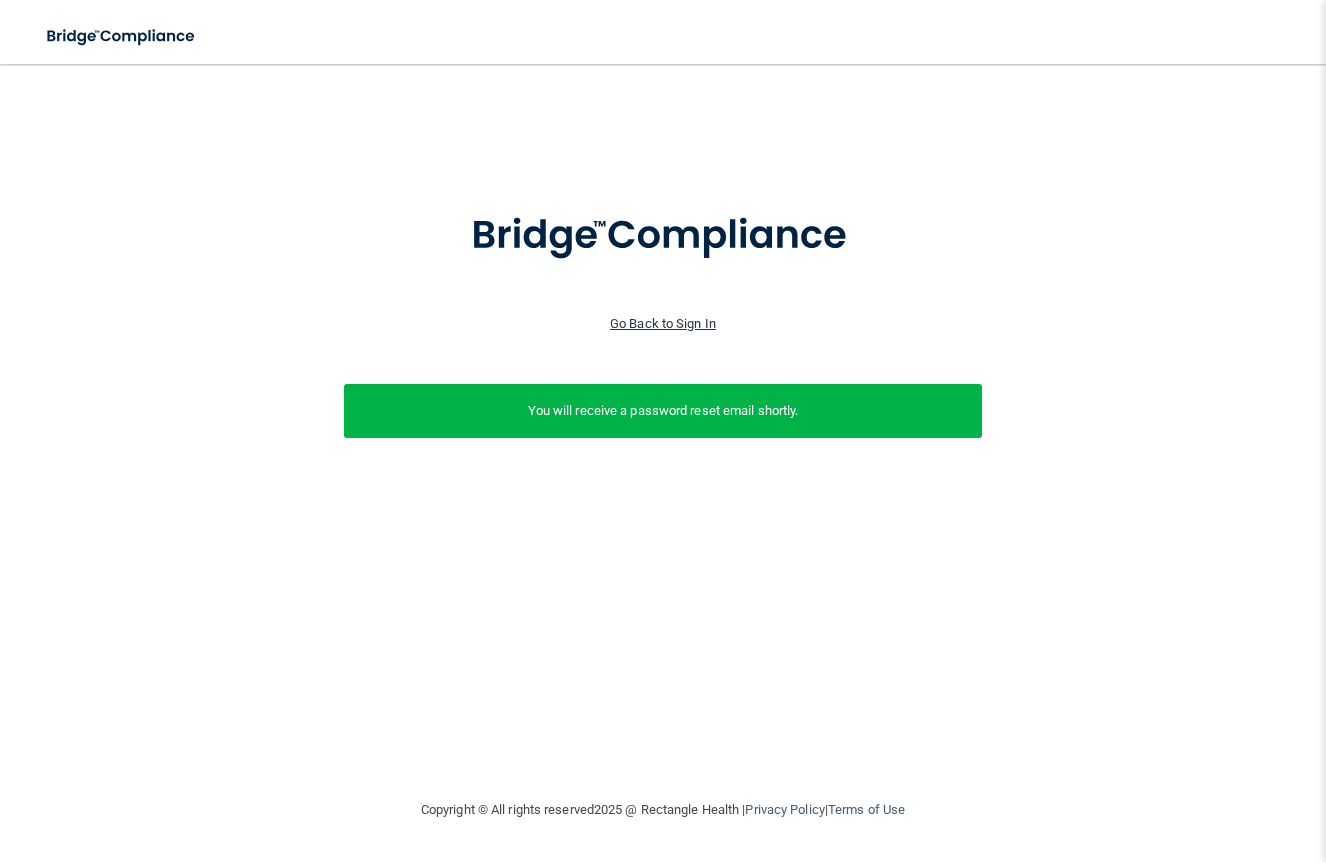 click on "Go Back to Sign In" at bounding box center [663, 323] 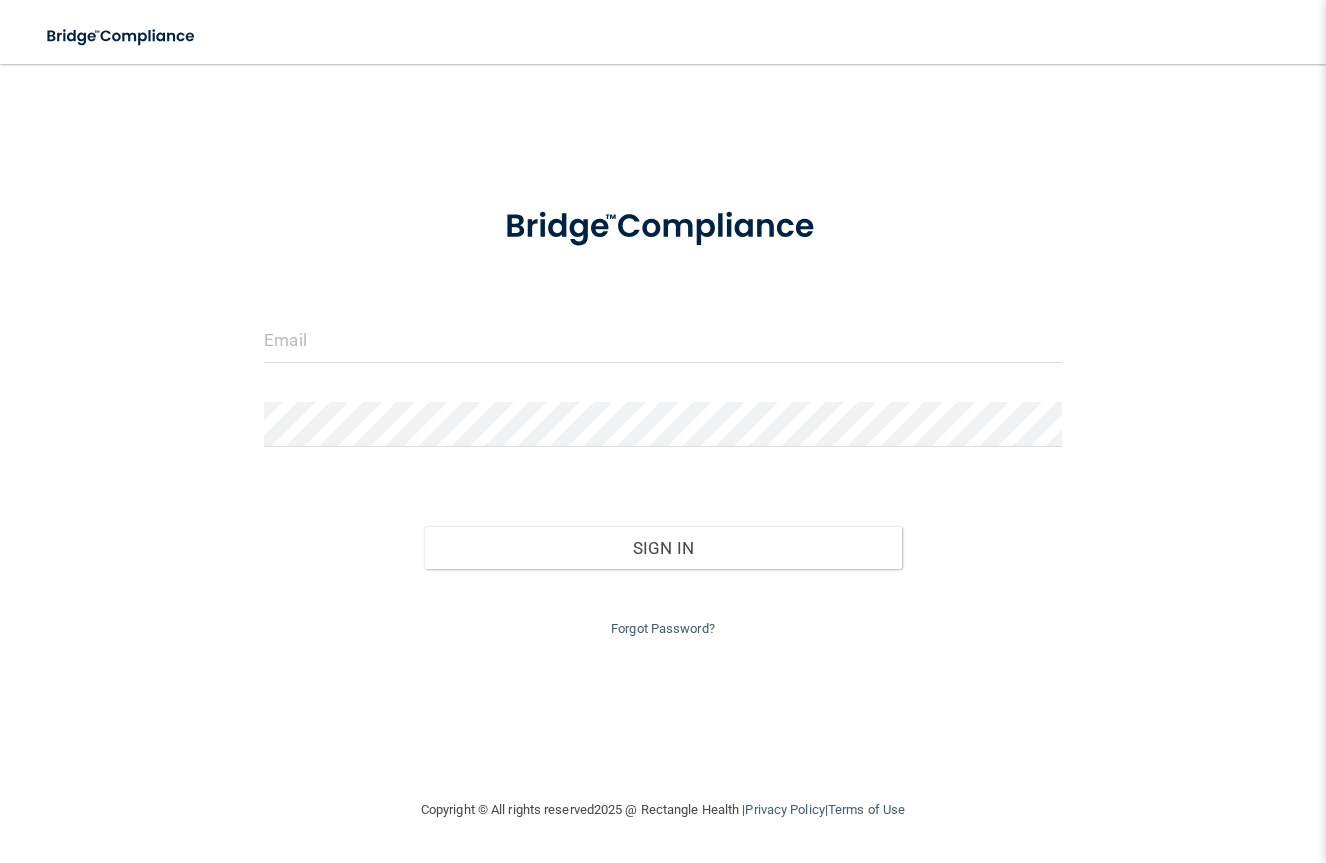 click on "Invalid email/password.     You don't have permission to access that page.       Sign In            Forgot Password?" at bounding box center [662, 412] 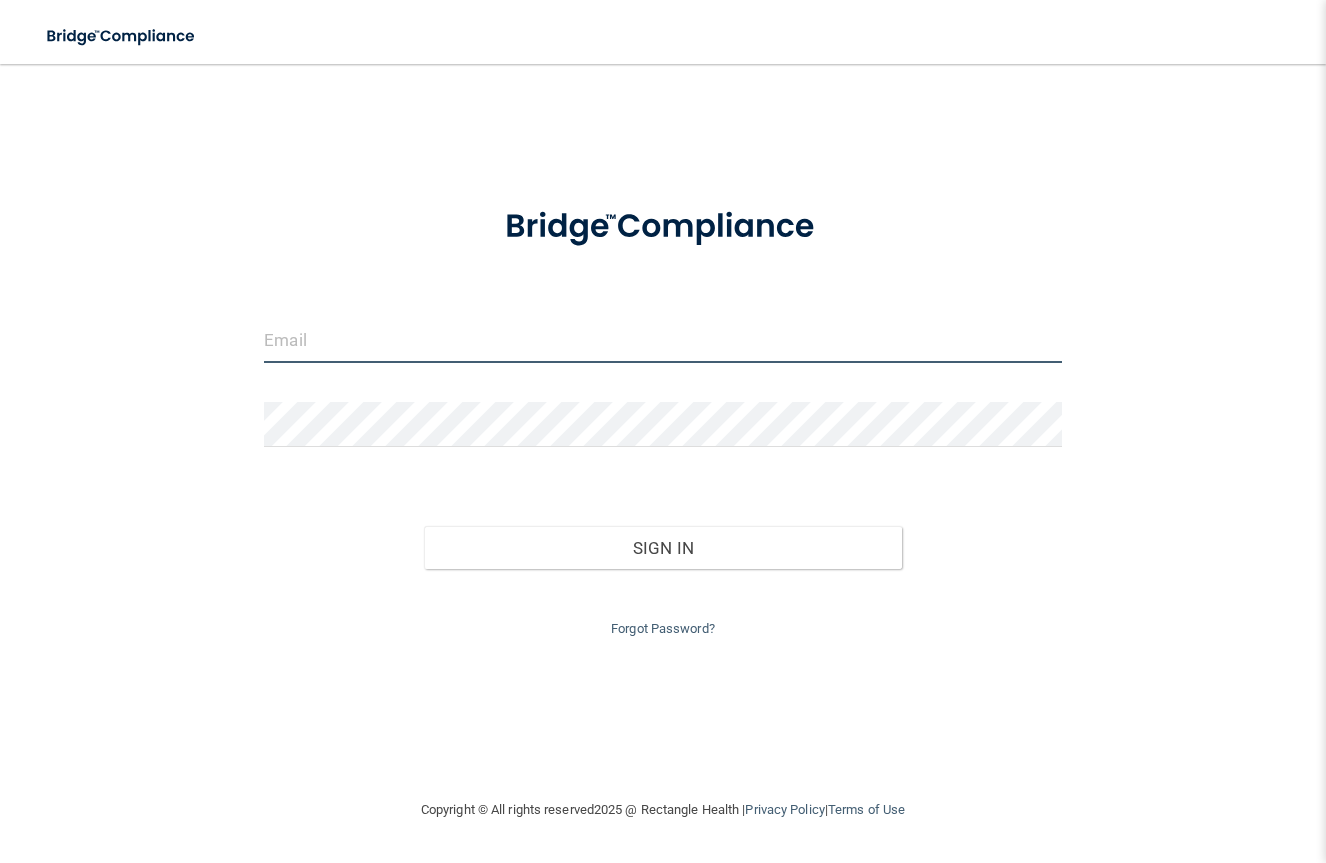click at bounding box center [662, 340] 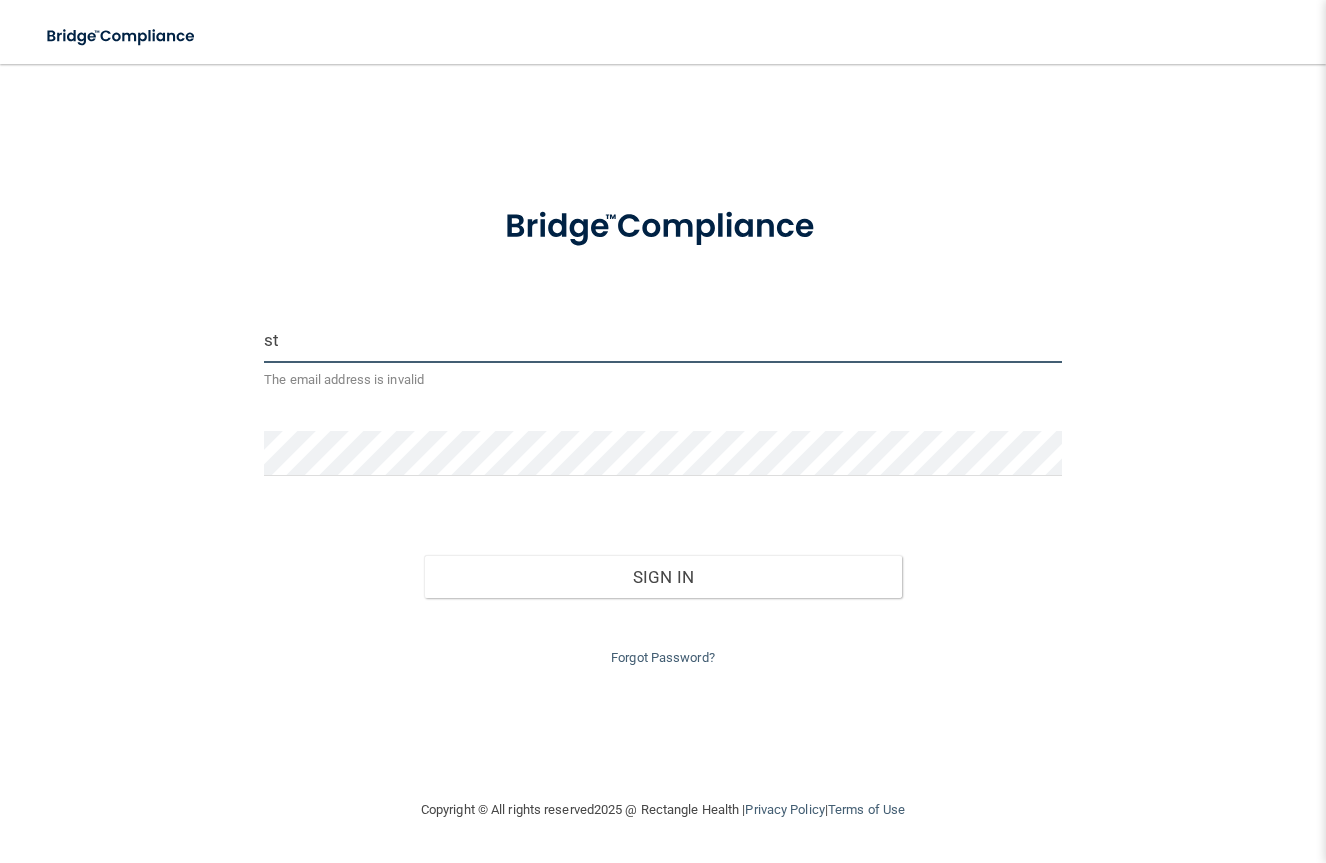type on "steviehendrixx555@[EMAIL]" 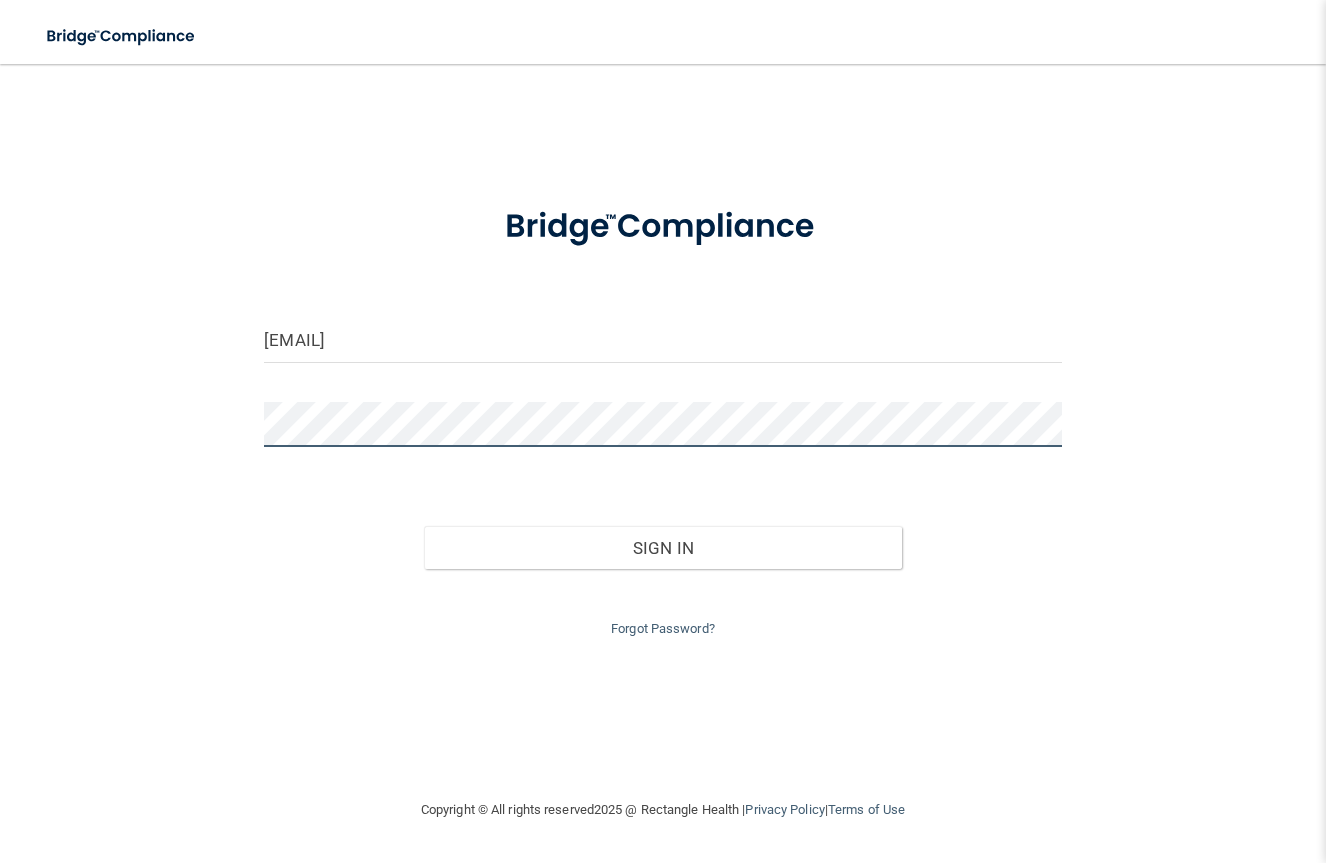 click on "Sign In" at bounding box center (663, 548) 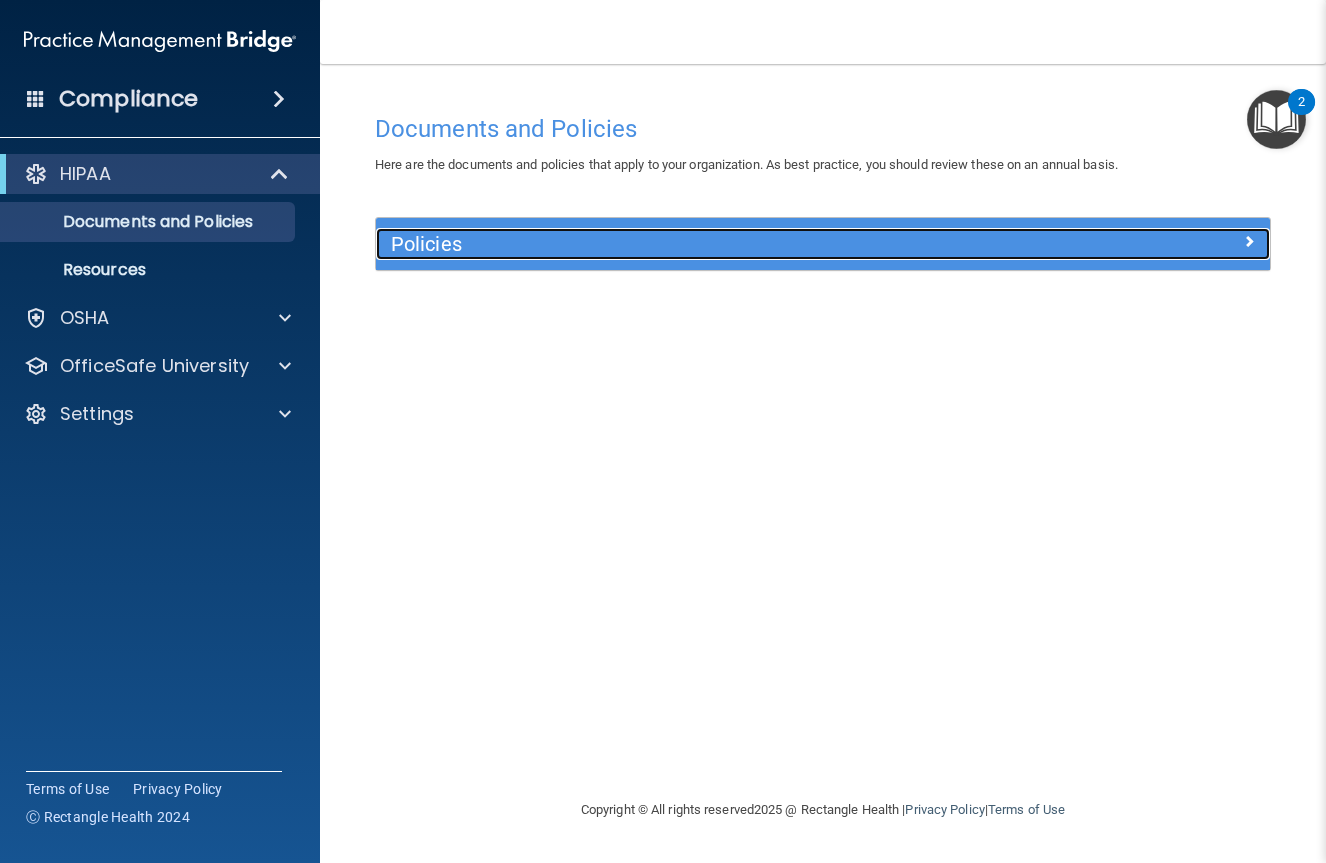click on "Policies" at bounding box center [711, 244] 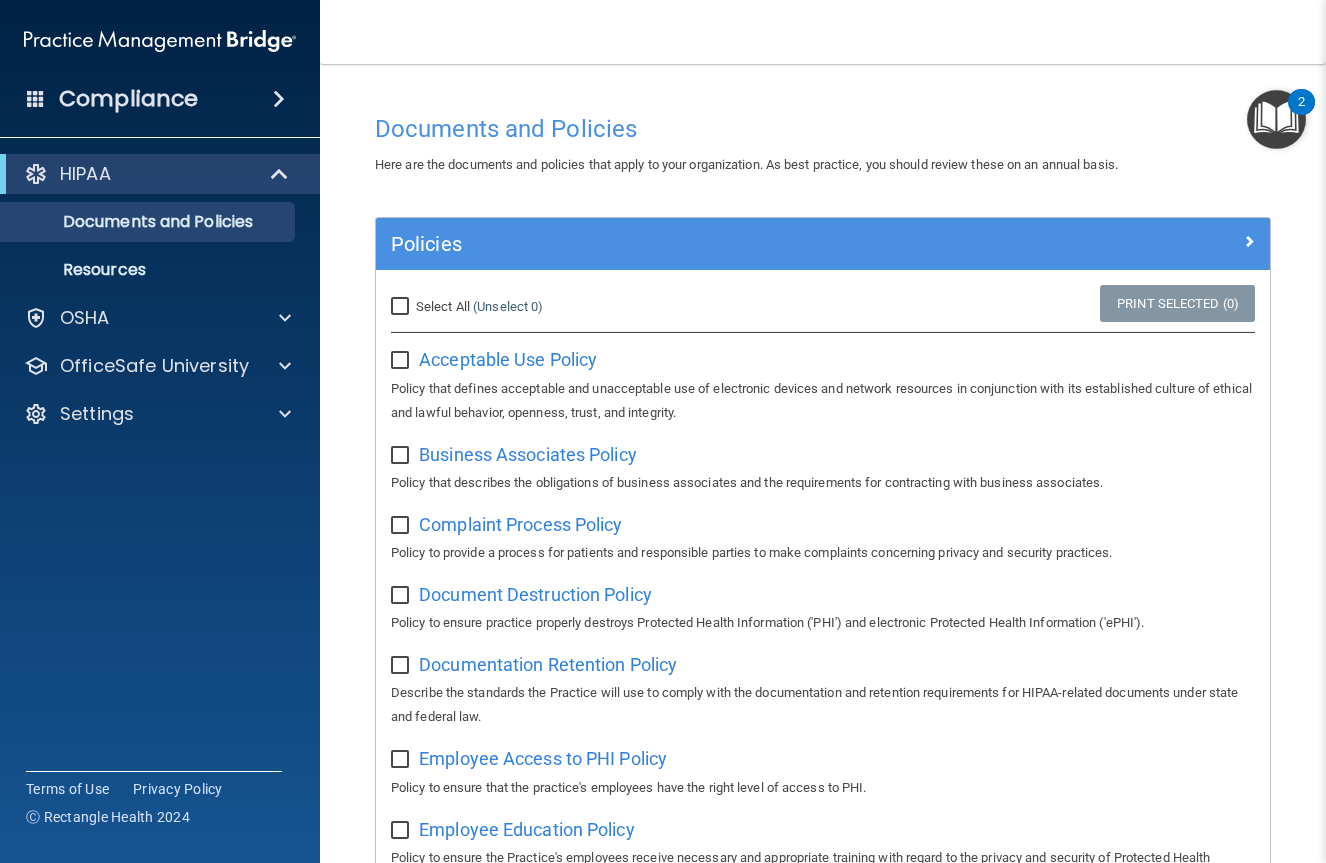 click on "Compliance" at bounding box center [128, 99] 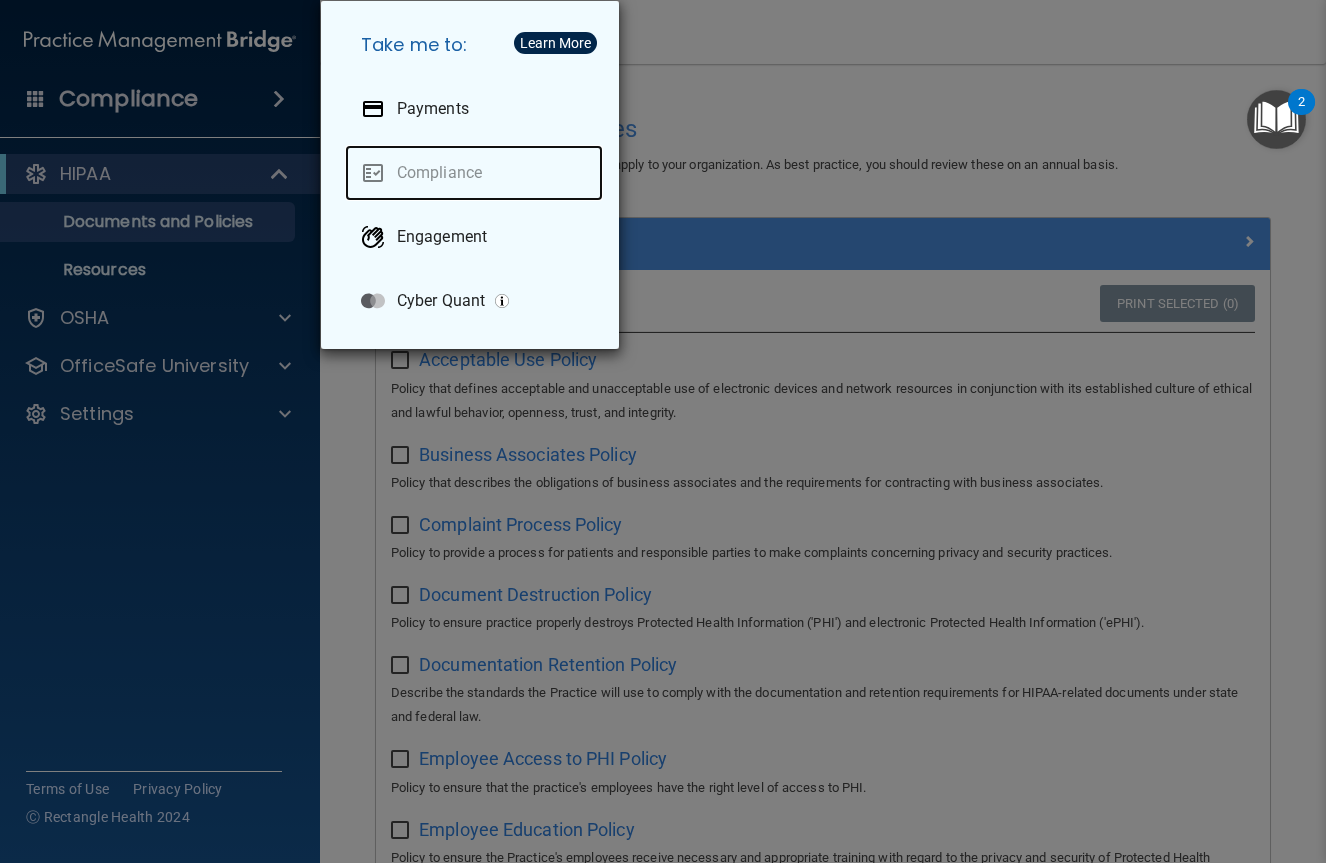 click on "Compliance" at bounding box center (474, 173) 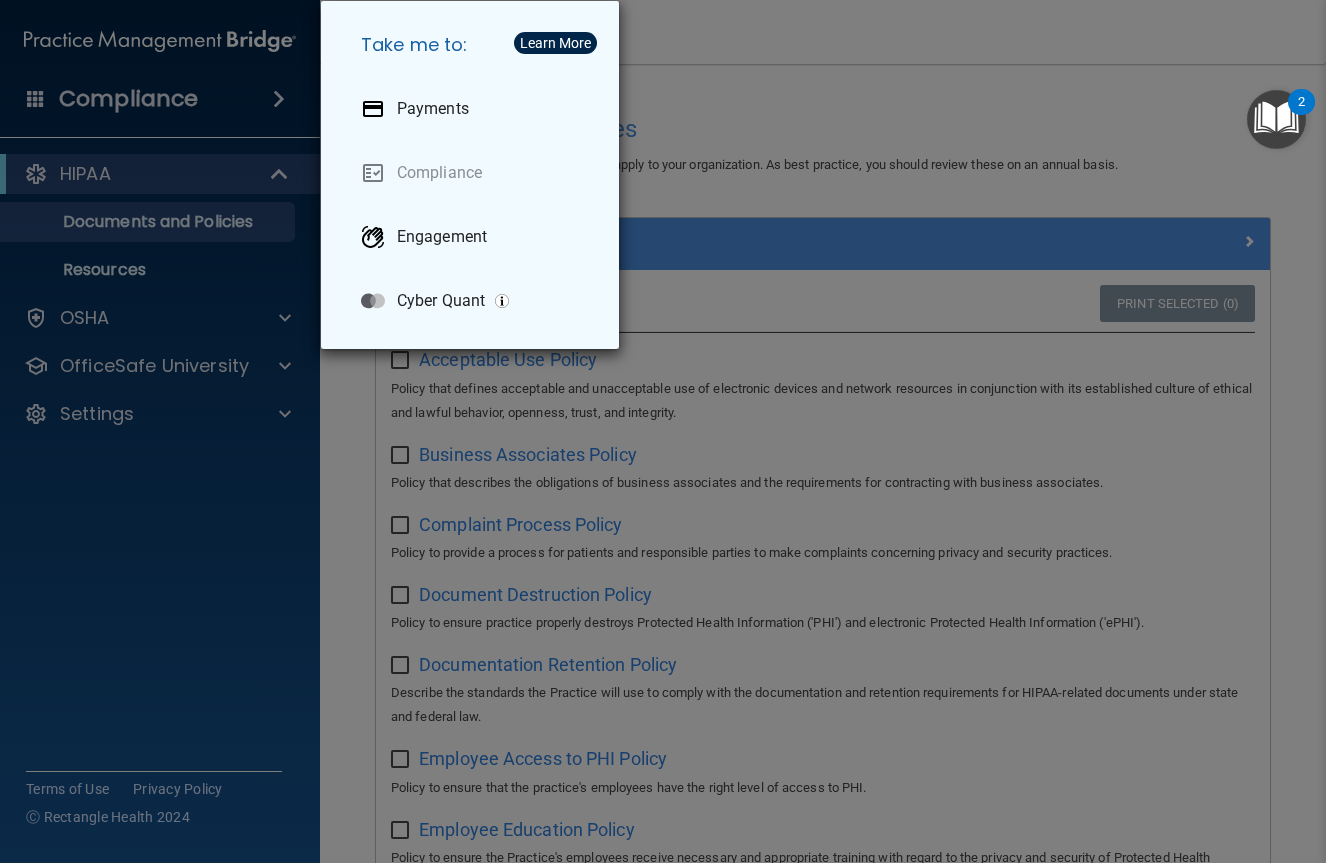 click on "Take me to:             Payments                   Compliance                     Engagement                     Cyber Quant" at bounding box center [663, 431] 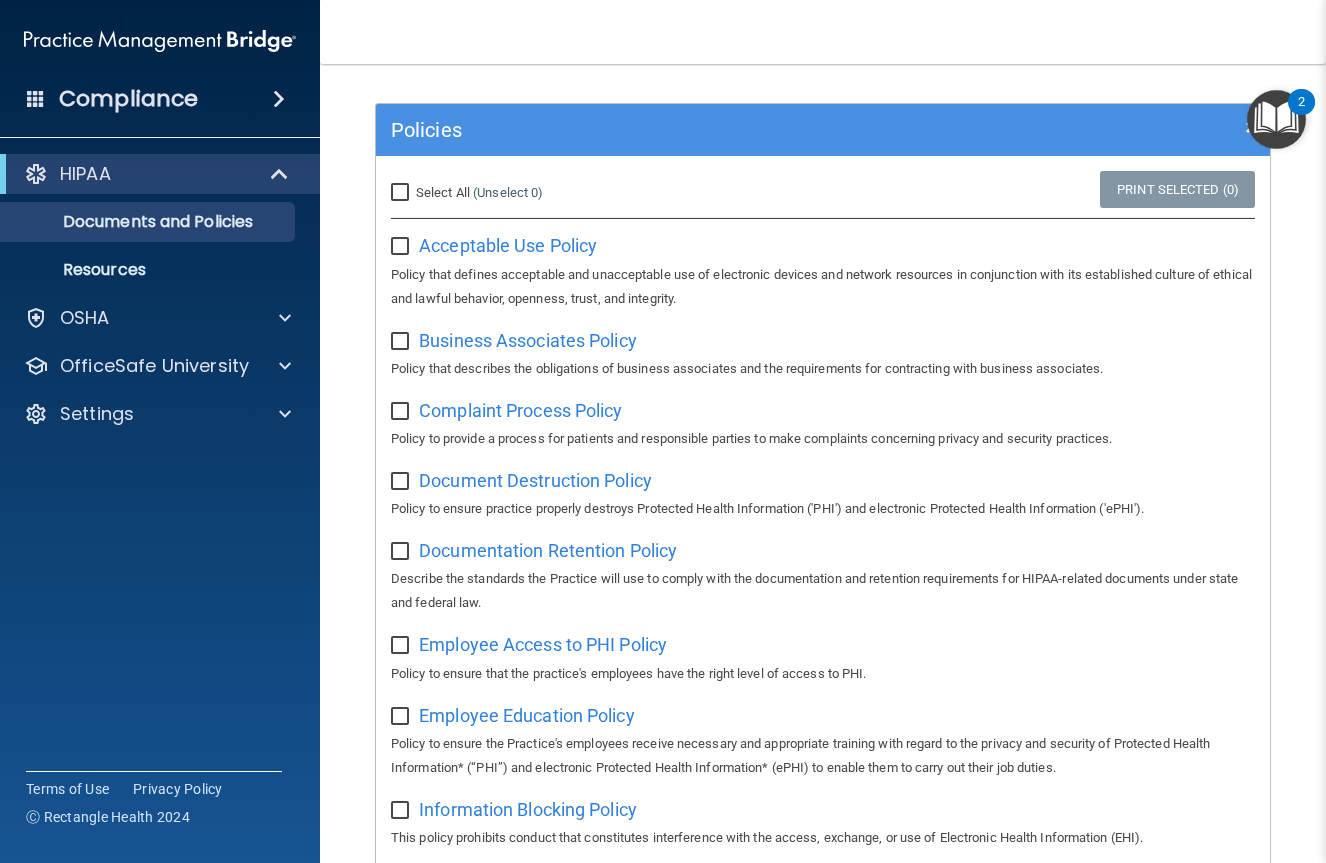 scroll, scrollTop: 113, scrollLeft: 0, axis: vertical 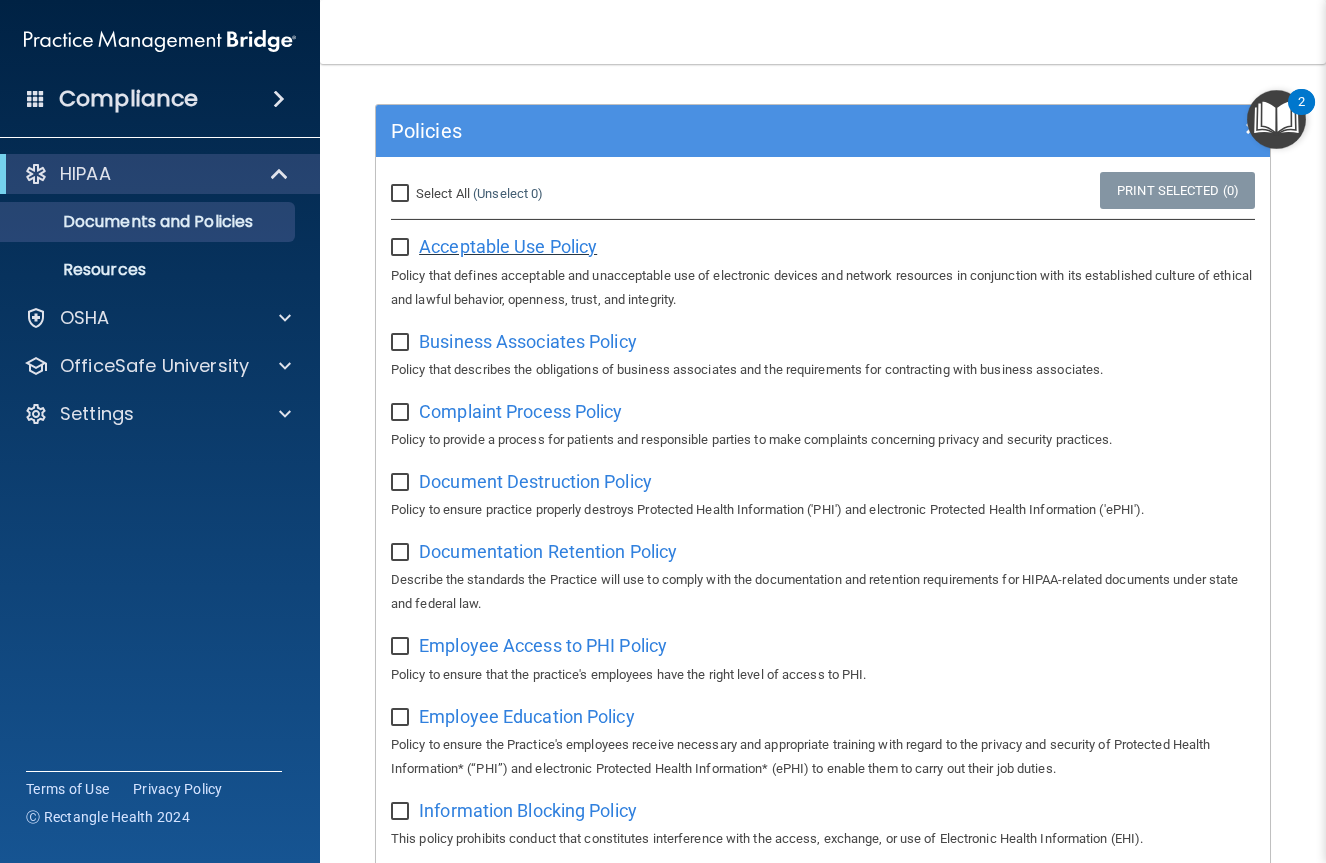 click on "Acceptable Use Policy" at bounding box center [508, 246] 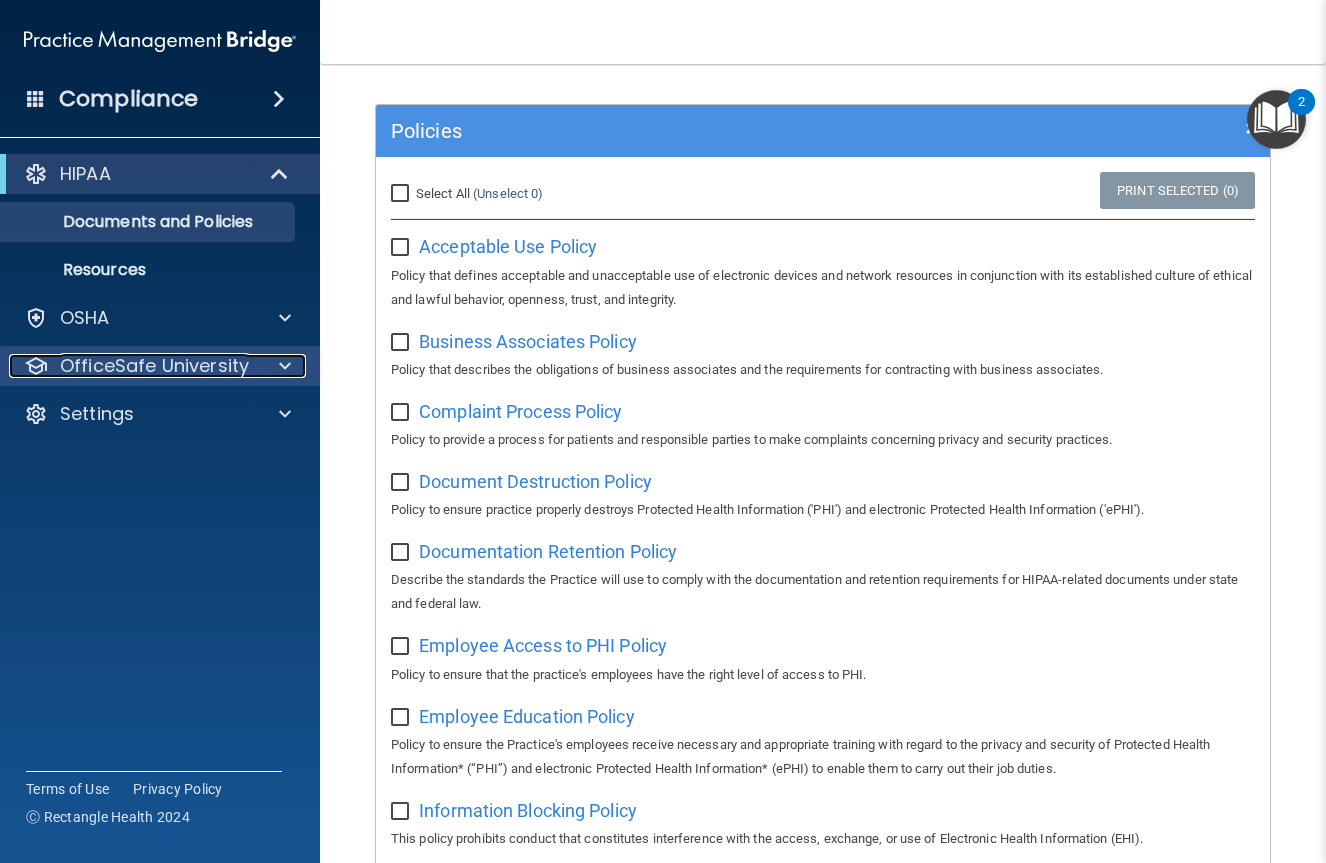 click on "OfficeSafe University" at bounding box center (154, 366) 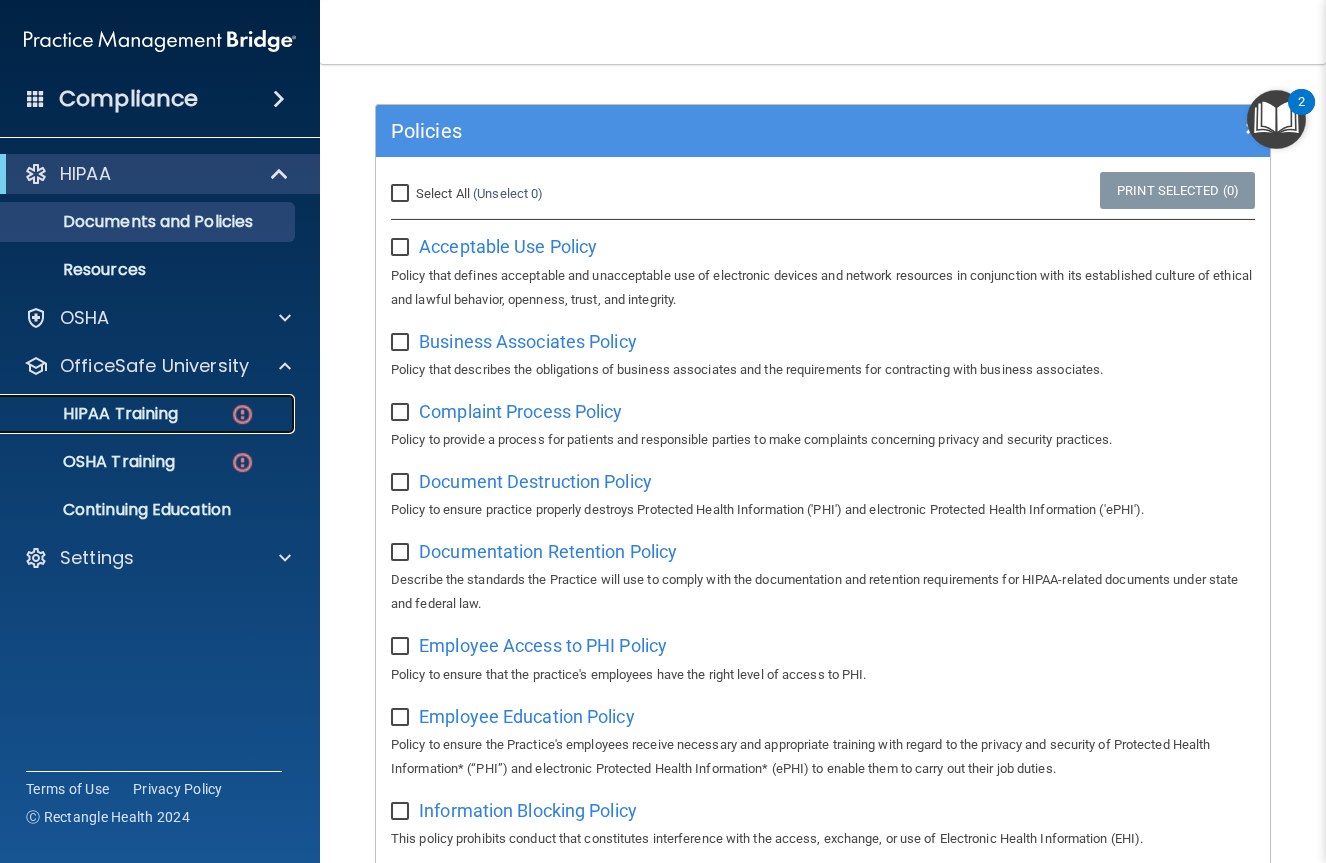click on "HIPAA Training" at bounding box center [95, 414] 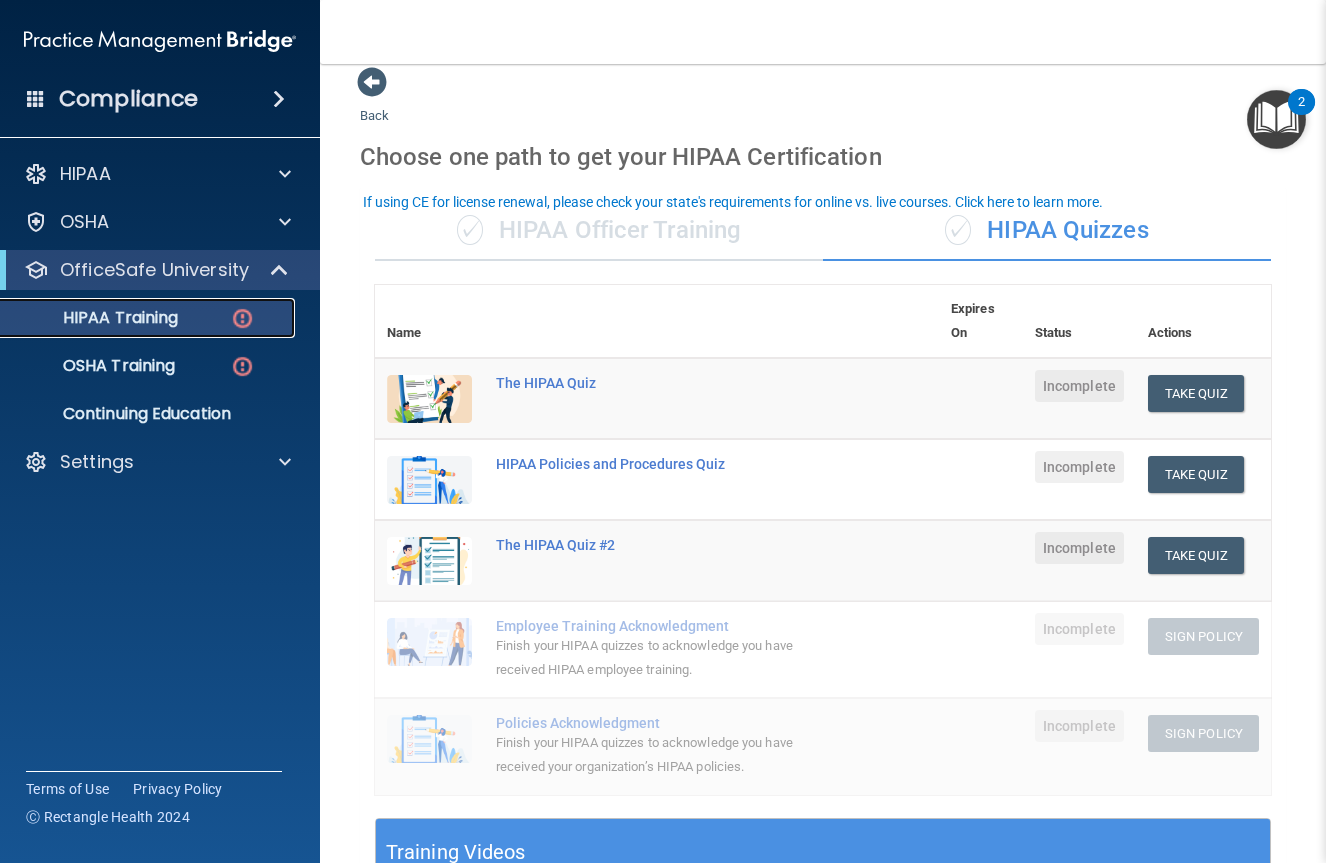 scroll, scrollTop: 0, scrollLeft: 0, axis: both 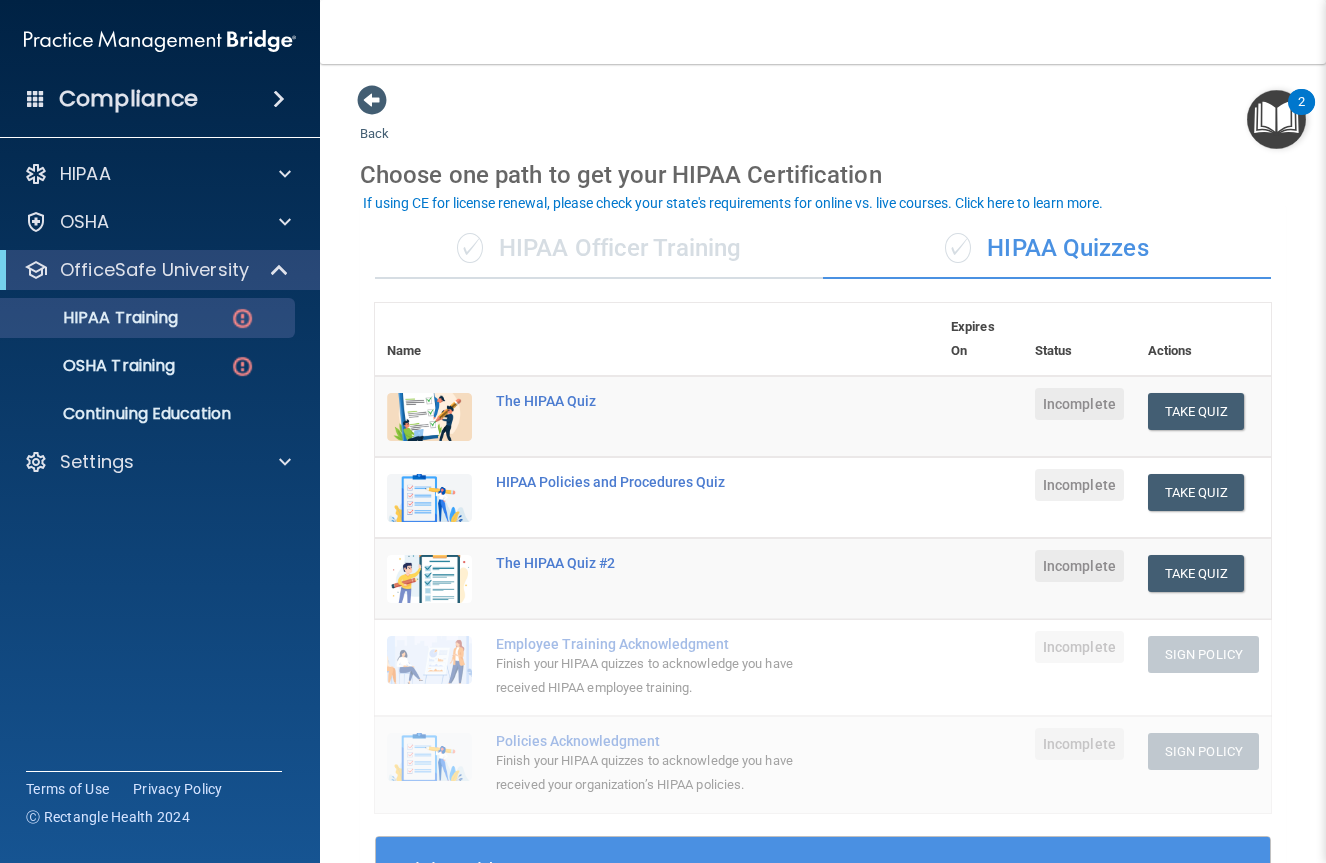click on "✓   HIPAA Officer Training" at bounding box center [599, 249] 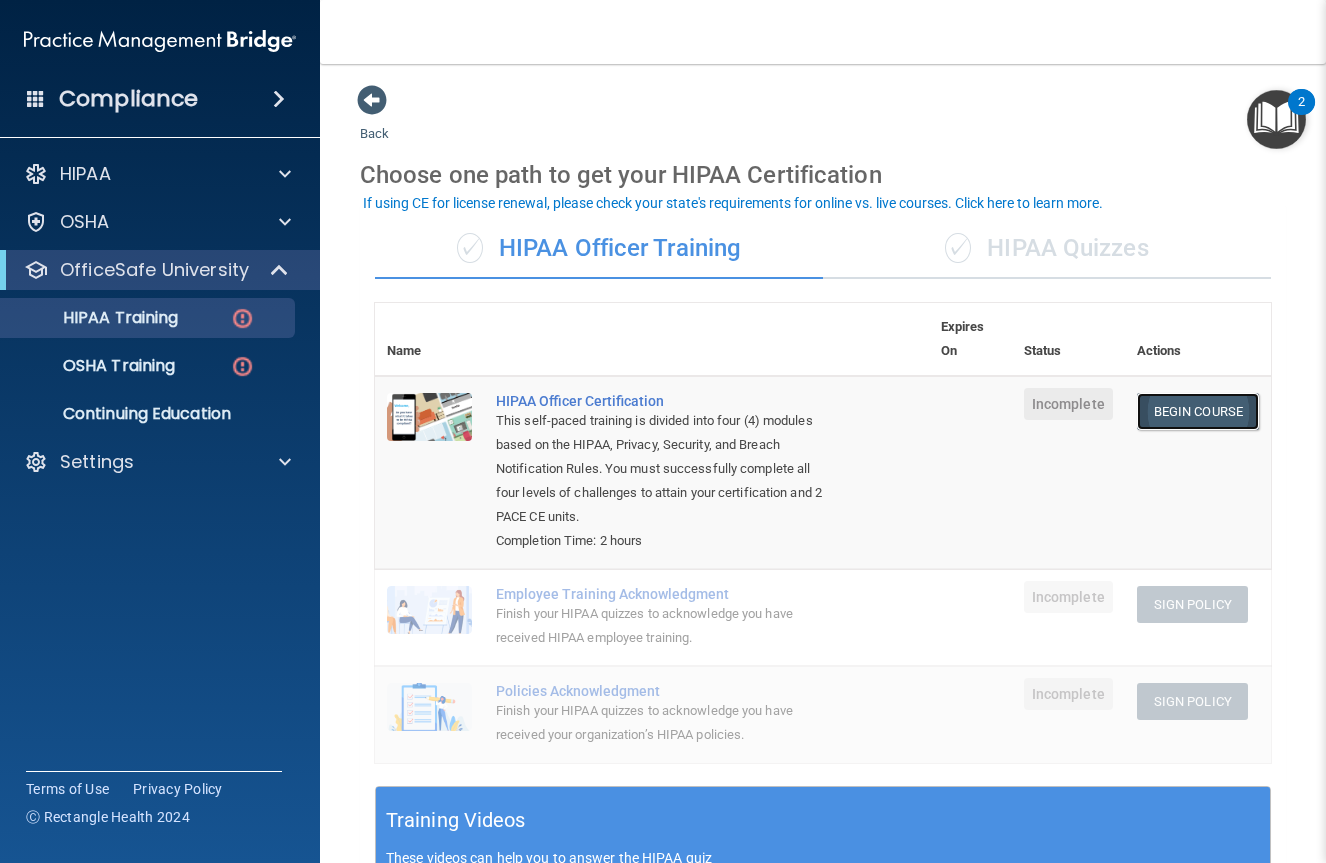 click on "Begin Course" at bounding box center [1198, 411] 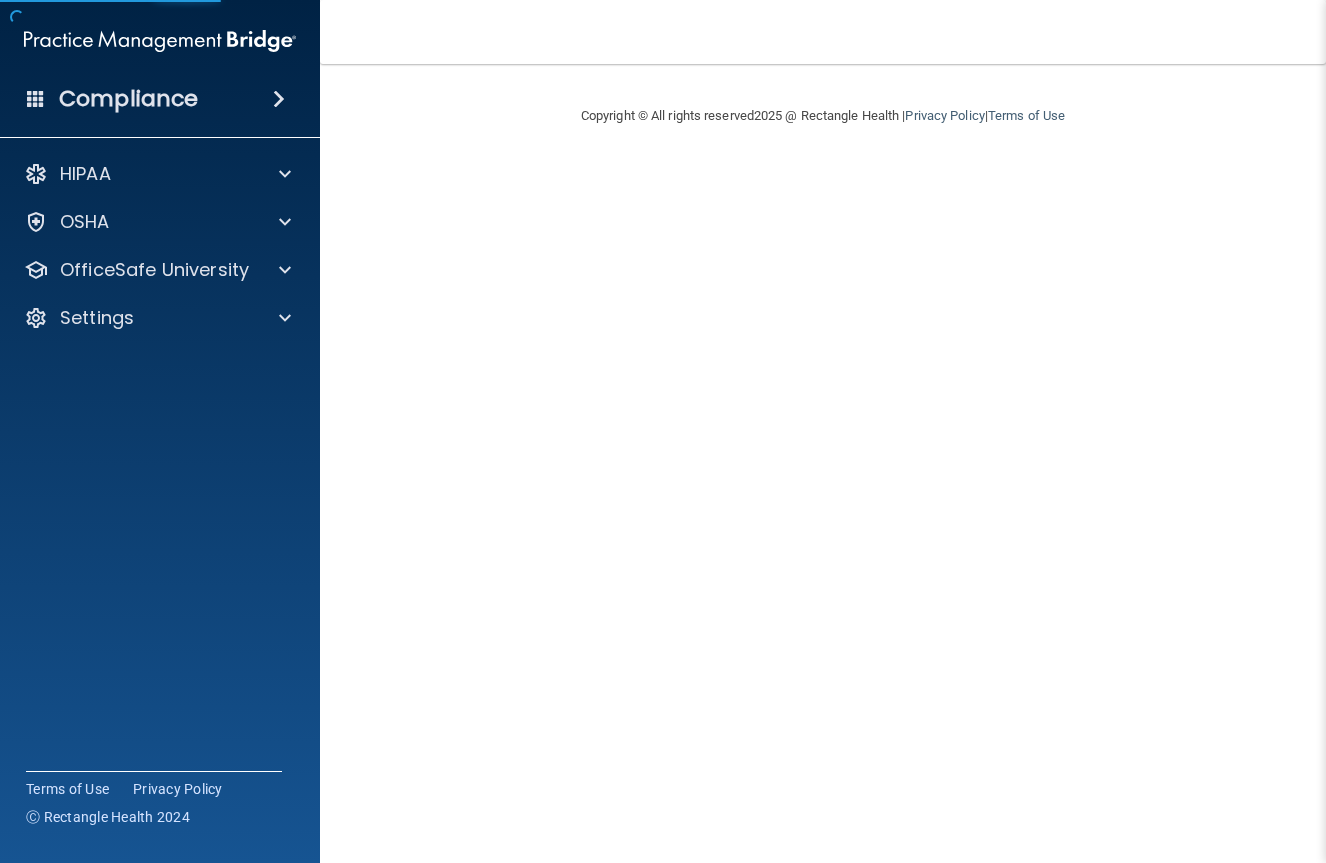 scroll, scrollTop: 0, scrollLeft: 0, axis: both 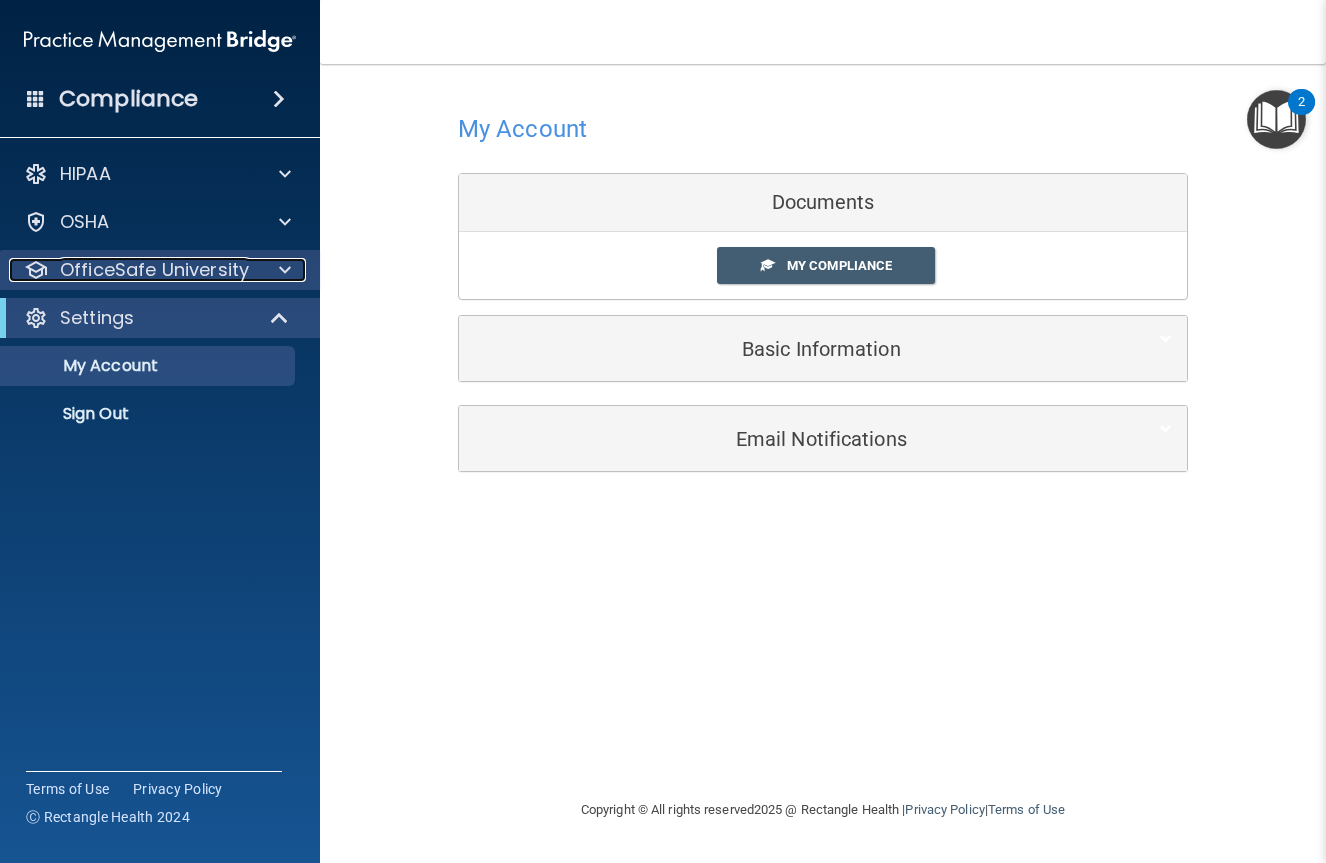 click on "OfficeSafe University" at bounding box center (133, 270) 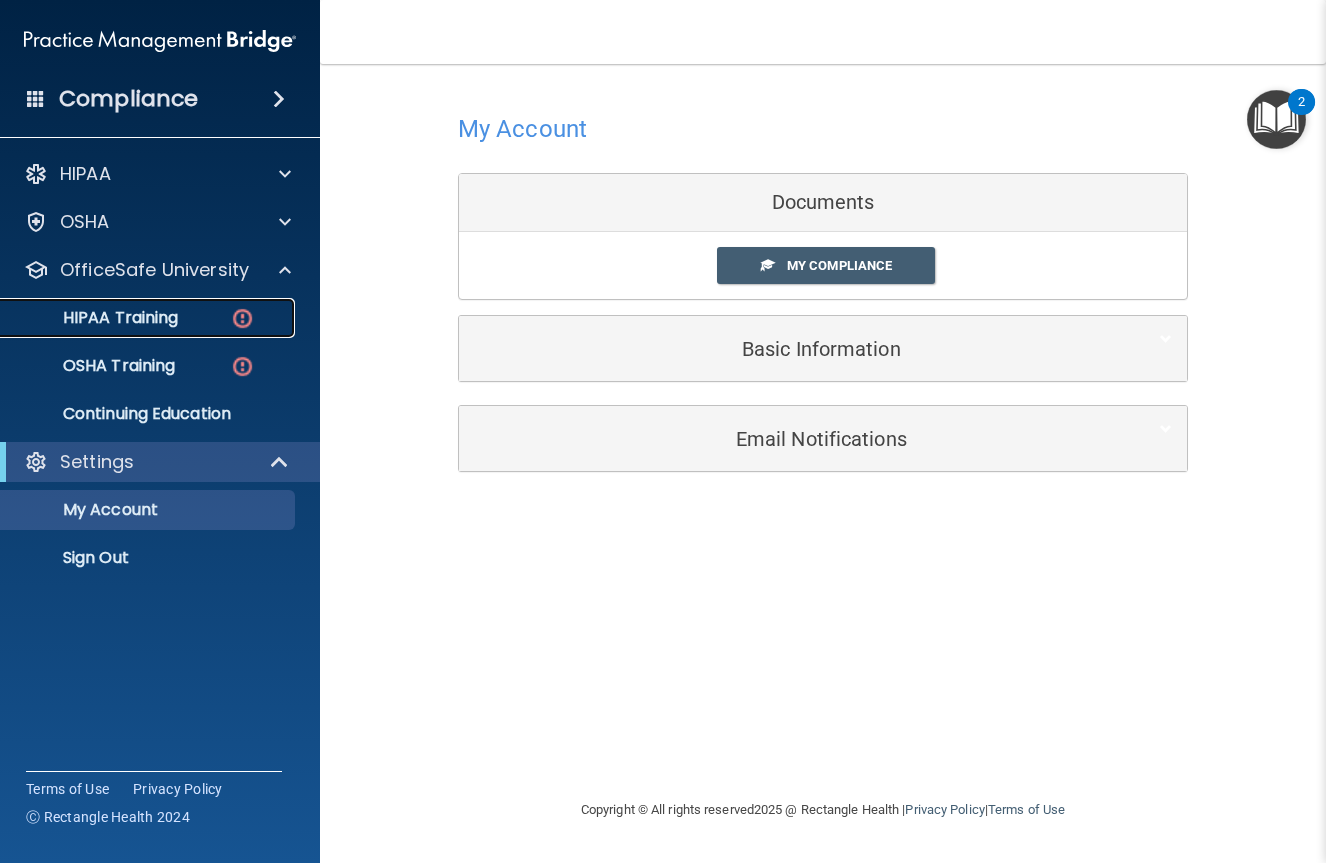click on "HIPAA Training" at bounding box center (95, 318) 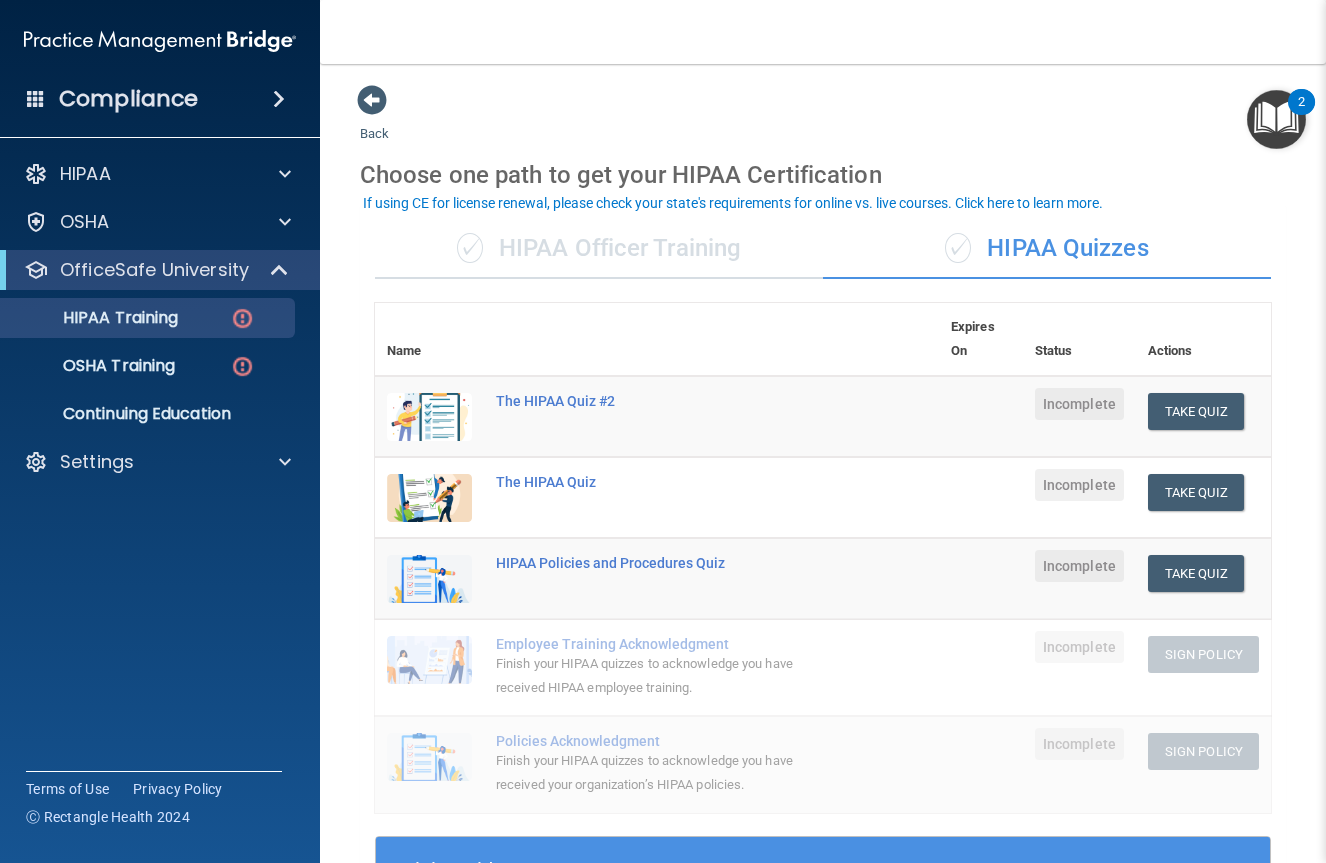 click on "✓   HIPAA Officer Training" at bounding box center (599, 249) 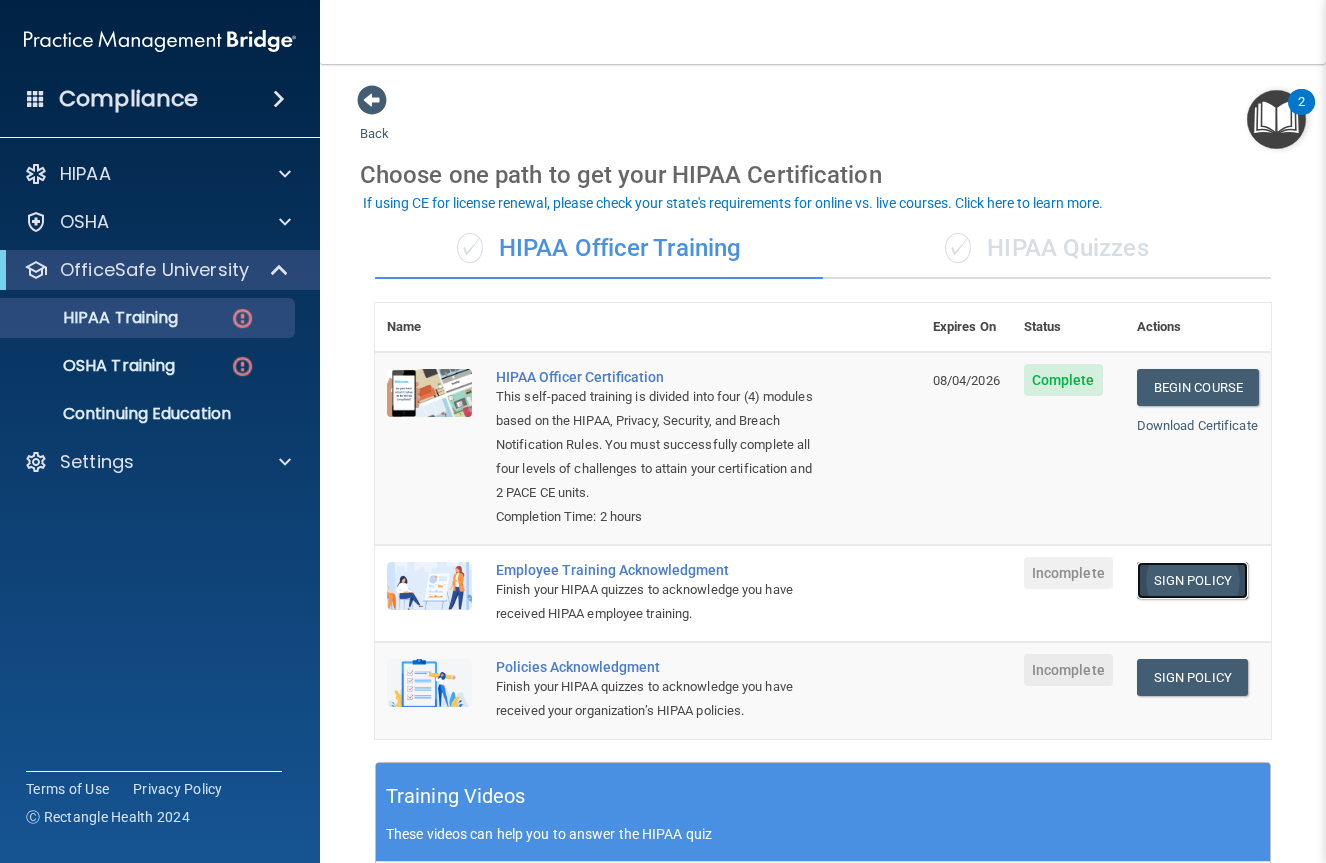 click on "Sign Policy" at bounding box center (1192, 580) 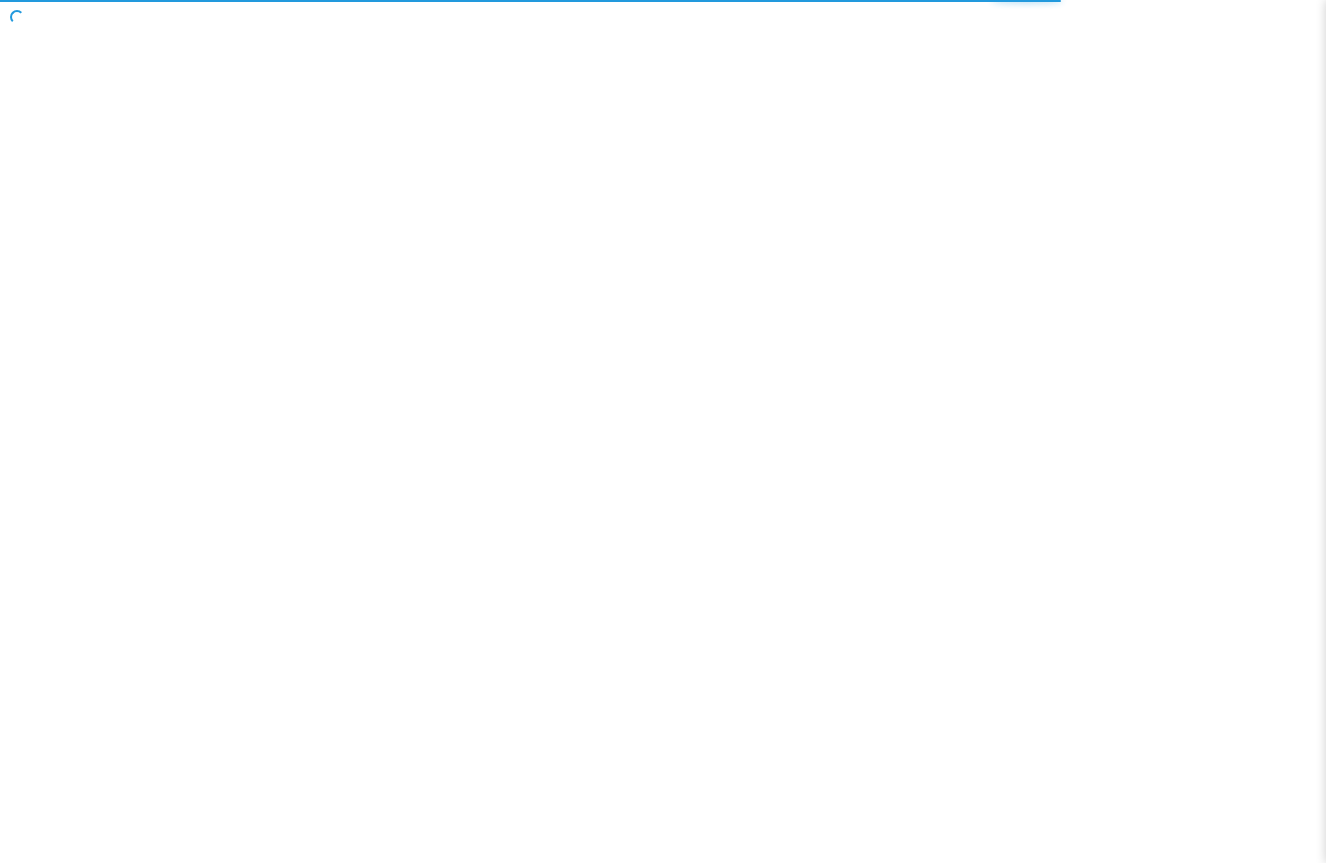 scroll, scrollTop: 0, scrollLeft: 0, axis: both 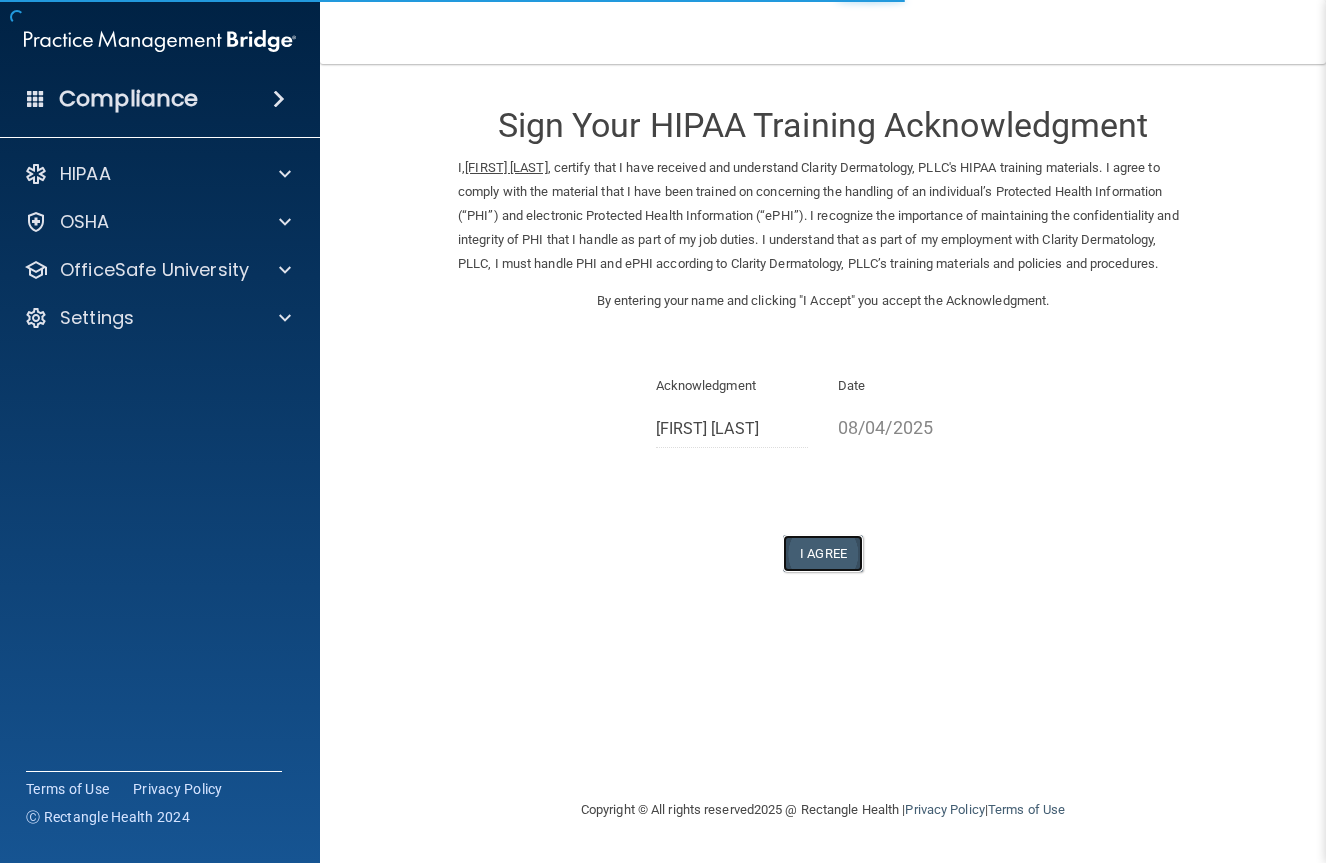 click on "I Agree" at bounding box center [823, 553] 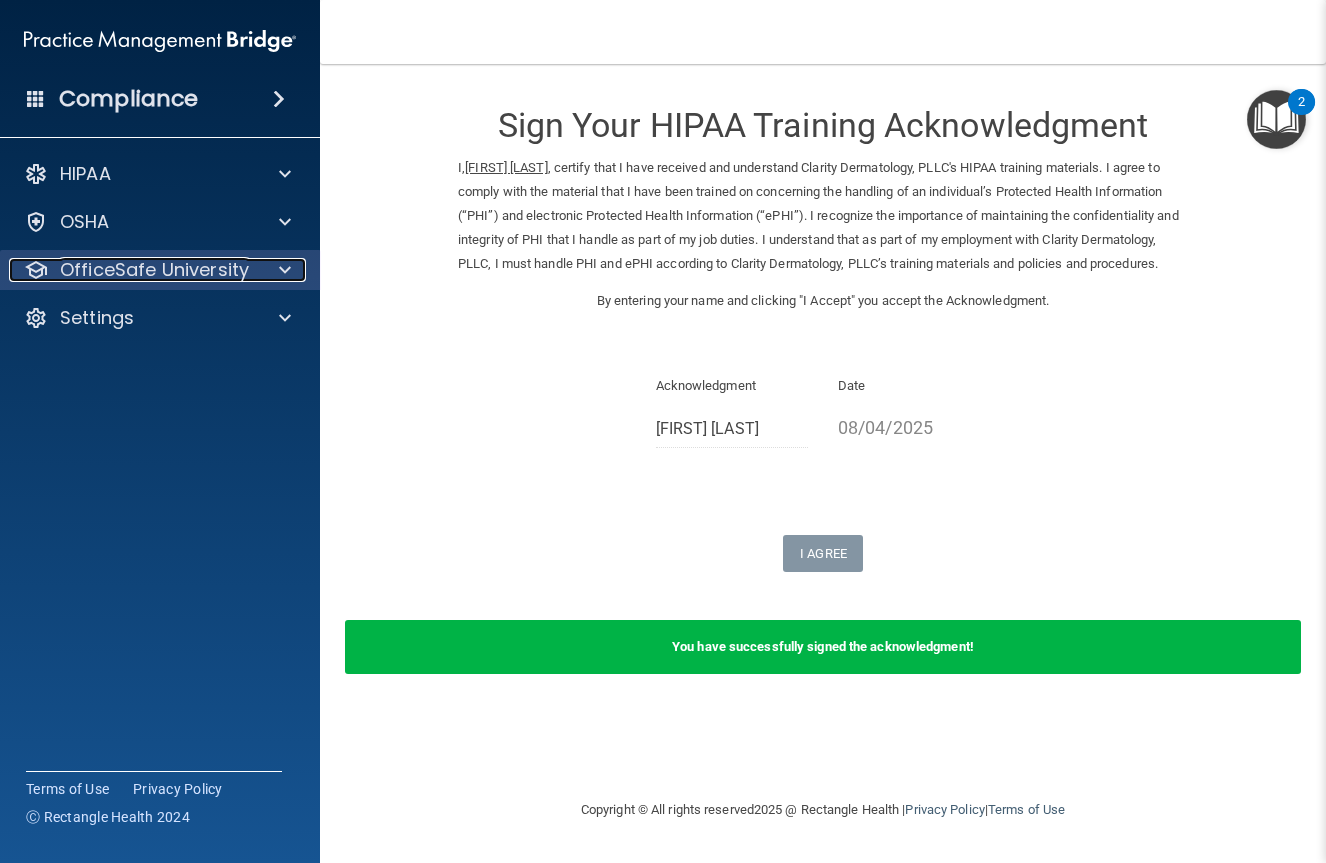 click on "OfficeSafe University" at bounding box center [154, 270] 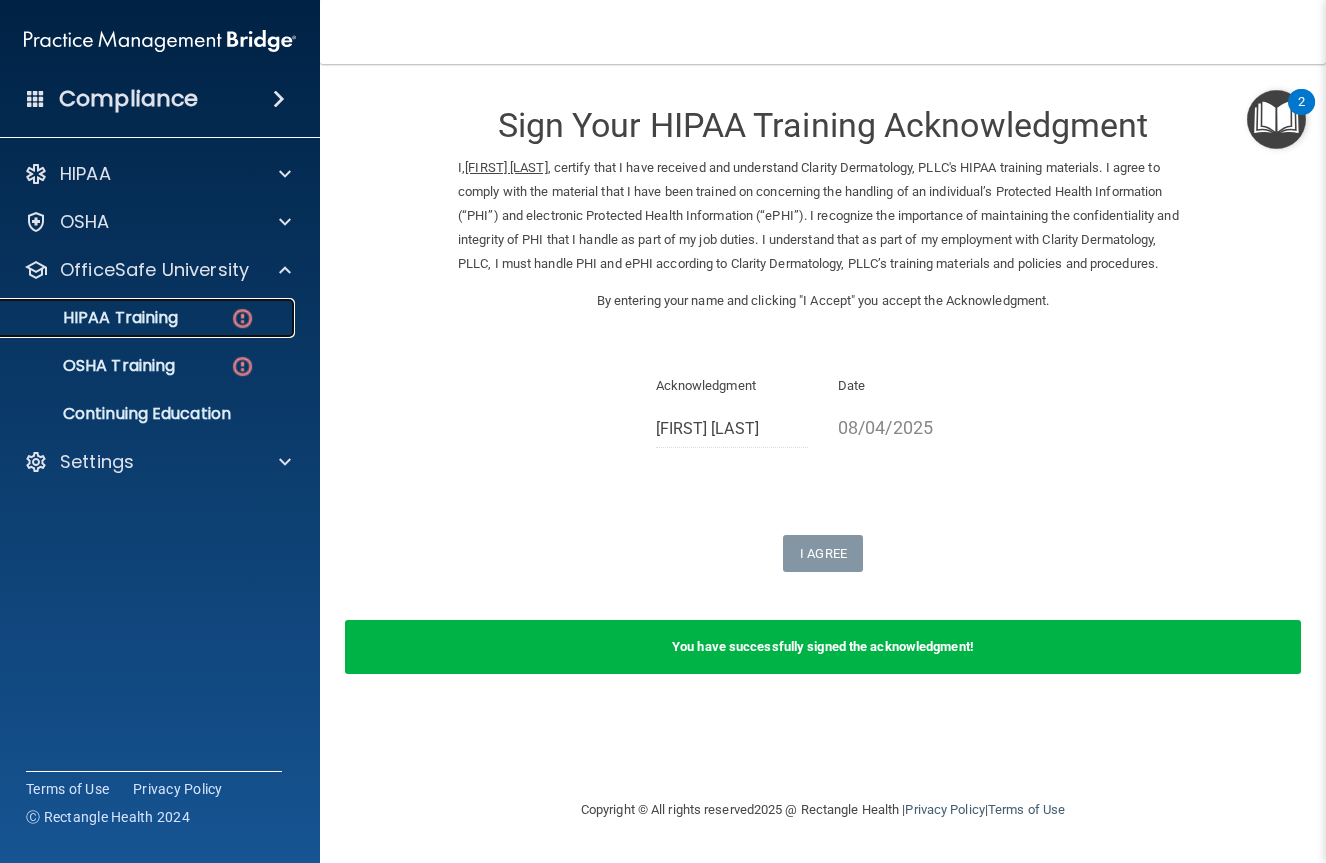 click on "HIPAA Training" at bounding box center [149, 318] 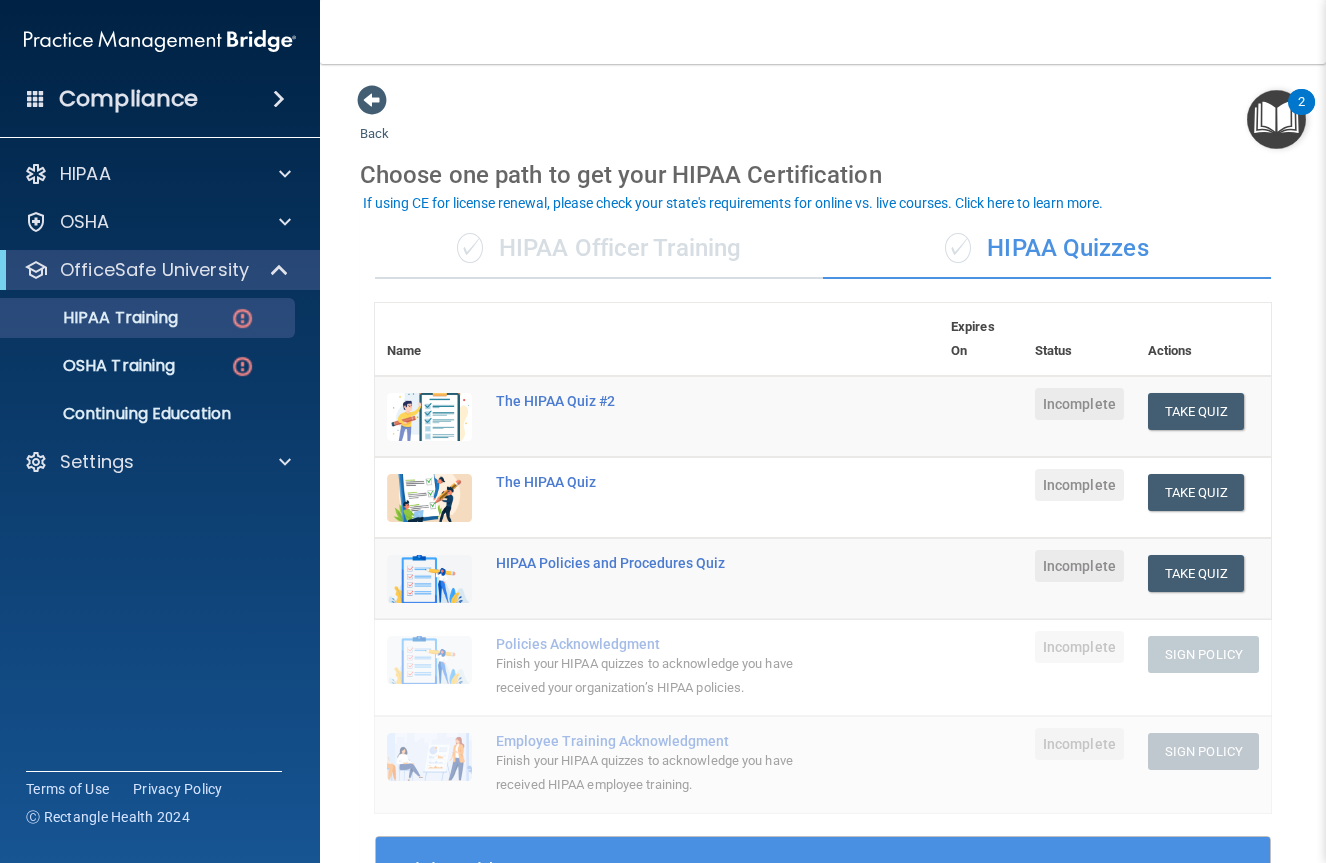 drag, startPoint x: 516, startPoint y: 204, endPoint x: 556, endPoint y: 236, distance: 51.224995 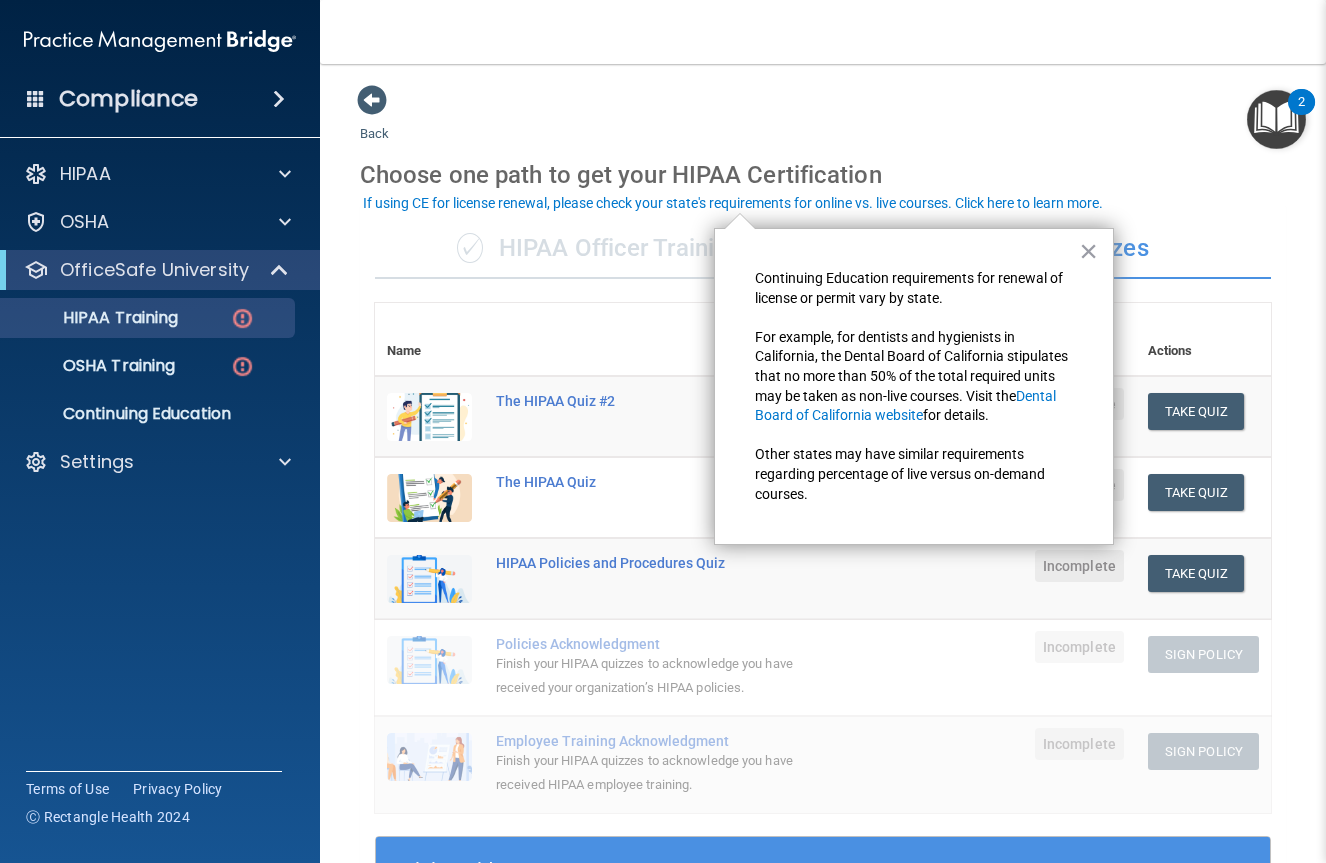 click on "✓   HIPAA Officer Training" at bounding box center (599, 249) 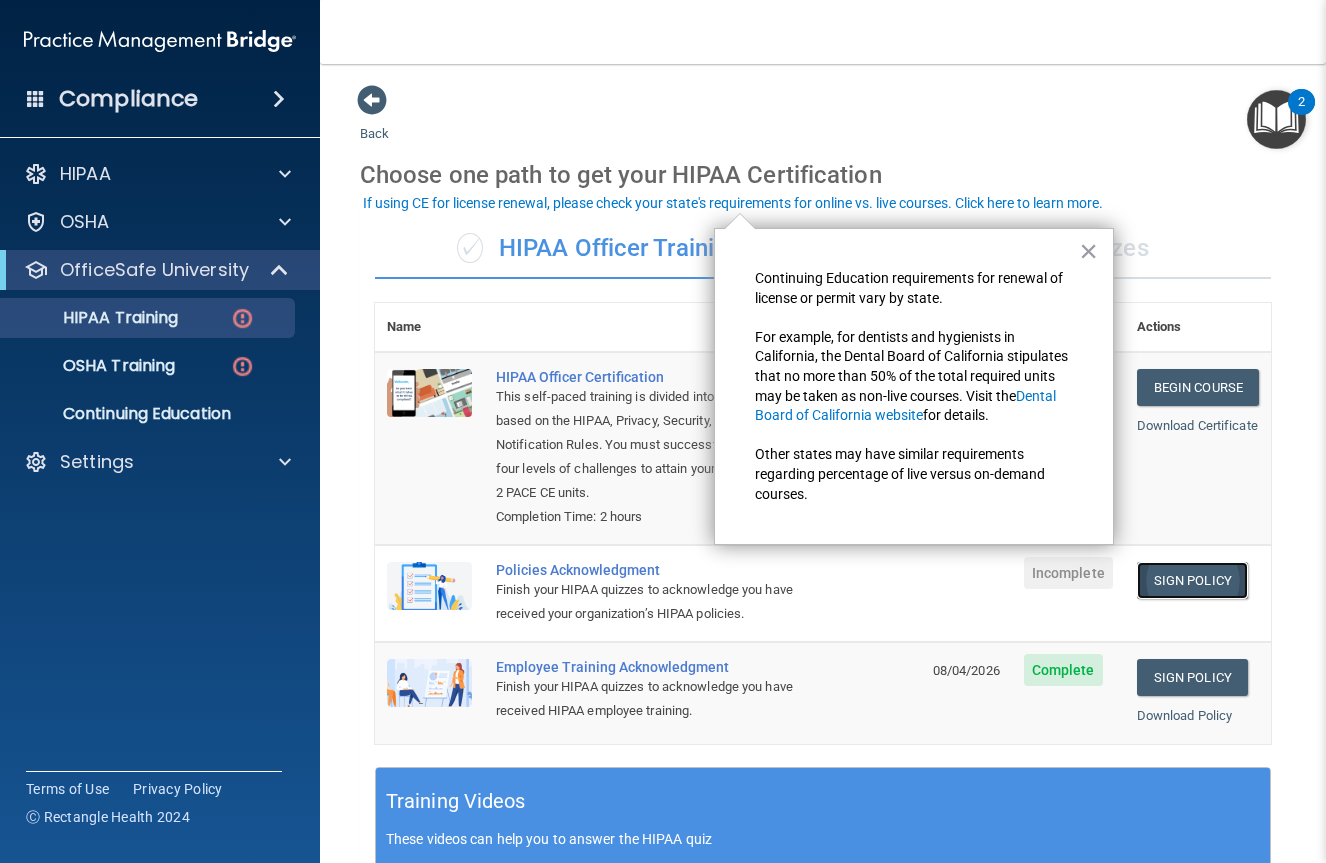click on "Sign Policy" at bounding box center [1192, 580] 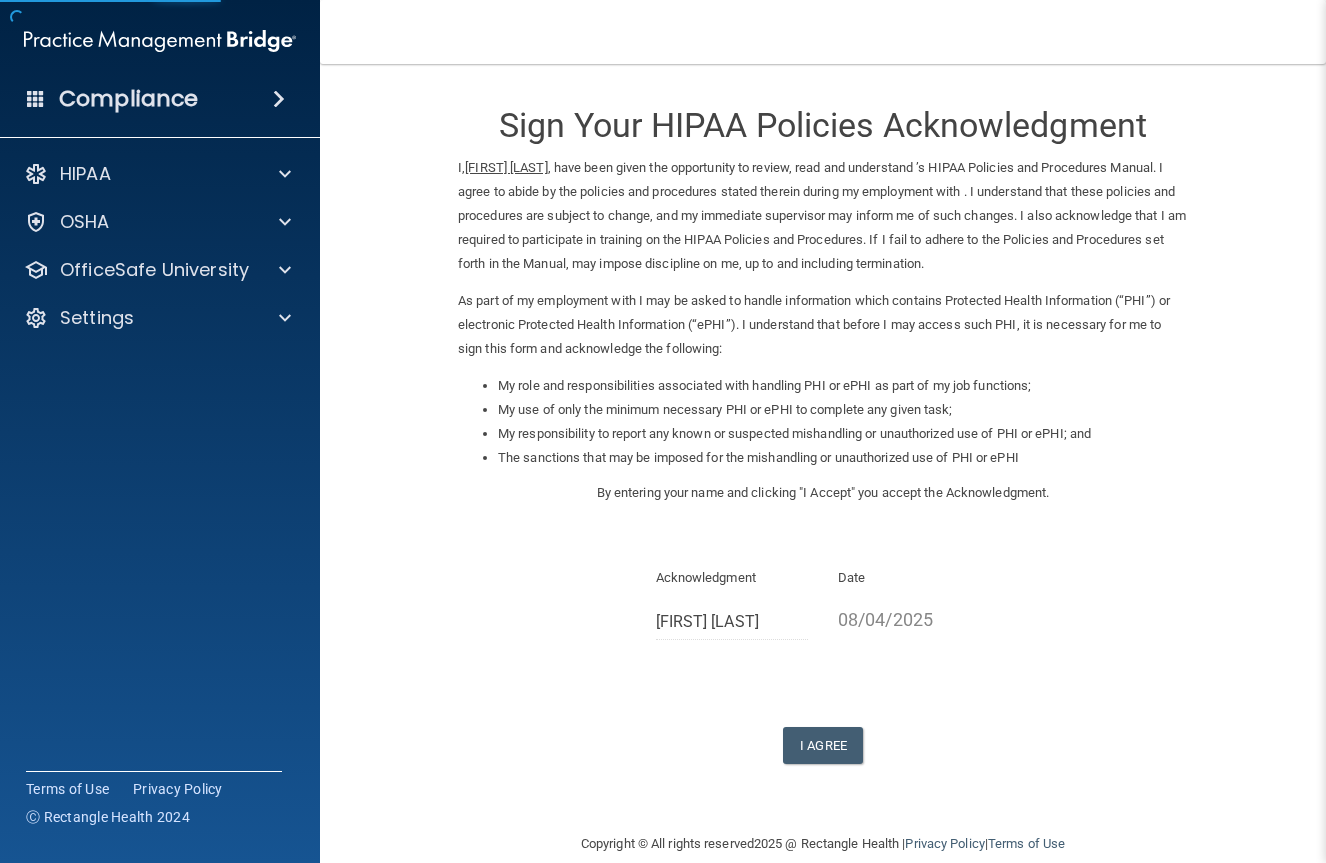 scroll, scrollTop: 0, scrollLeft: 0, axis: both 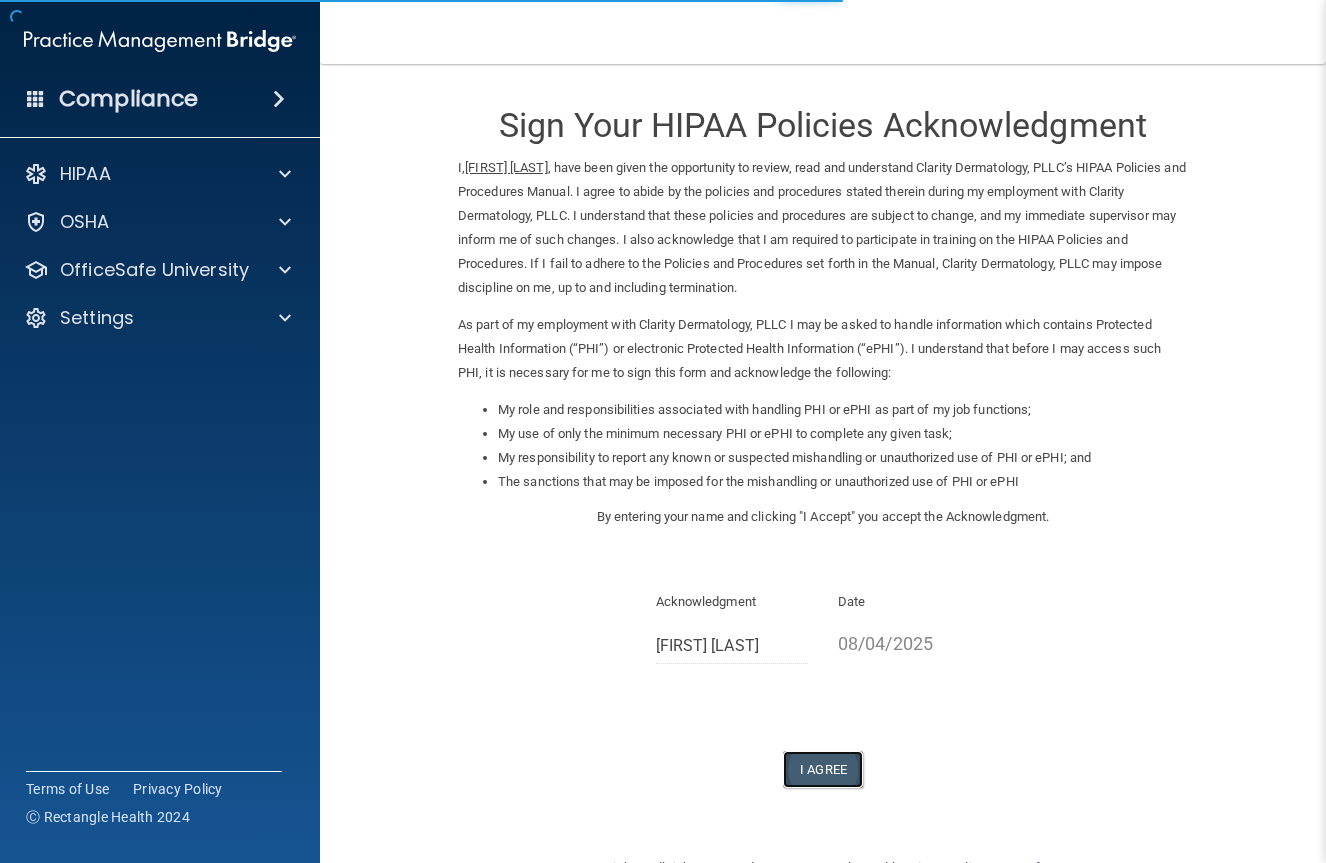 click on "I Agree" at bounding box center [823, 769] 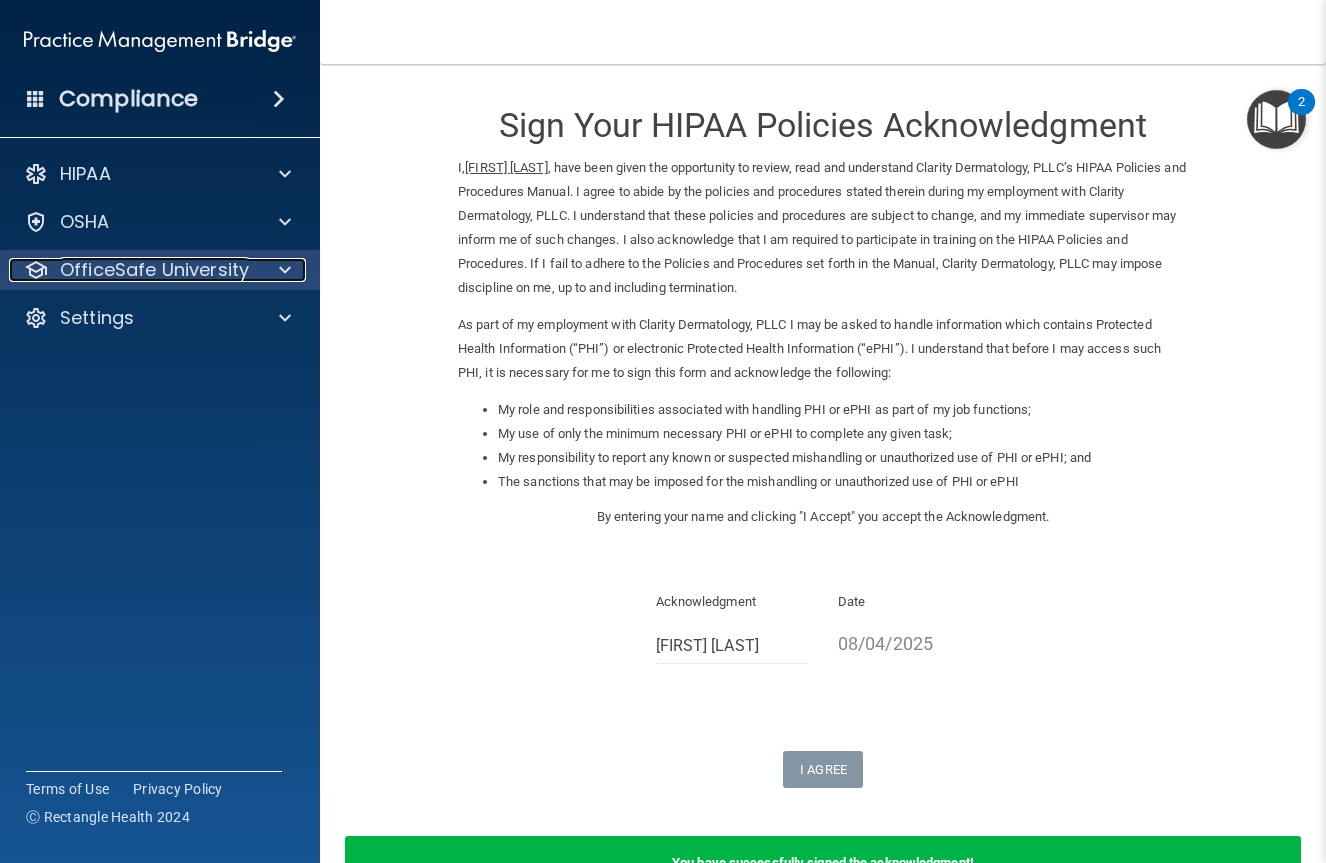 click at bounding box center [282, 270] 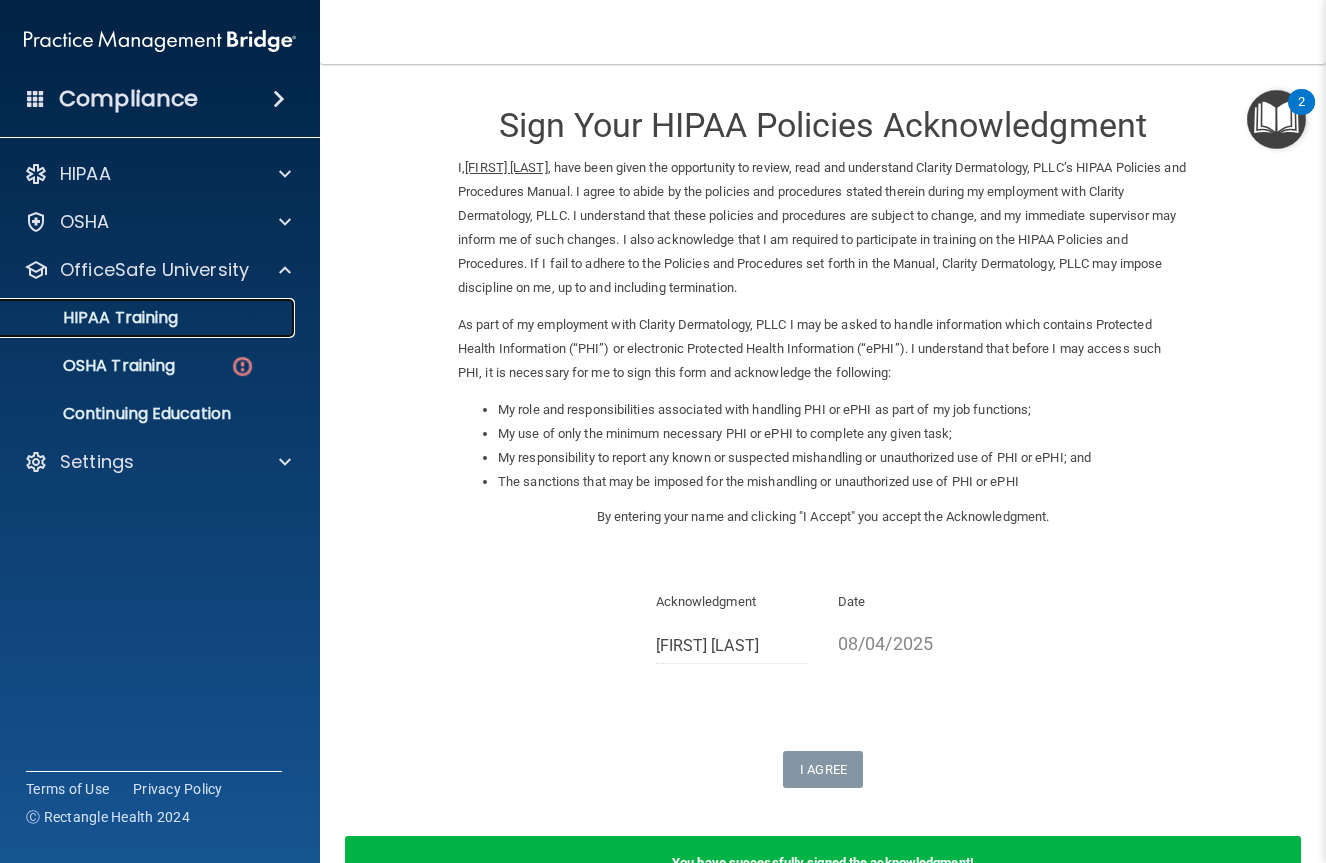click on "HIPAA Training" at bounding box center [95, 318] 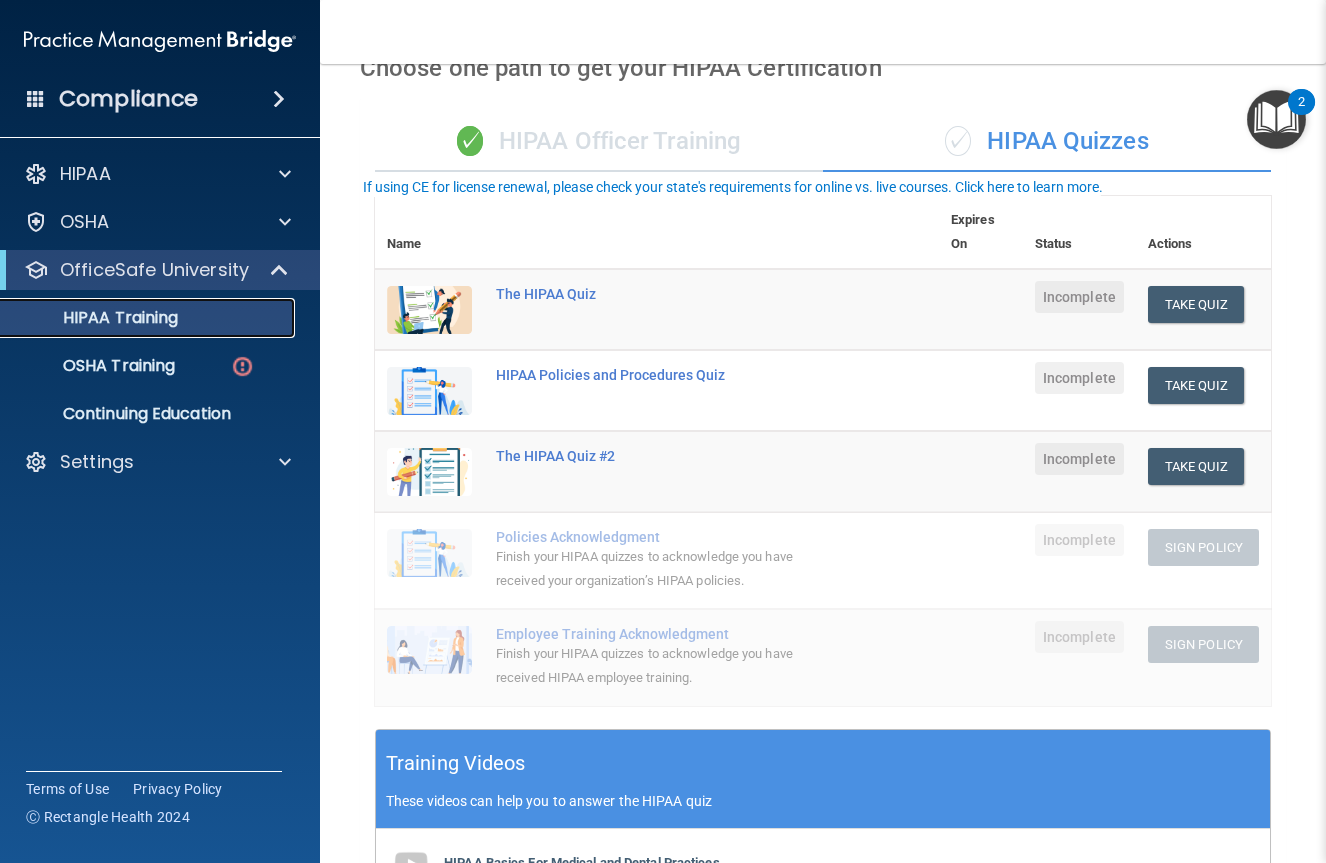 scroll, scrollTop: 119, scrollLeft: 0, axis: vertical 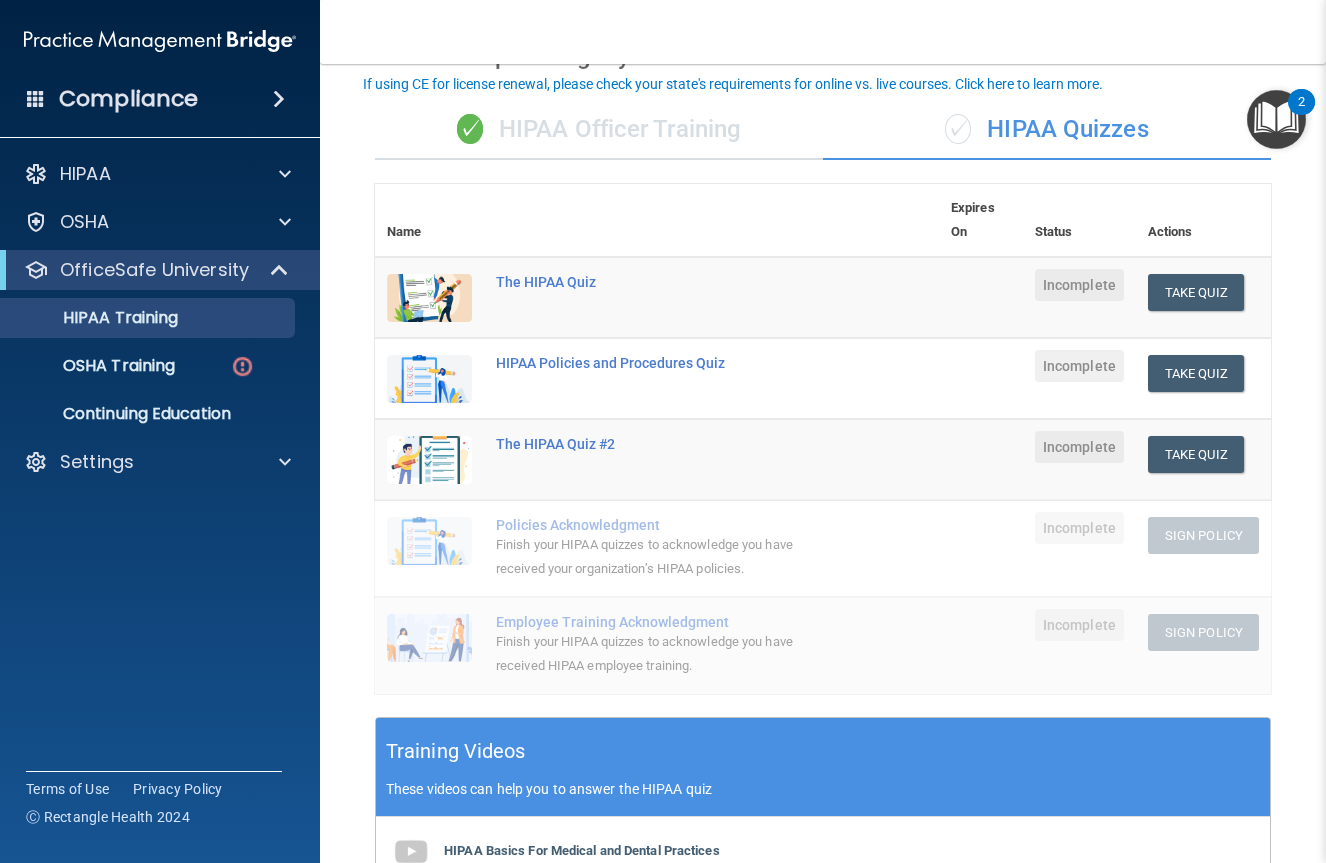 click on "✓   HIPAA Officer Training" at bounding box center [599, 130] 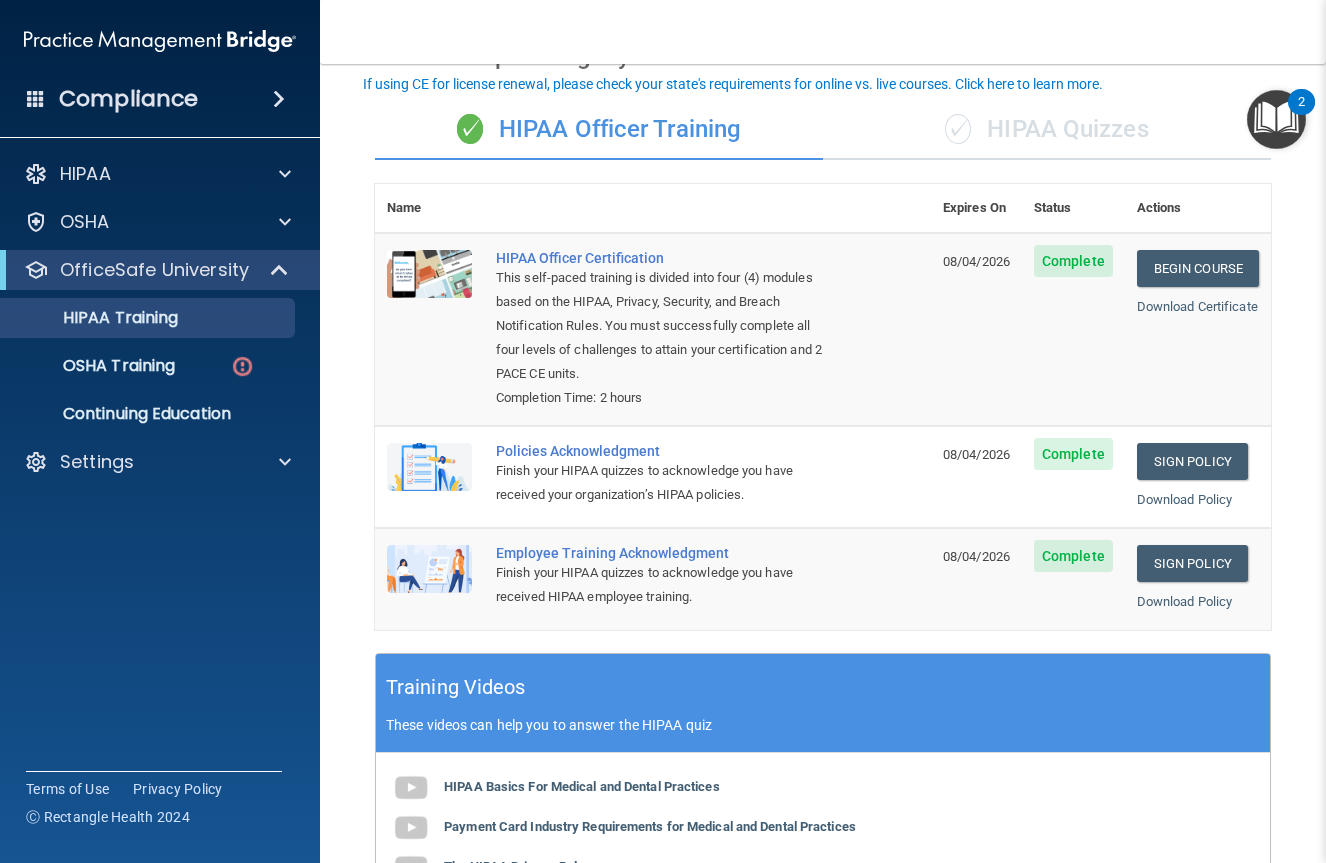 click on "✓   HIPAA Quizzes" at bounding box center [1047, 130] 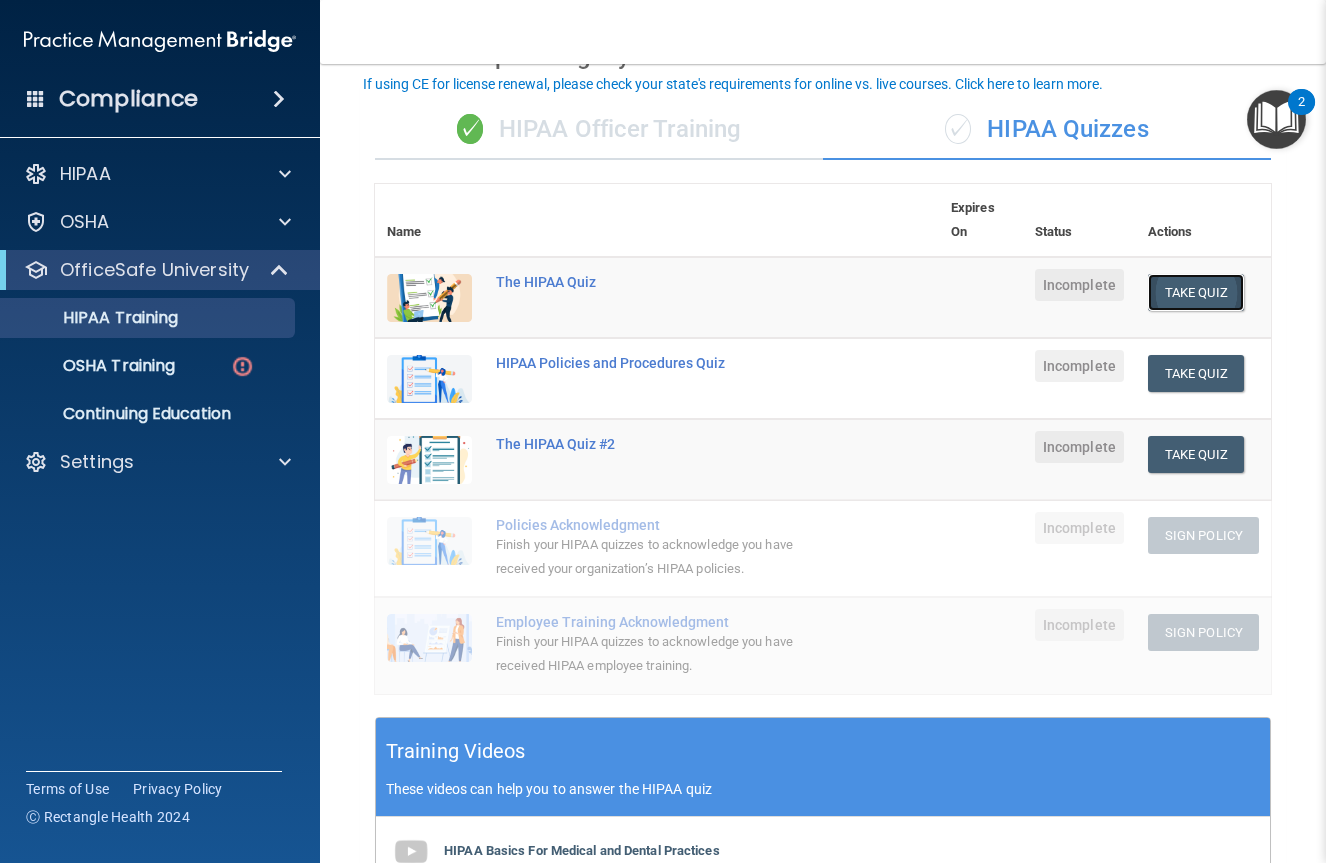 click on "Take Quiz" at bounding box center [1196, 292] 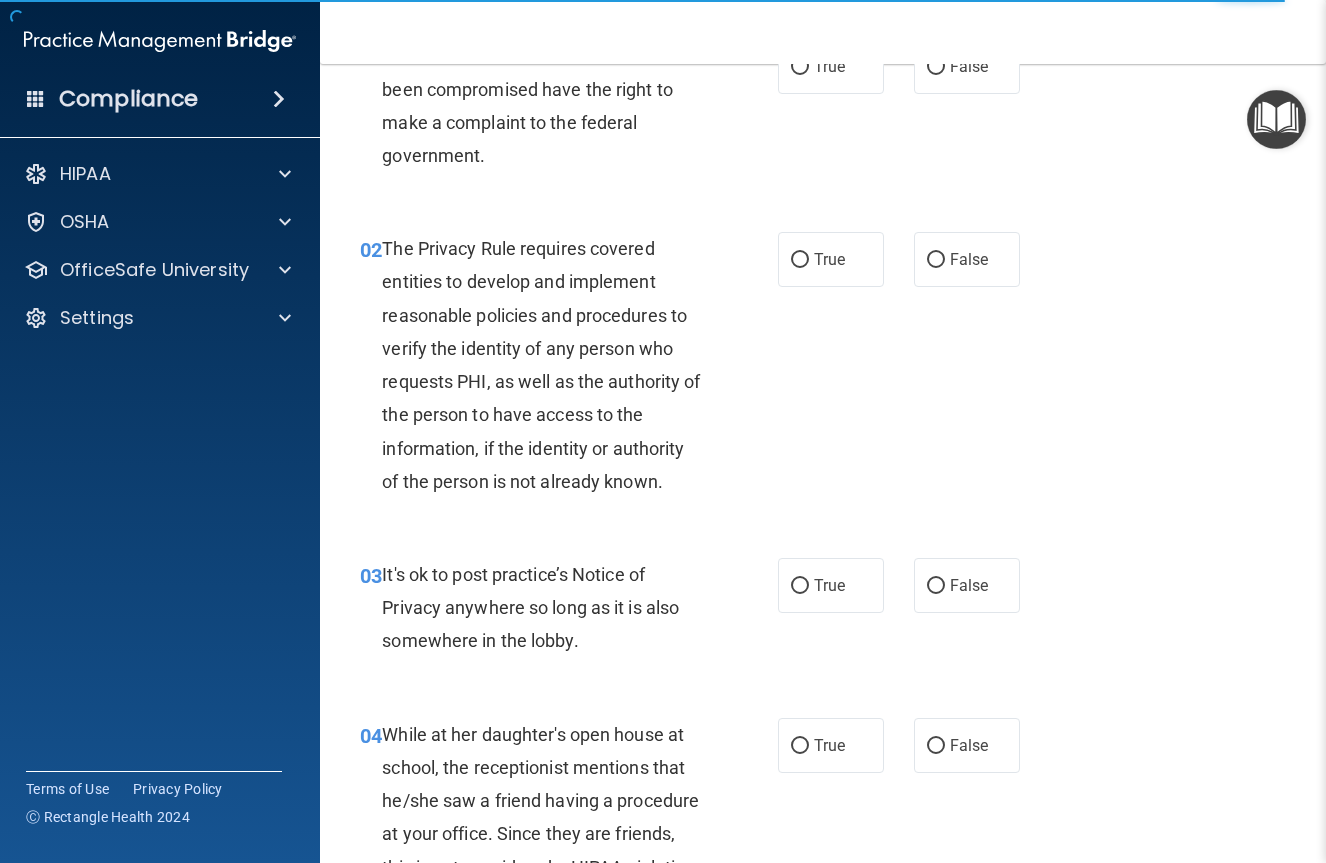 scroll, scrollTop: 0, scrollLeft: 0, axis: both 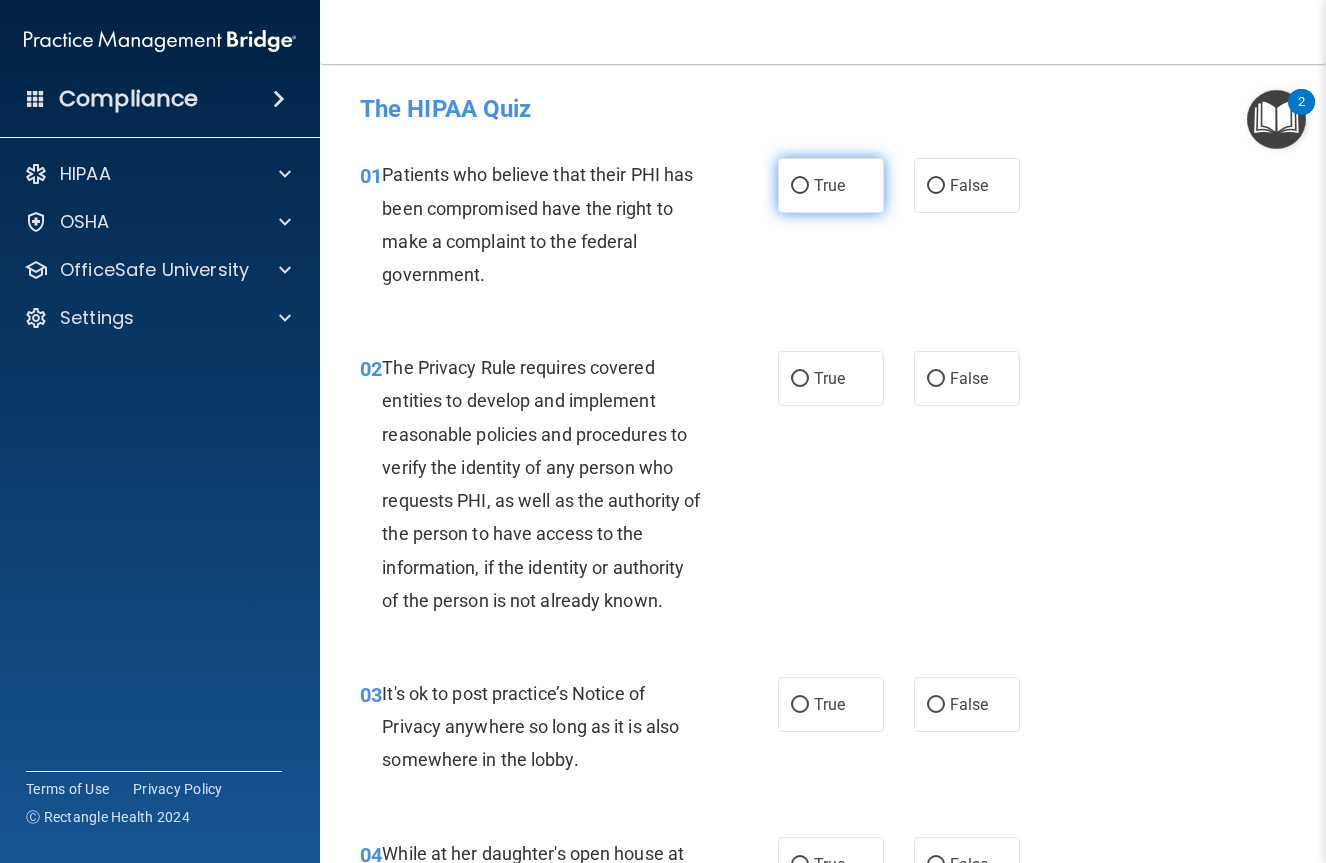 click on "True" at bounding box center [800, 186] 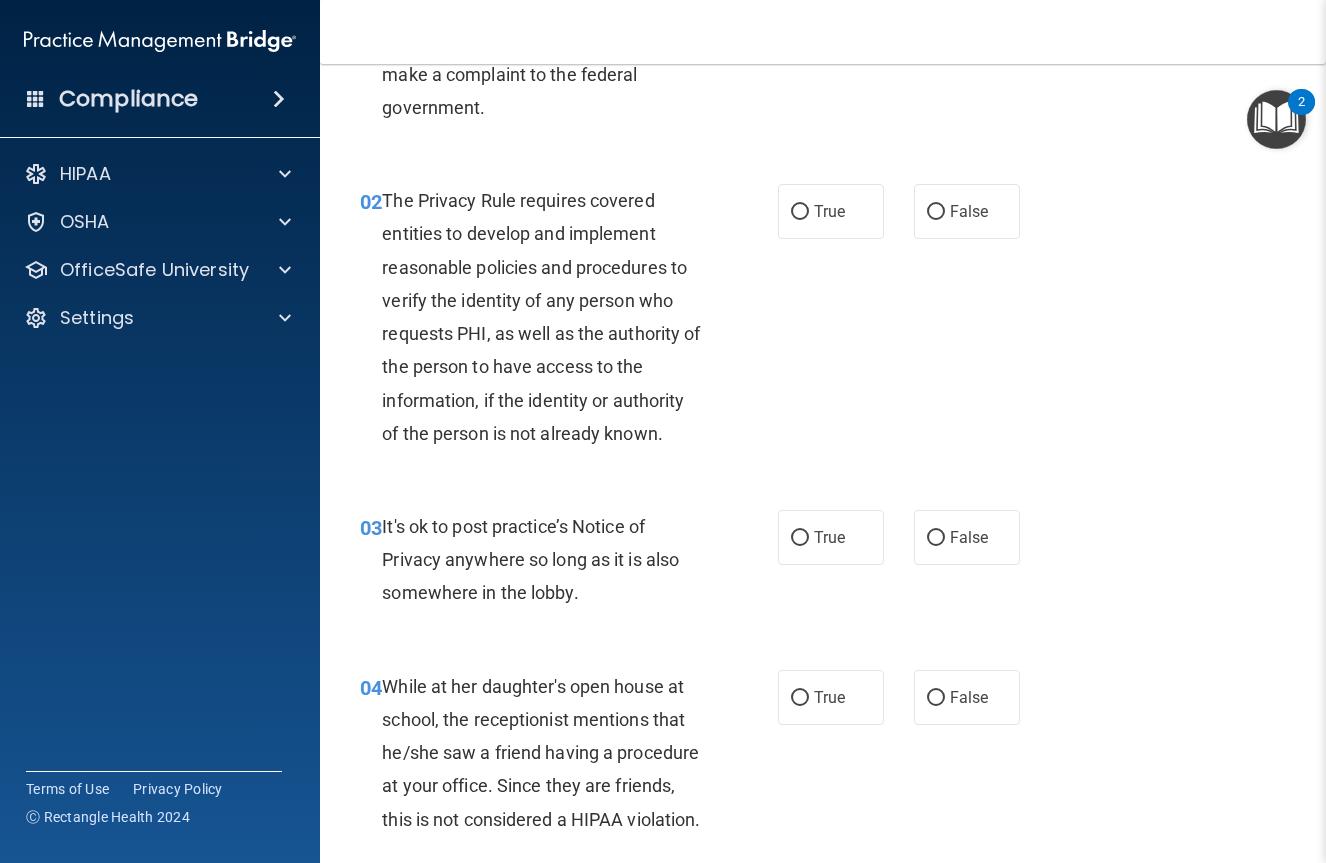 scroll, scrollTop: 169, scrollLeft: 0, axis: vertical 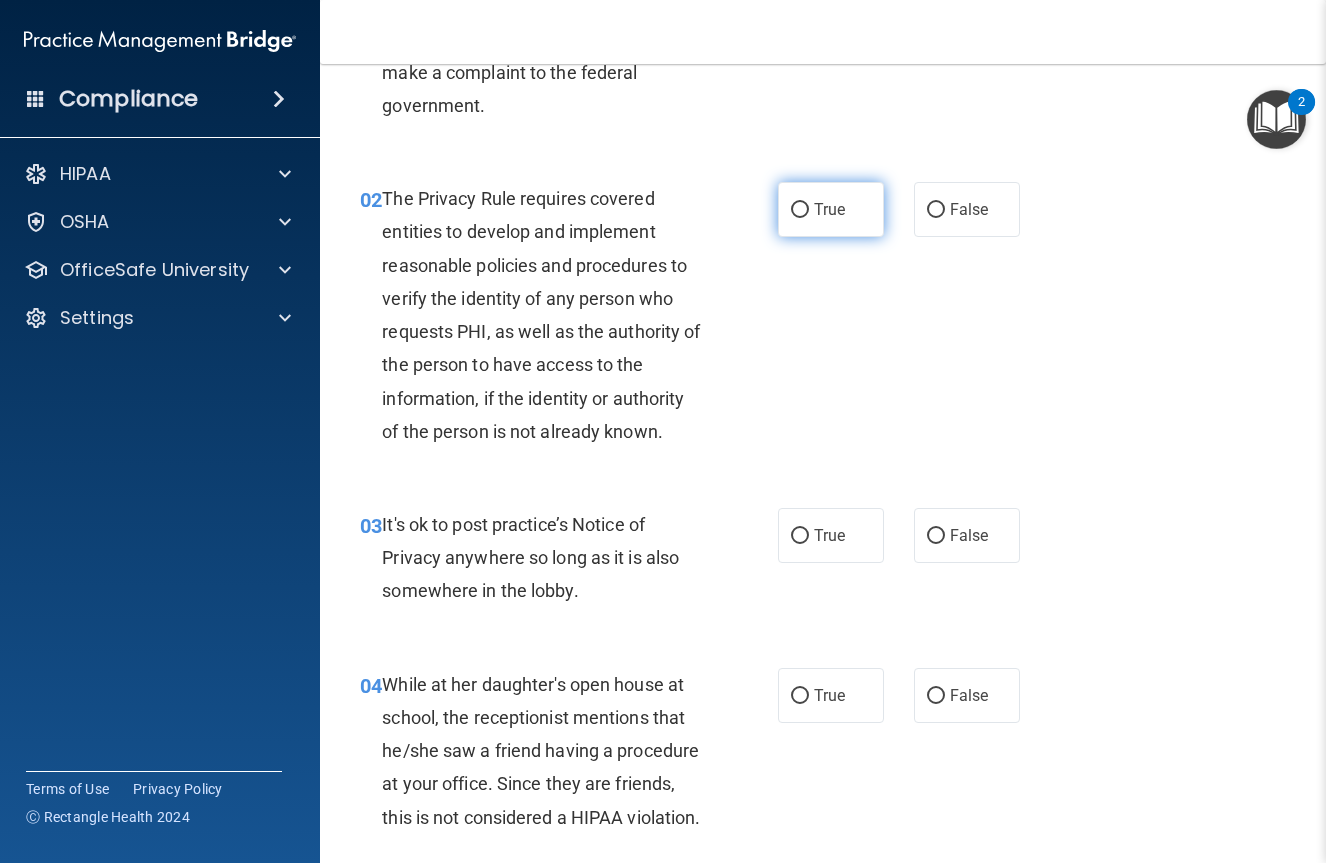 click on "True" at bounding box center [829, 209] 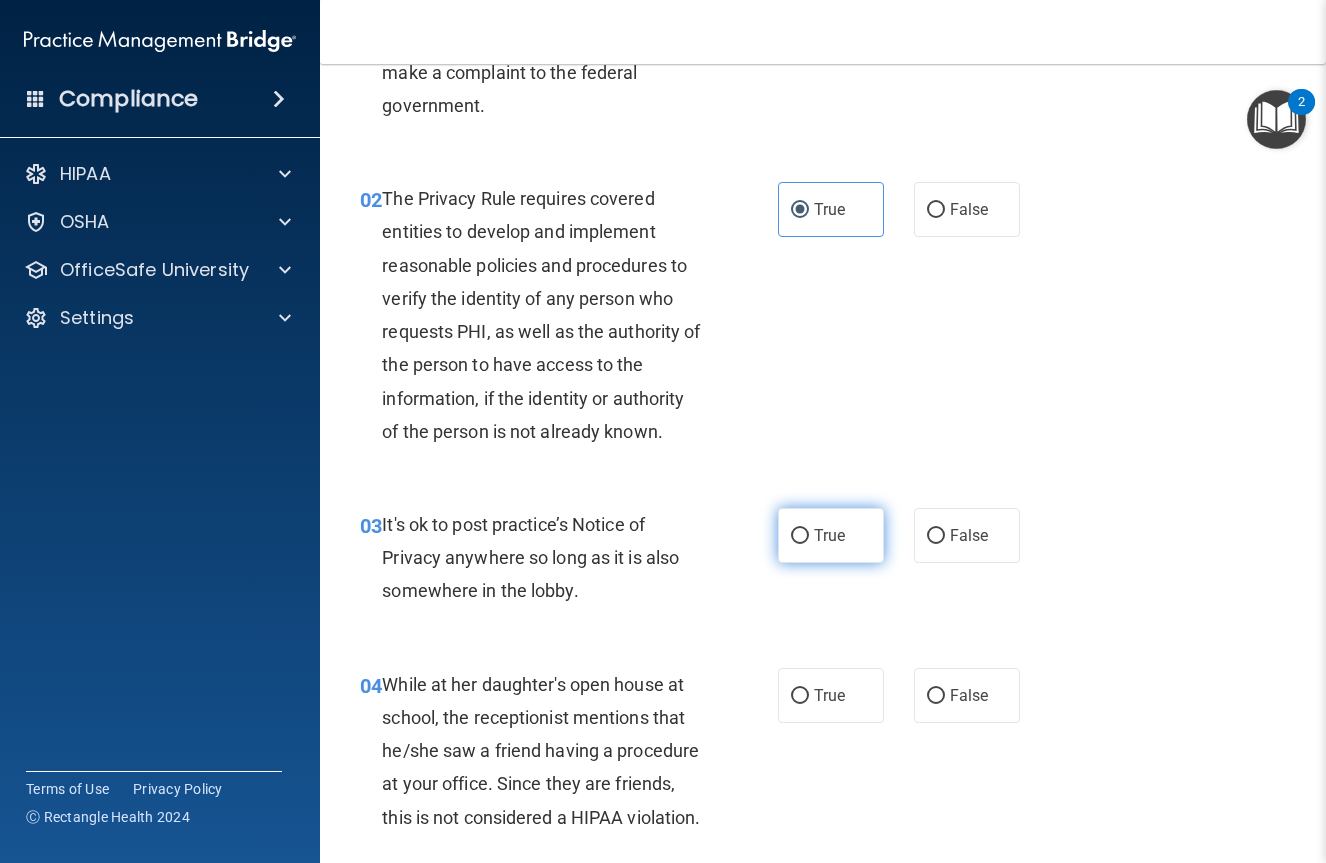 click on "True" at bounding box center (829, 535) 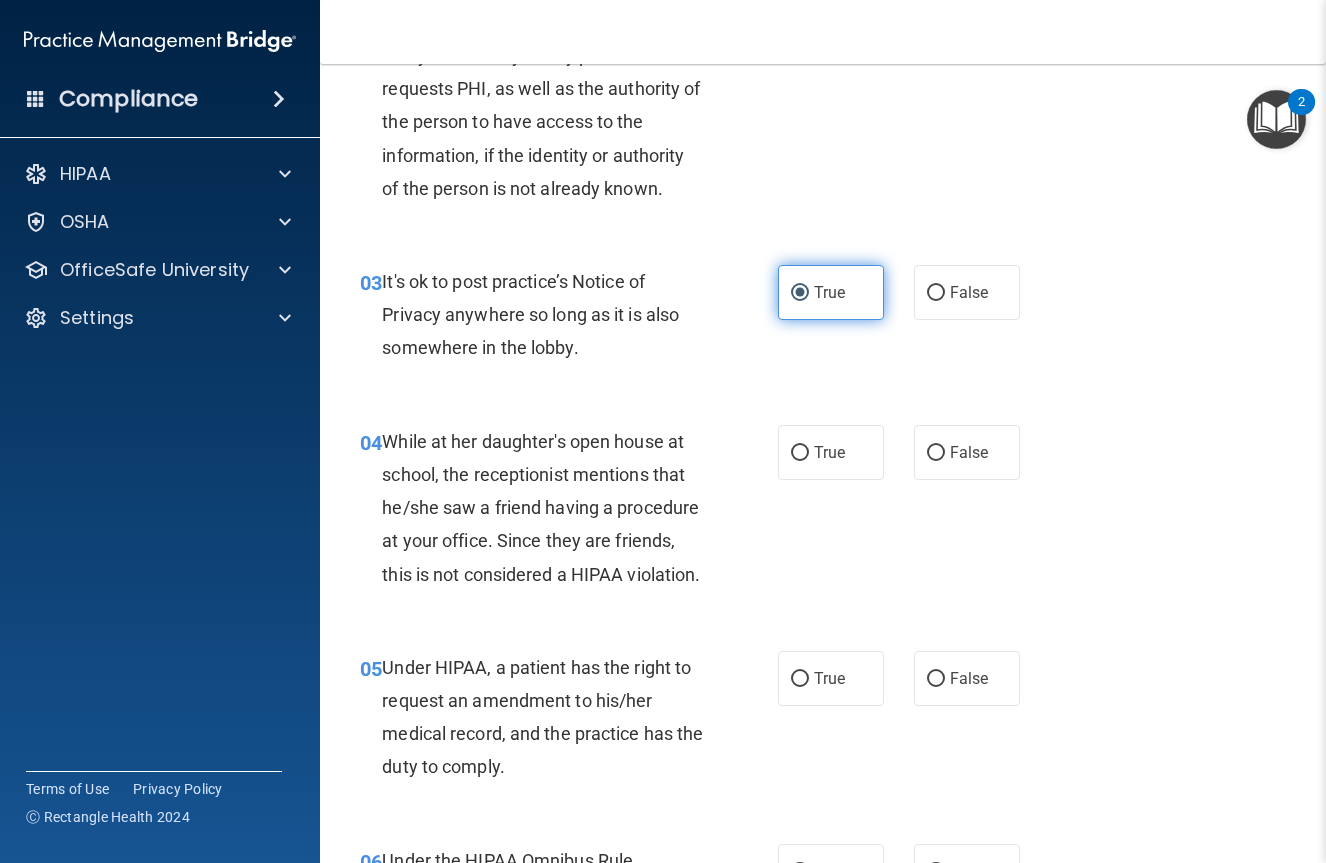 scroll, scrollTop: 487, scrollLeft: 0, axis: vertical 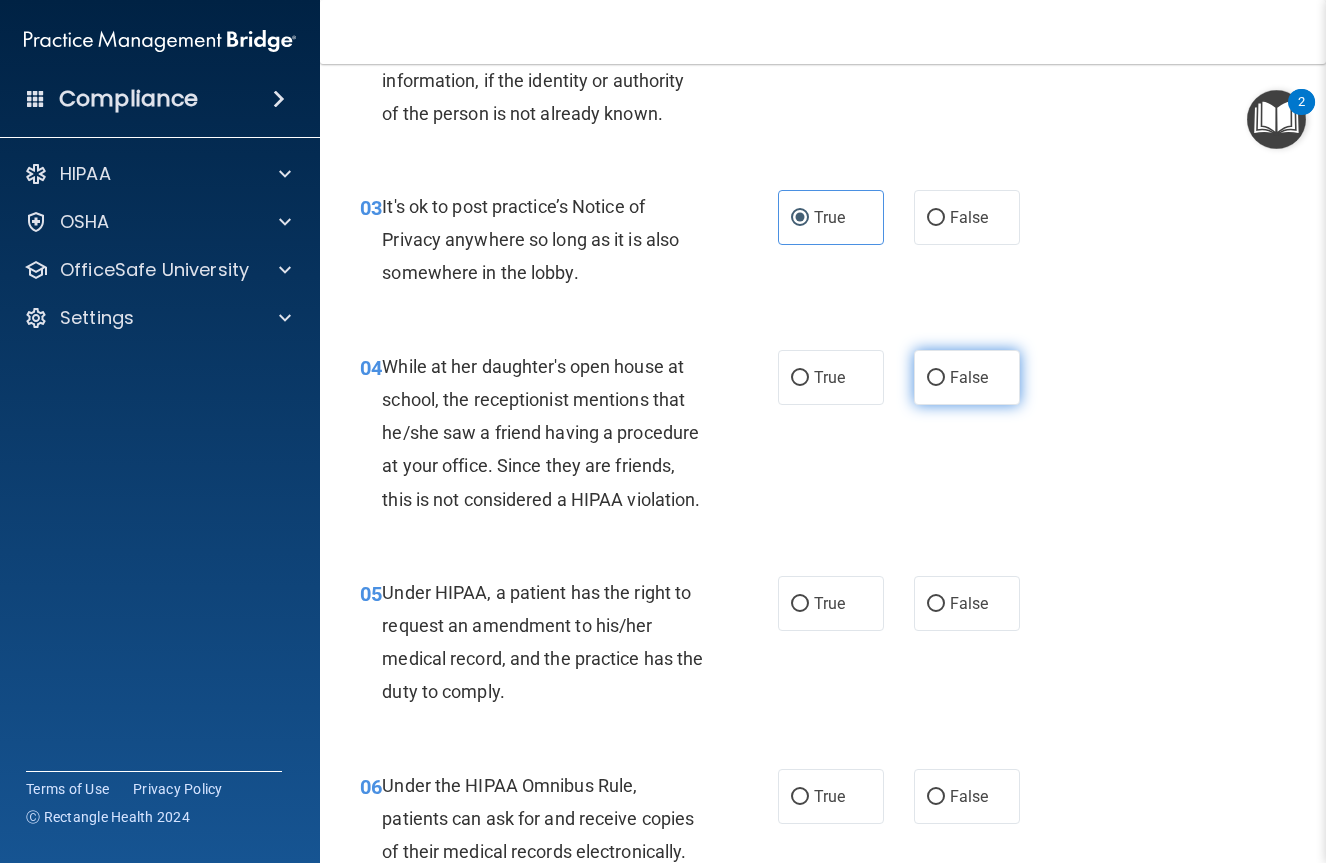 click on "False" at bounding box center [967, 377] 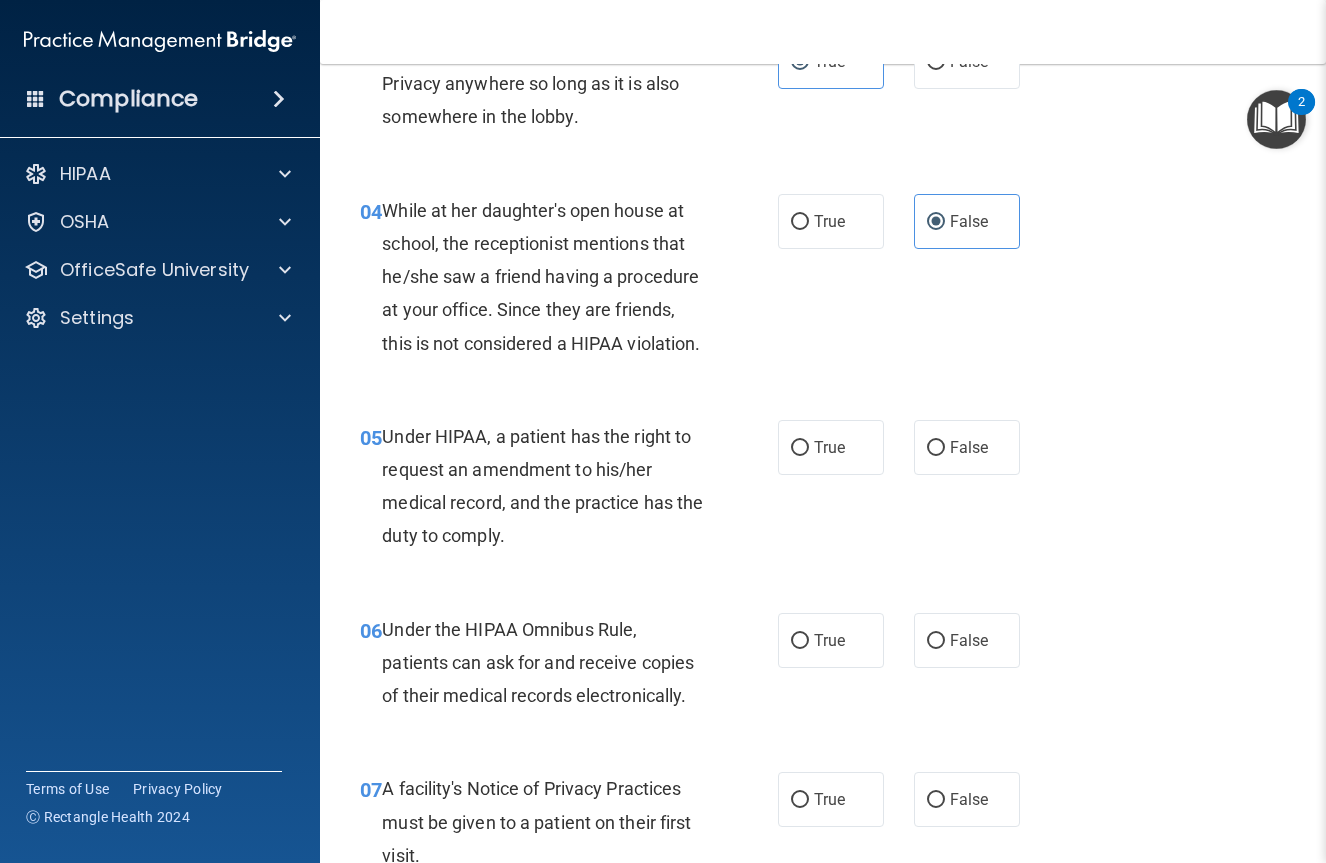 scroll, scrollTop: 647, scrollLeft: 0, axis: vertical 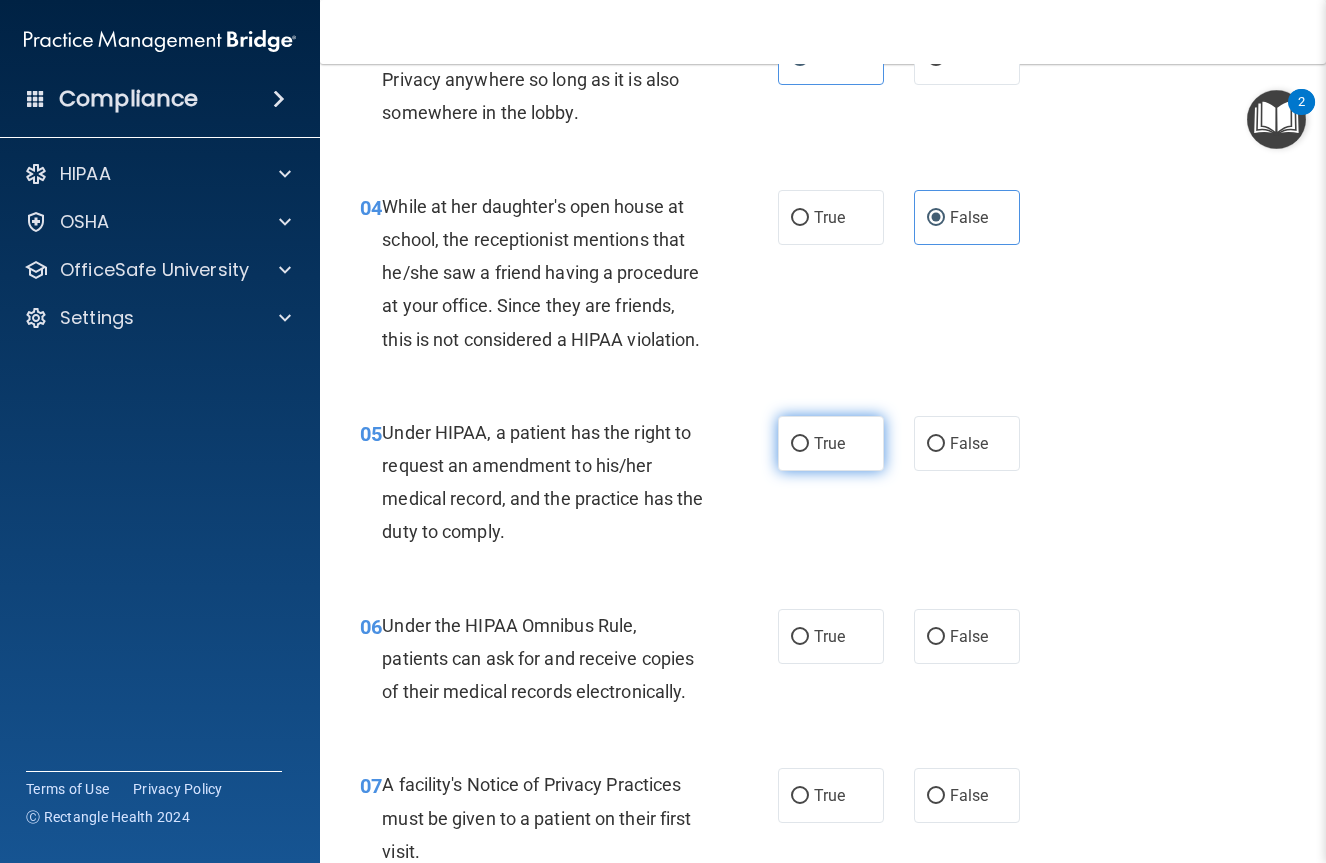 click on "True" at bounding box center (831, 443) 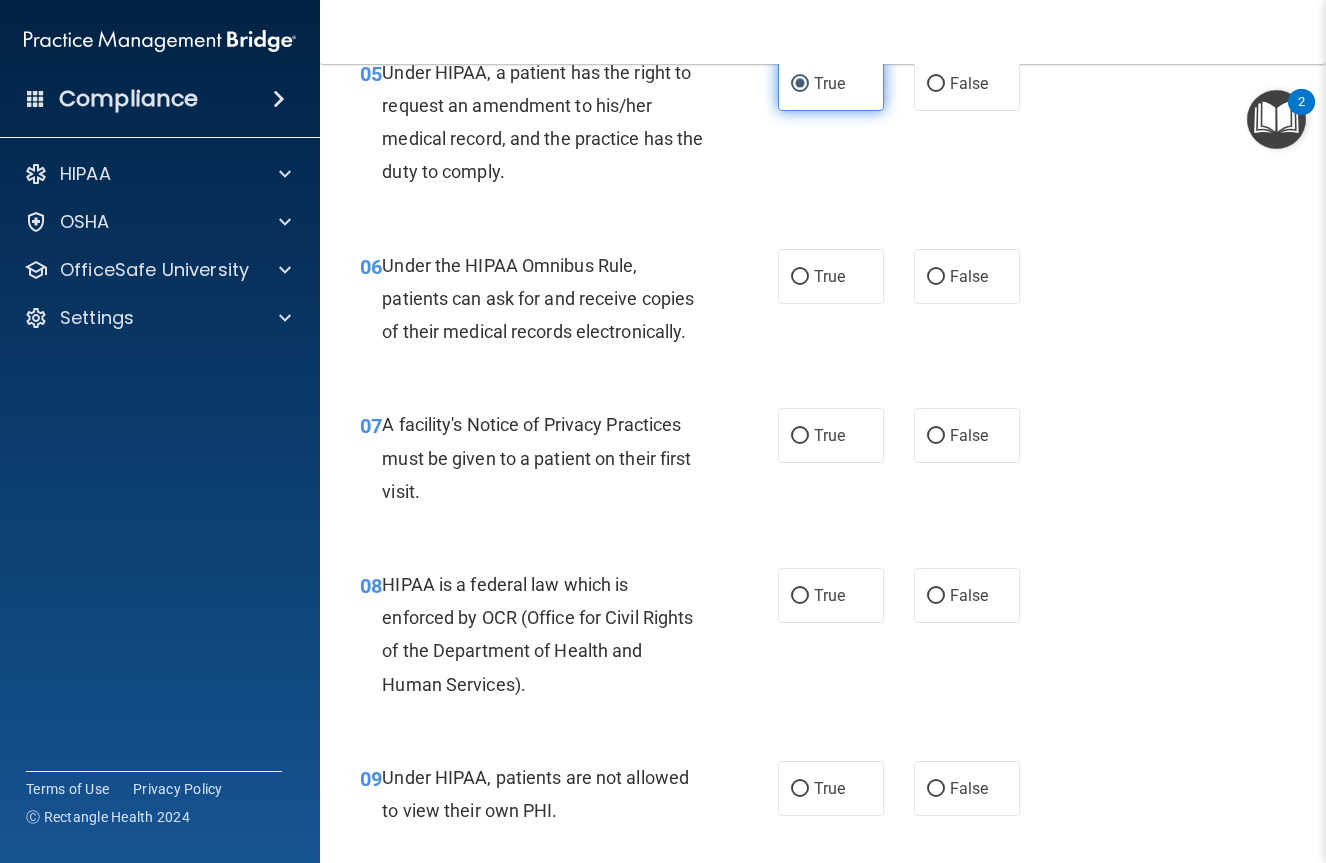 scroll, scrollTop: 1028, scrollLeft: 0, axis: vertical 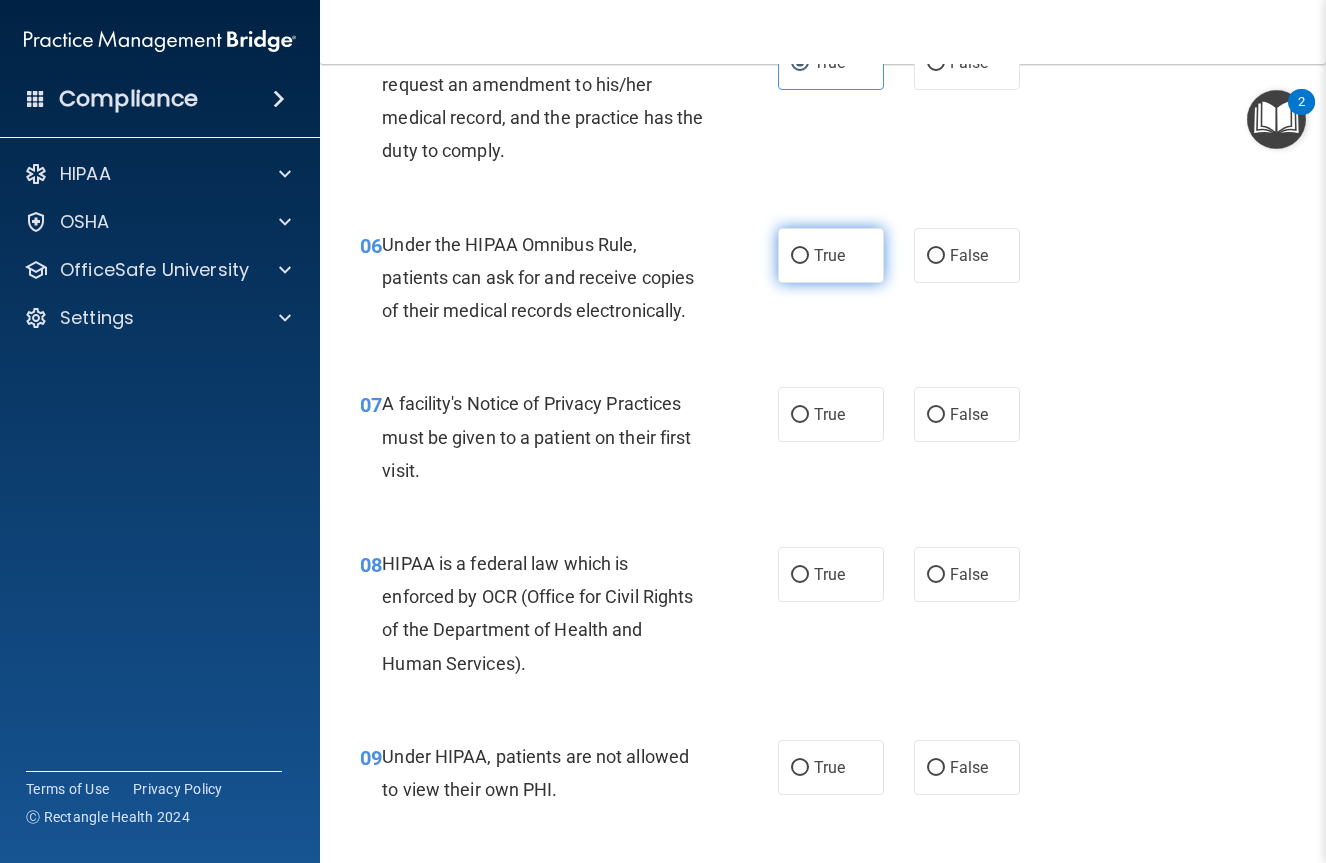 click on "True" at bounding box center (829, 255) 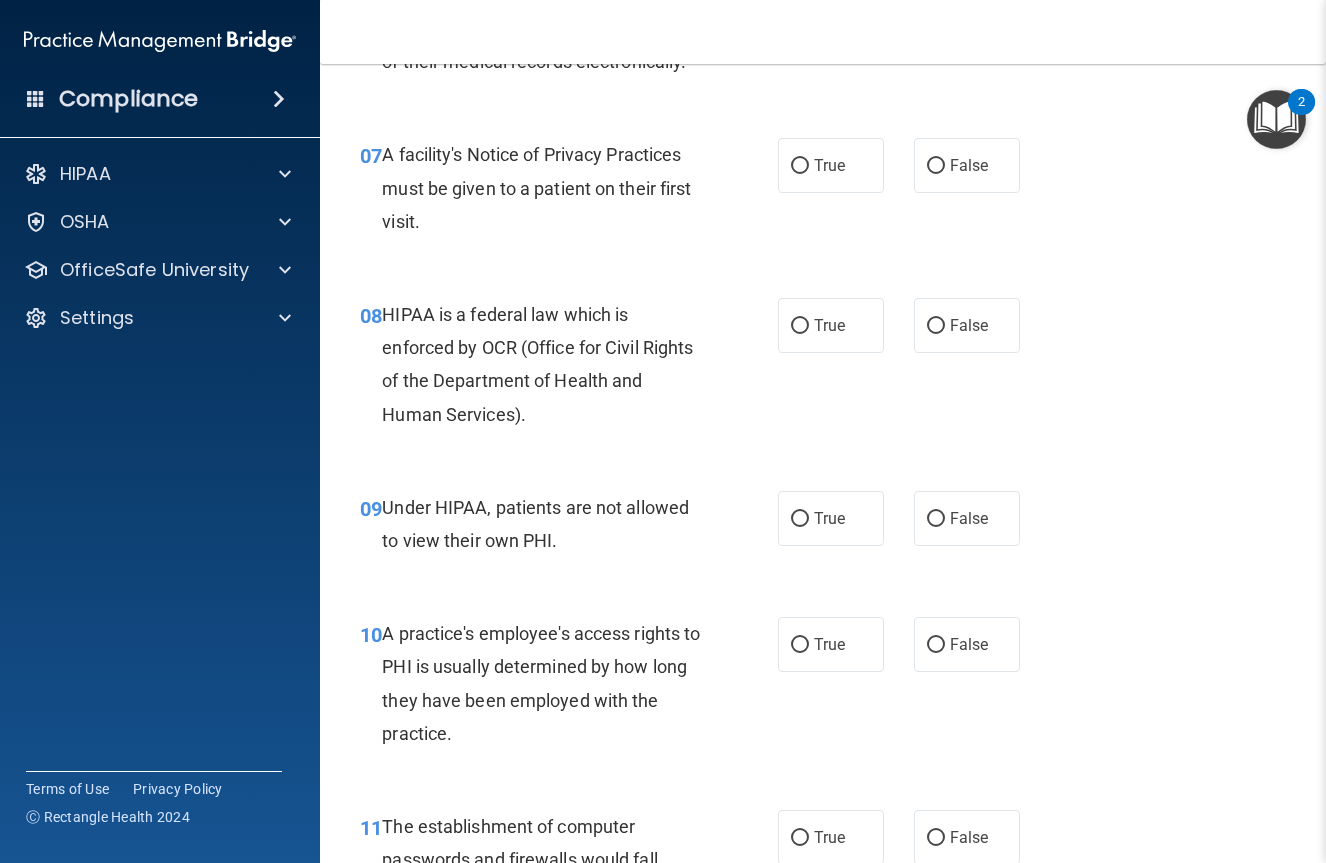scroll, scrollTop: 1276, scrollLeft: 0, axis: vertical 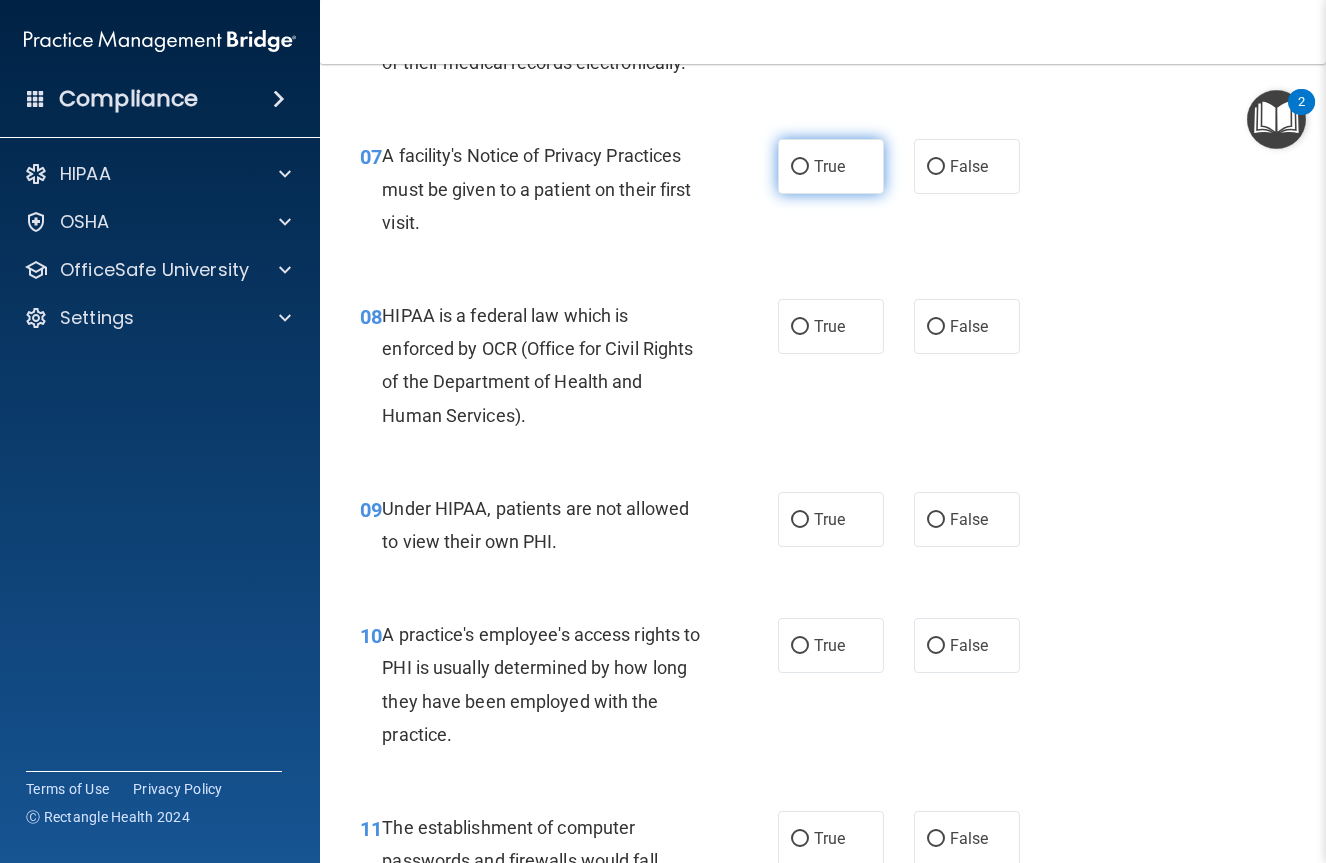 click on "True" at bounding box center [829, 166] 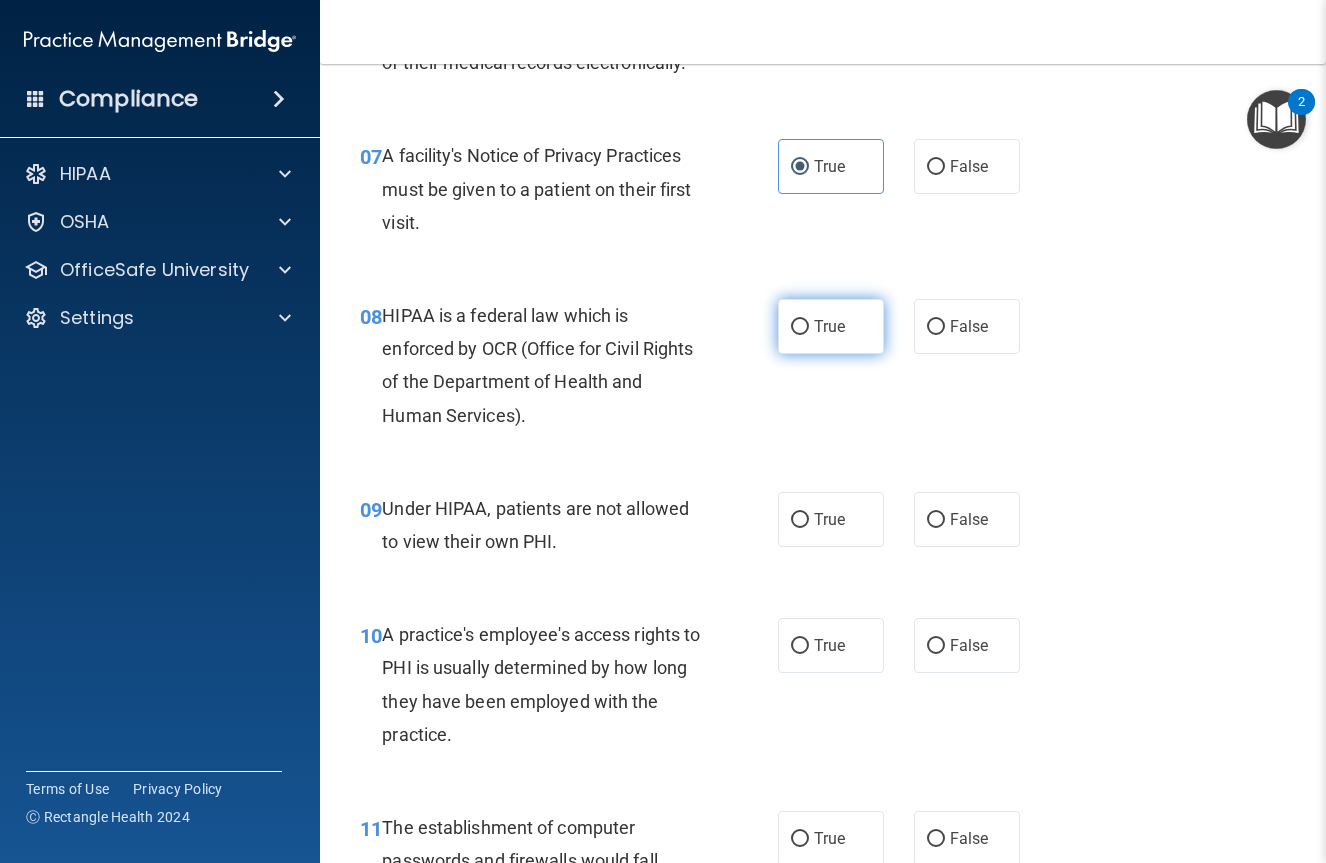 click on "True" at bounding box center [831, 326] 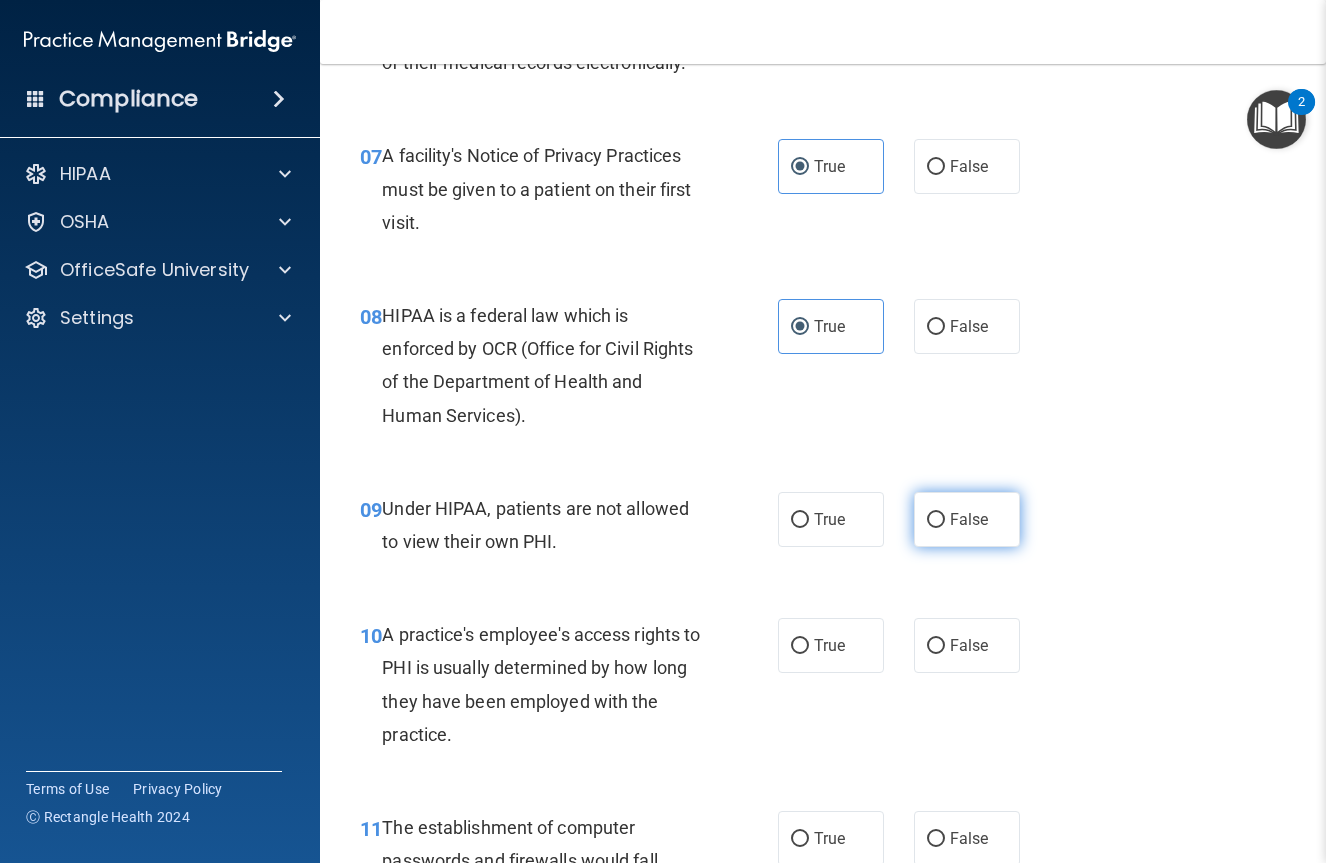click on "False" at bounding box center (969, 519) 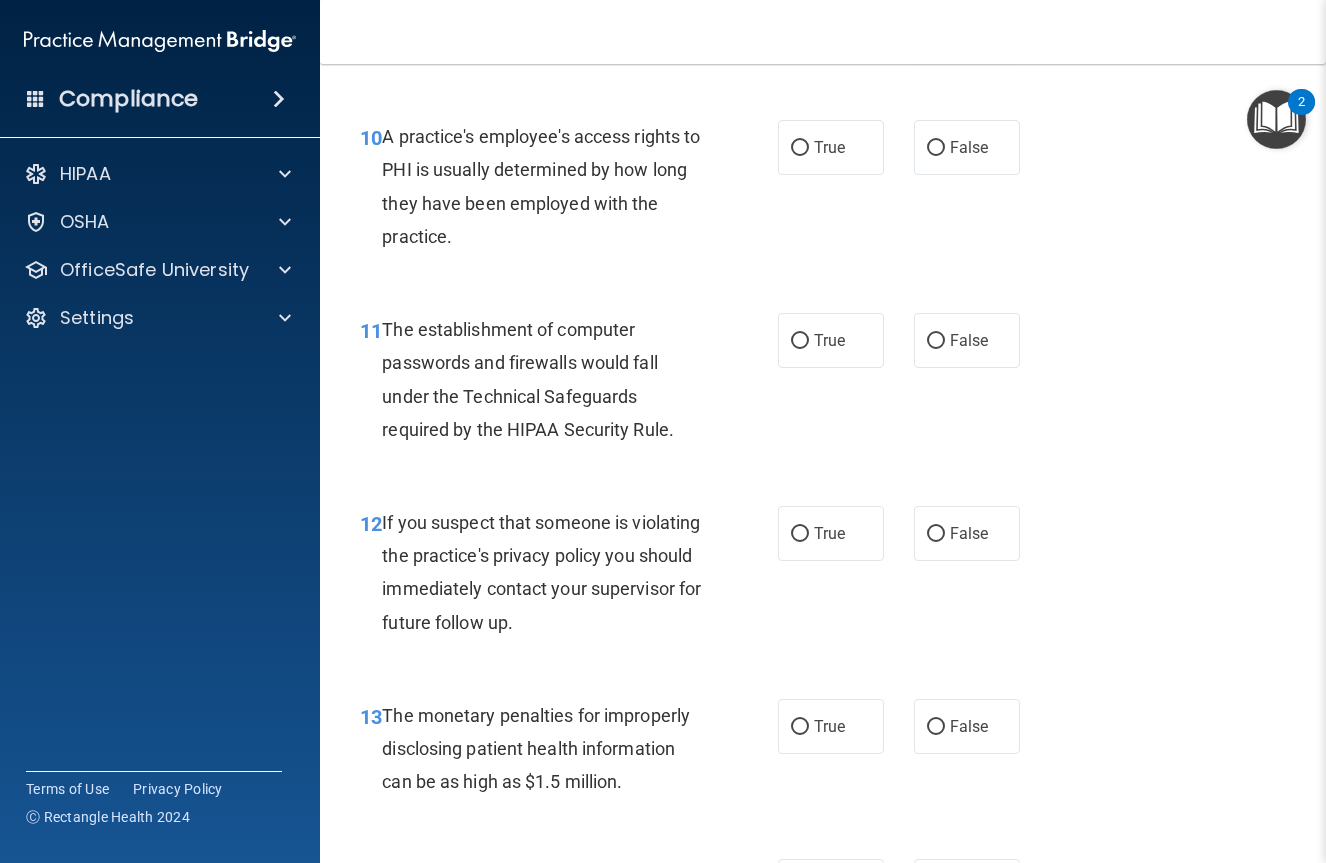 scroll, scrollTop: 1778, scrollLeft: 0, axis: vertical 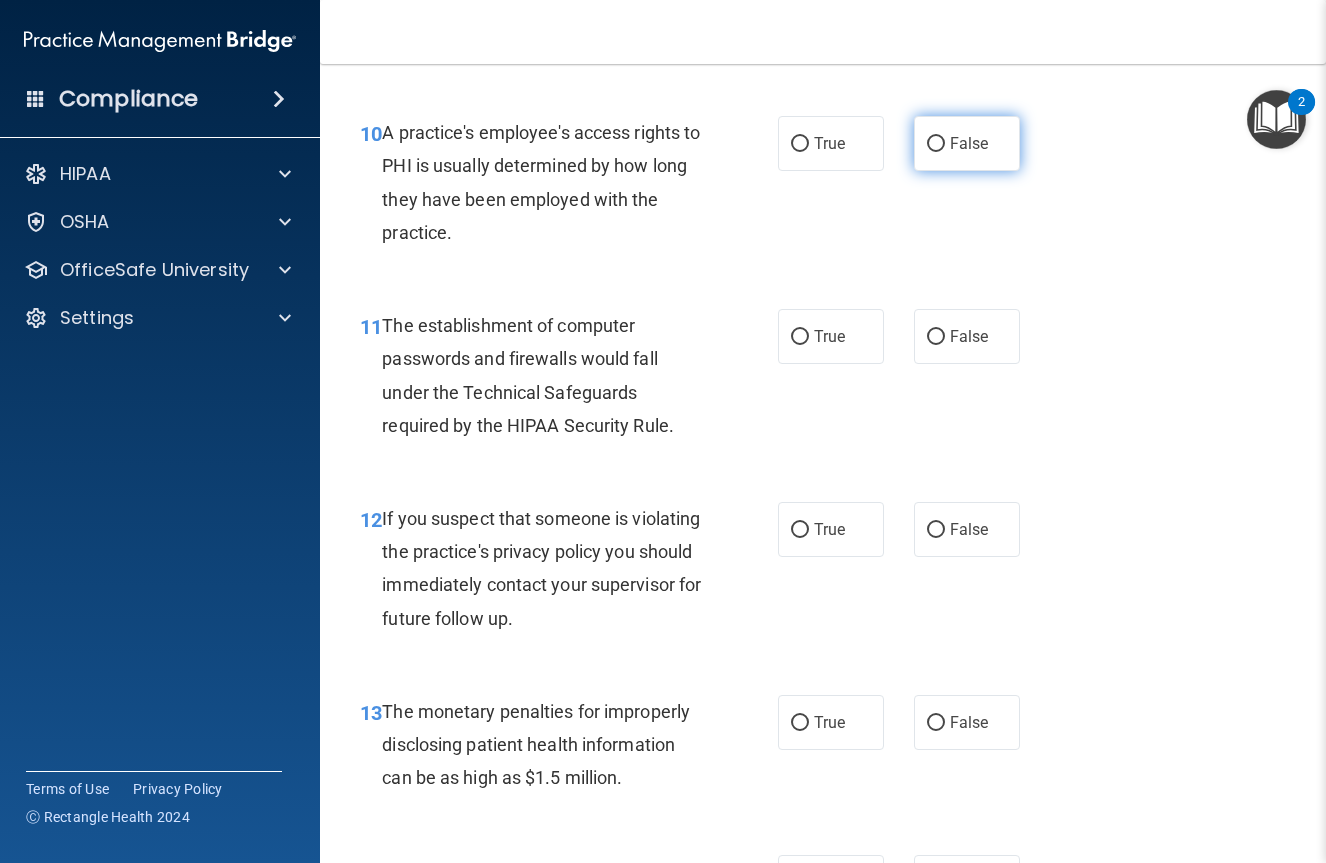 click on "False" at bounding box center (967, 143) 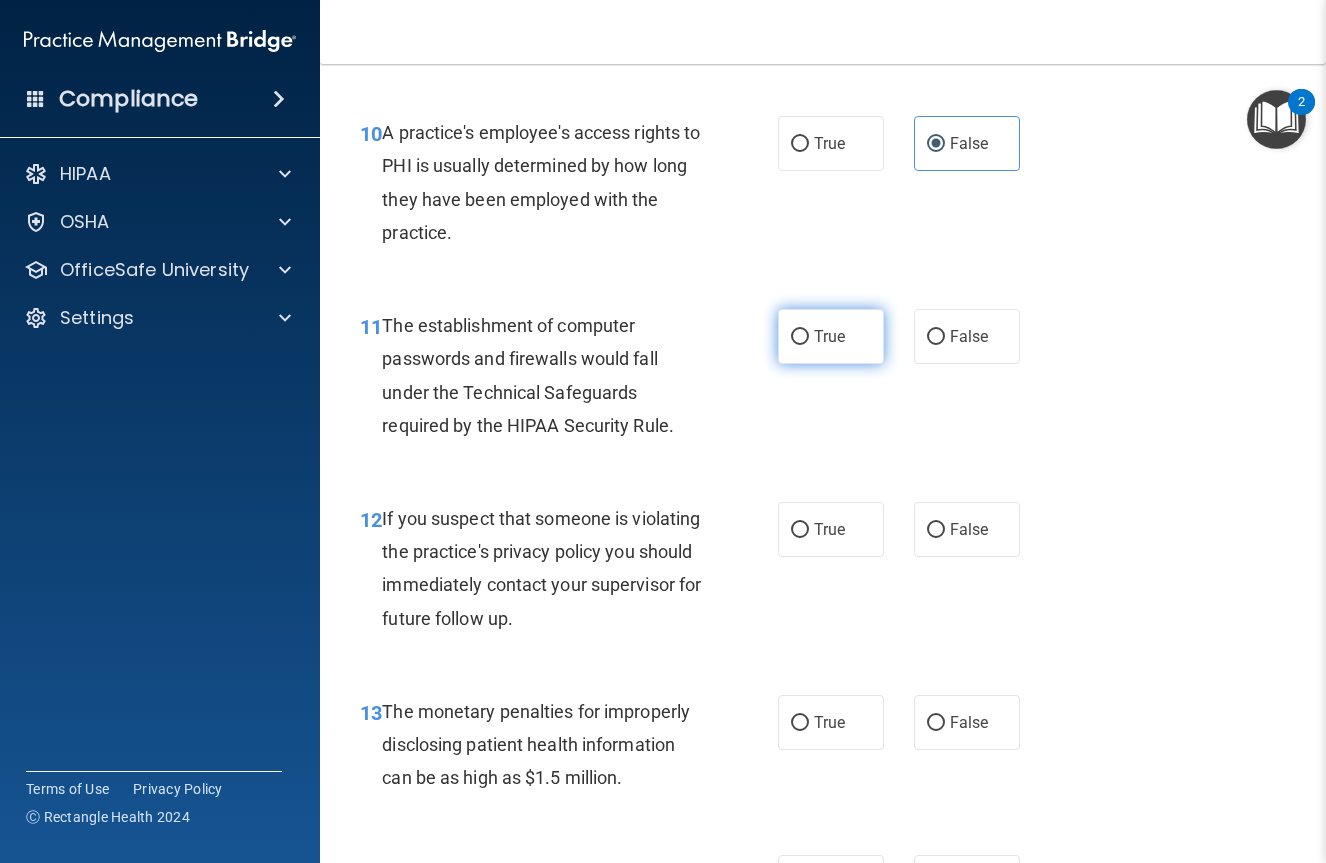 click on "True" at bounding box center (831, 336) 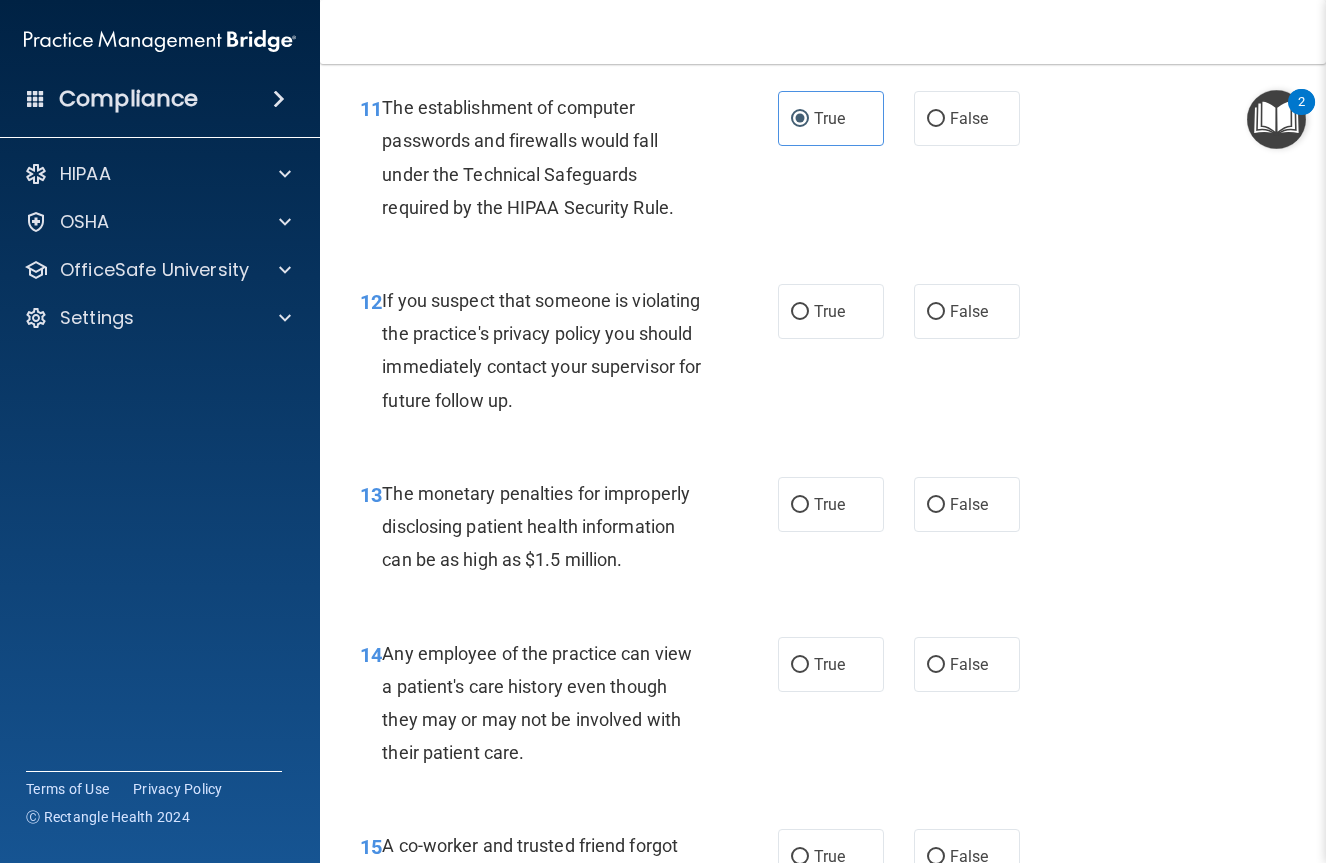 scroll, scrollTop: 2000, scrollLeft: 0, axis: vertical 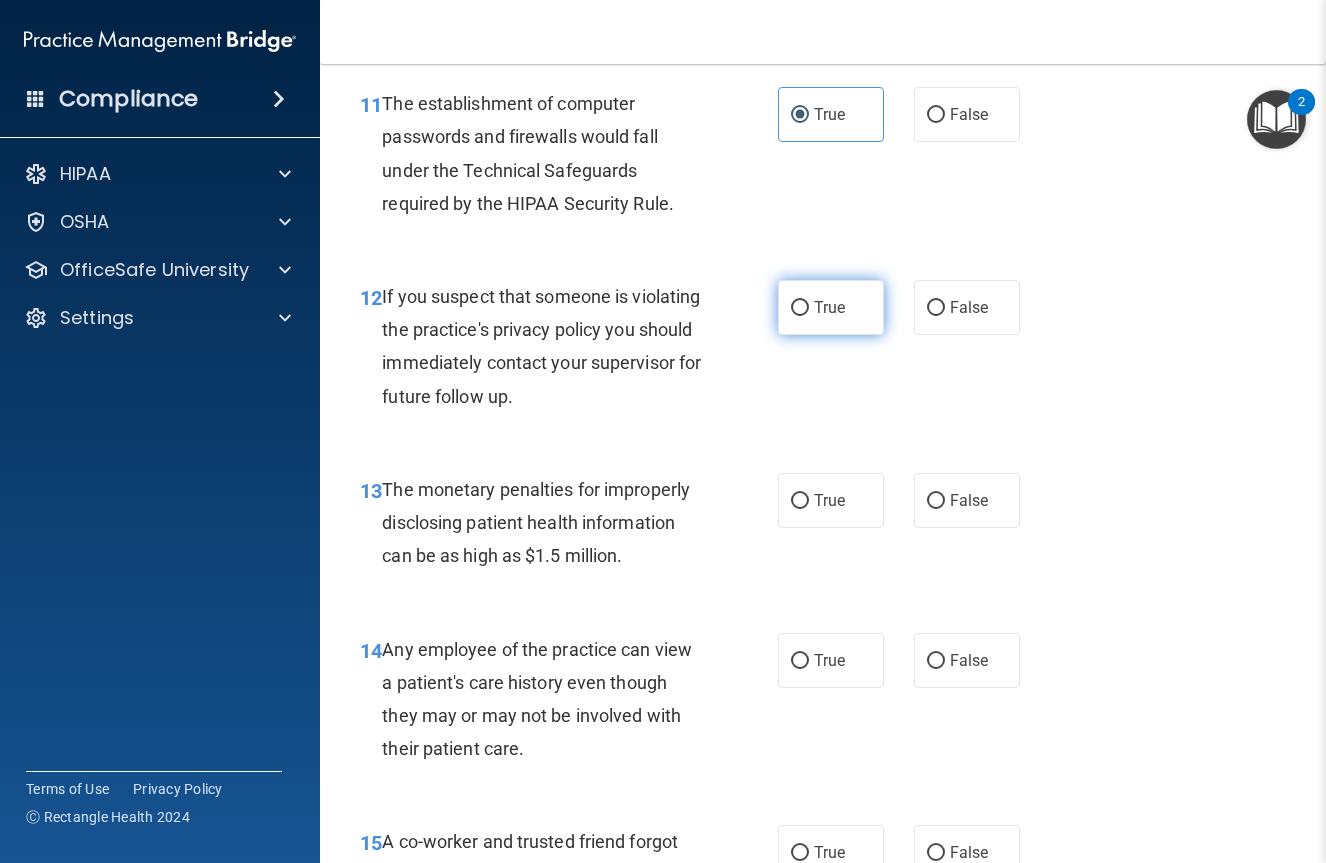 click on "True" at bounding box center [829, 307] 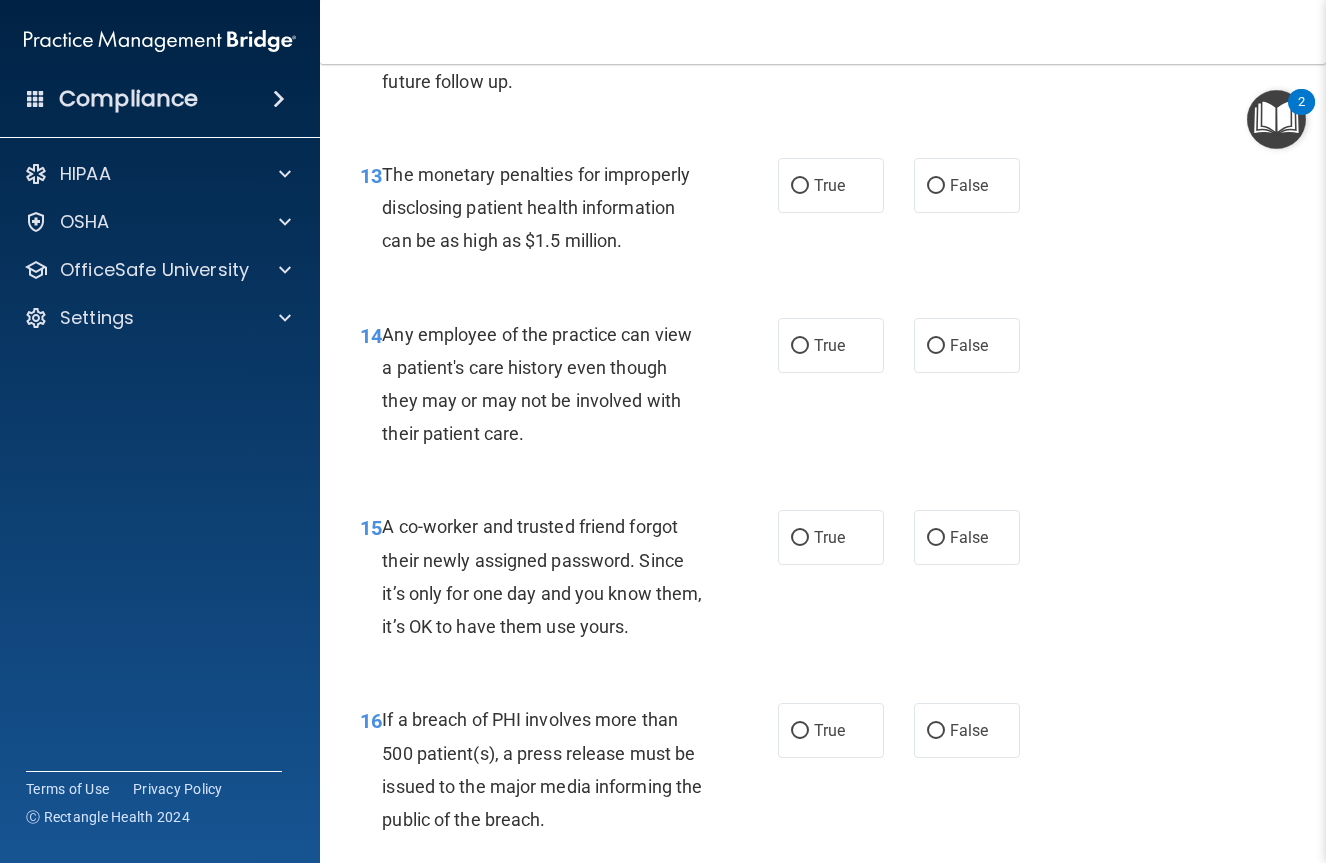 scroll, scrollTop: 2319, scrollLeft: 0, axis: vertical 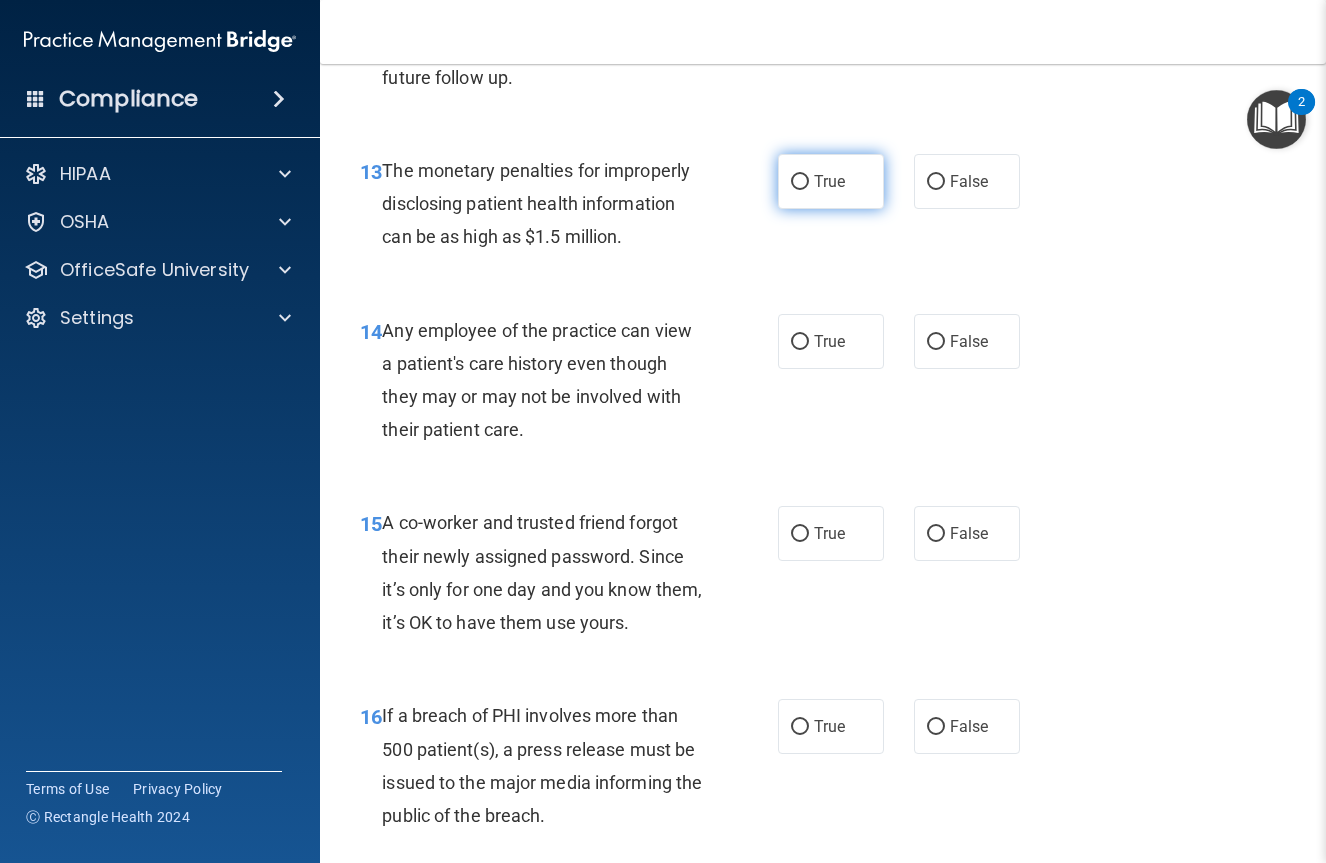 click on "True" at bounding box center [829, 181] 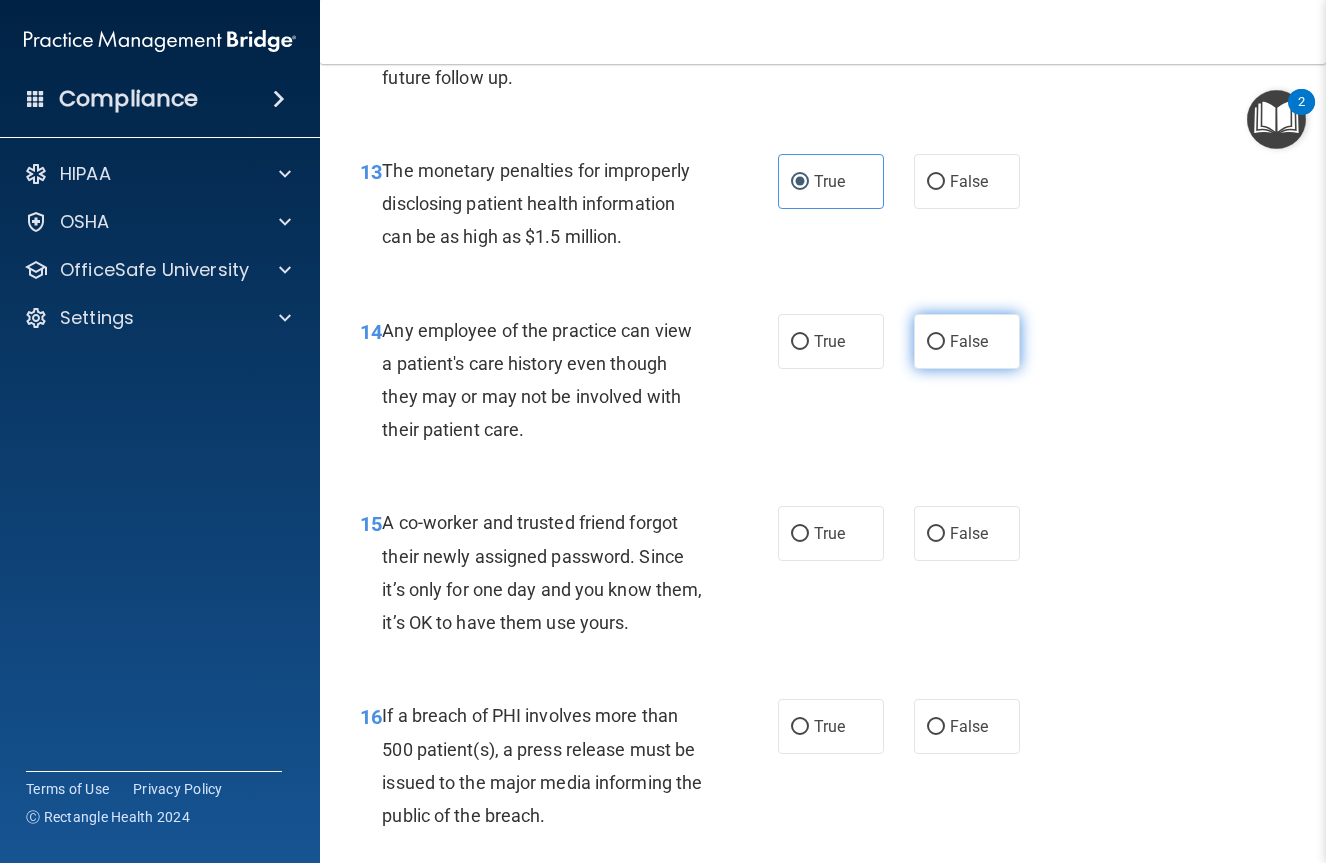 click on "False" at bounding box center (969, 341) 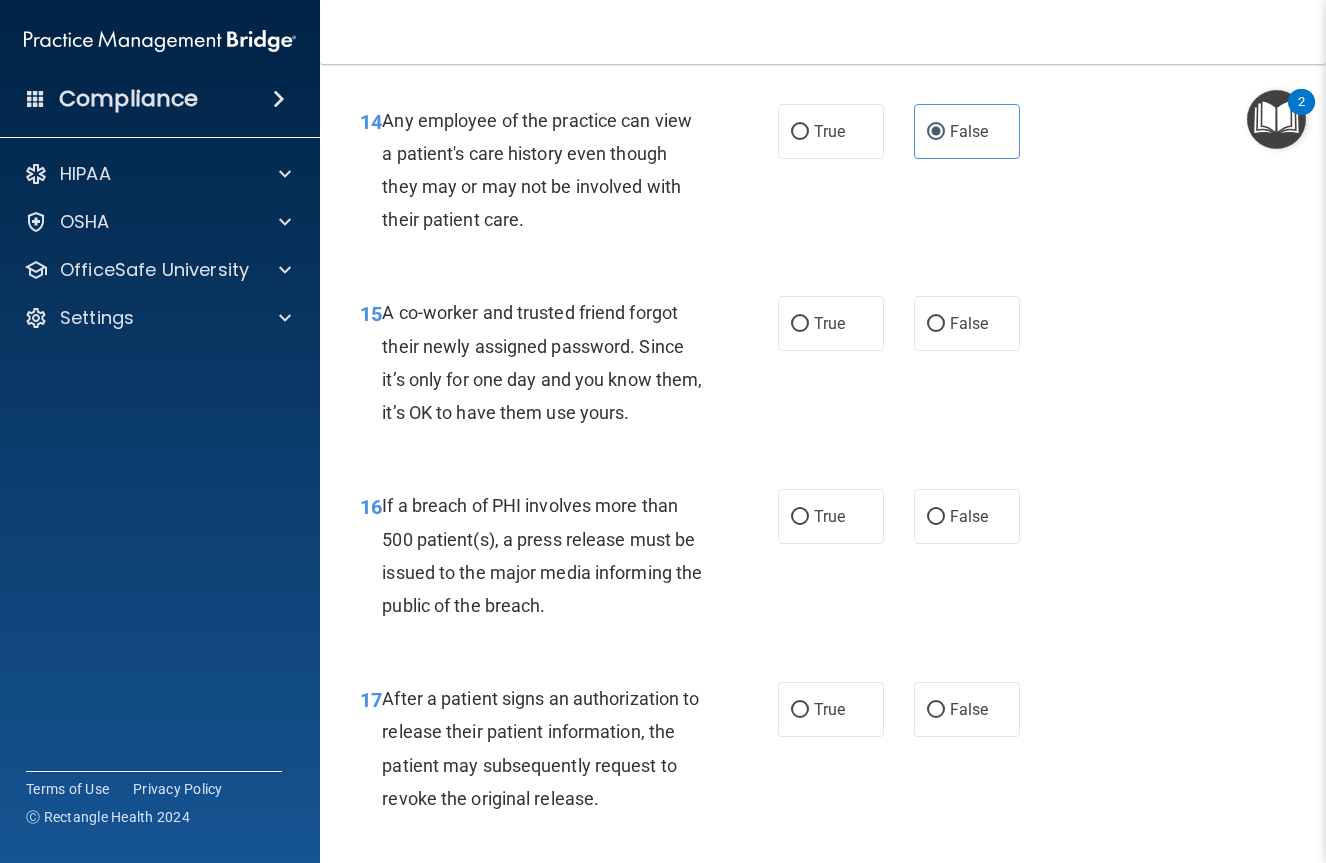 scroll, scrollTop: 2628, scrollLeft: 0, axis: vertical 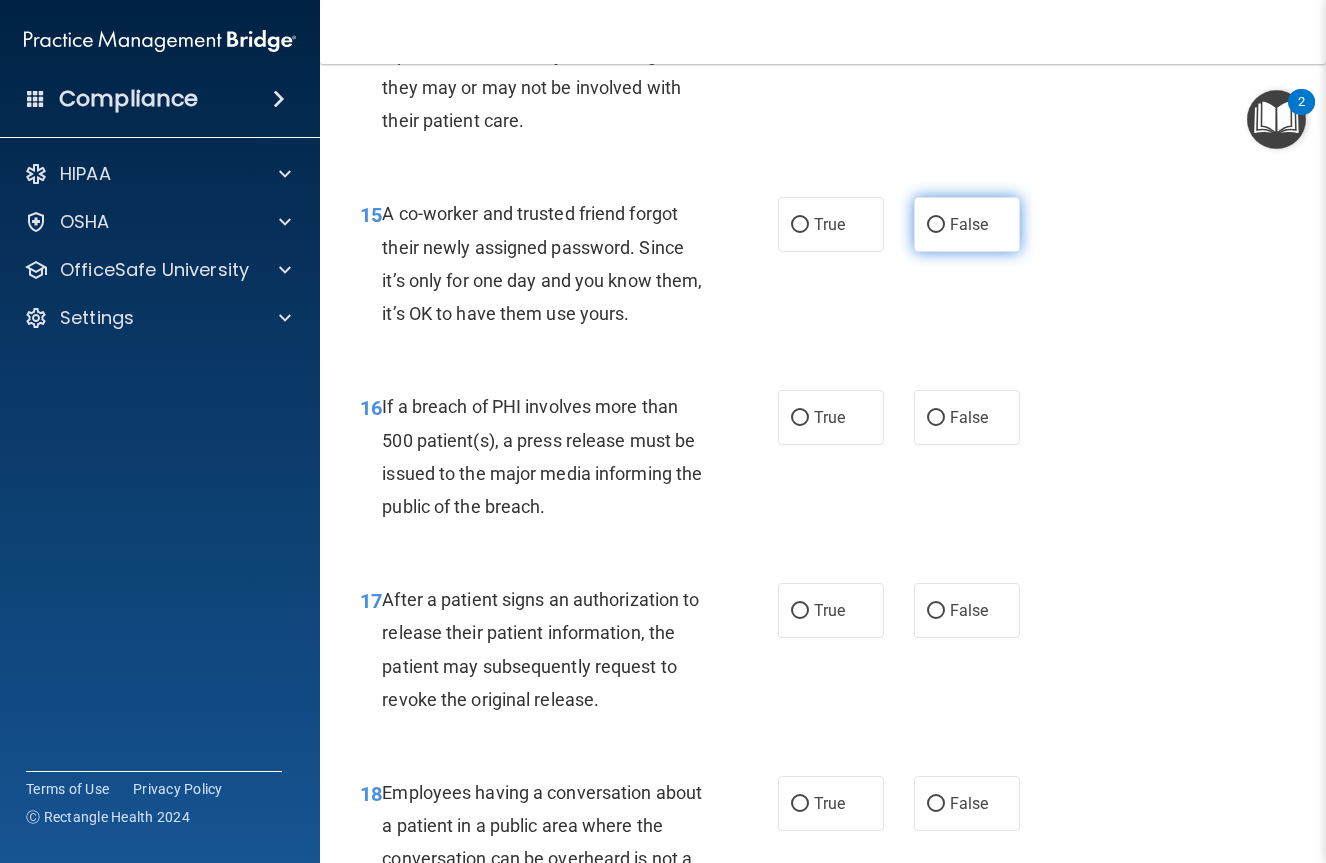 click on "False" at bounding box center (969, 224) 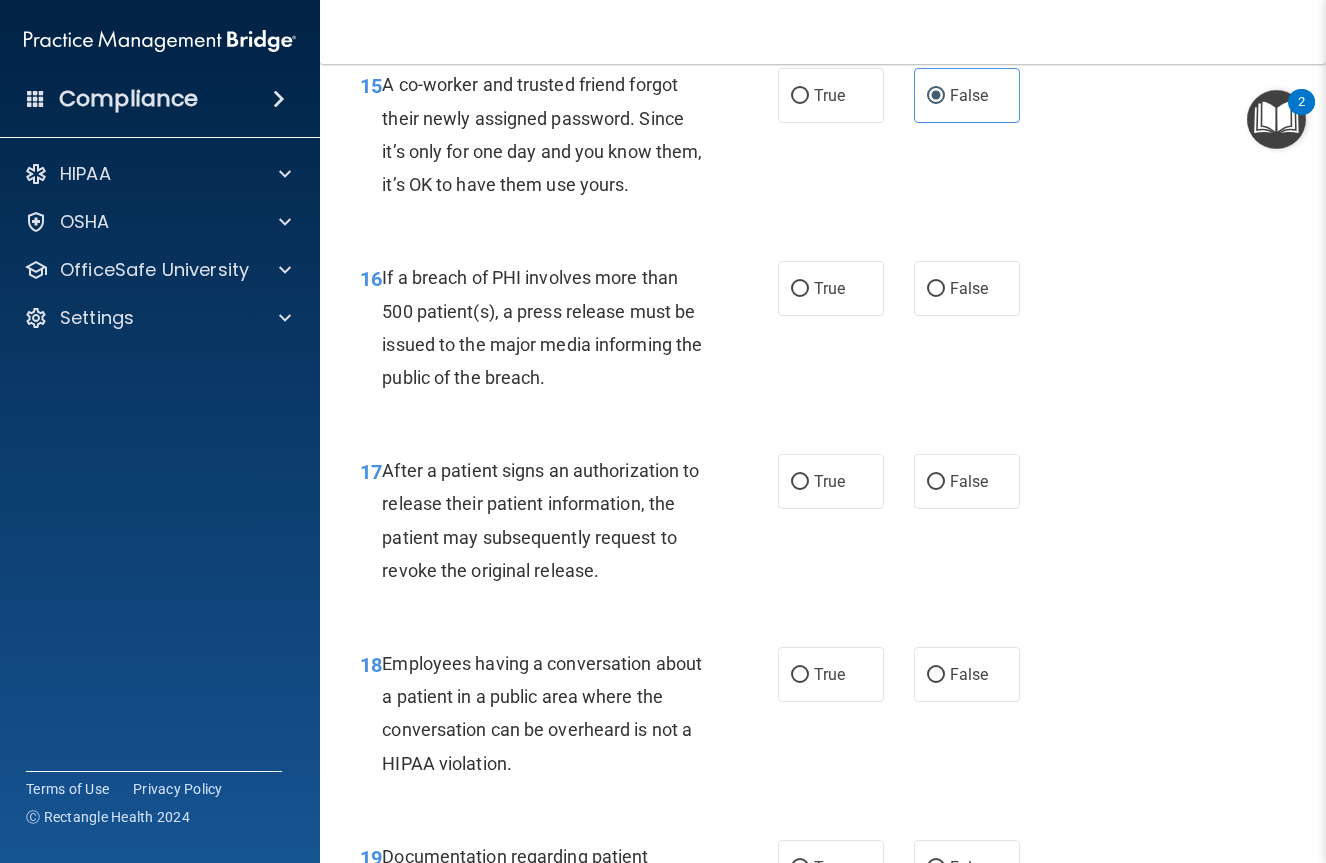 scroll, scrollTop: 2795, scrollLeft: 0, axis: vertical 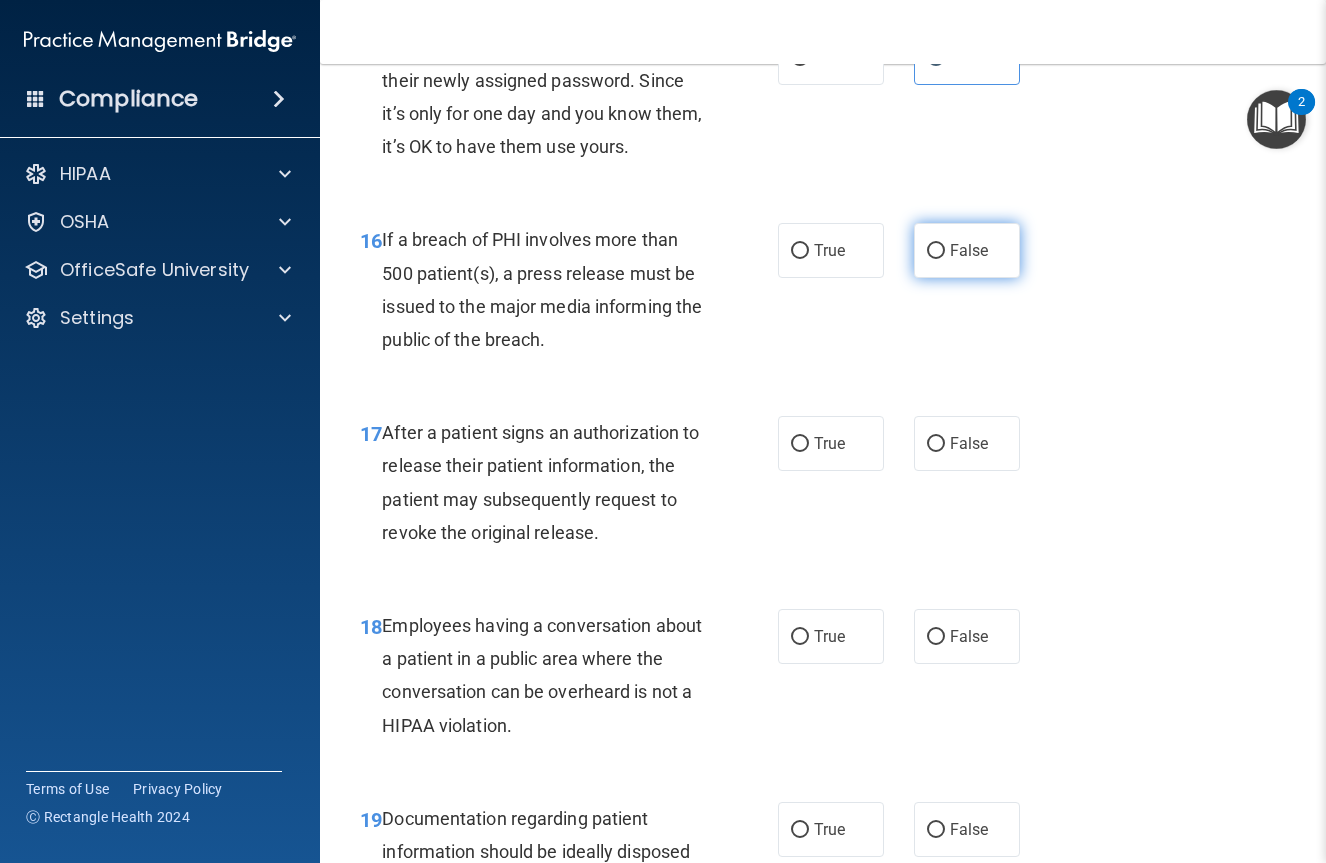click on "False" at bounding box center (967, 250) 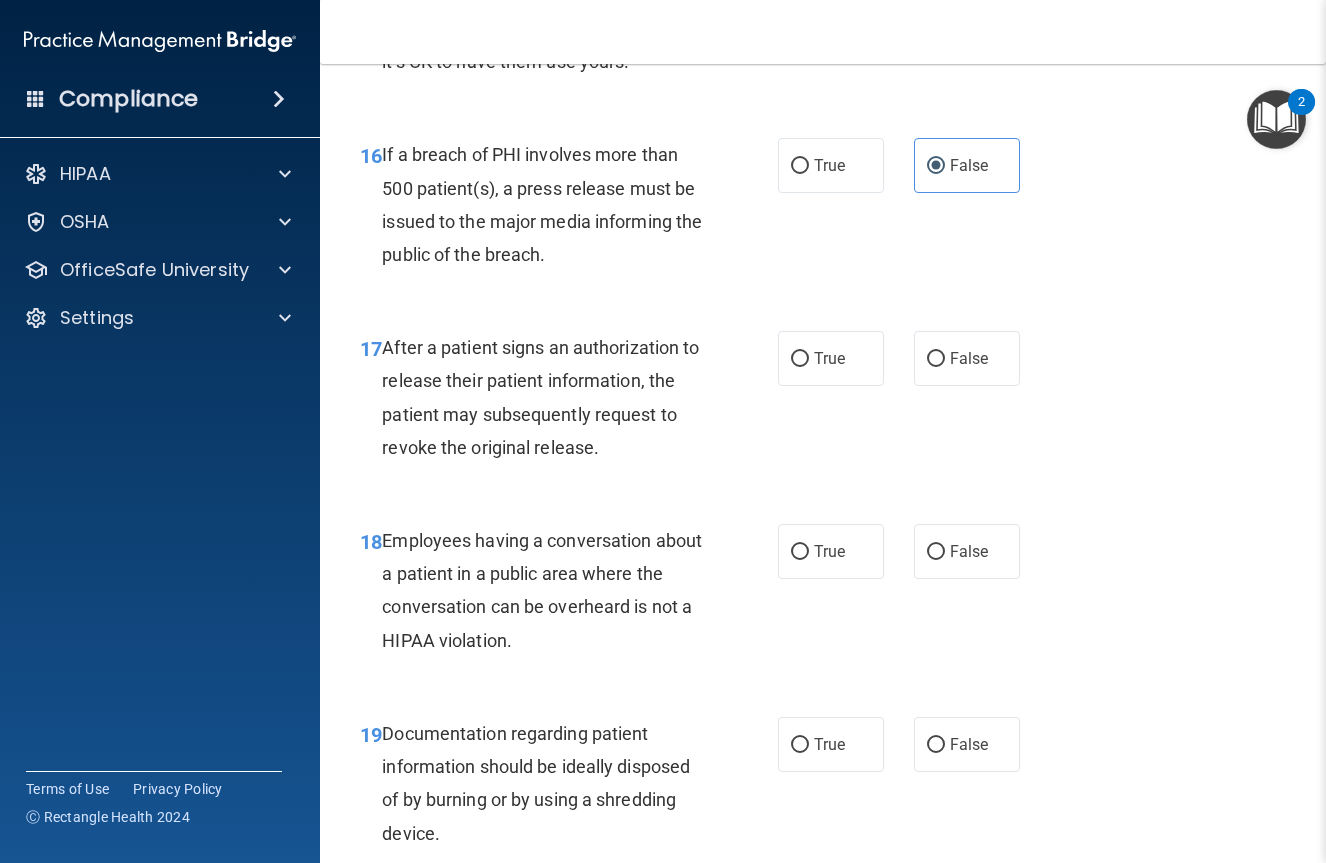 scroll, scrollTop: 2900, scrollLeft: 0, axis: vertical 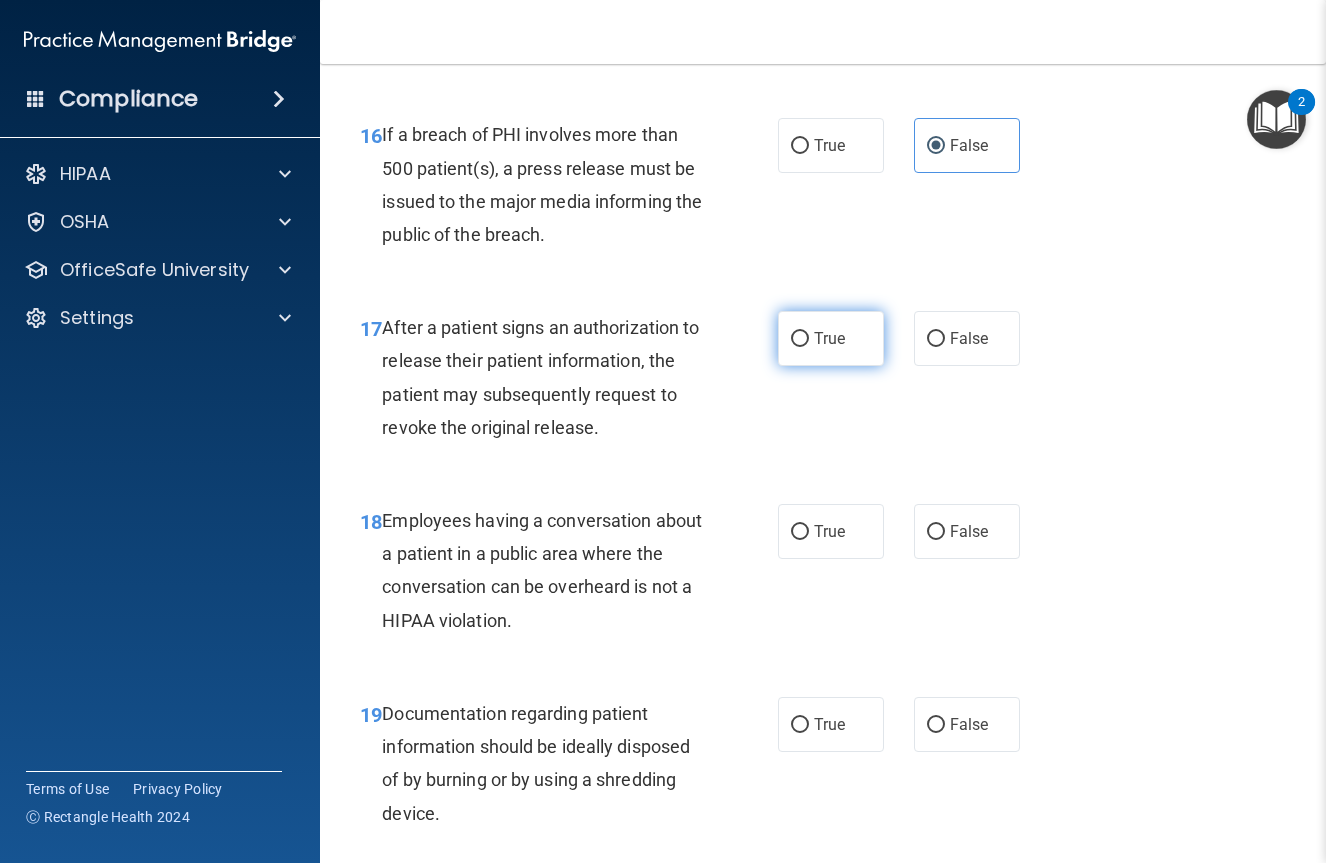 click on "True" at bounding box center [831, 338] 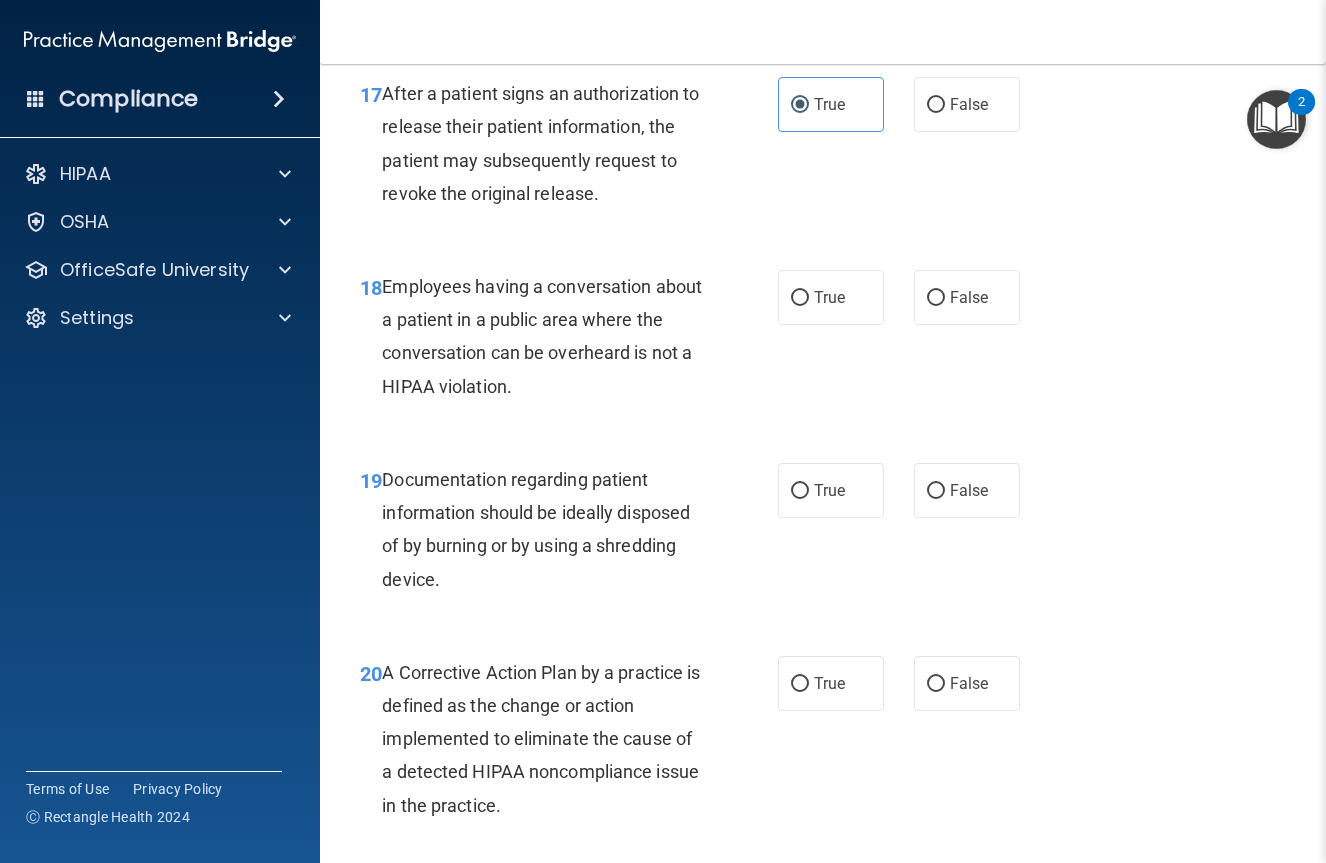scroll, scrollTop: 3217, scrollLeft: 0, axis: vertical 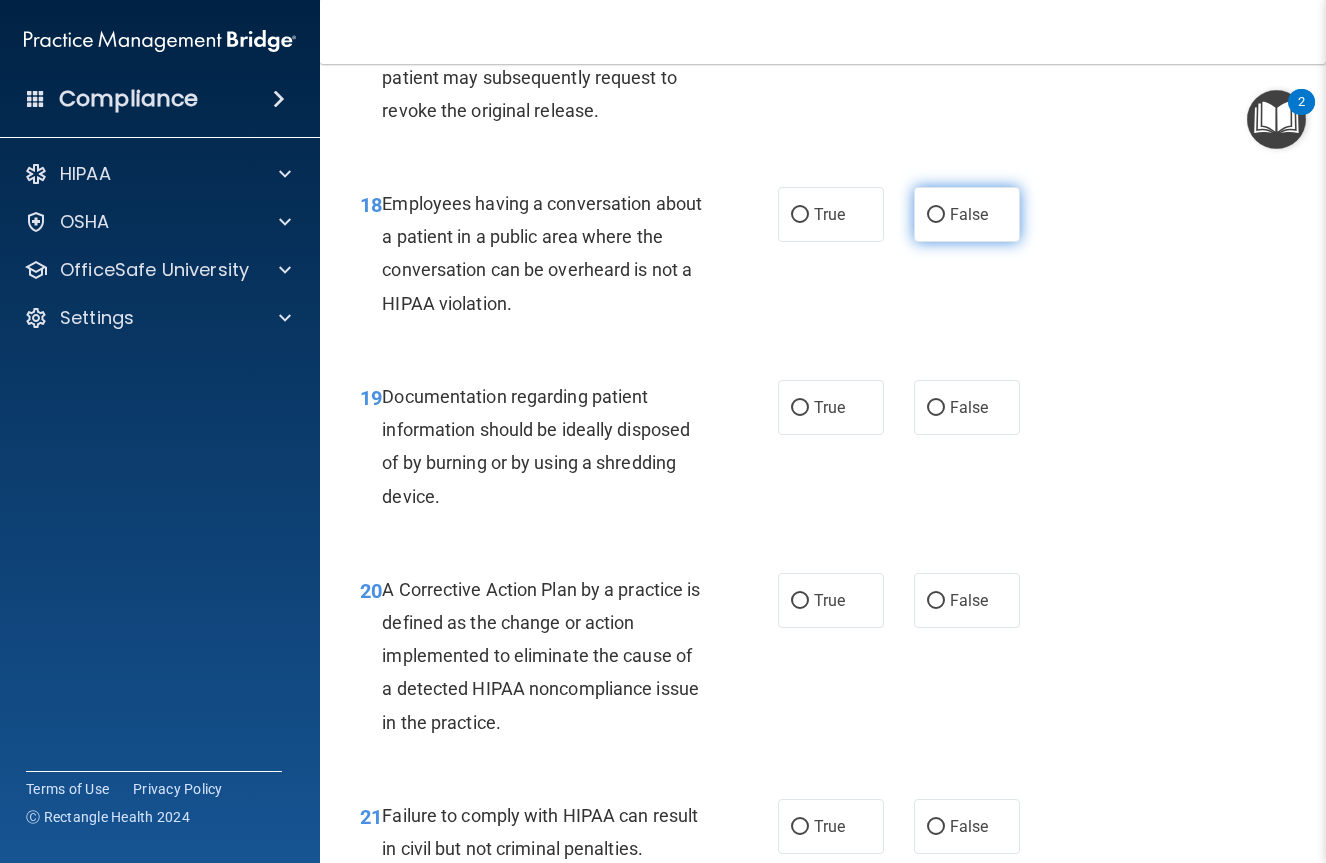 click on "False" at bounding box center (967, 214) 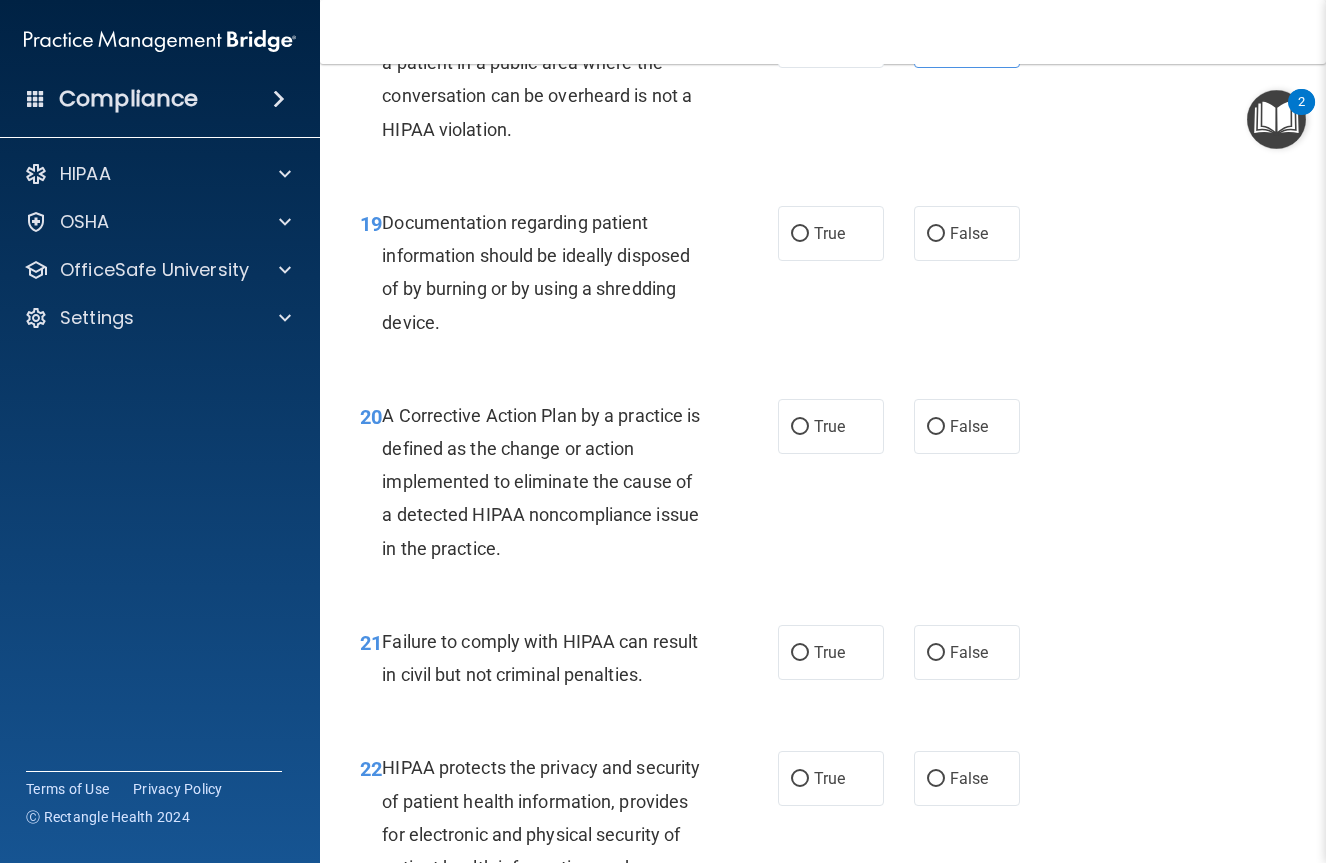scroll, scrollTop: 3458, scrollLeft: 0, axis: vertical 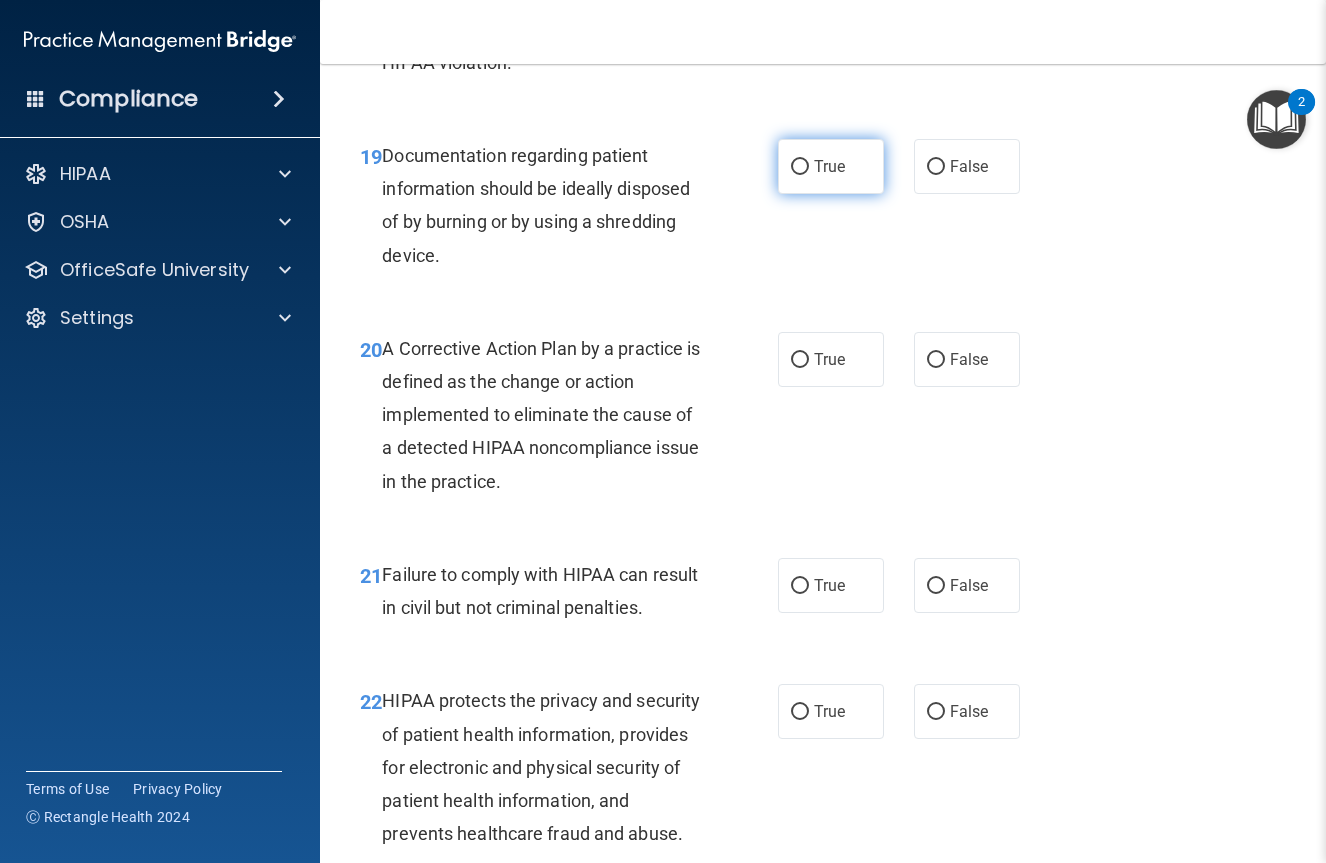 click on "True" at bounding box center (829, 166) 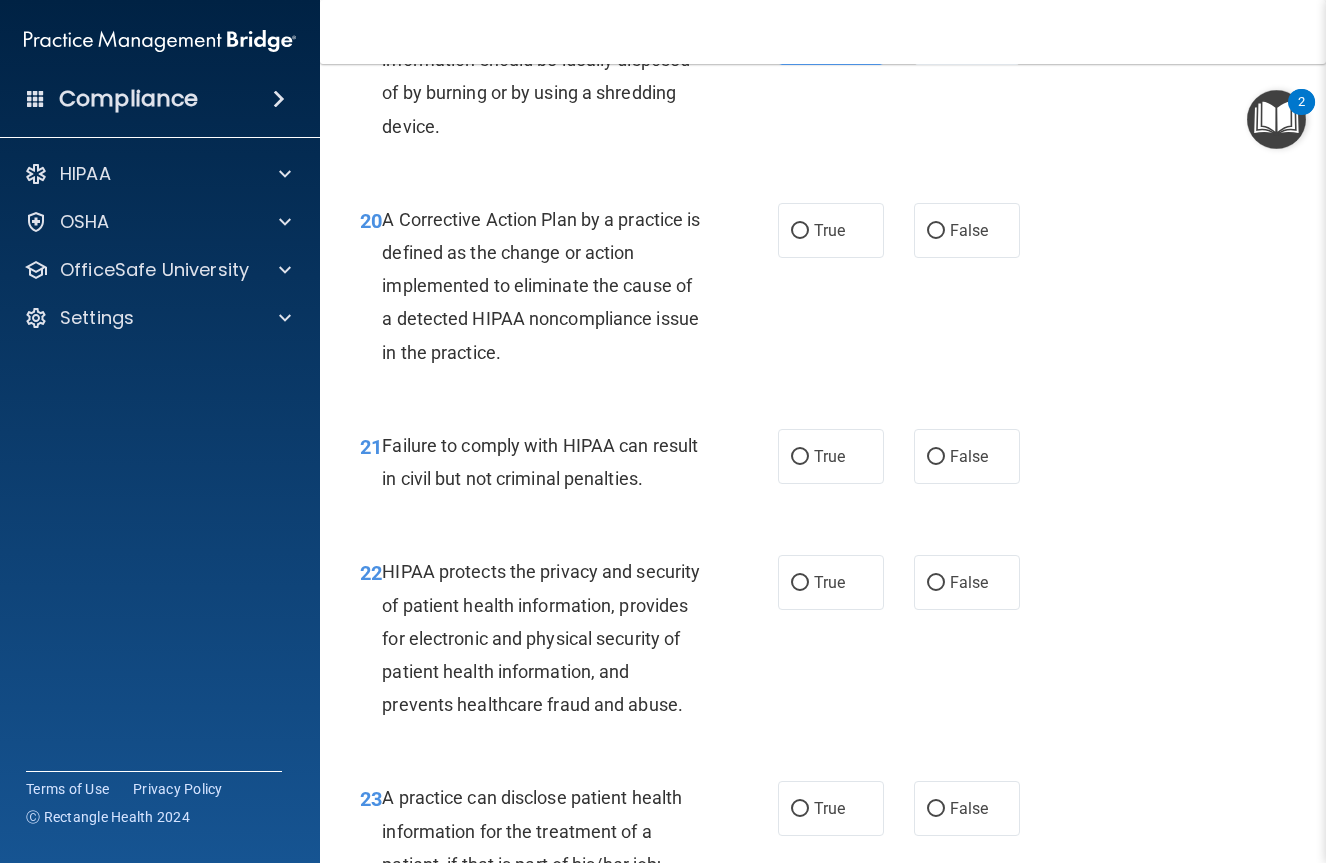 scroll, scrollTop: 3677, scrollLeft: 0, axis: vertical 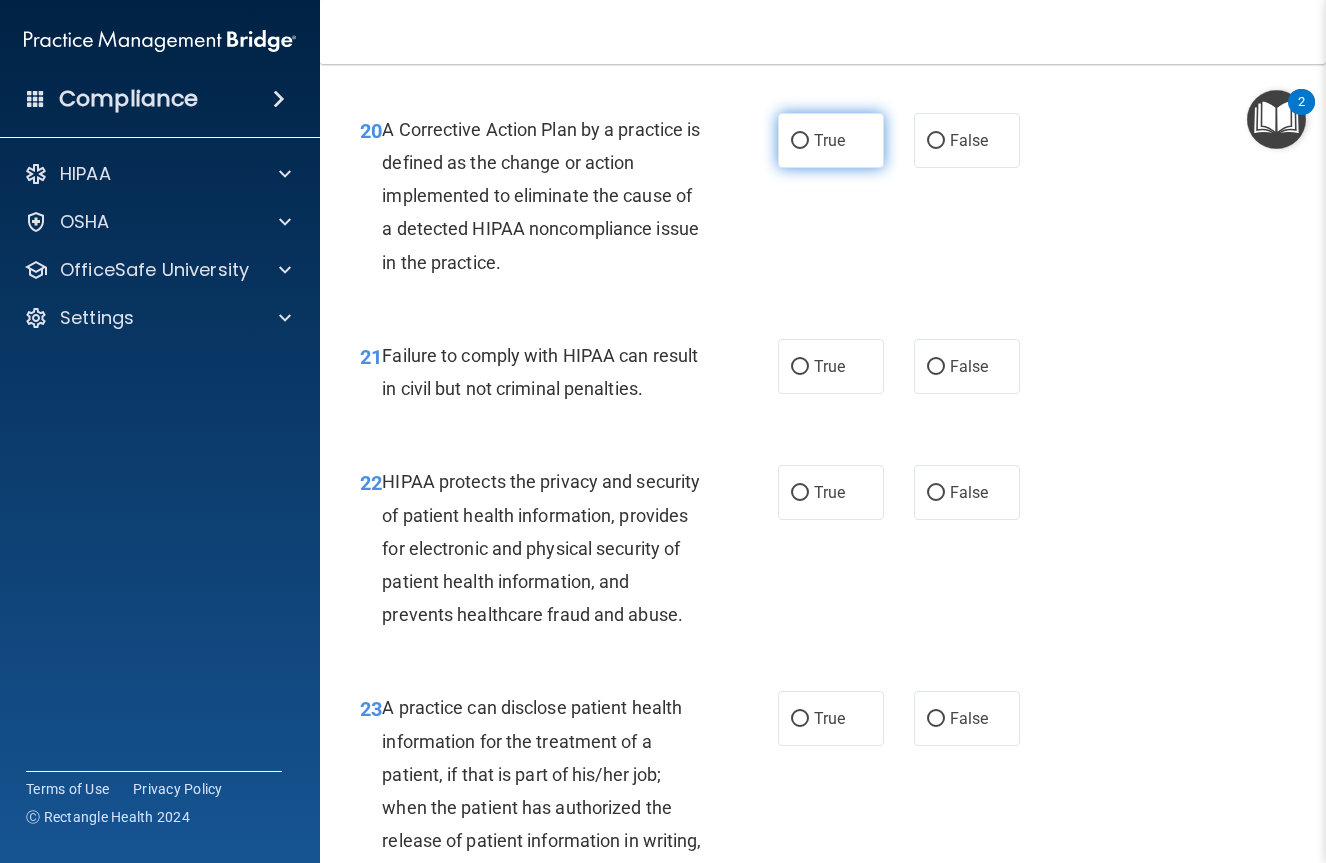 click on "True" at bounding box center [831, 140] 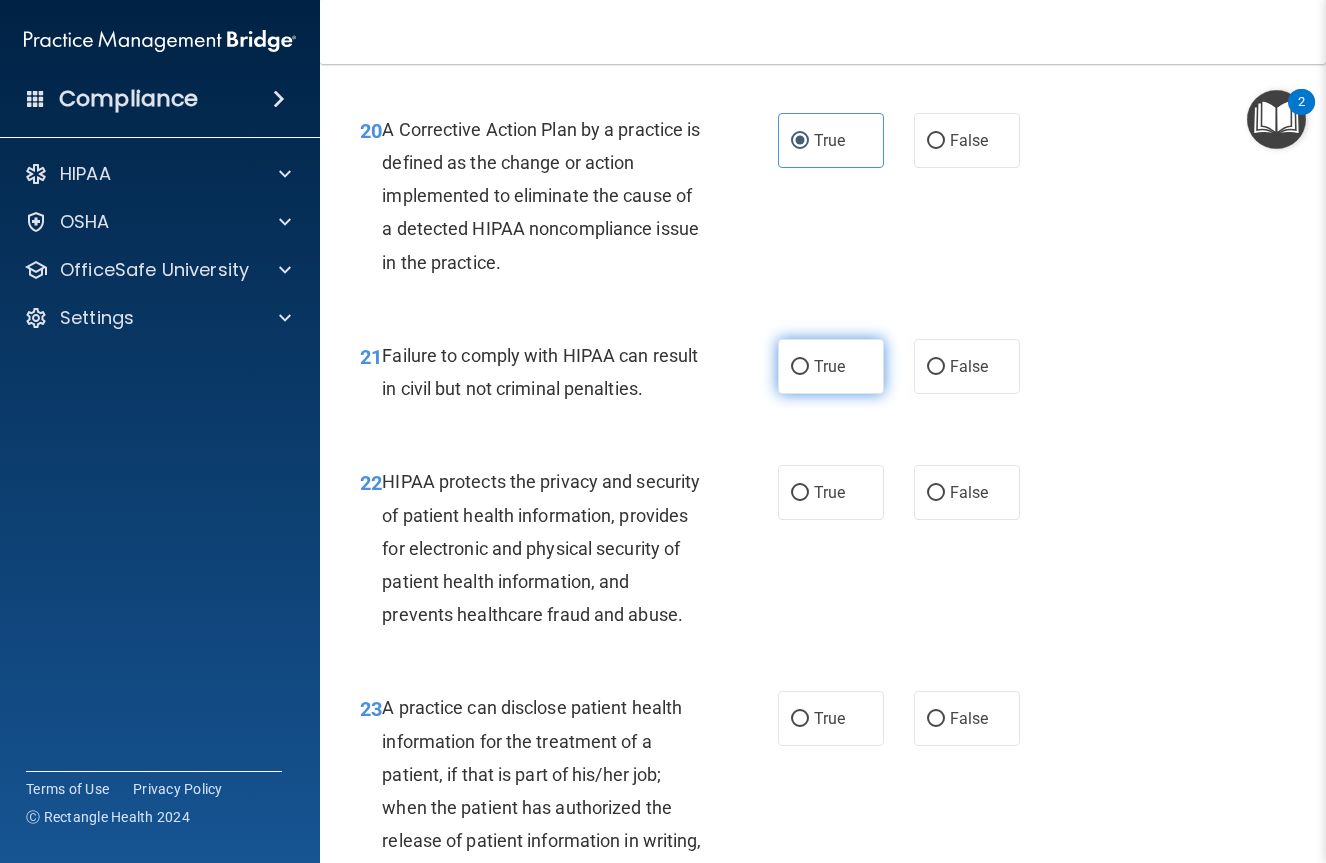click on "True" at bounding box center (829, 366) 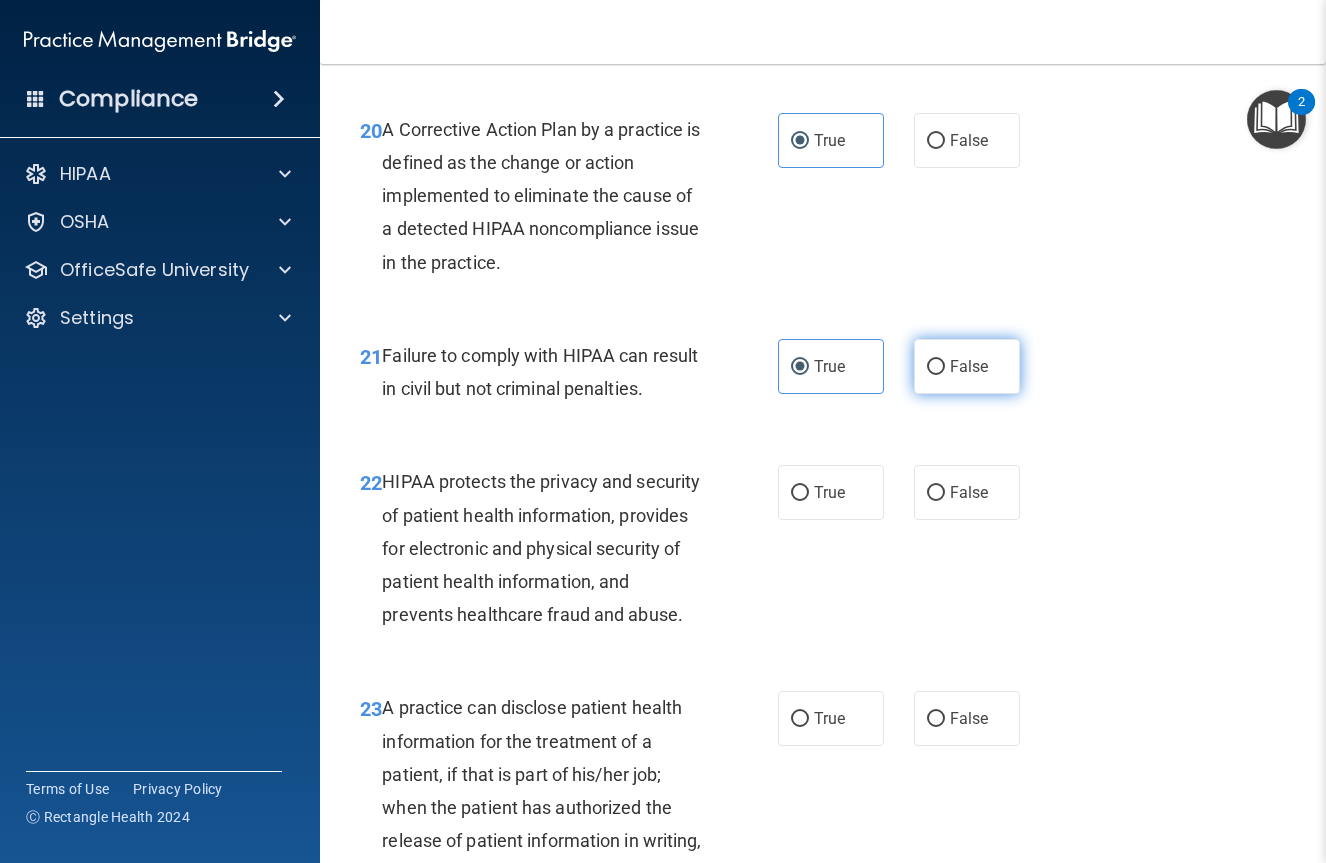 click on "False" at bounding box center (967, 366) 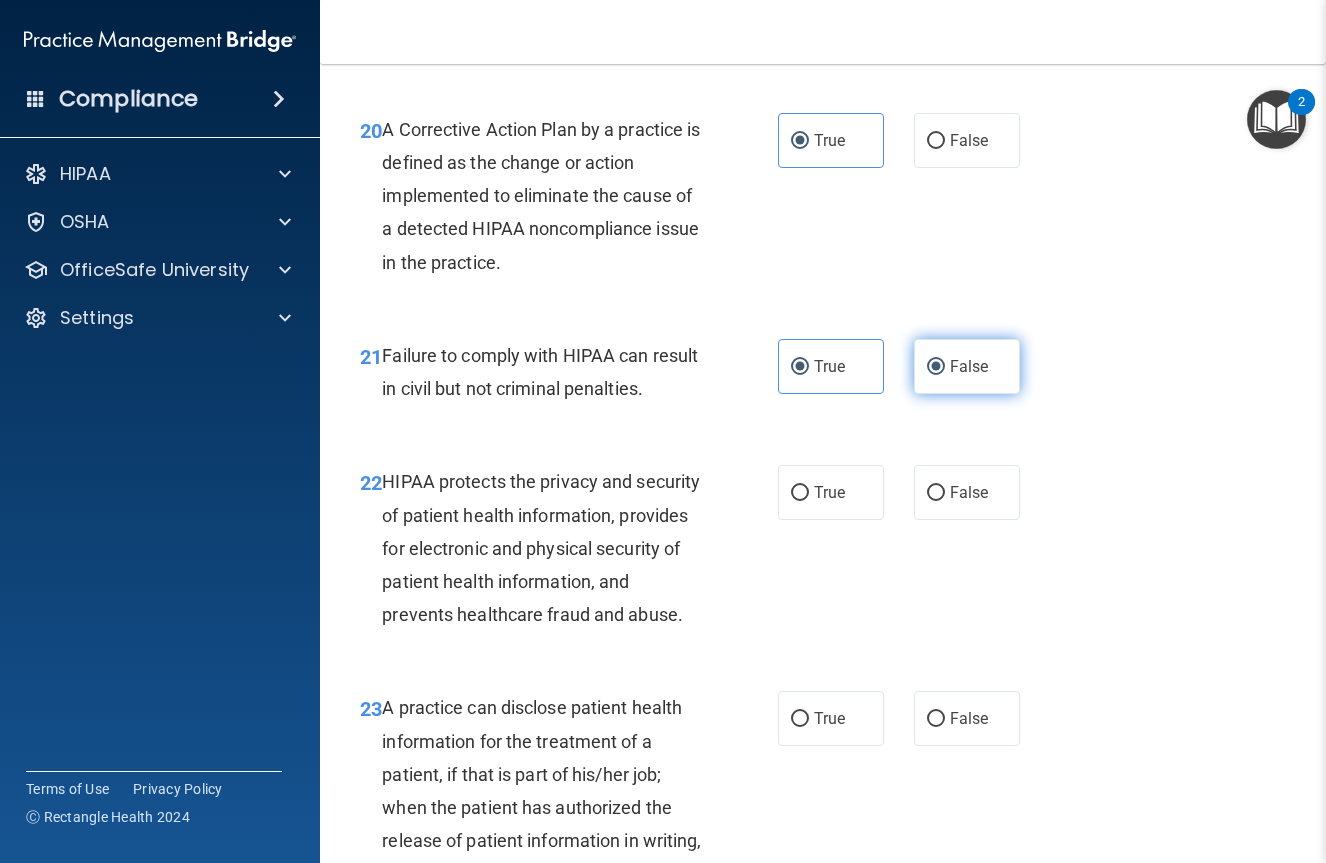 radio on "false" 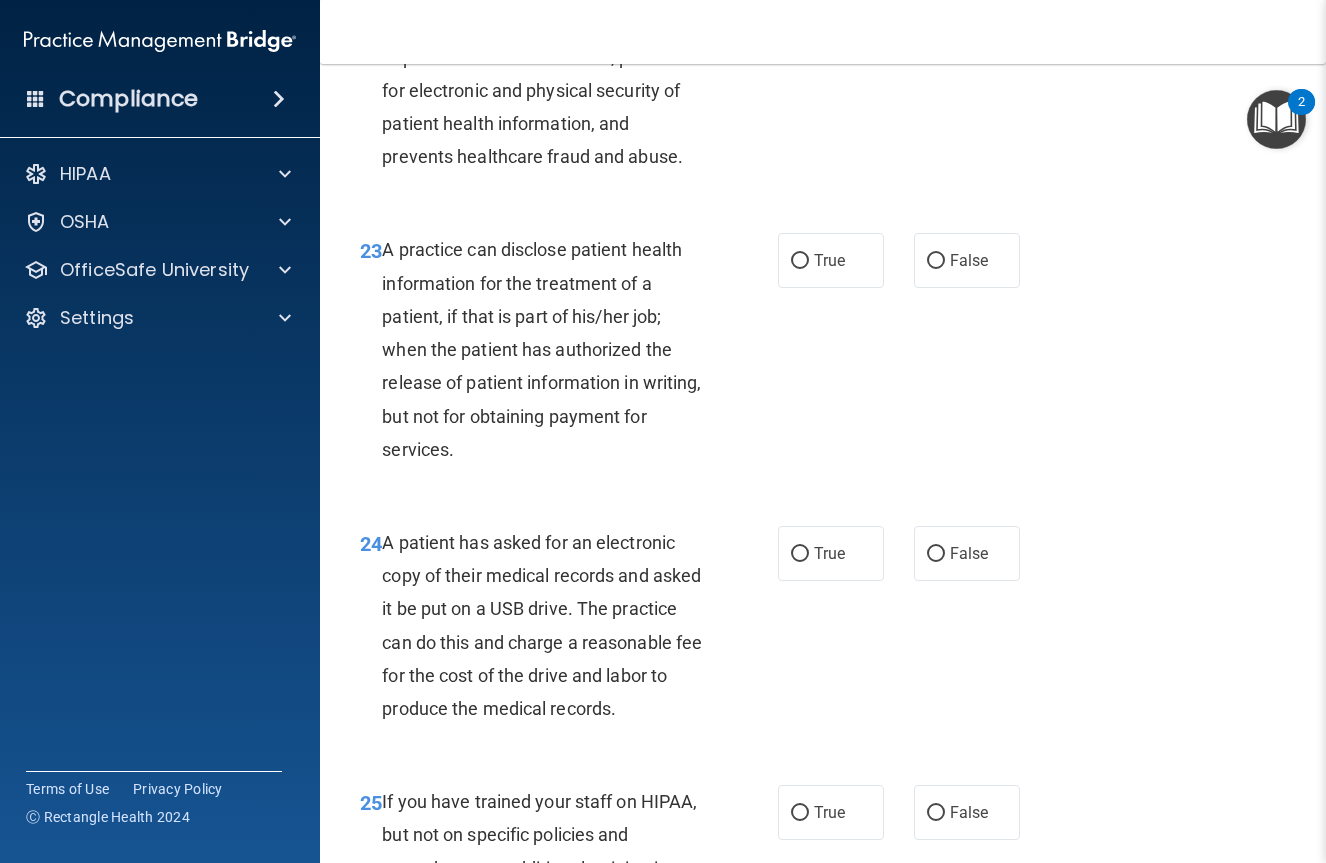 scroll, scrollTop: 4134, scrollLeft: 0, axis: vertical 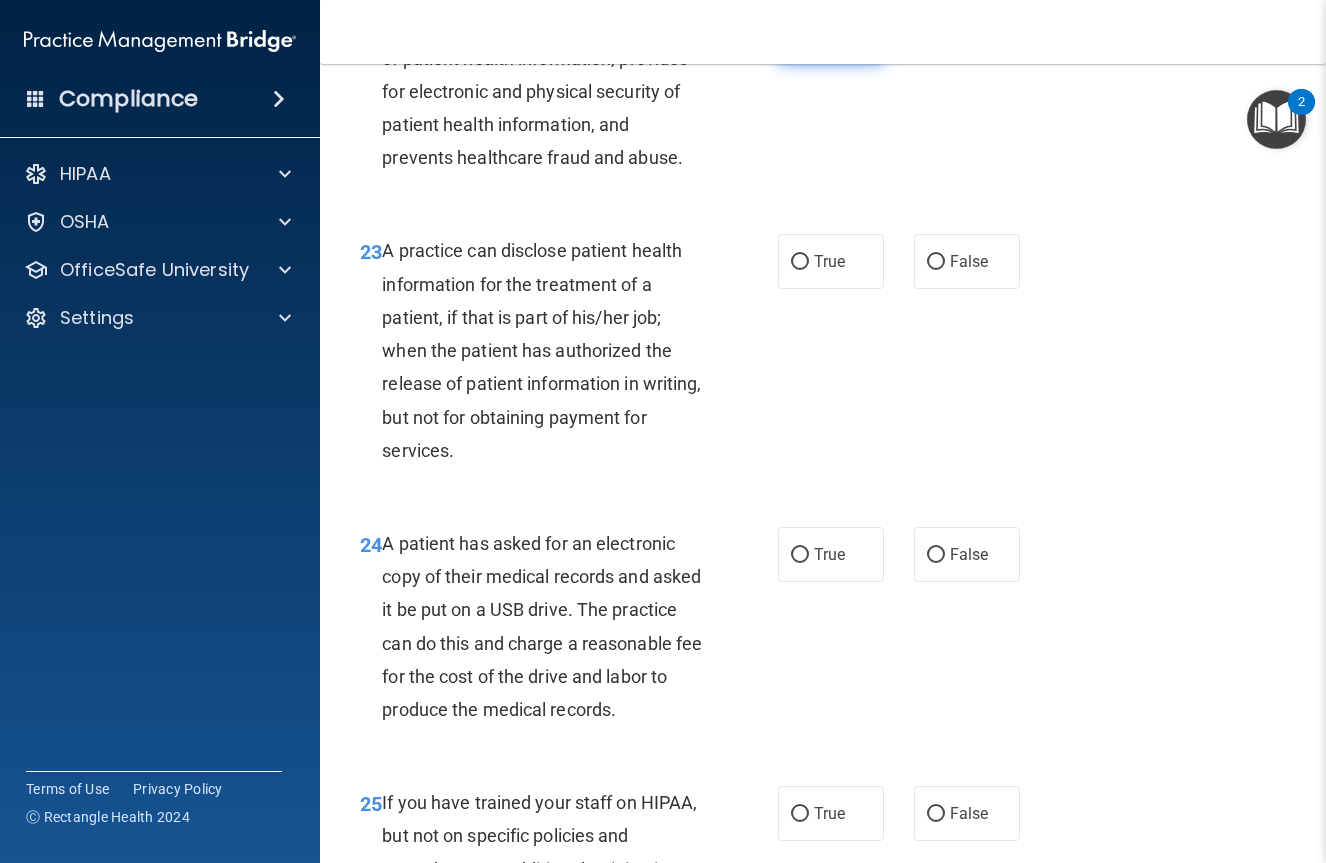 click on "True" at bounding box center (831, 35) 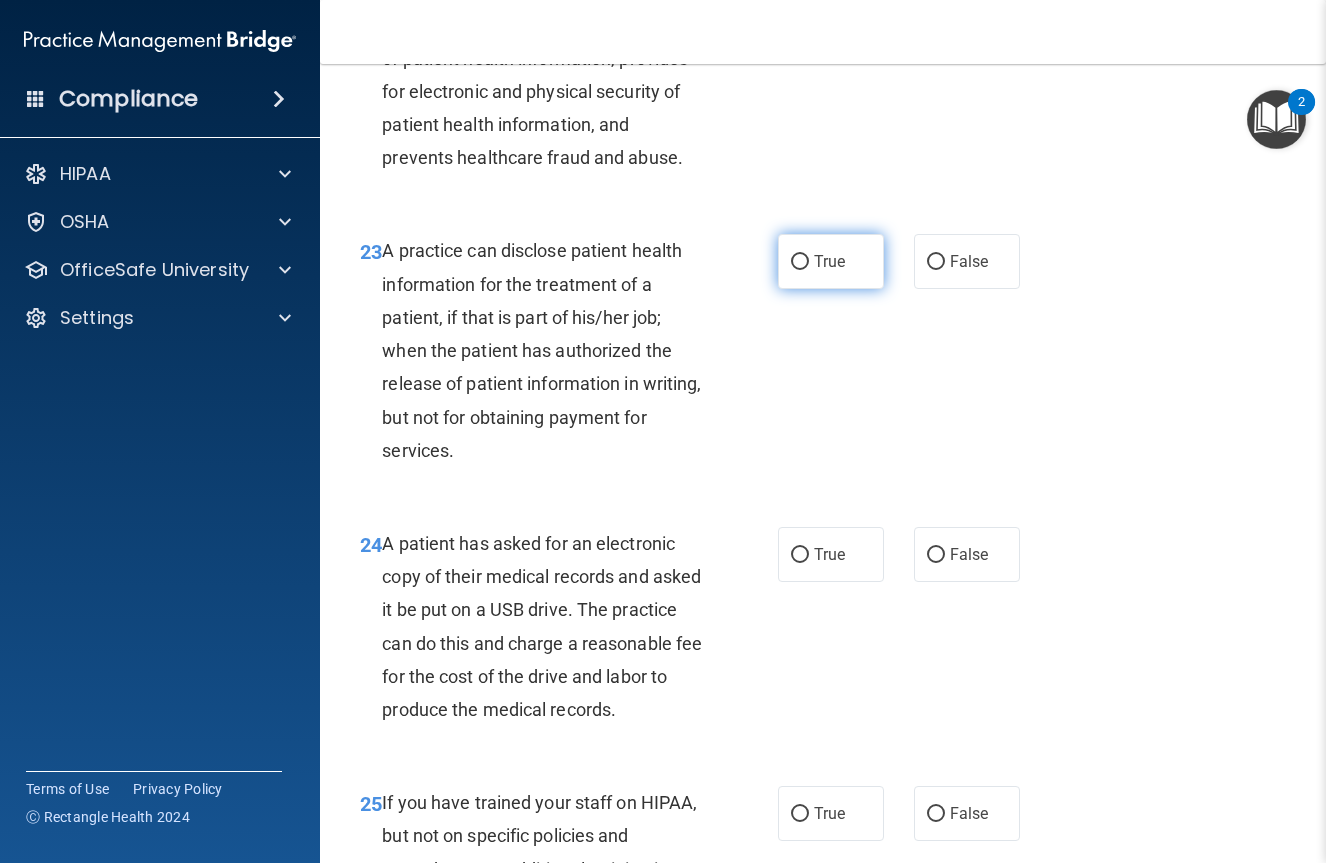 click on "True" at bounding box center (831, 261) 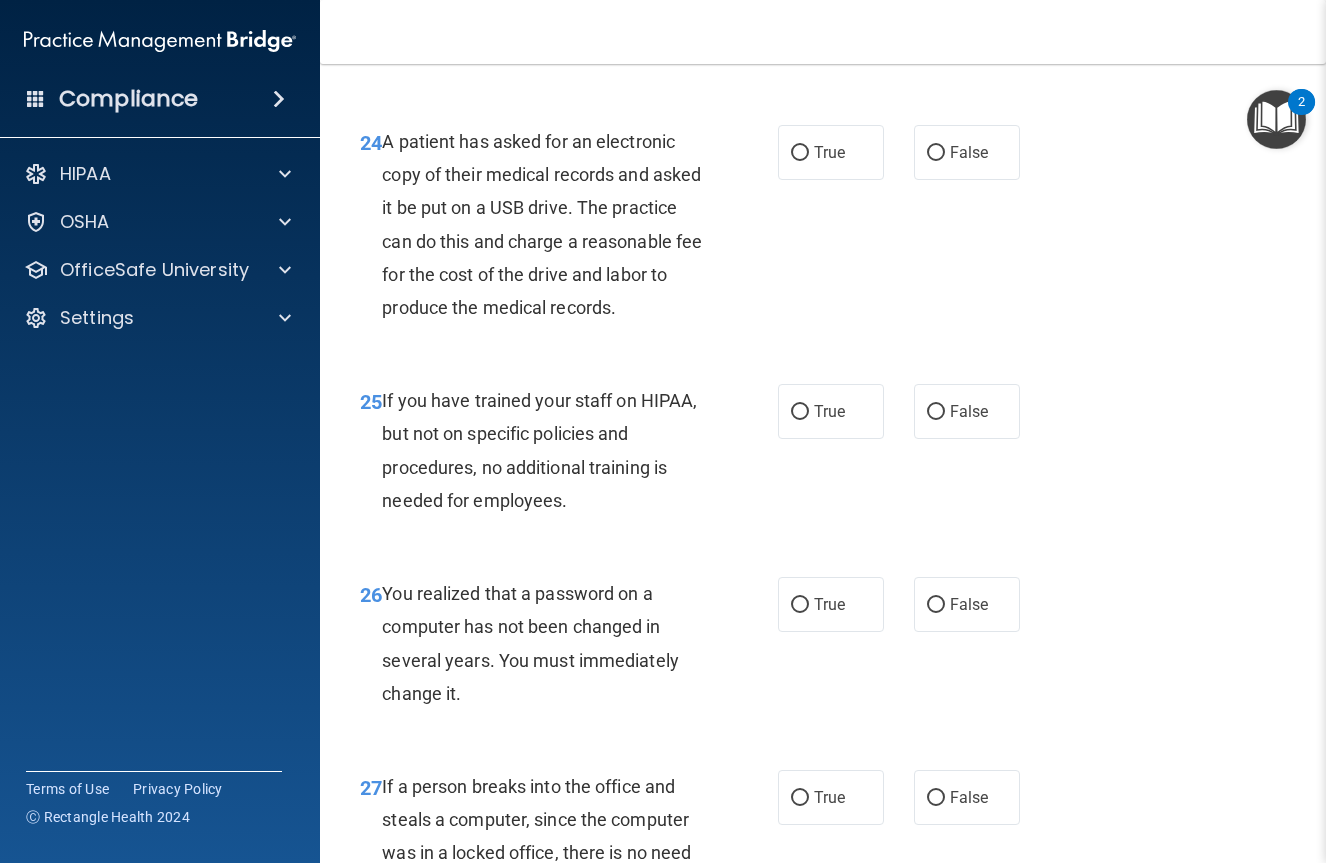scroll, scrollTop: 4550, scrollLeft: 0, axis: vertical 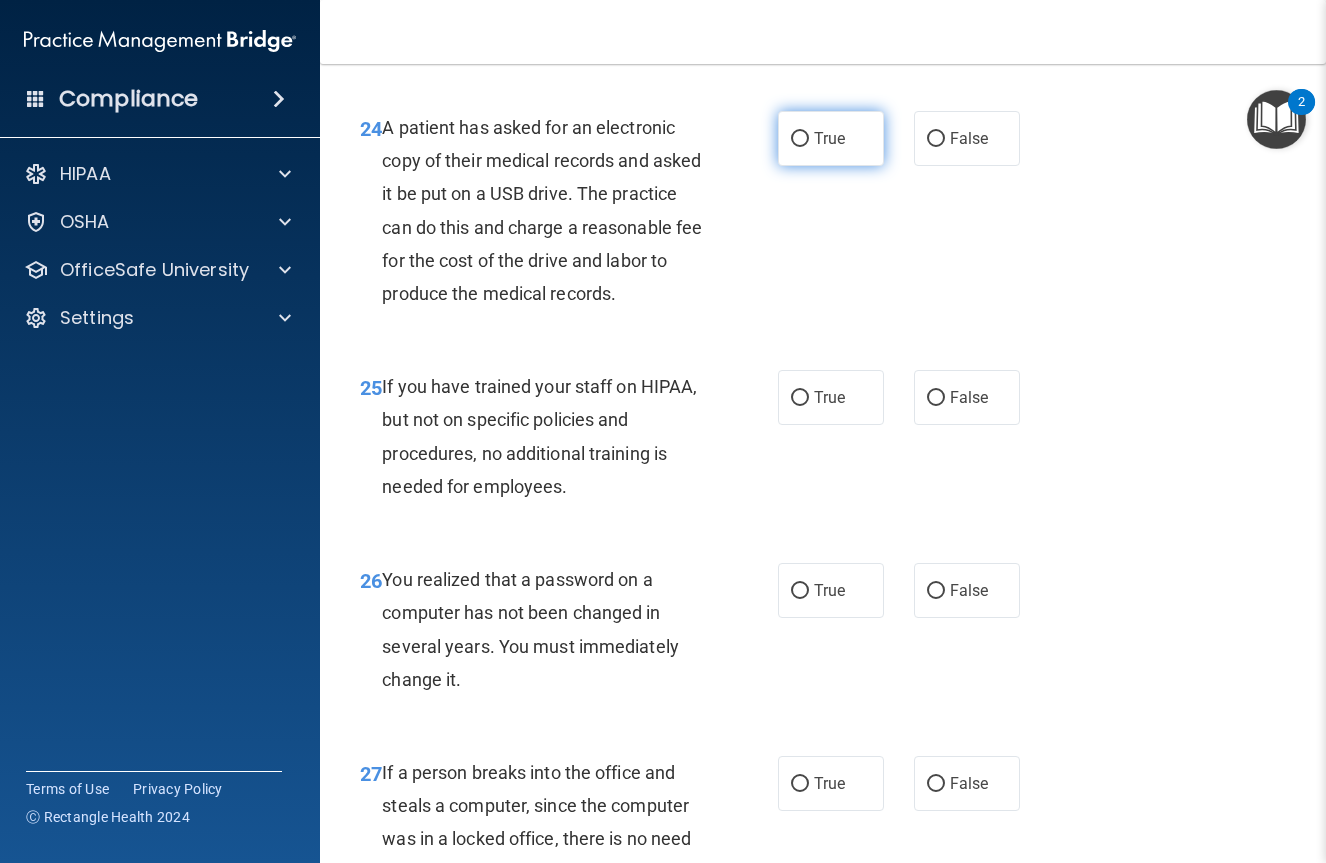 click on "True" at bounding box center (831, 138) 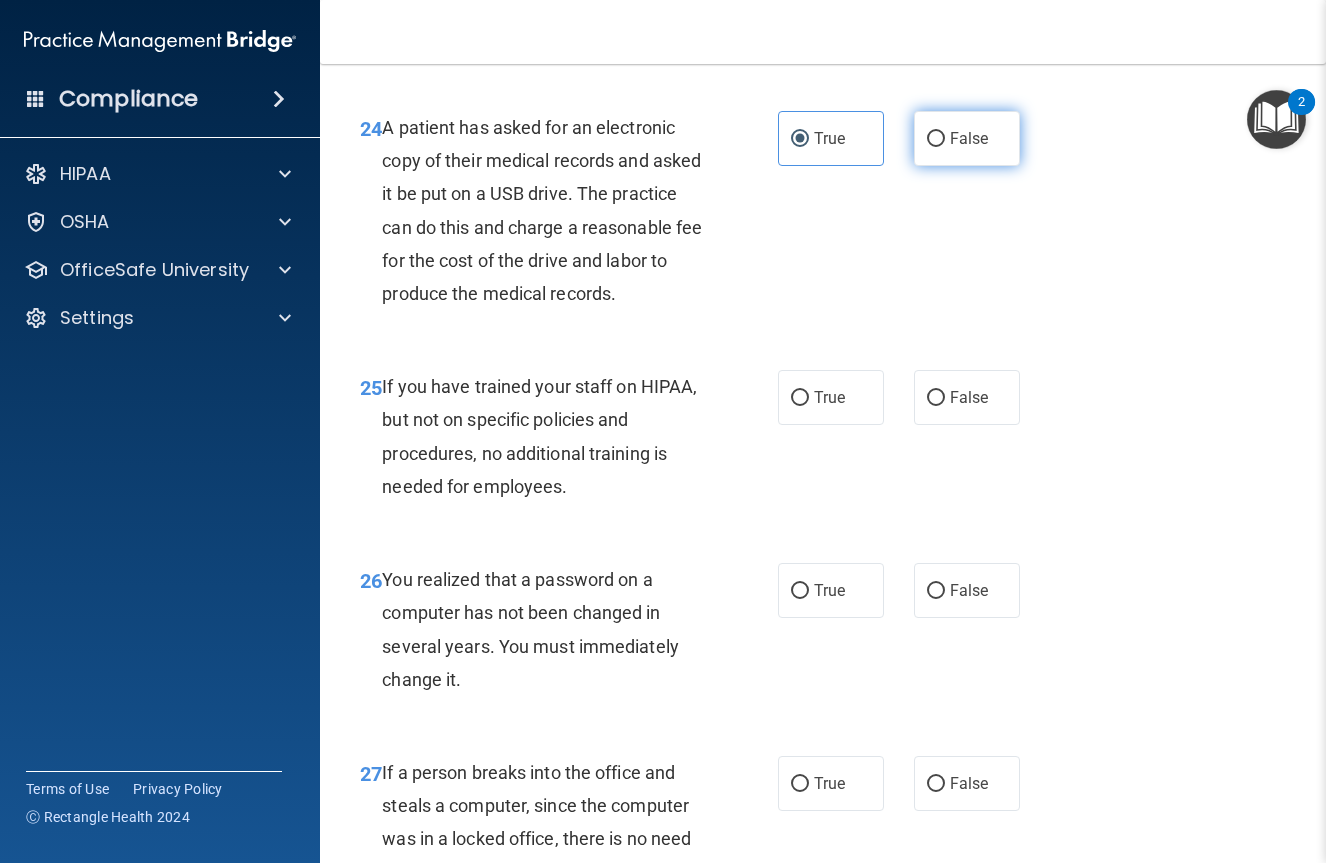 click on "False" at bounding box center (967, 138) 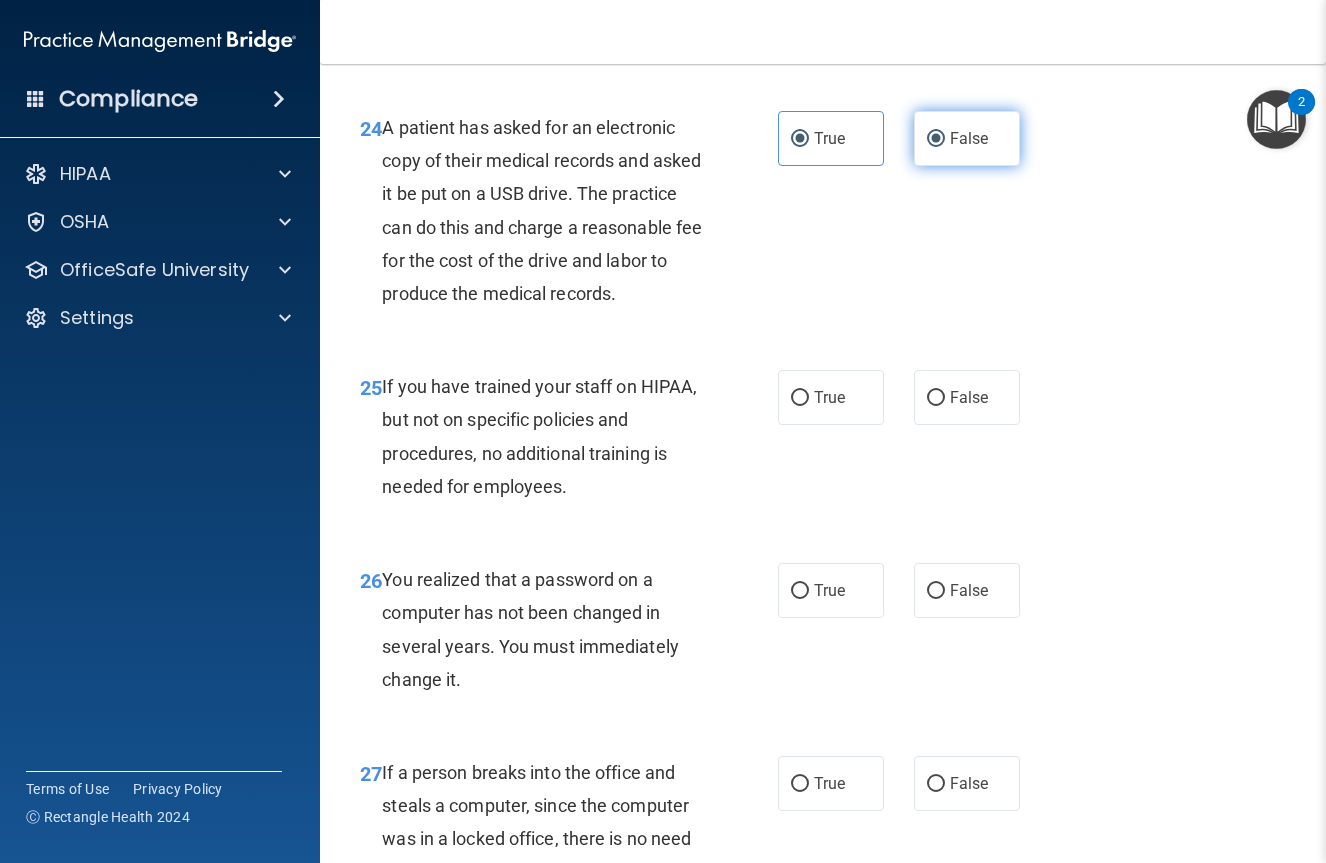 radio on "false" 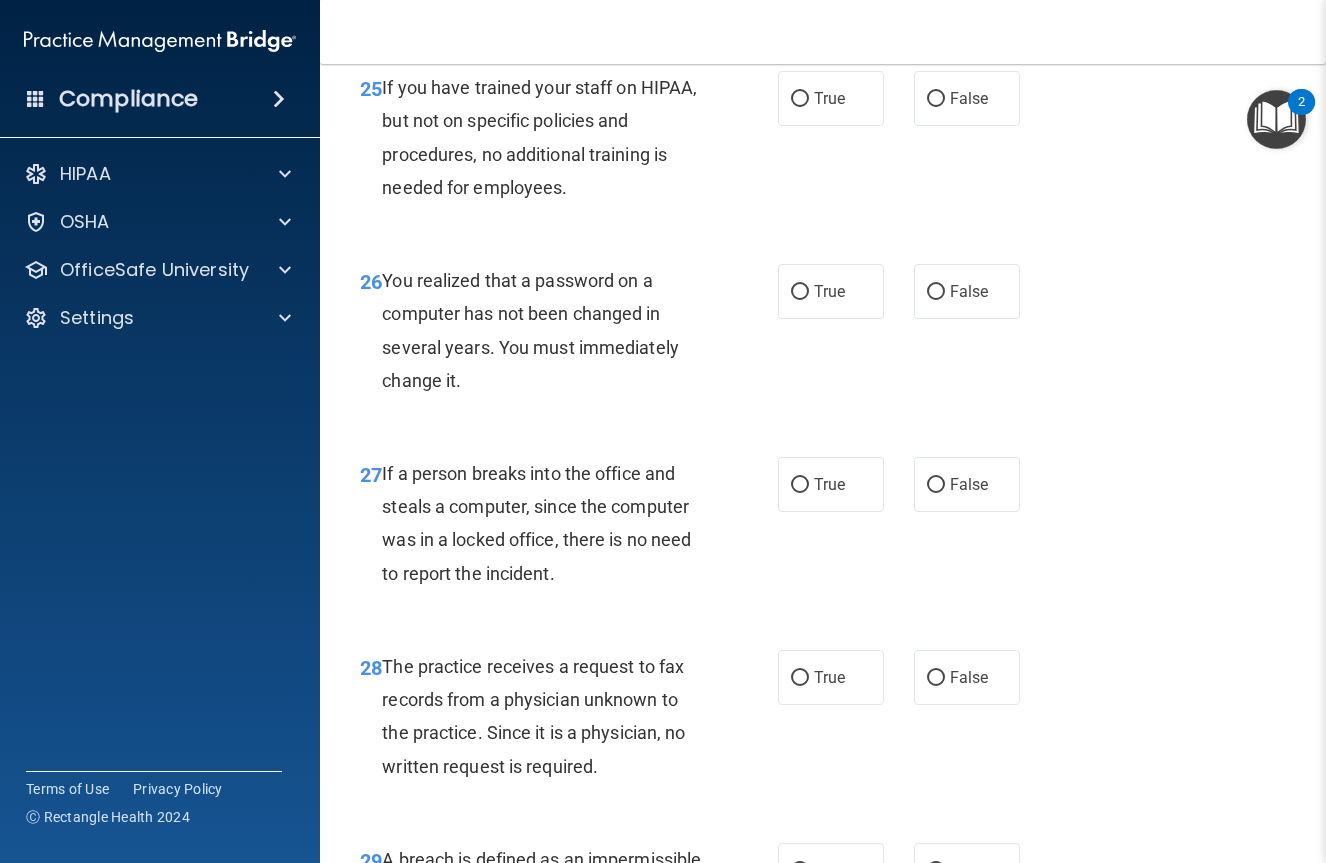 scroll, scrollTop: 4899, scrollLeft: 0, axis: vertical 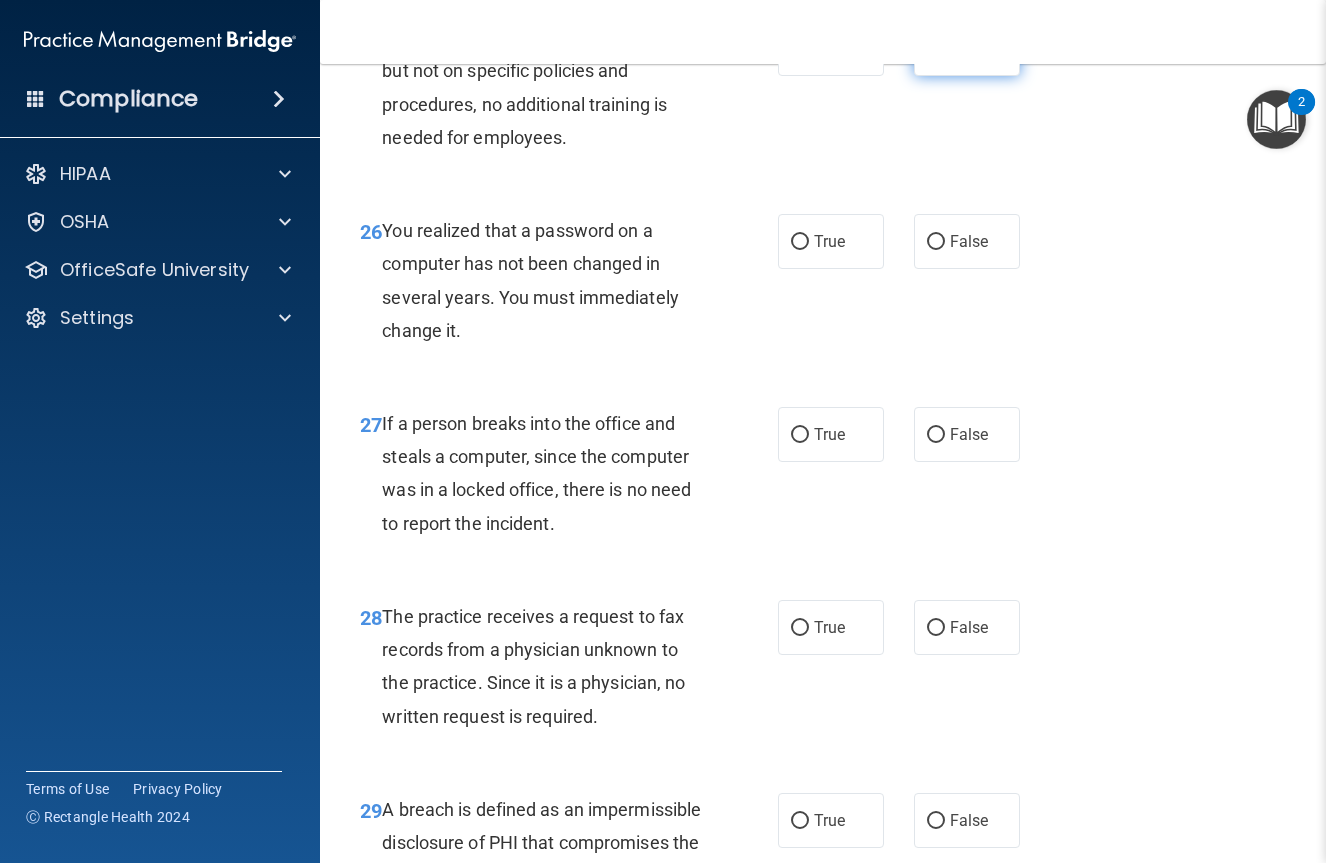 click on "False" at bounding box center [967, 48] 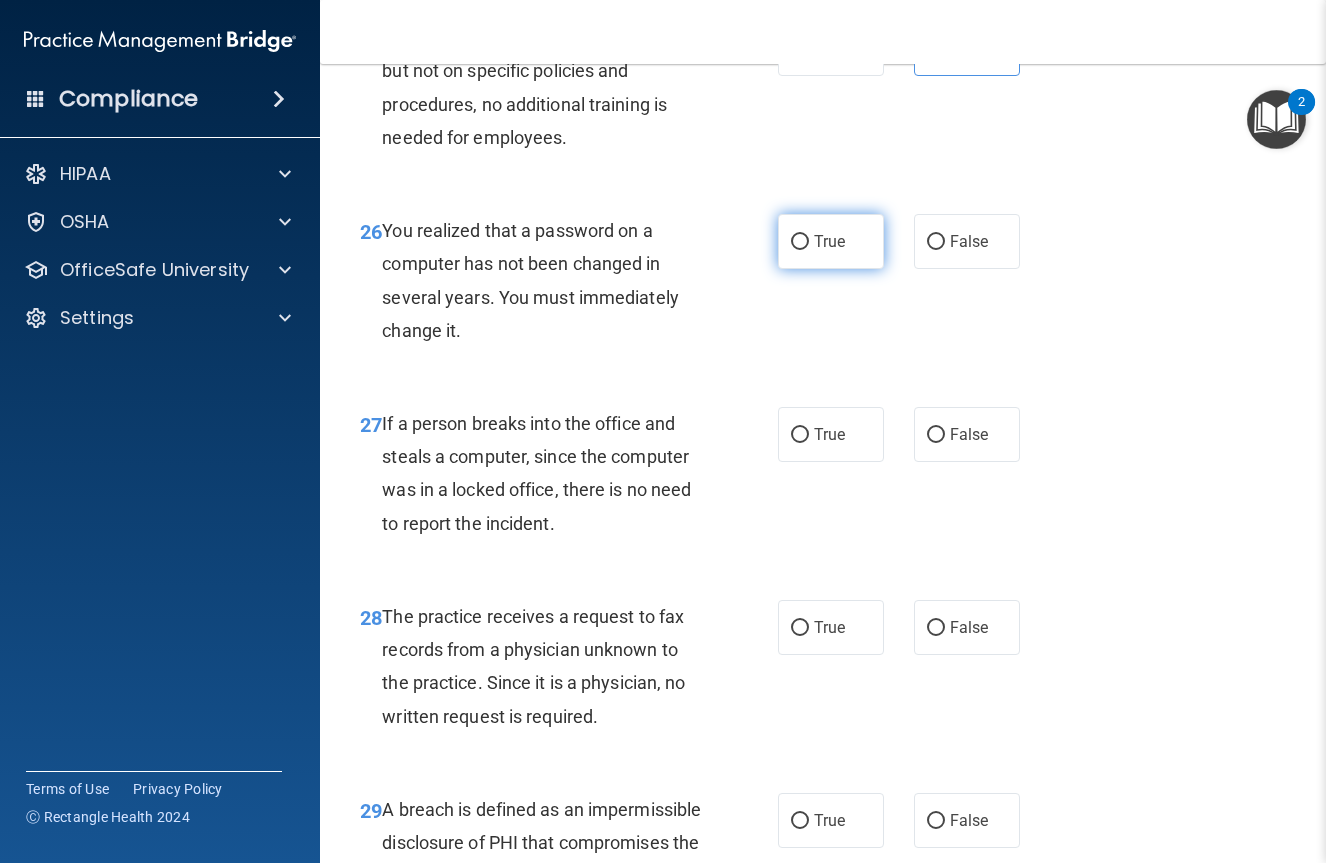 click on "True" at bounding box center (831, 241) 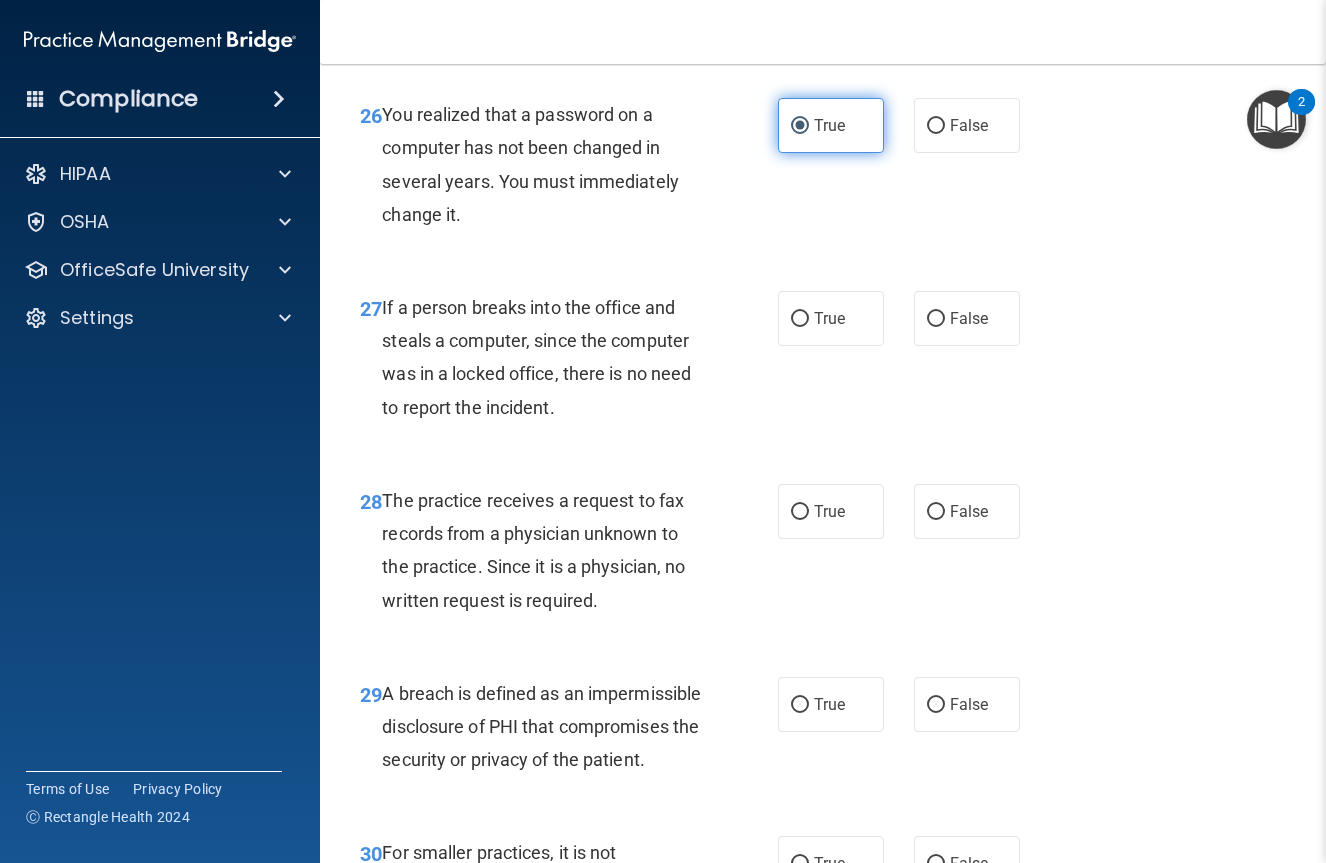 scroll, scrollTop: 5041, scrollLeft: 0, axis: vertical 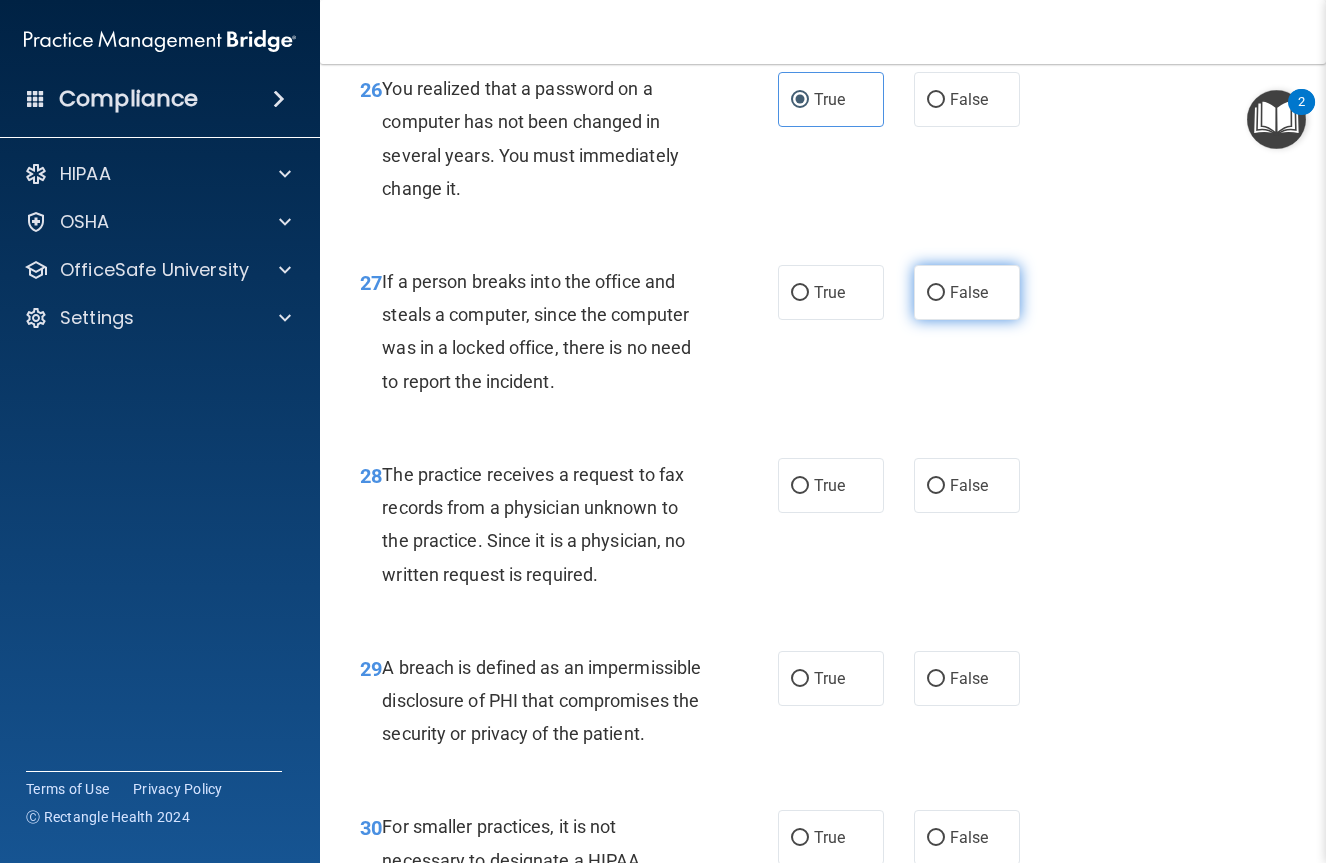 click on "False" at bounding box center (969, 292) 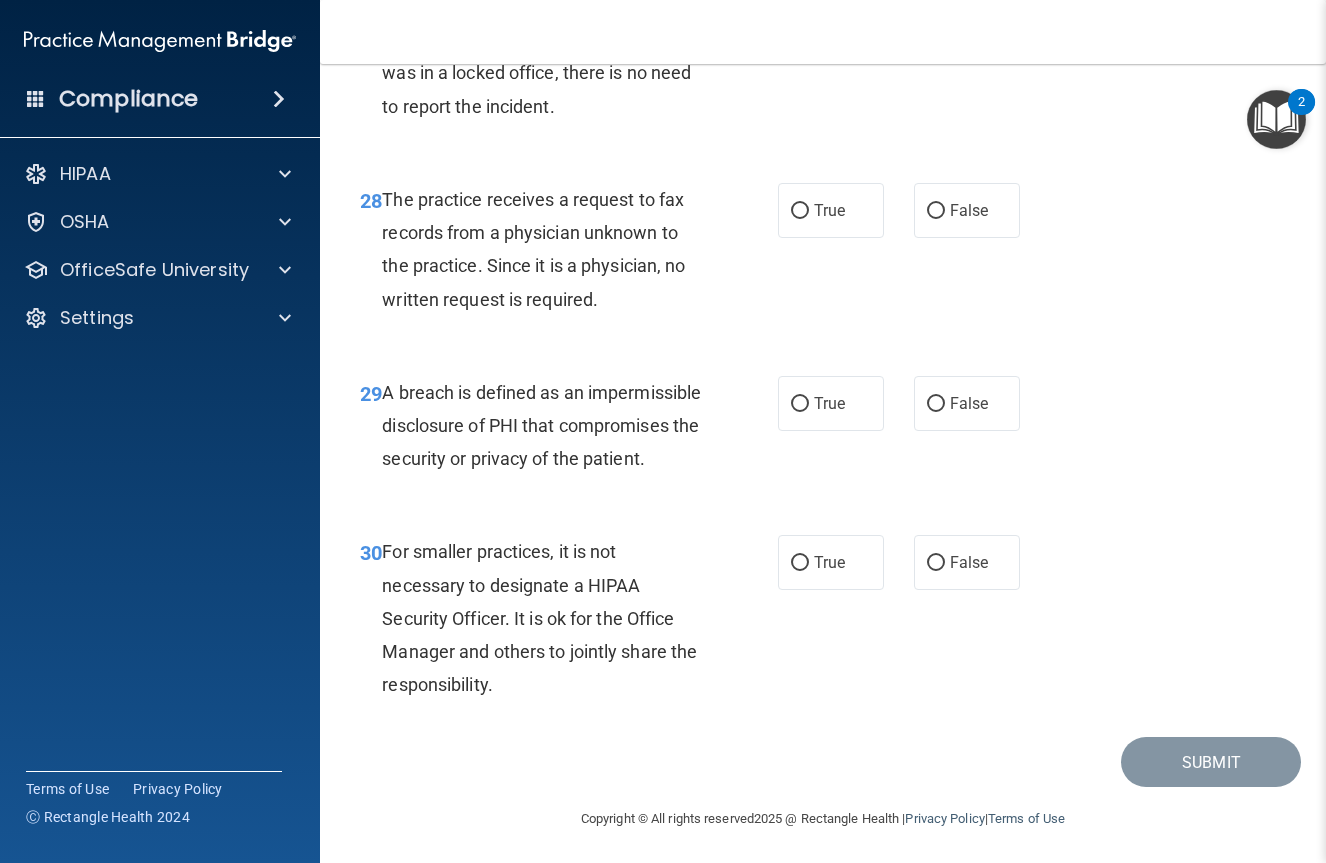 scroll, scrollTop: 5486, scrollLeft: 0, axis: vertical 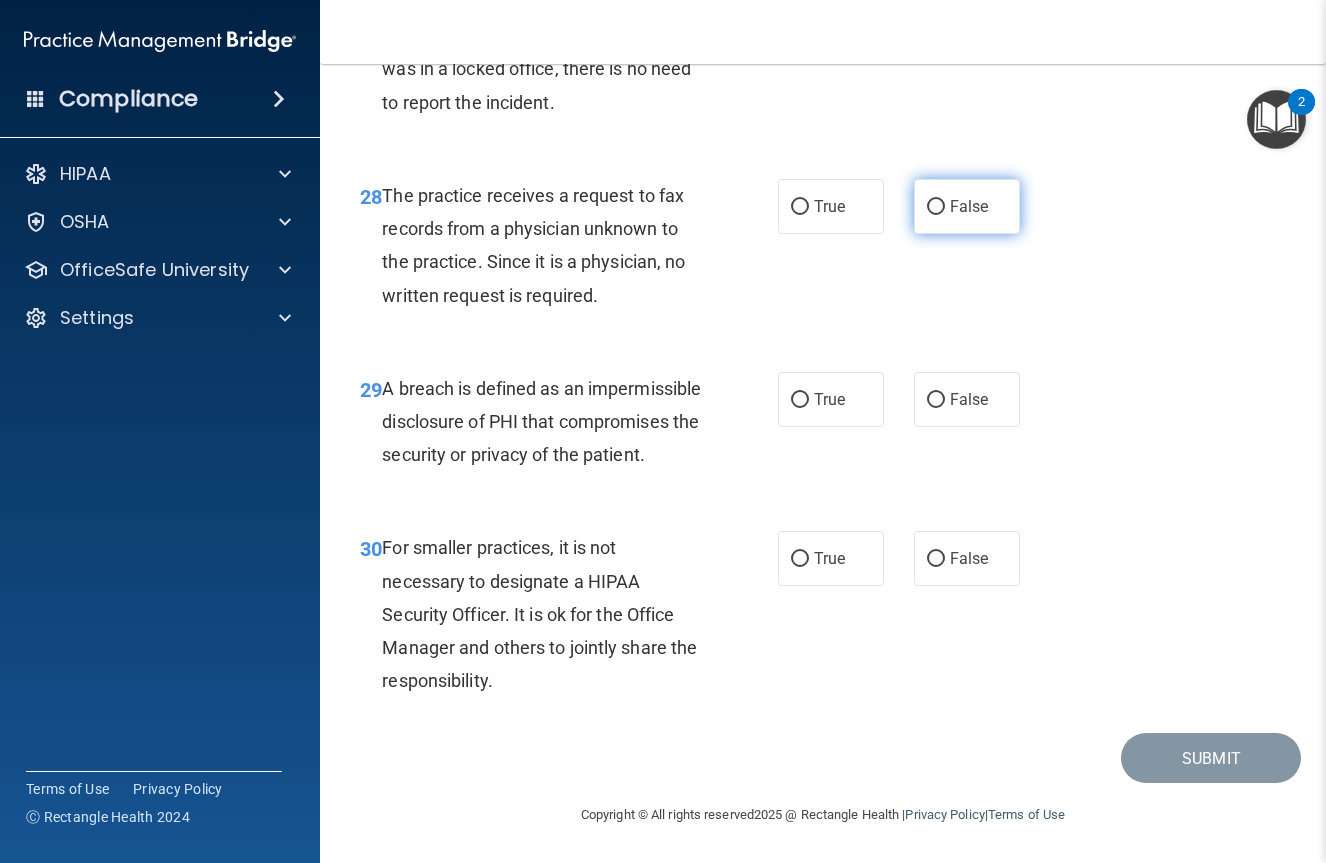 click on "False" at bounding box center [967, 206] 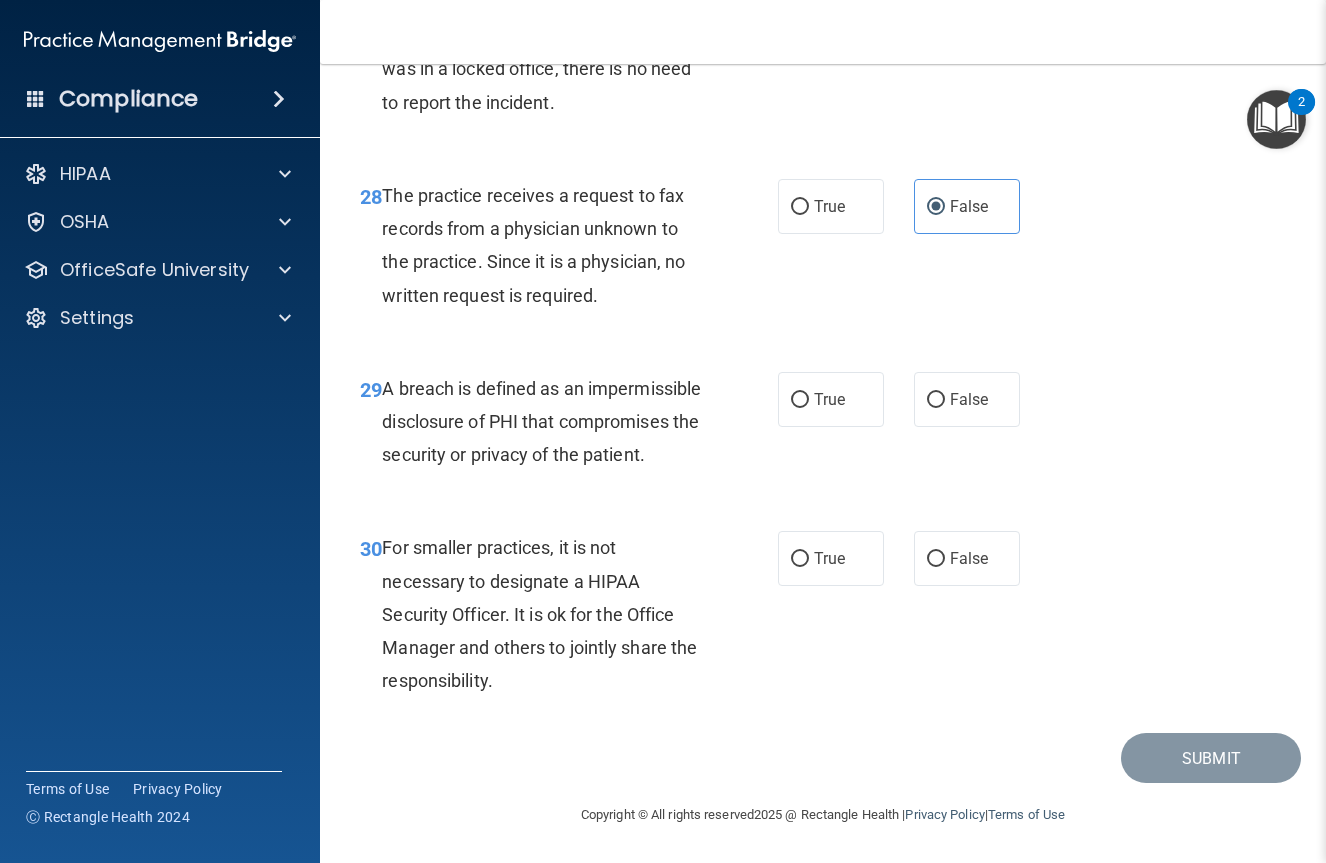 click on "28       The practice receives a request to fax records from a physician unknown to the practice.  Since it is a physician, no written request is required." at bounding box center [569, 250] 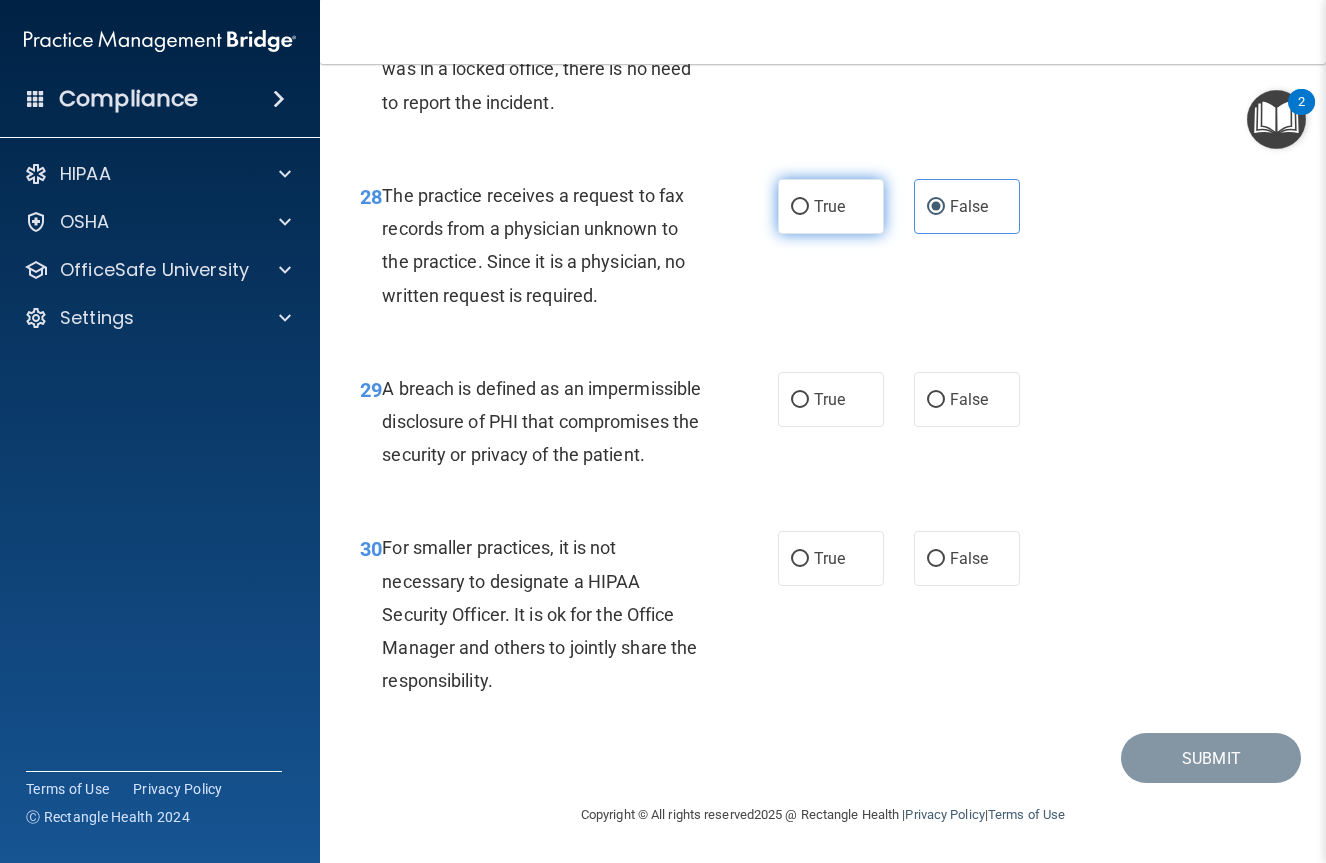 click on "True" at bounding box center [800, 207] 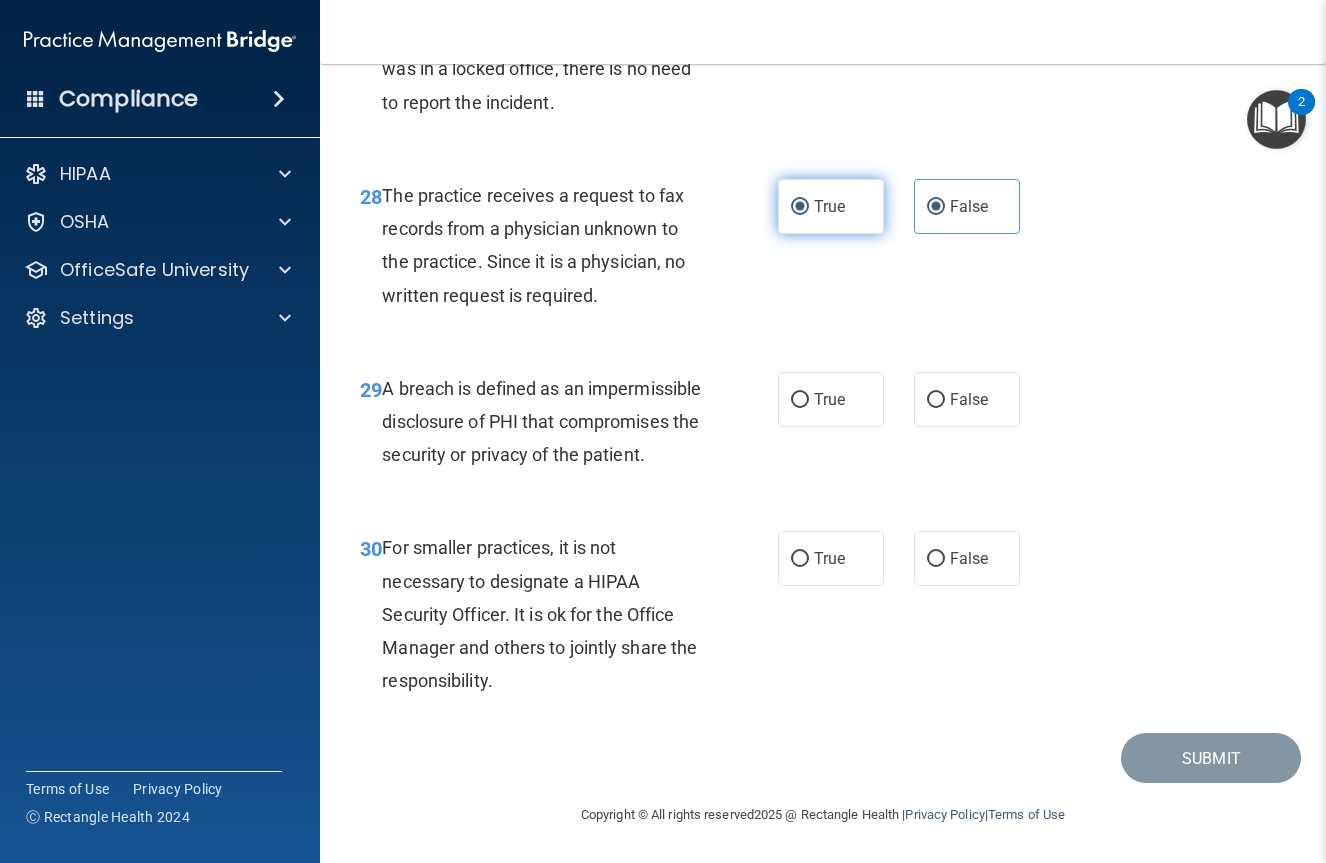 radio on "false" 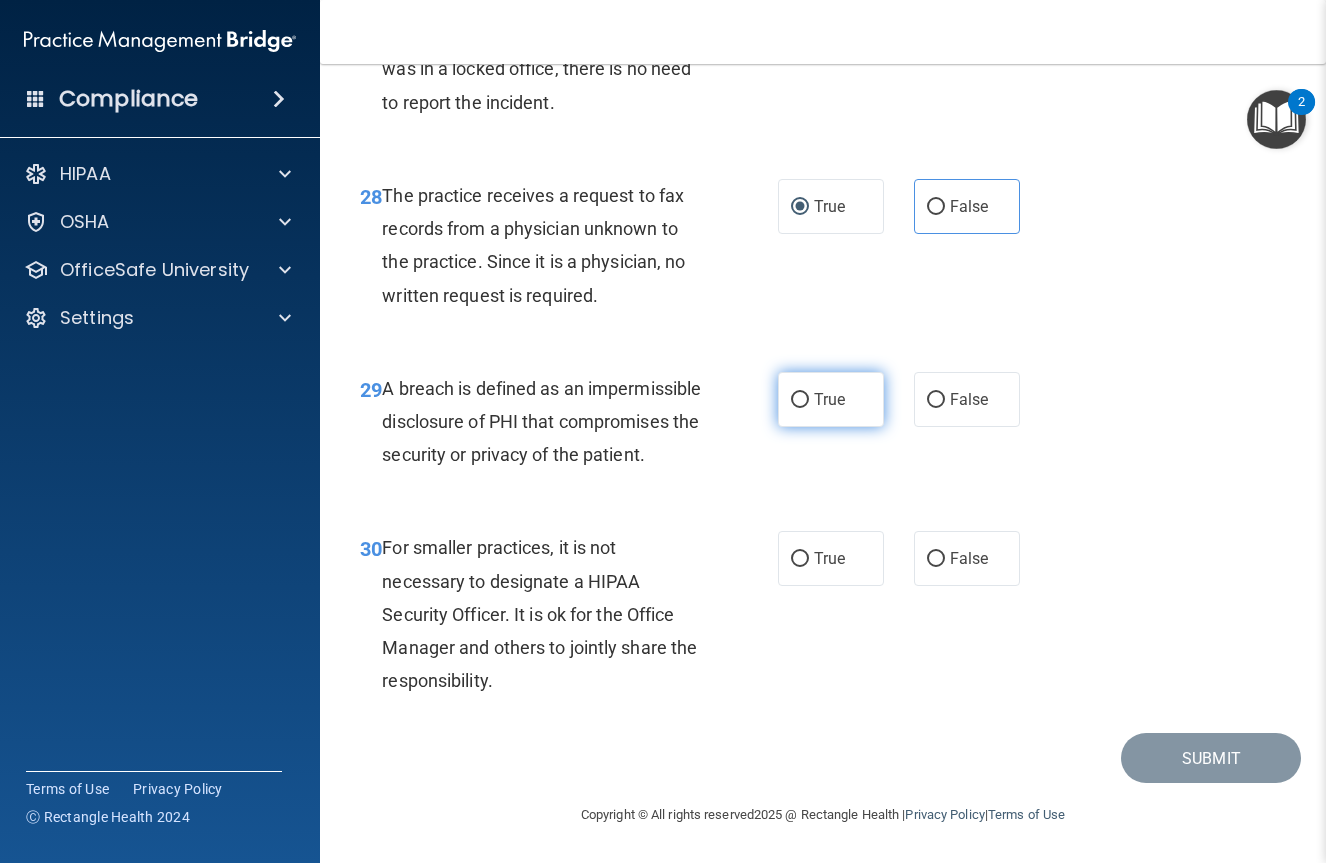 click on "True" at bounding box center (831, 399) 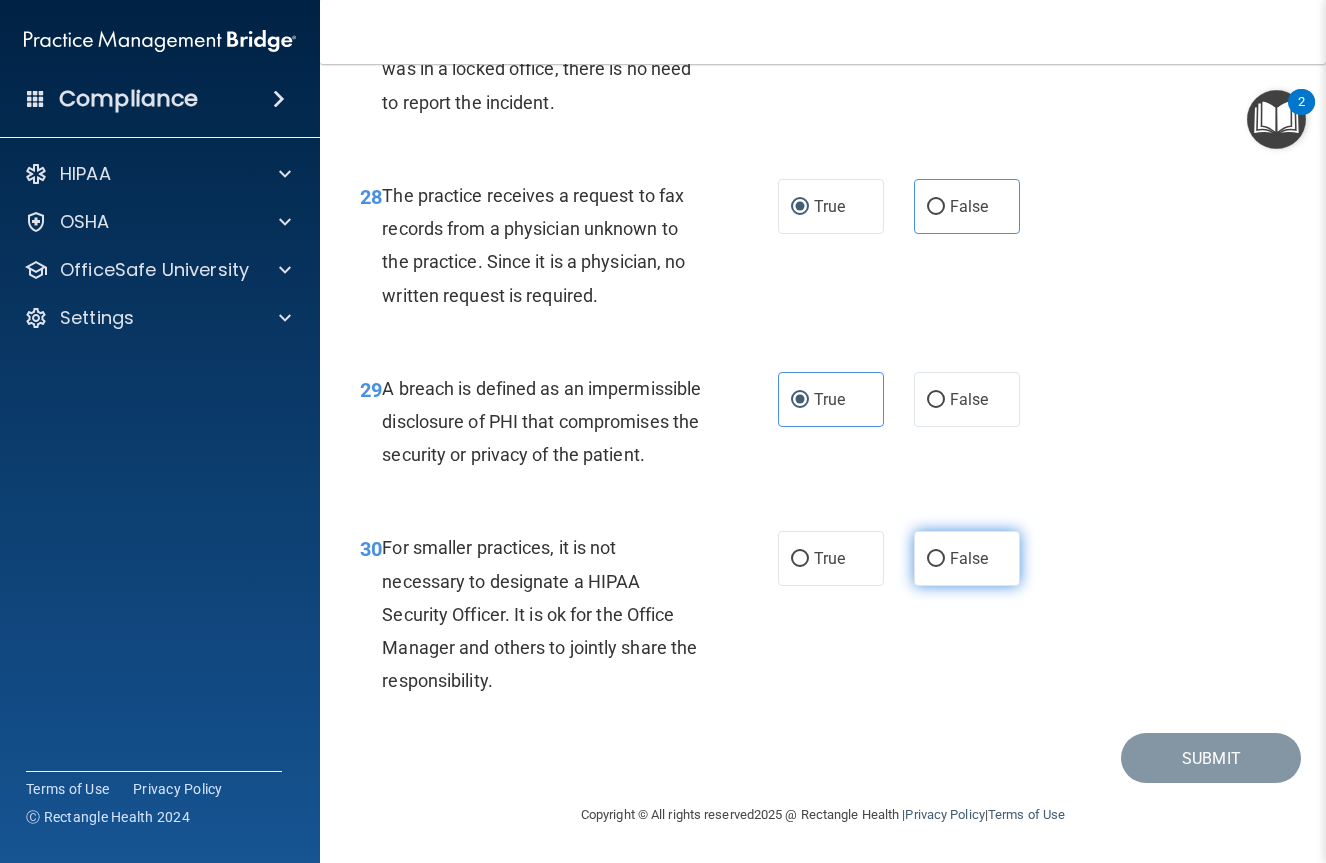 click on "False" at bounding box center [969, 558] 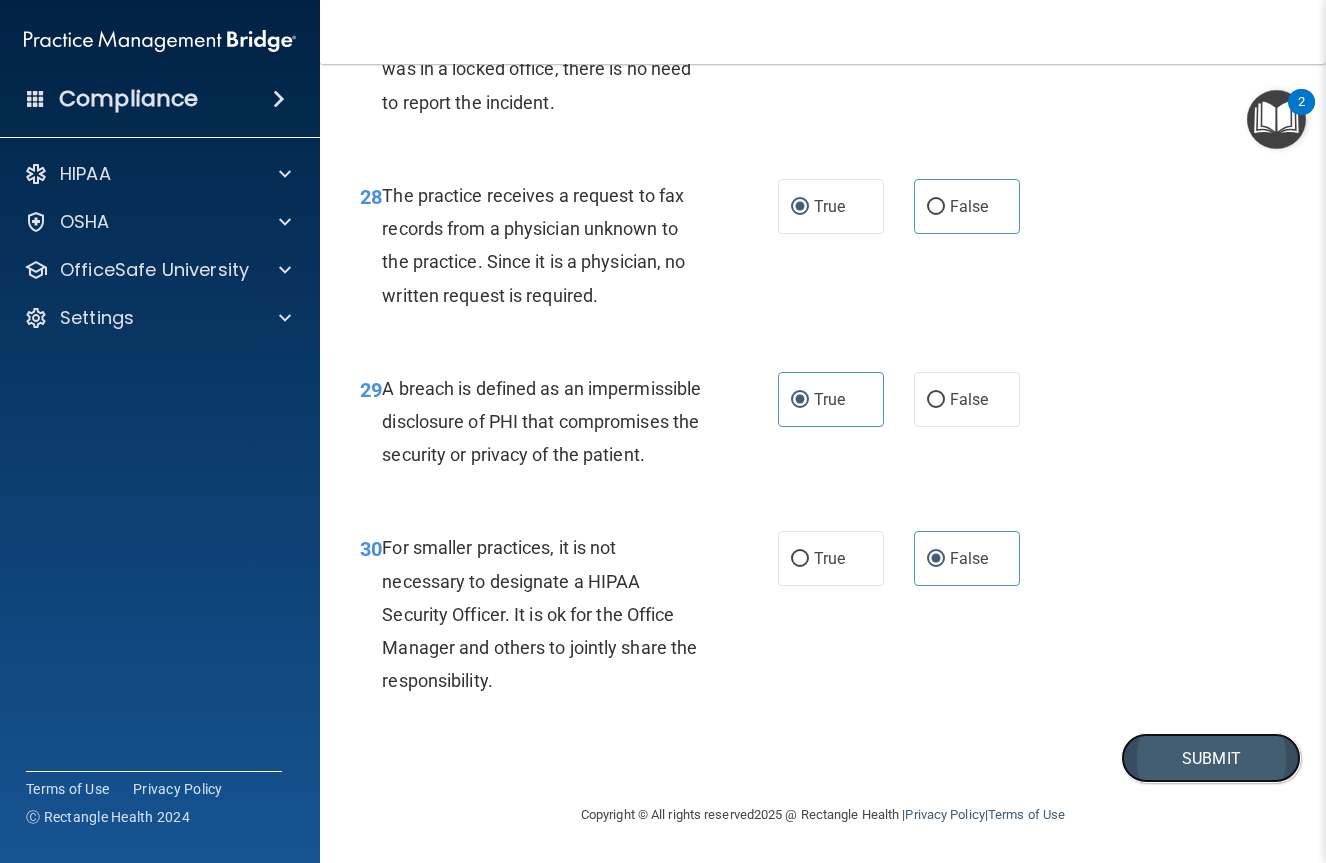 click on "Submit" at bounding box center [1211, 758] 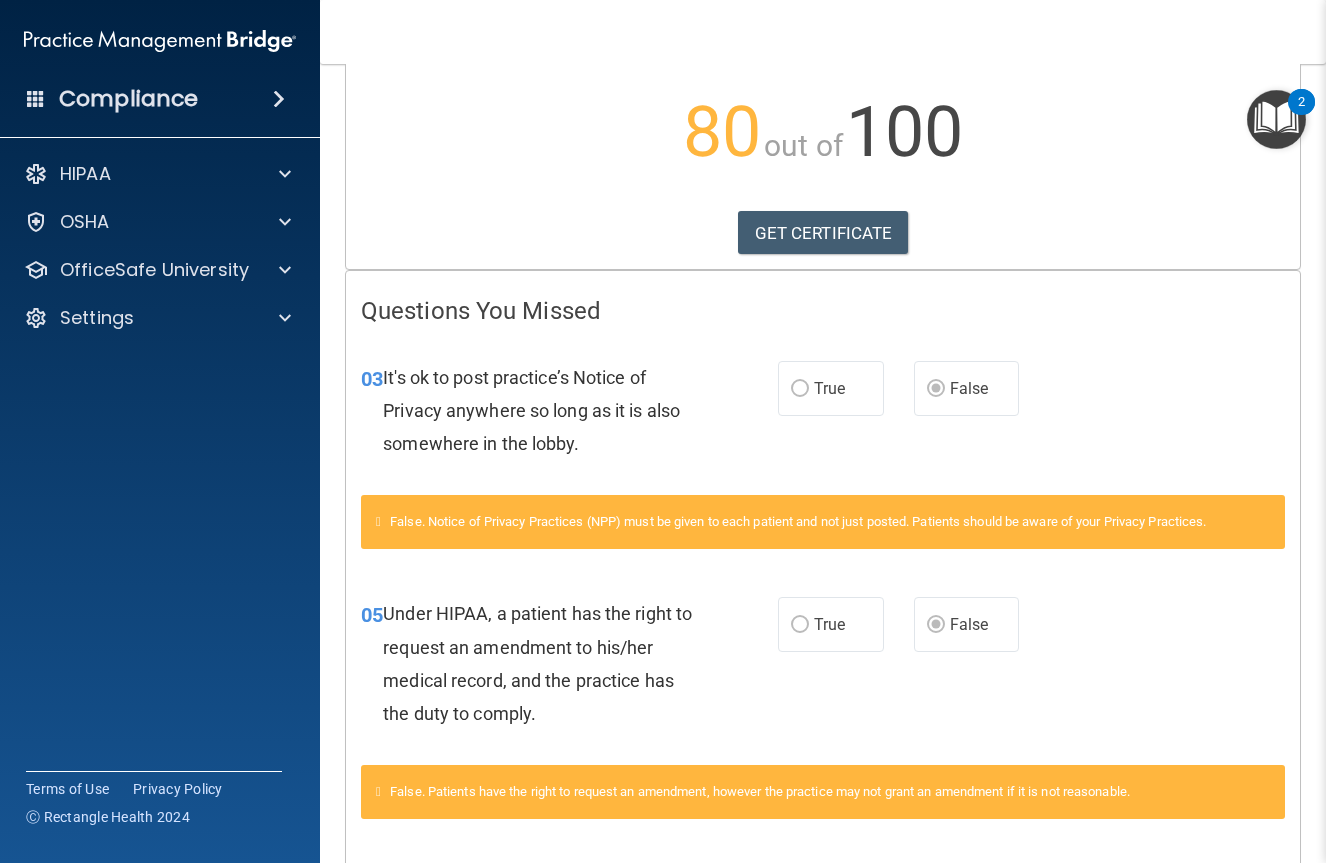 scroll, scrollTop: 0, scrollLeft: 0, axis: both 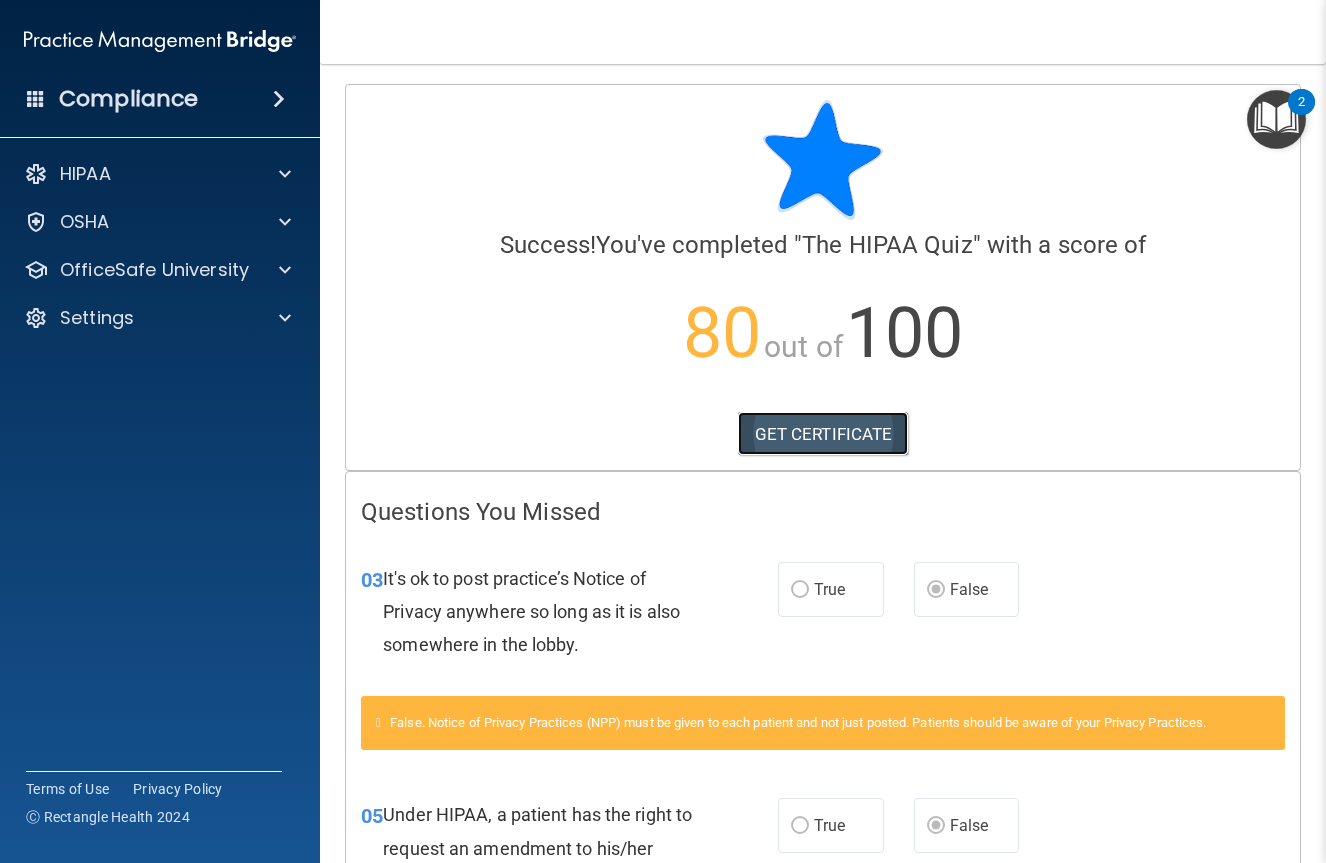 click on "GET CERTIFICATE" at bounding box center (823, 434) 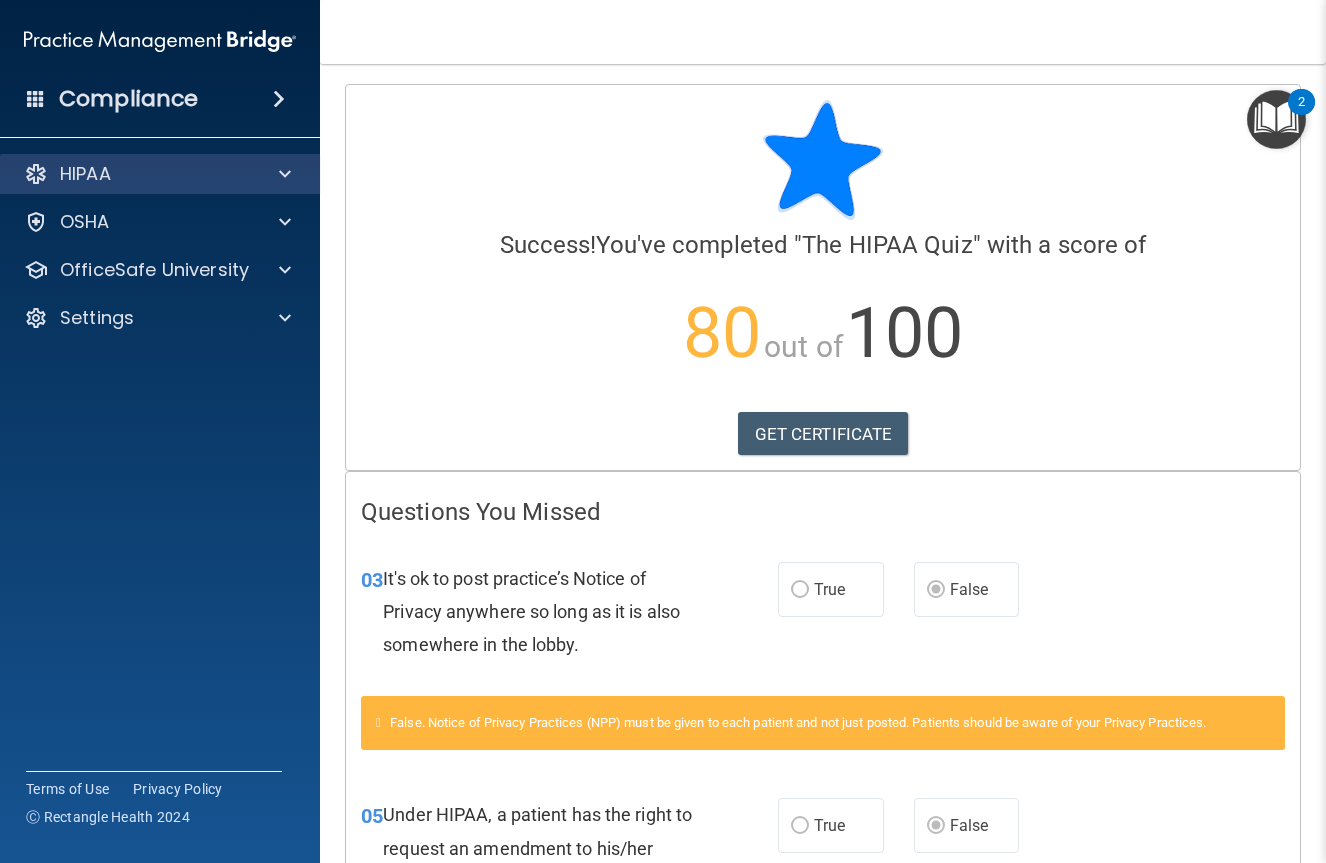 click on "HIPAA" at bounding box center [160, 174] 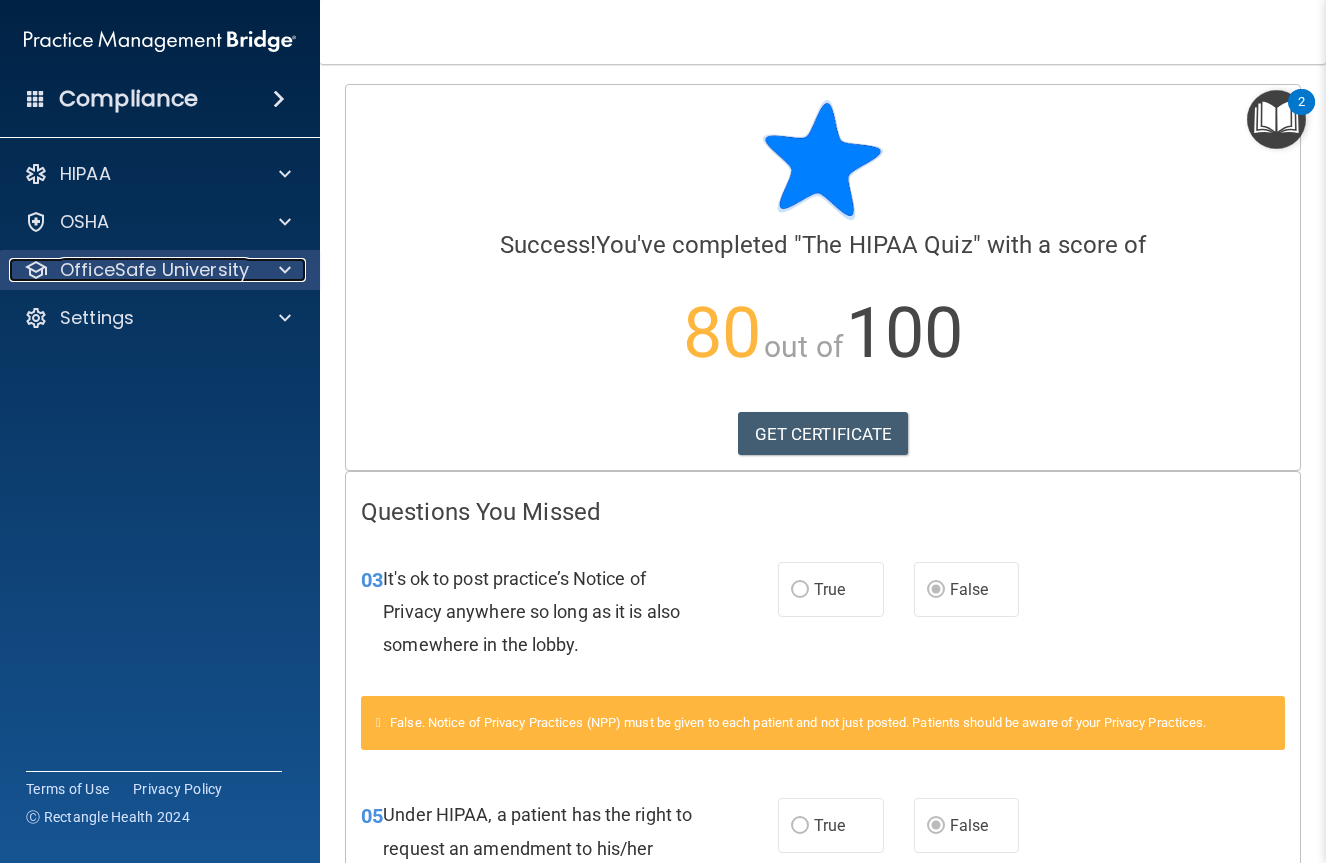 click on "OfficeSafe University" at bounding box center [133, 270] 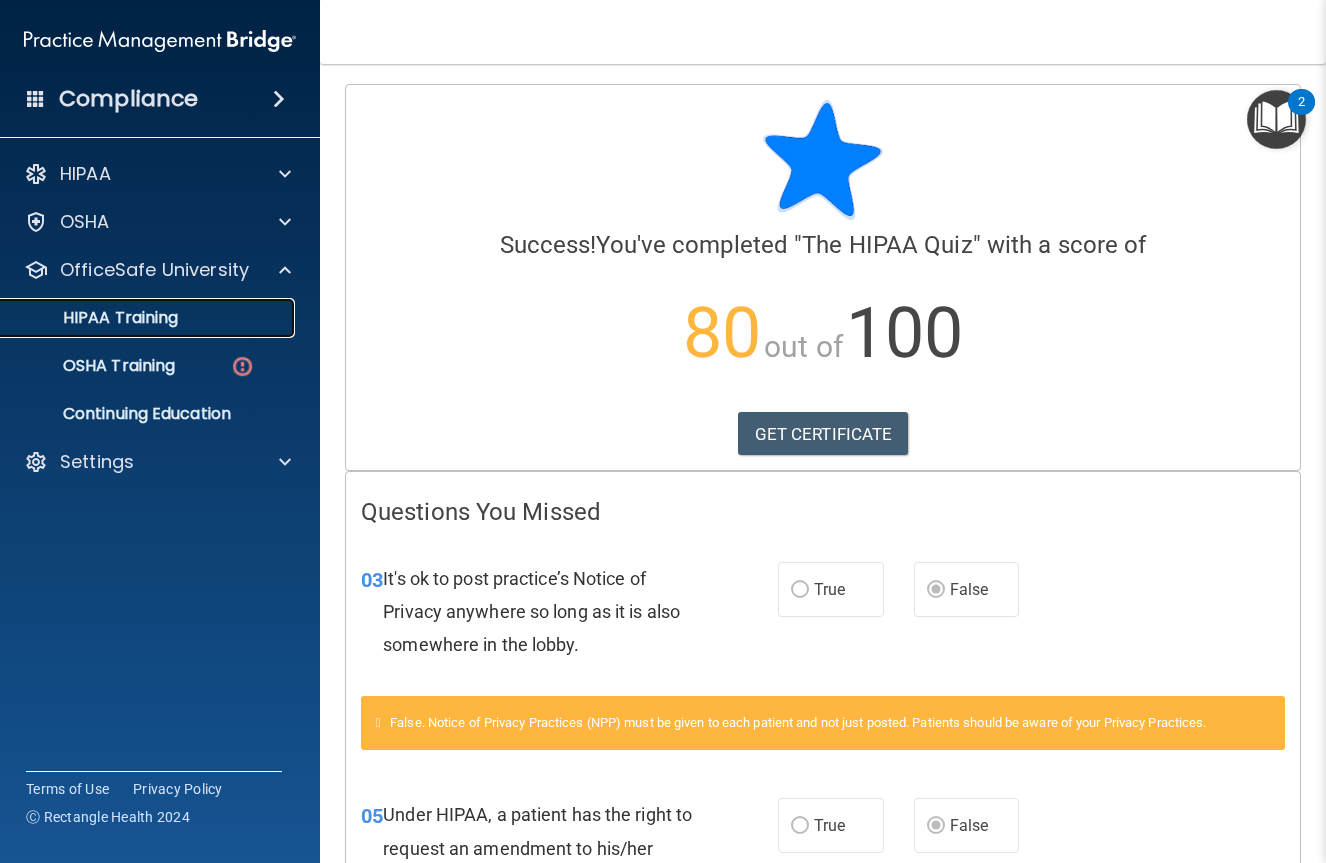 click on "HIPAA Training" at bounding box center (137, 318) 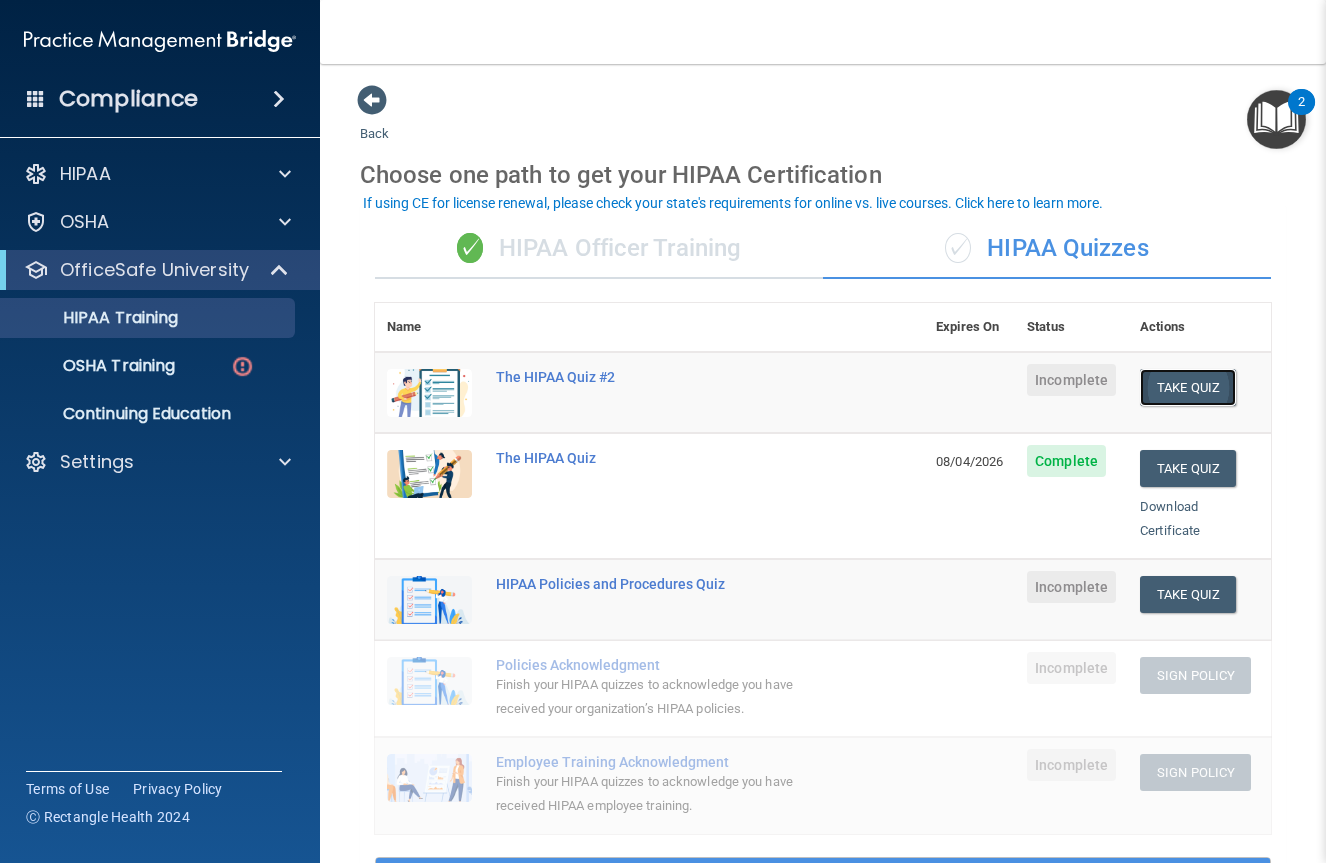 click on "Take Quiz" at bounding box center (1188, 387) 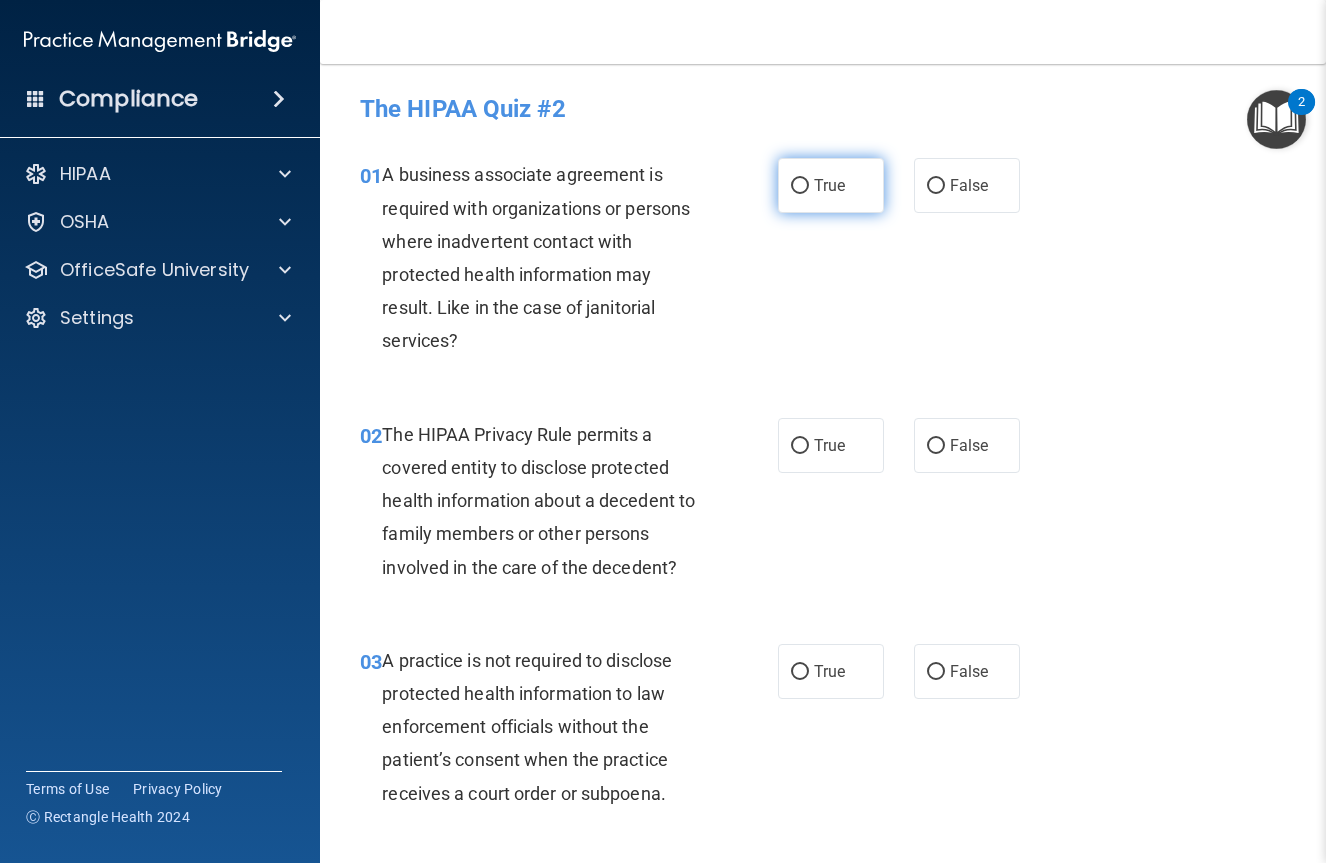 click on "True" at bounding box center [831, 185] 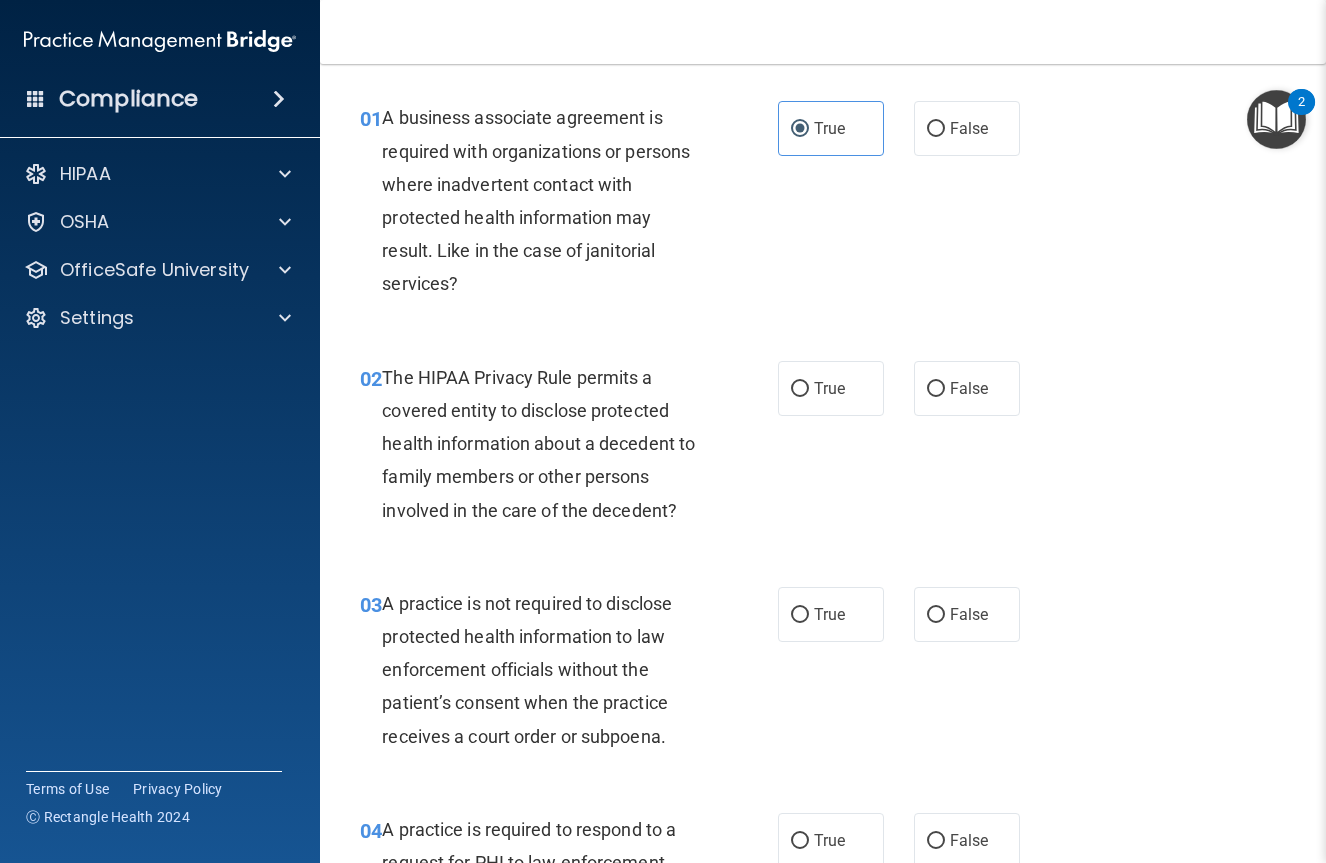 scroll, scrollTop: 69, scrollLeft: 0, axis: vertical 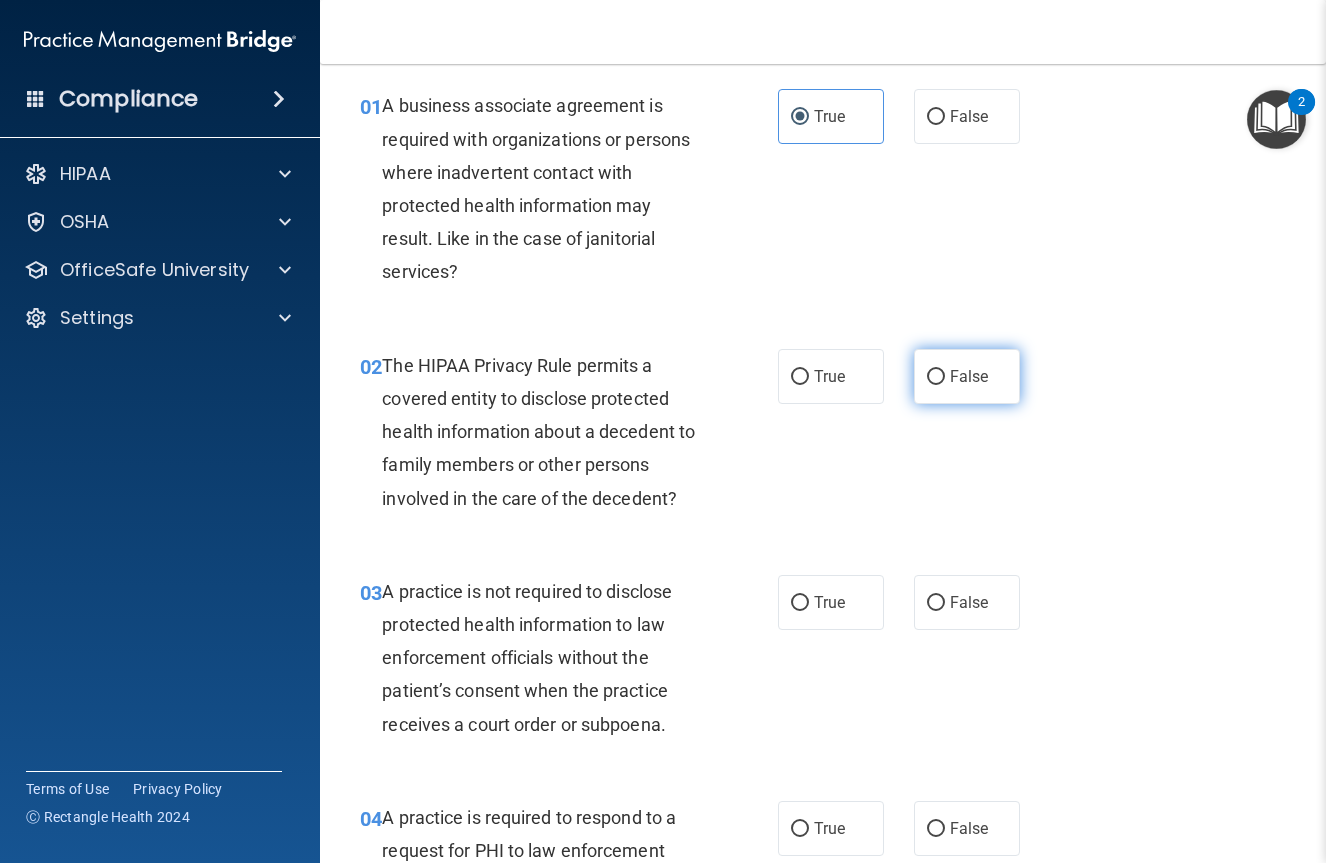 click on "False" at bounding box center [967, 376] 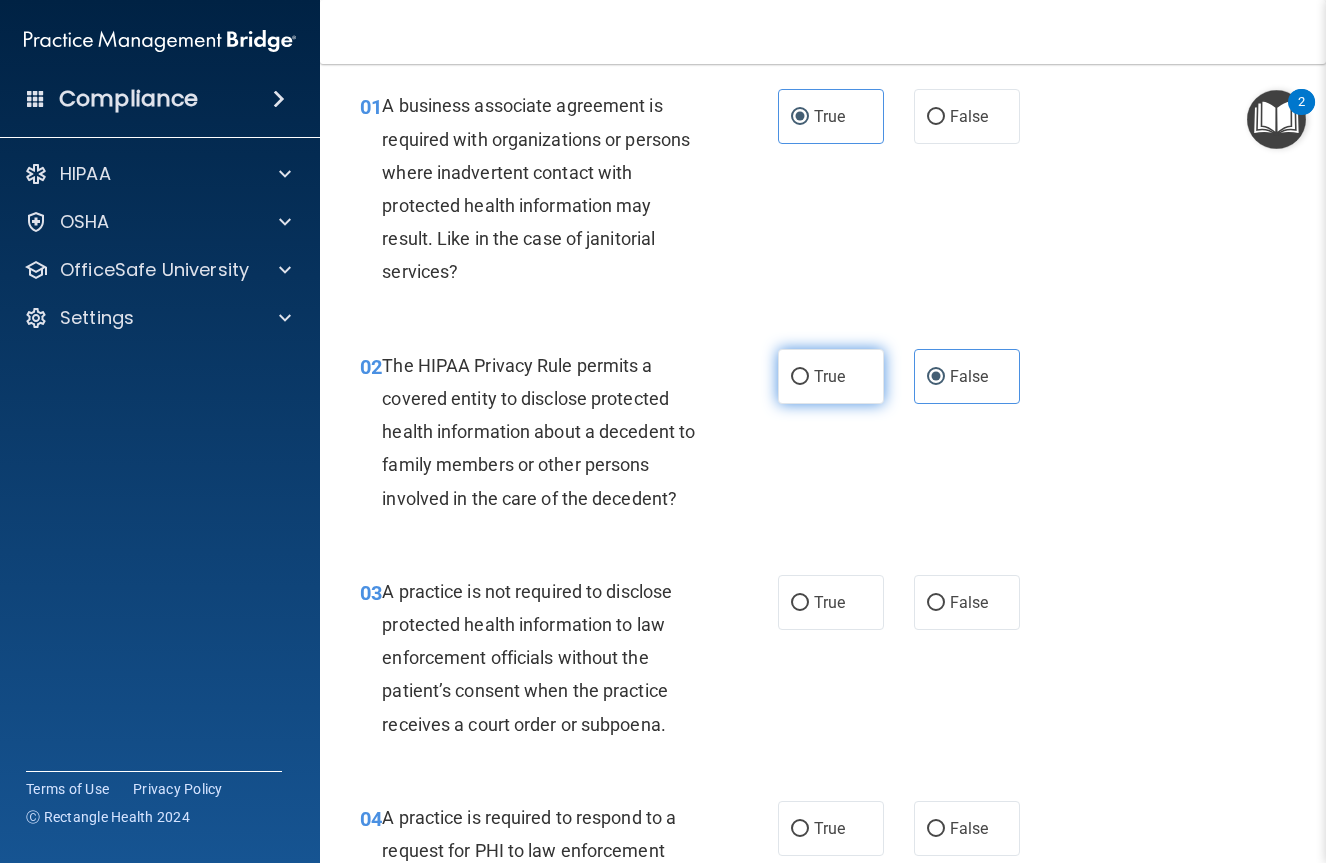 click on "True" at bounding box center [831, 376] 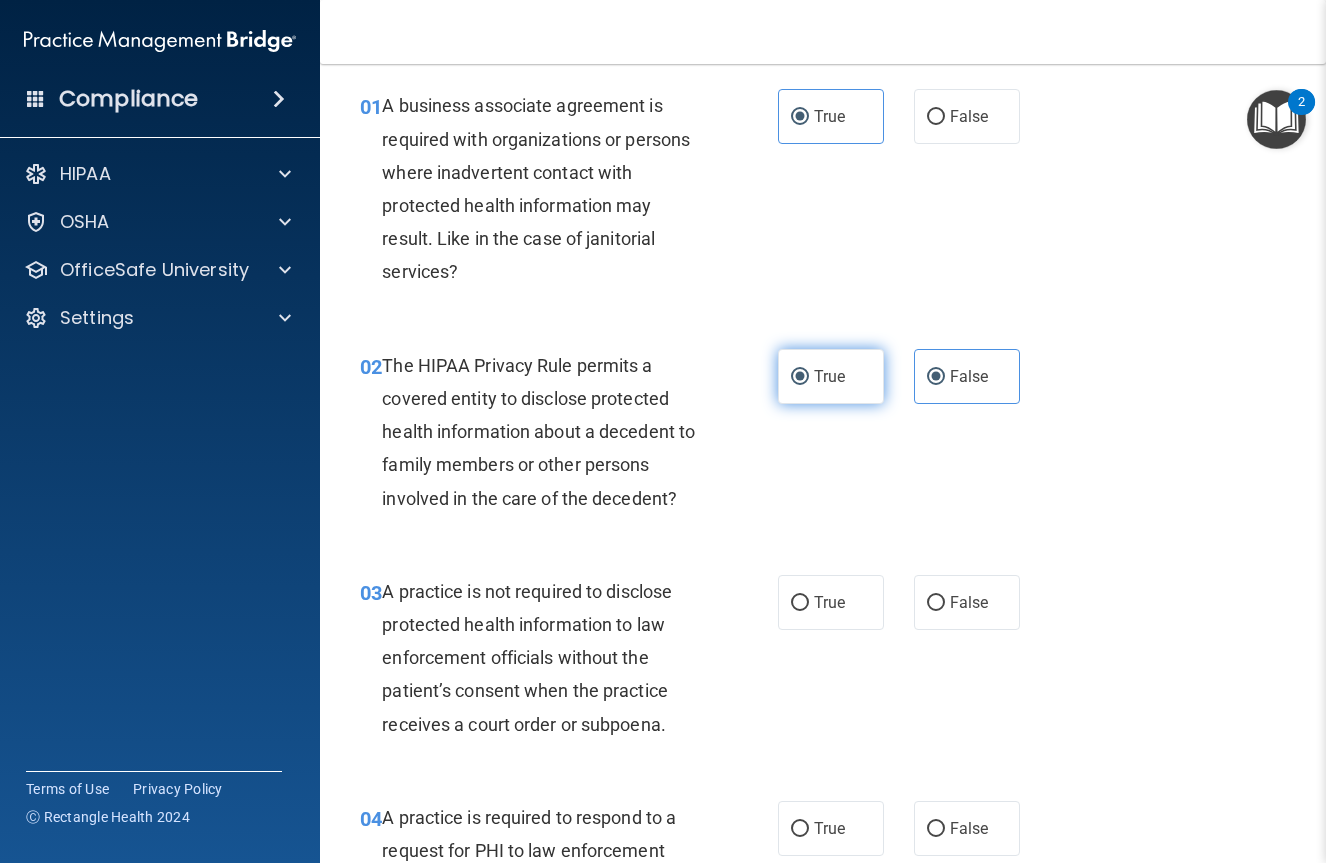 radio on "false" 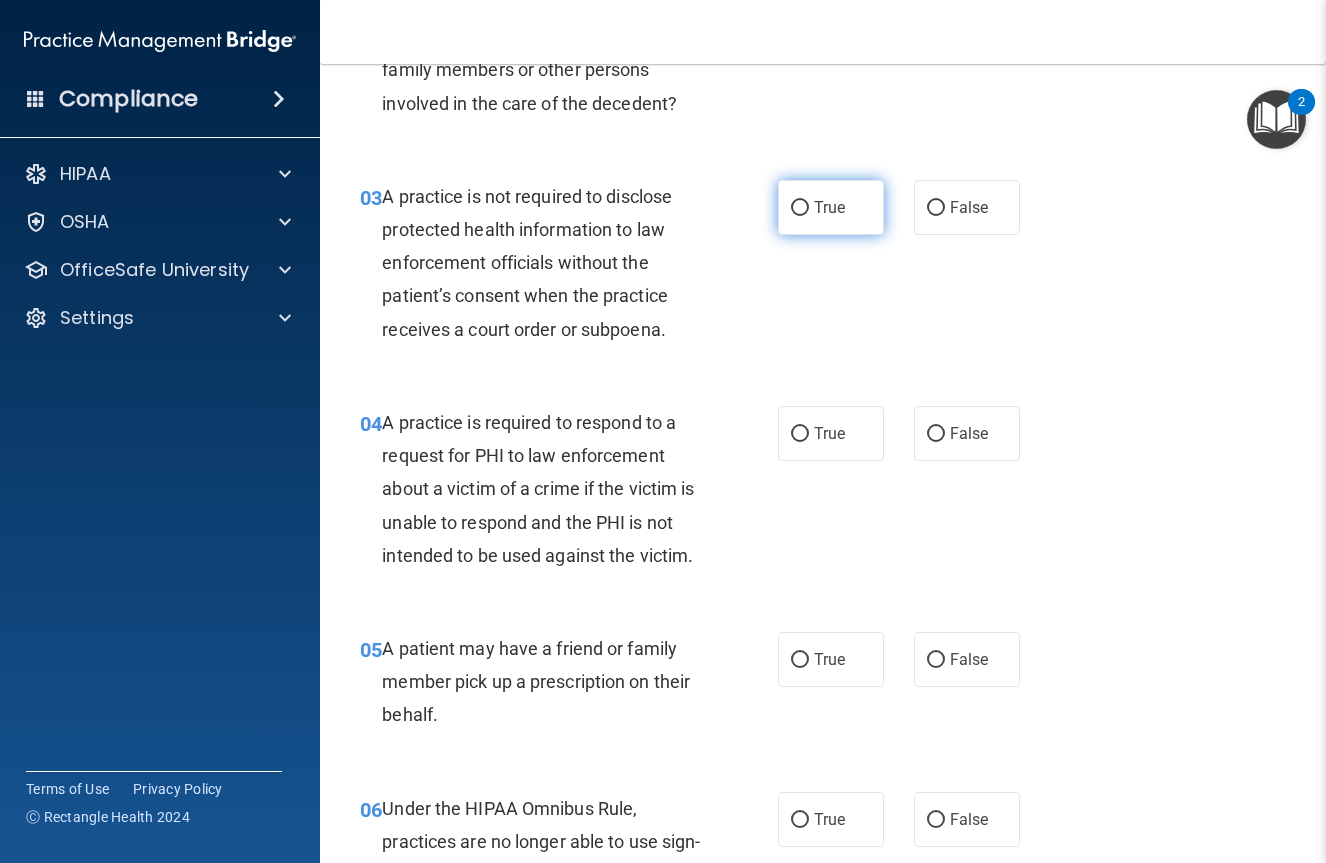 scroll, scrollTop: 466, scrollLeft: 0, axis: vertical 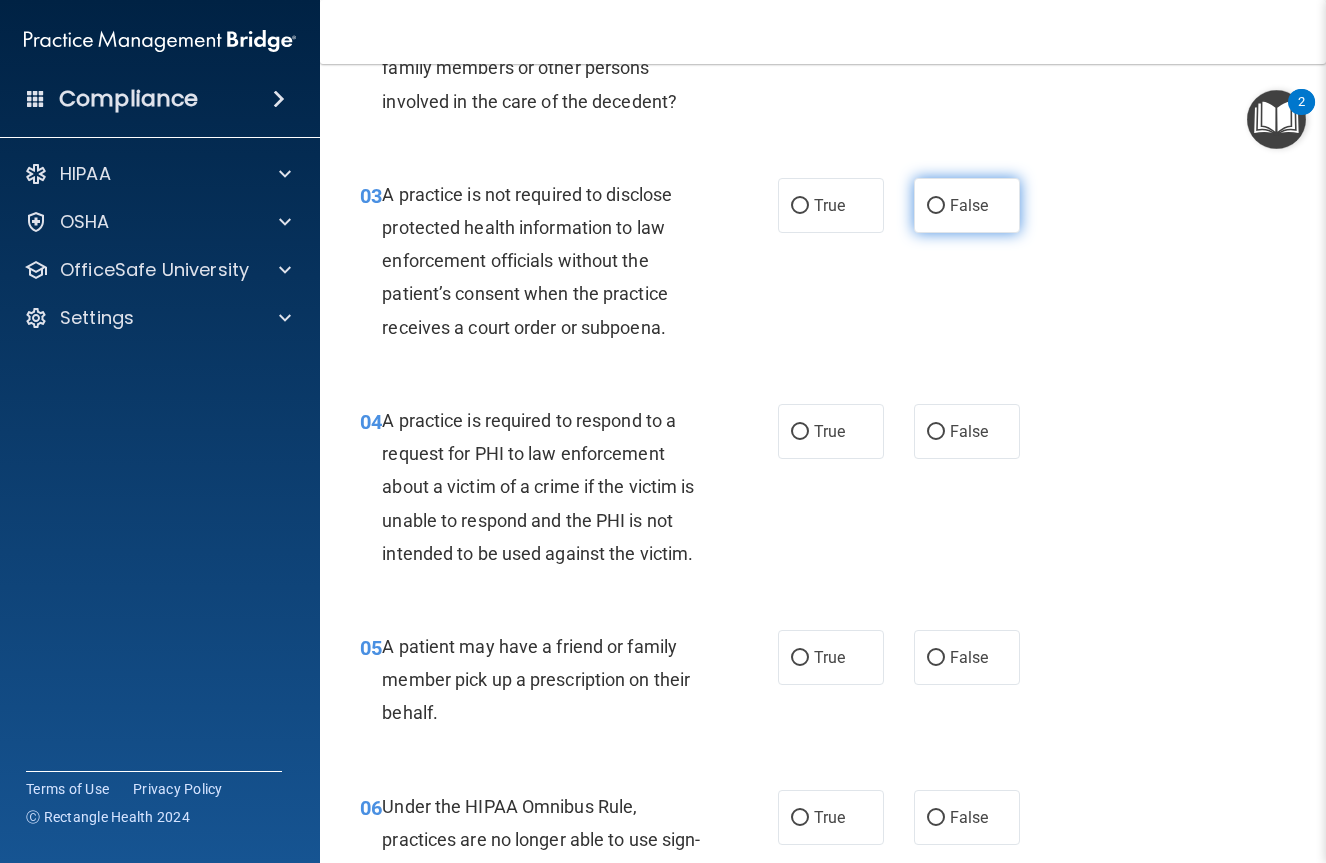 click on "False" at bounding box center (967, 205) 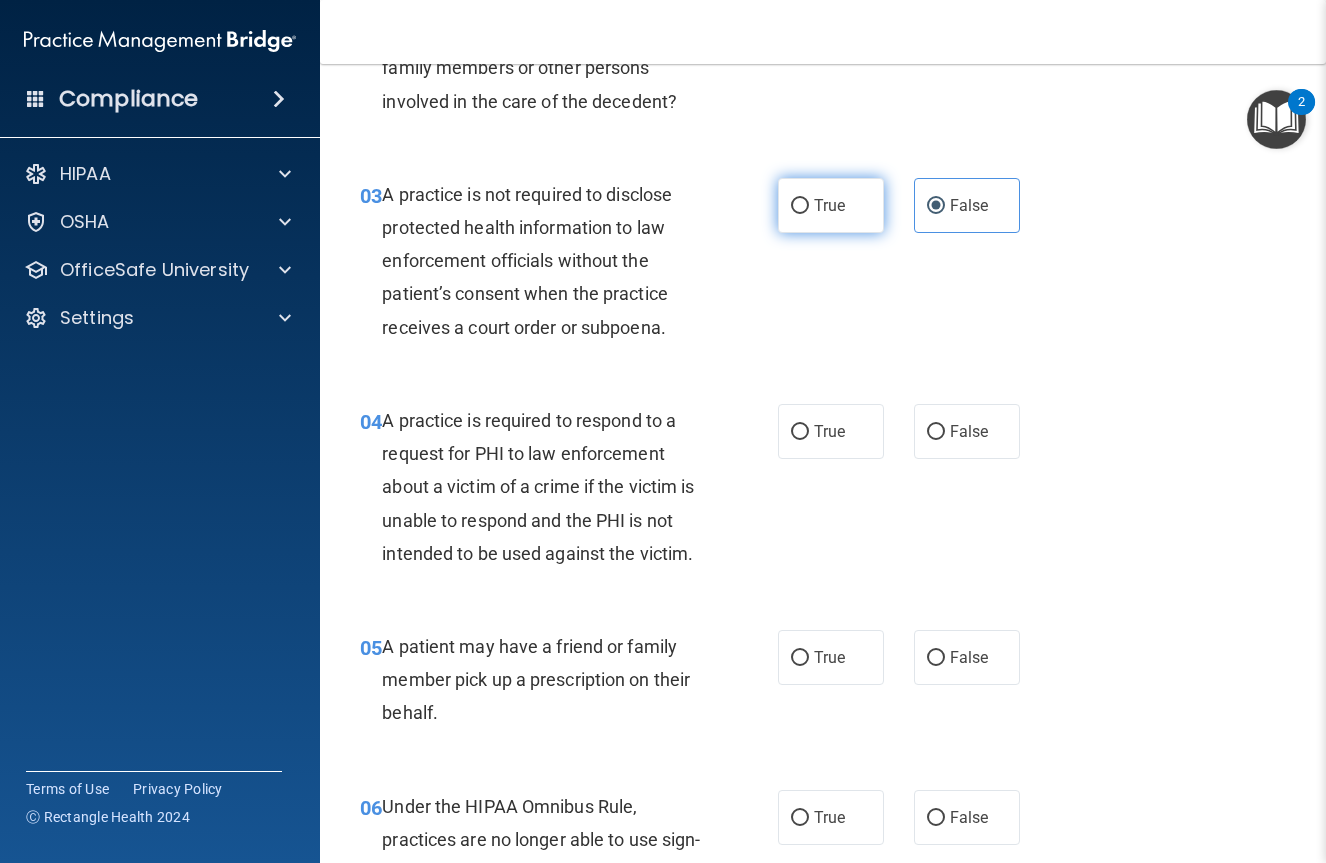 click on "True" at bounding box center [829, 205] 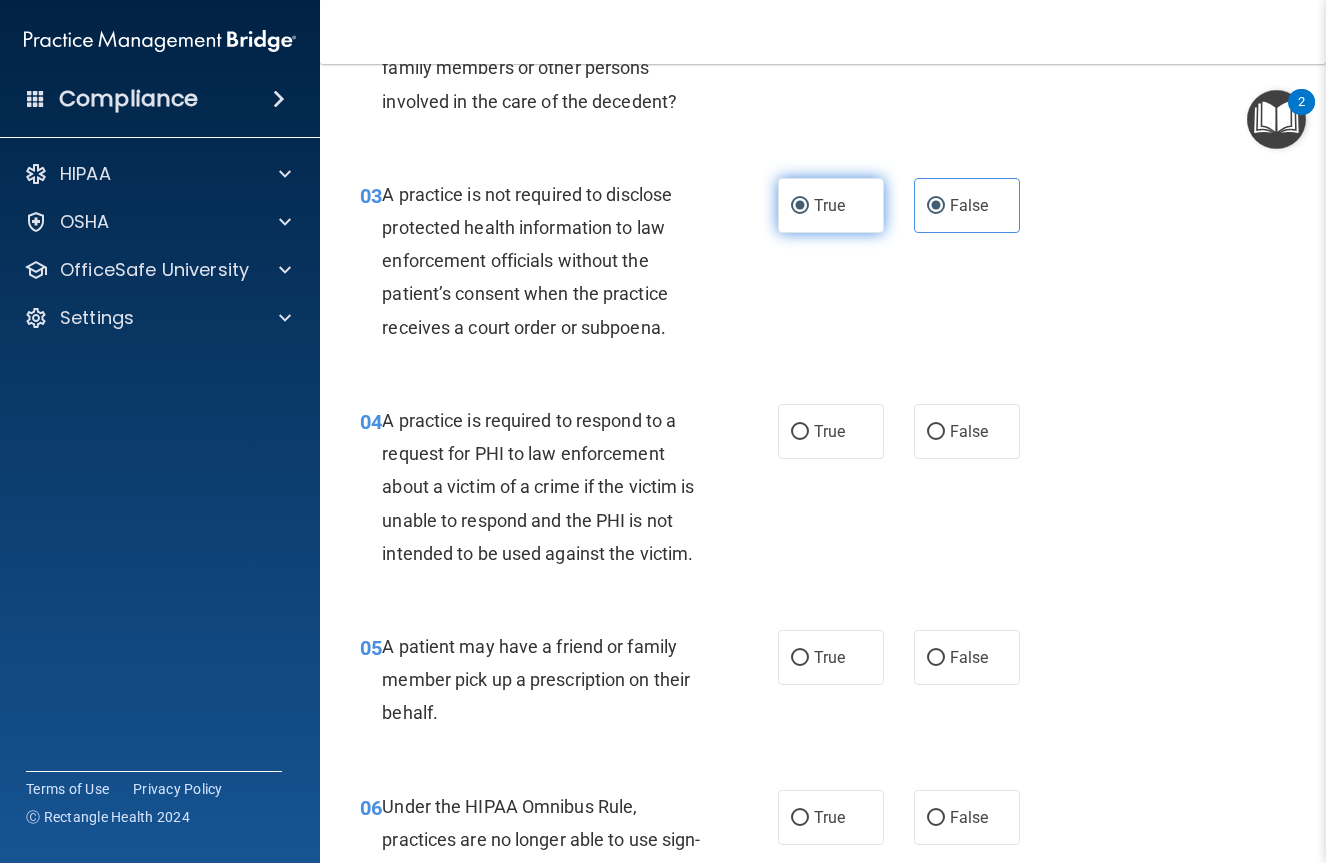 radio on "false" 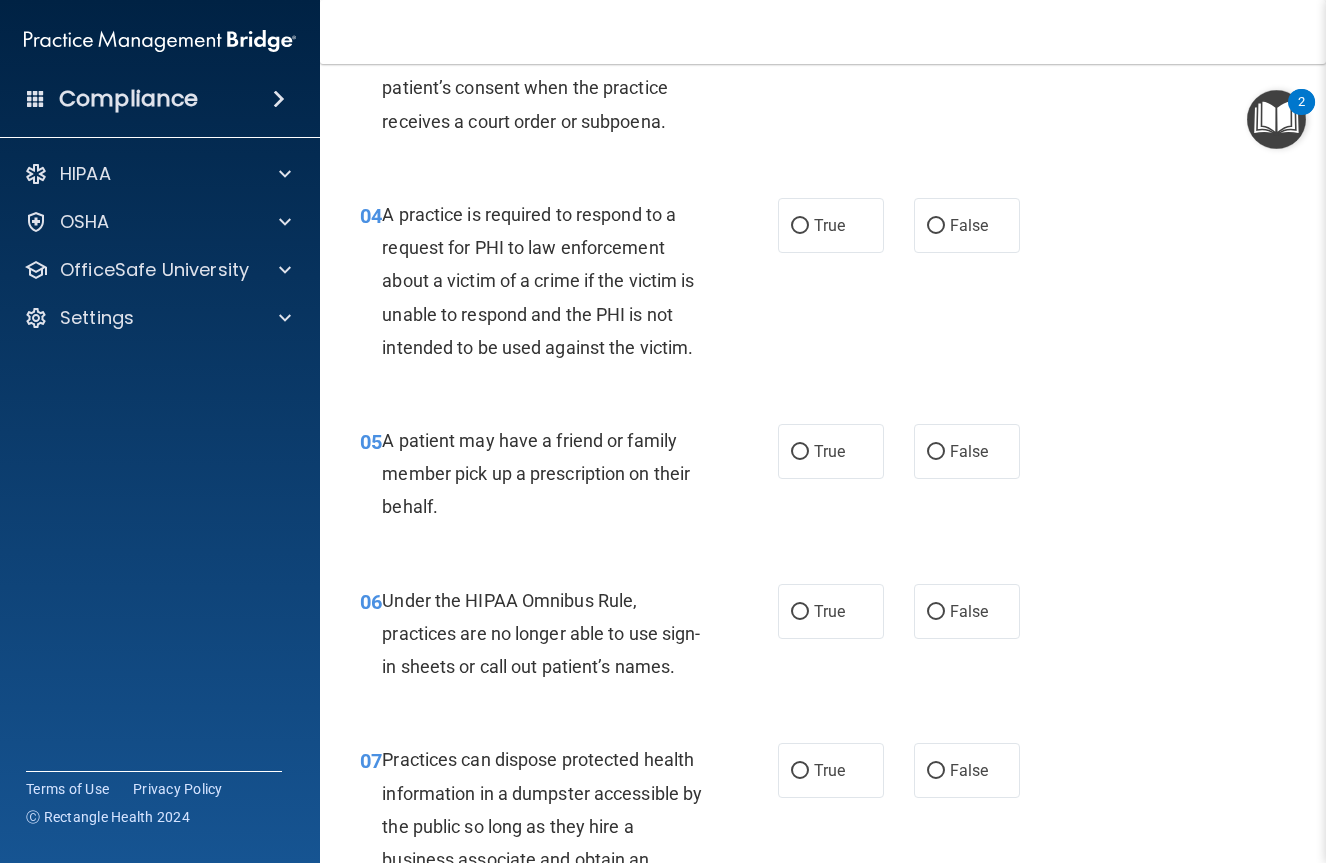 scroll, scrollTop: 676, scrollLeft: 0, axis: vertical 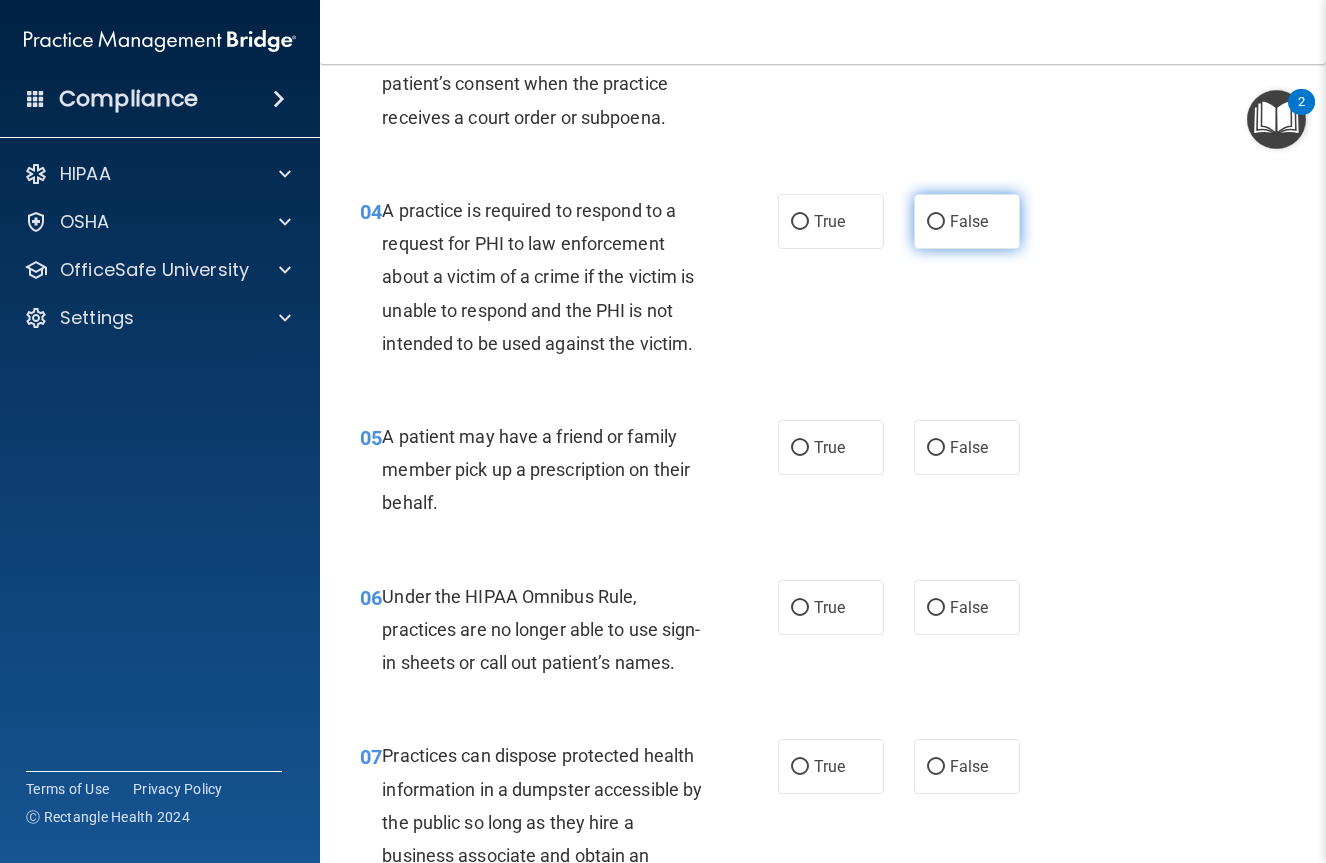 click on "False" at bounding box center (936, 222) 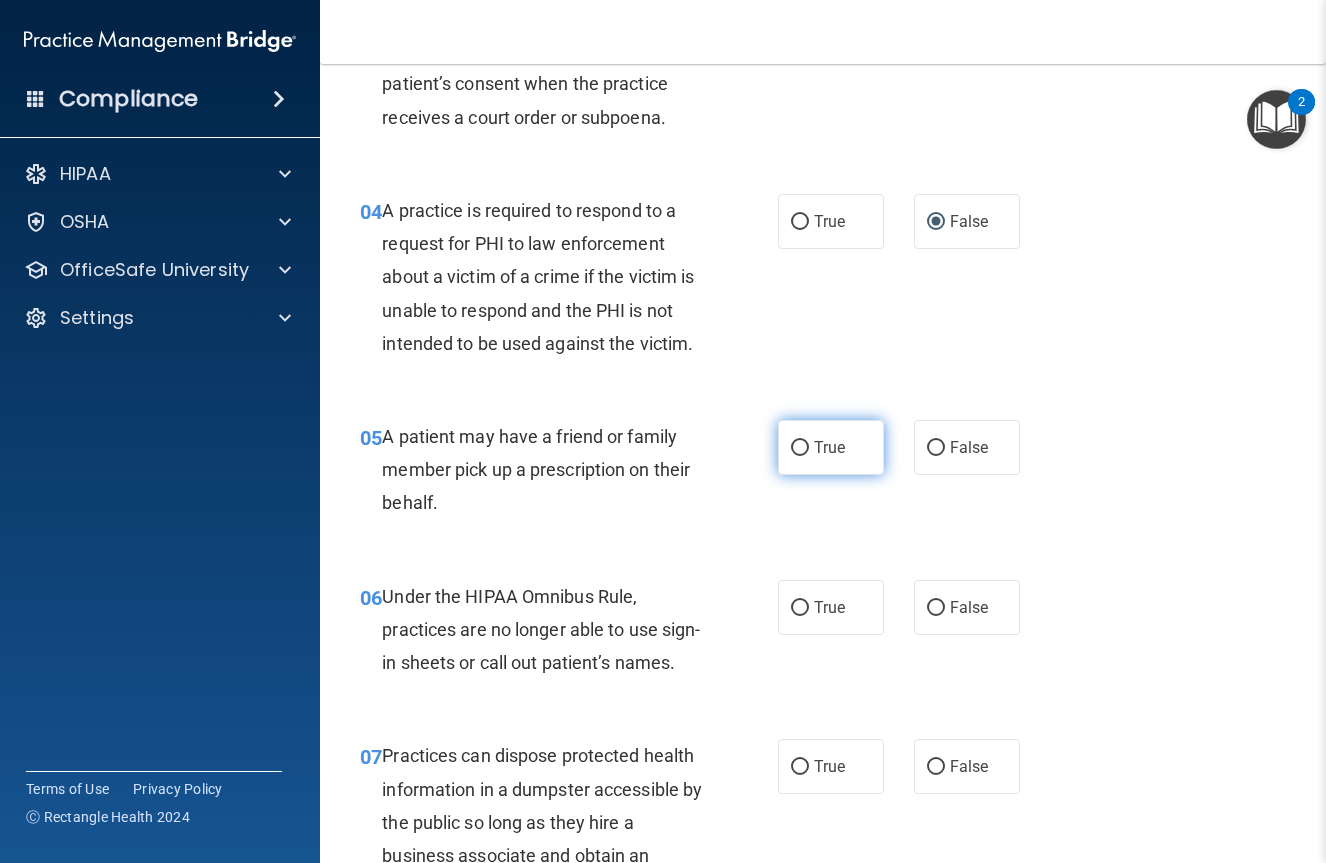 click on "True" at bounding box center (831, 447) 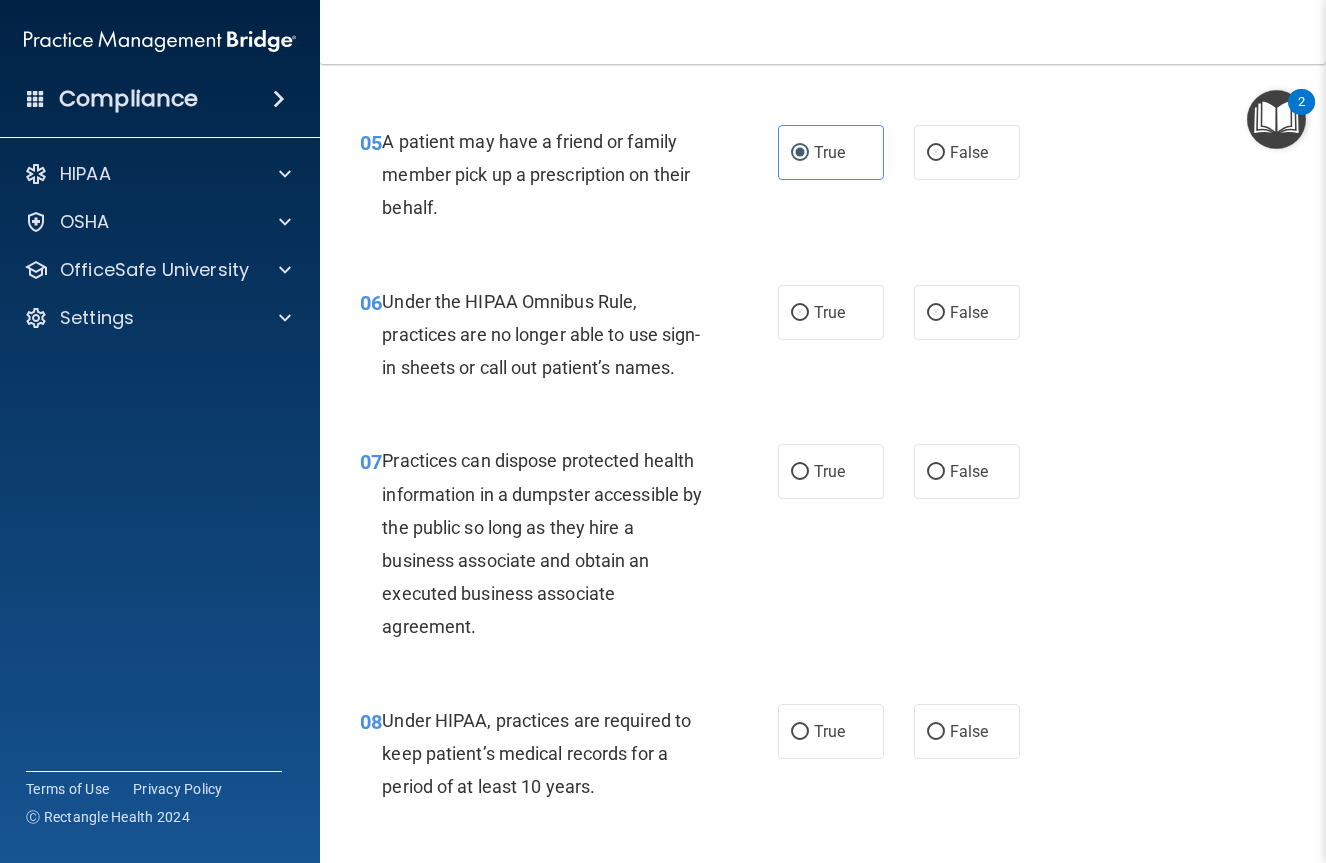 scroll, scrollTop: 1061, scrollLeft: 0, axis: vertical 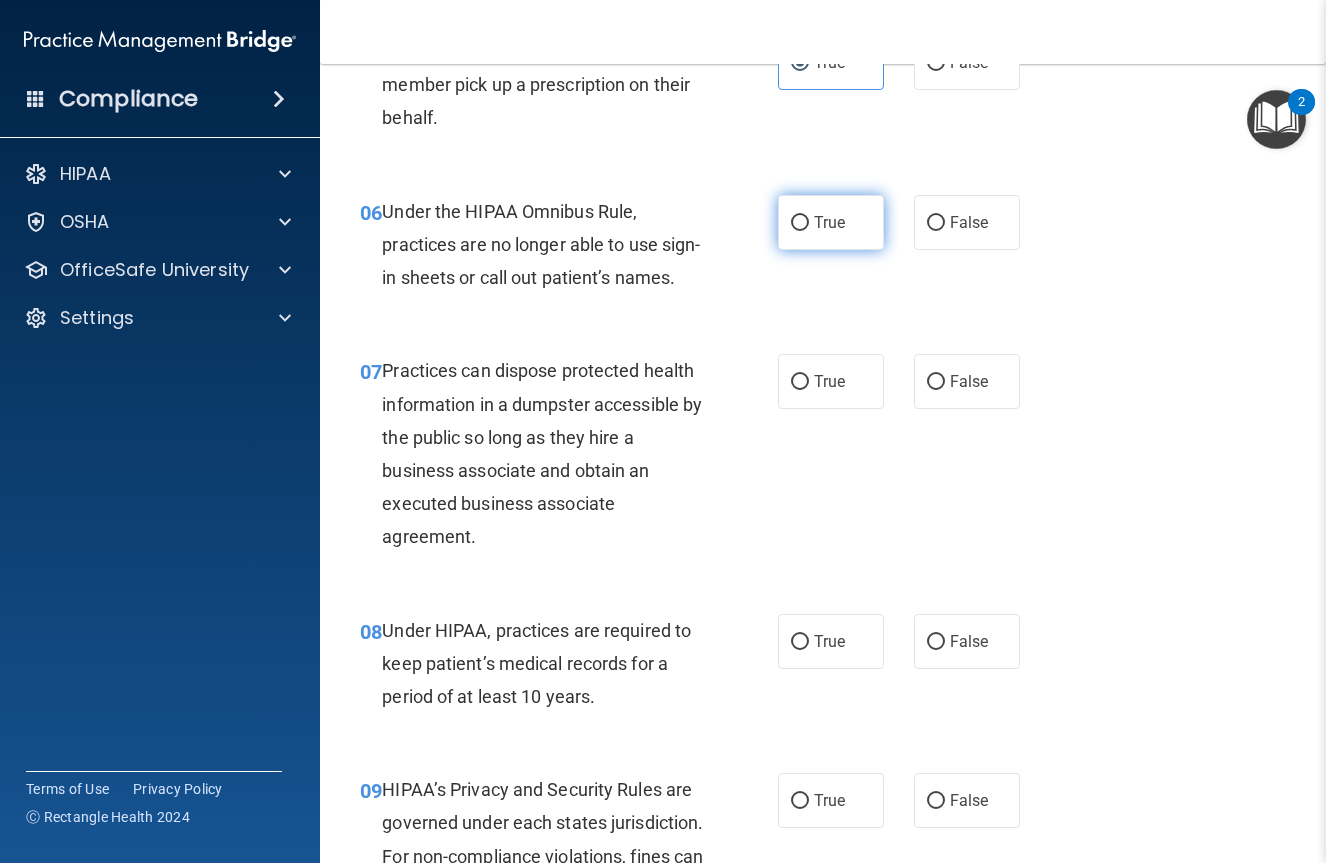 click on "True" at bounding box center [831, 222] 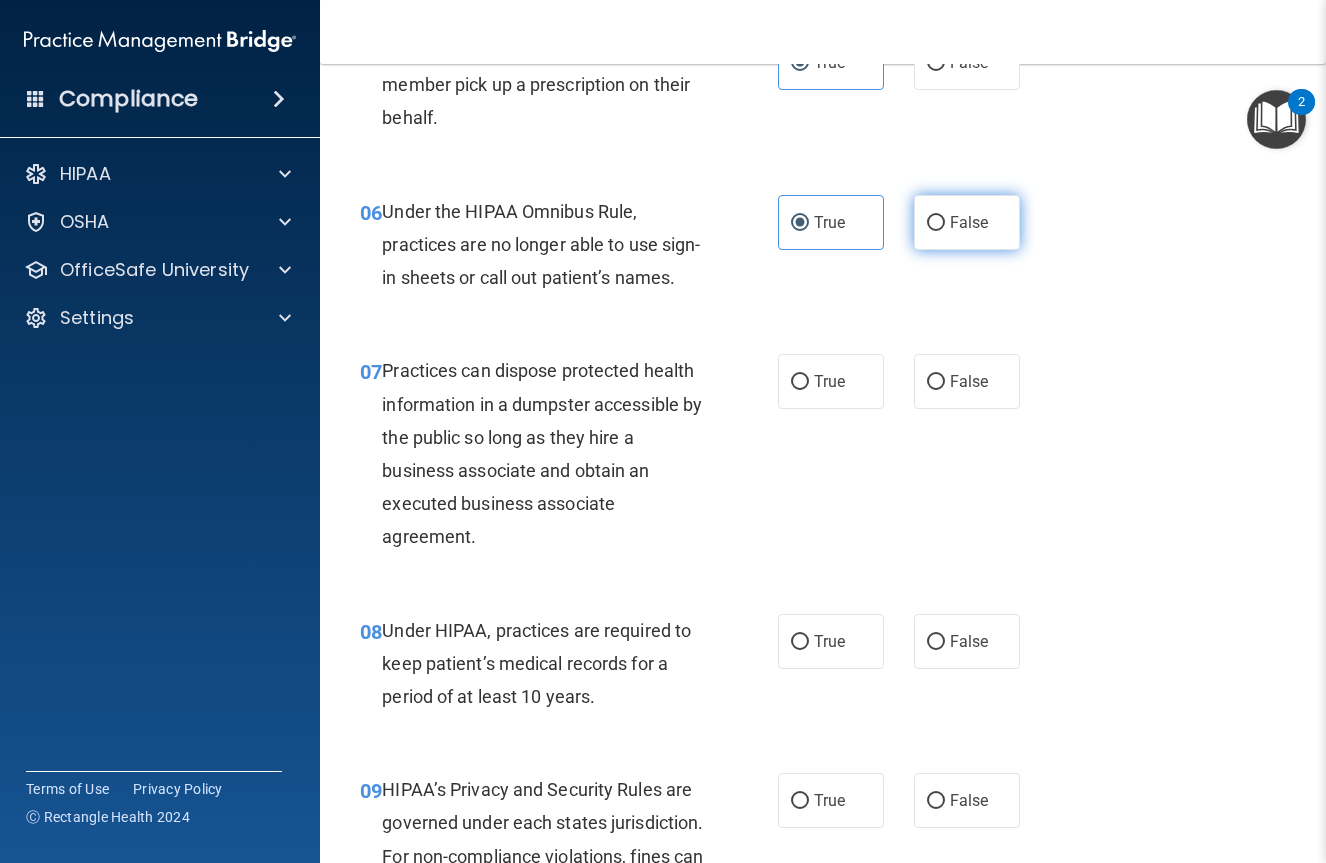 click on "False" at bounding box center [967, 222] 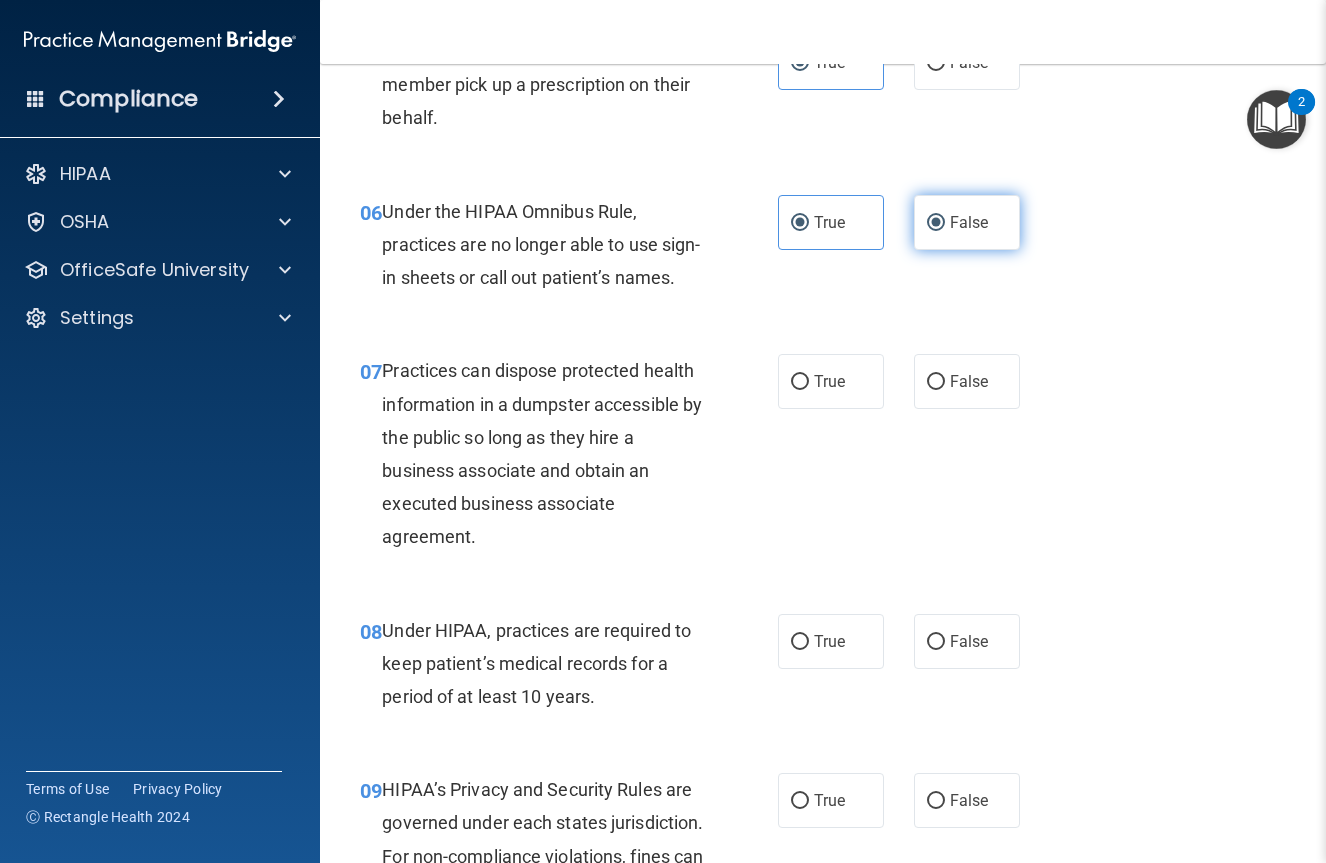 radio on "false" 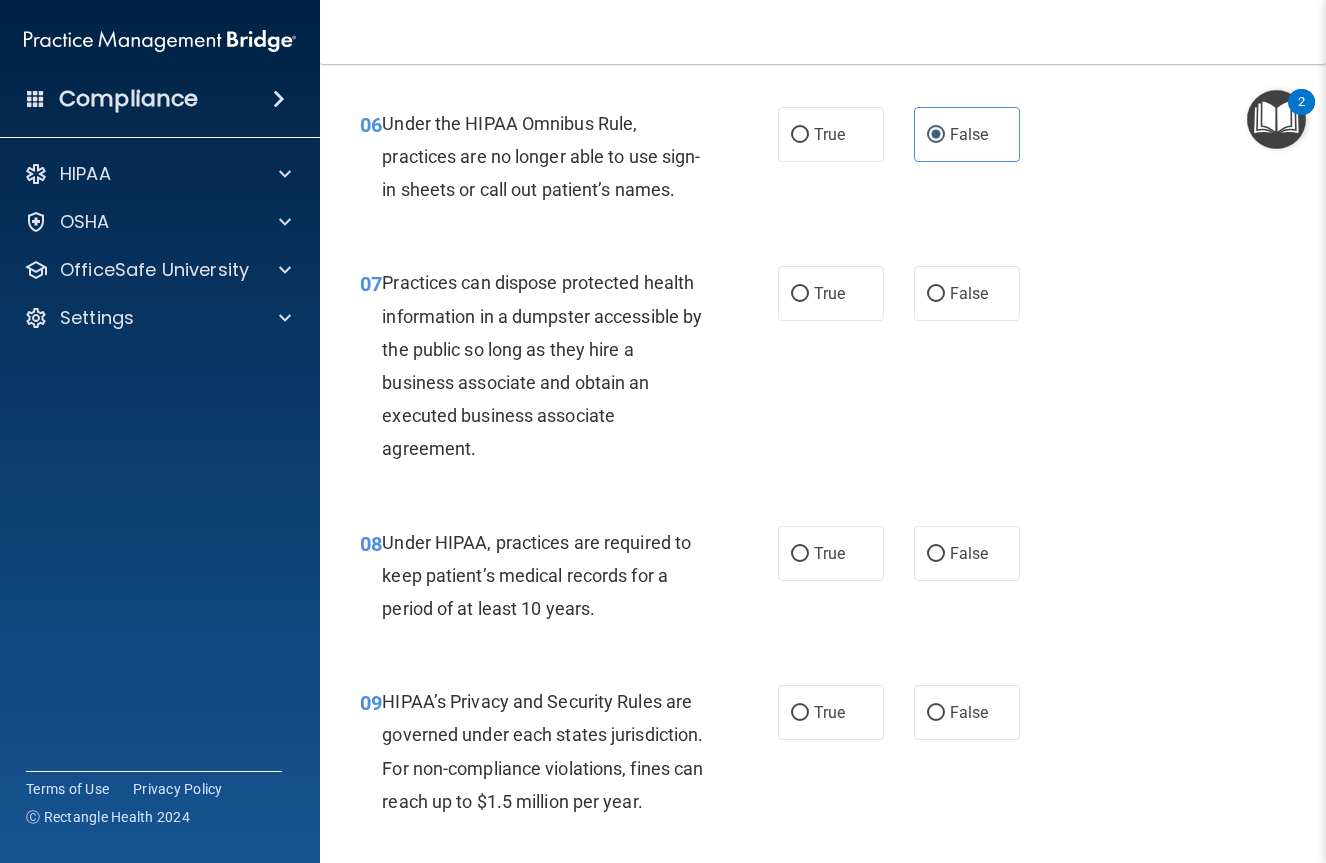 scroll, scrollTop: 1314, scrollLeft: 0, axis: vertical 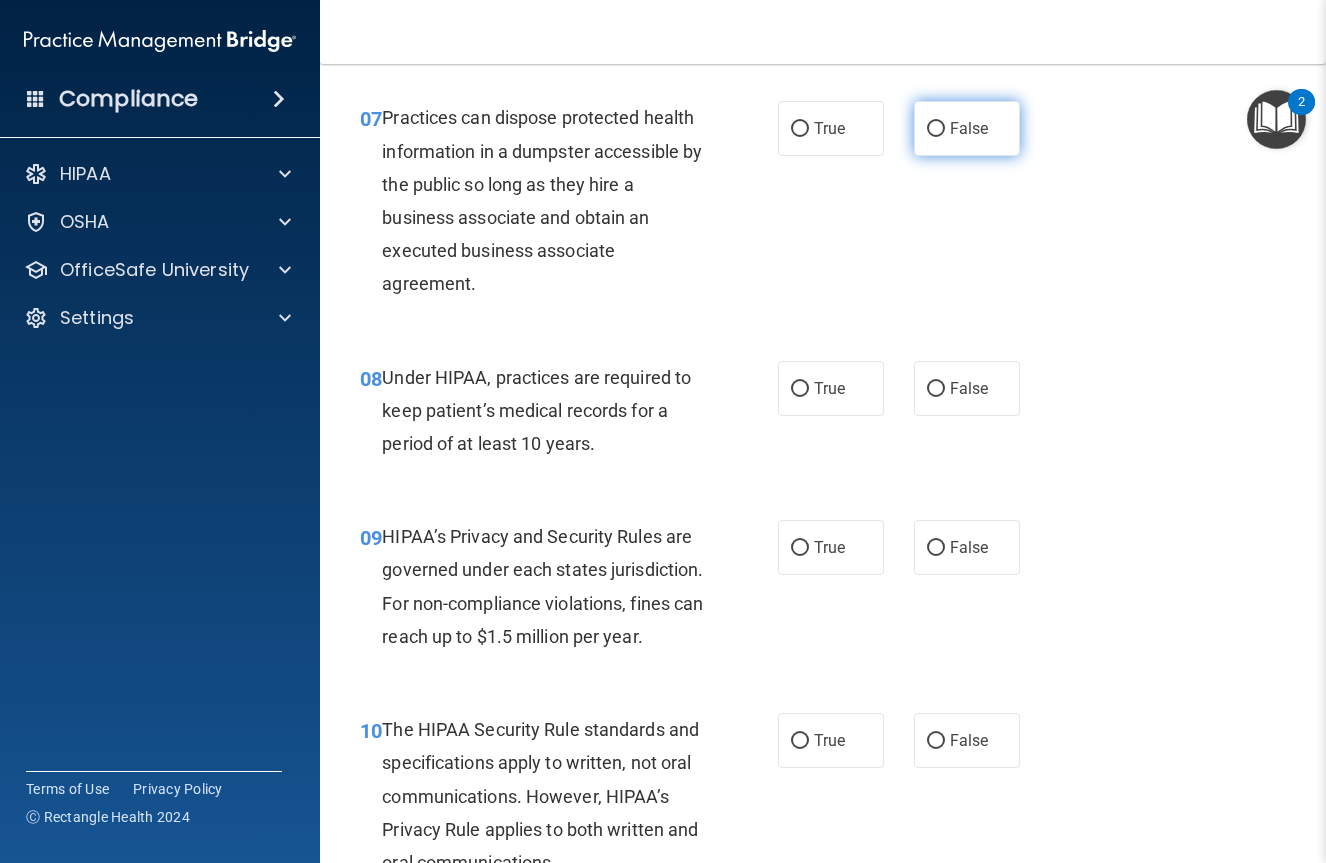 click on "False" at bounding box center (969, 128) 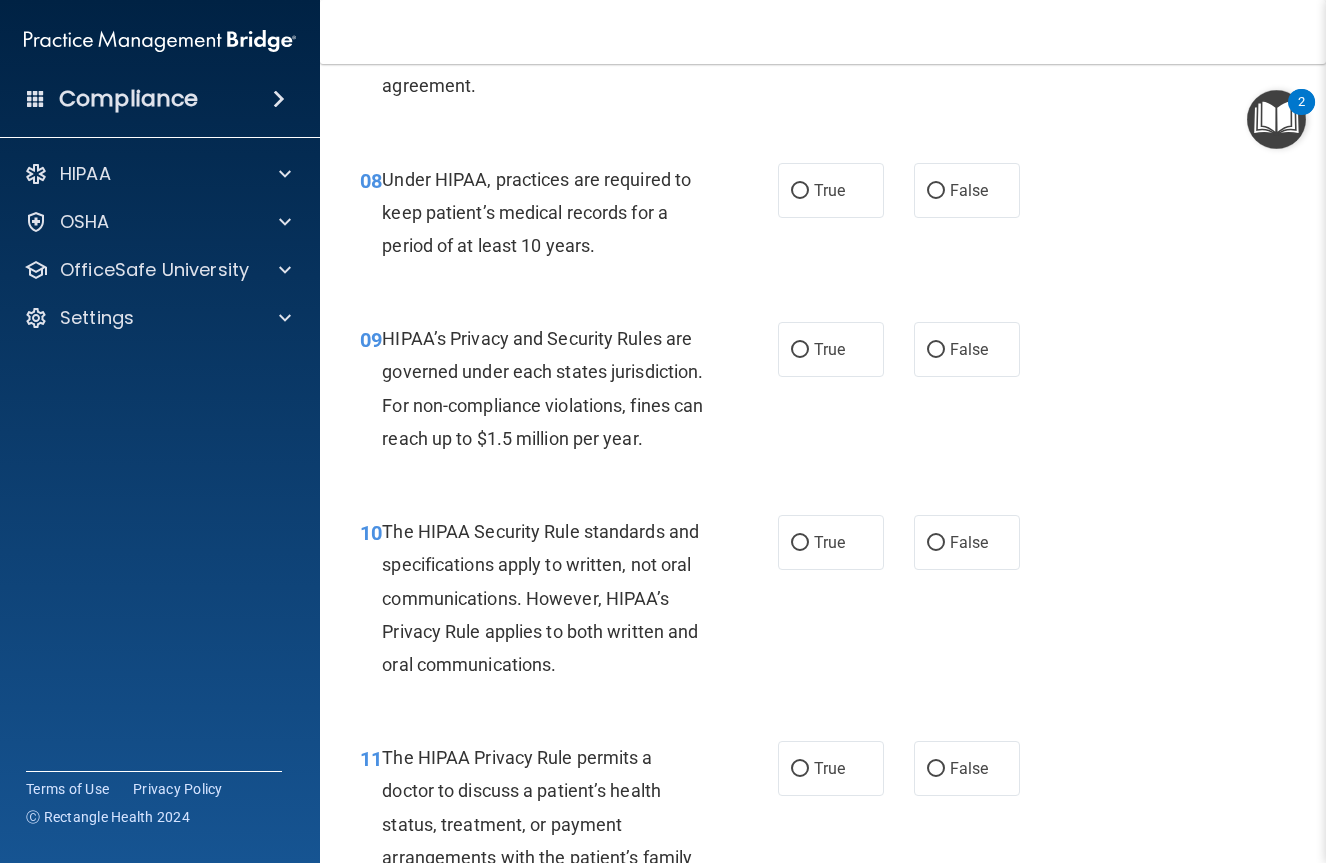 scroll, scrollTop: 1513, scrollLeft: 0, axis: vertical 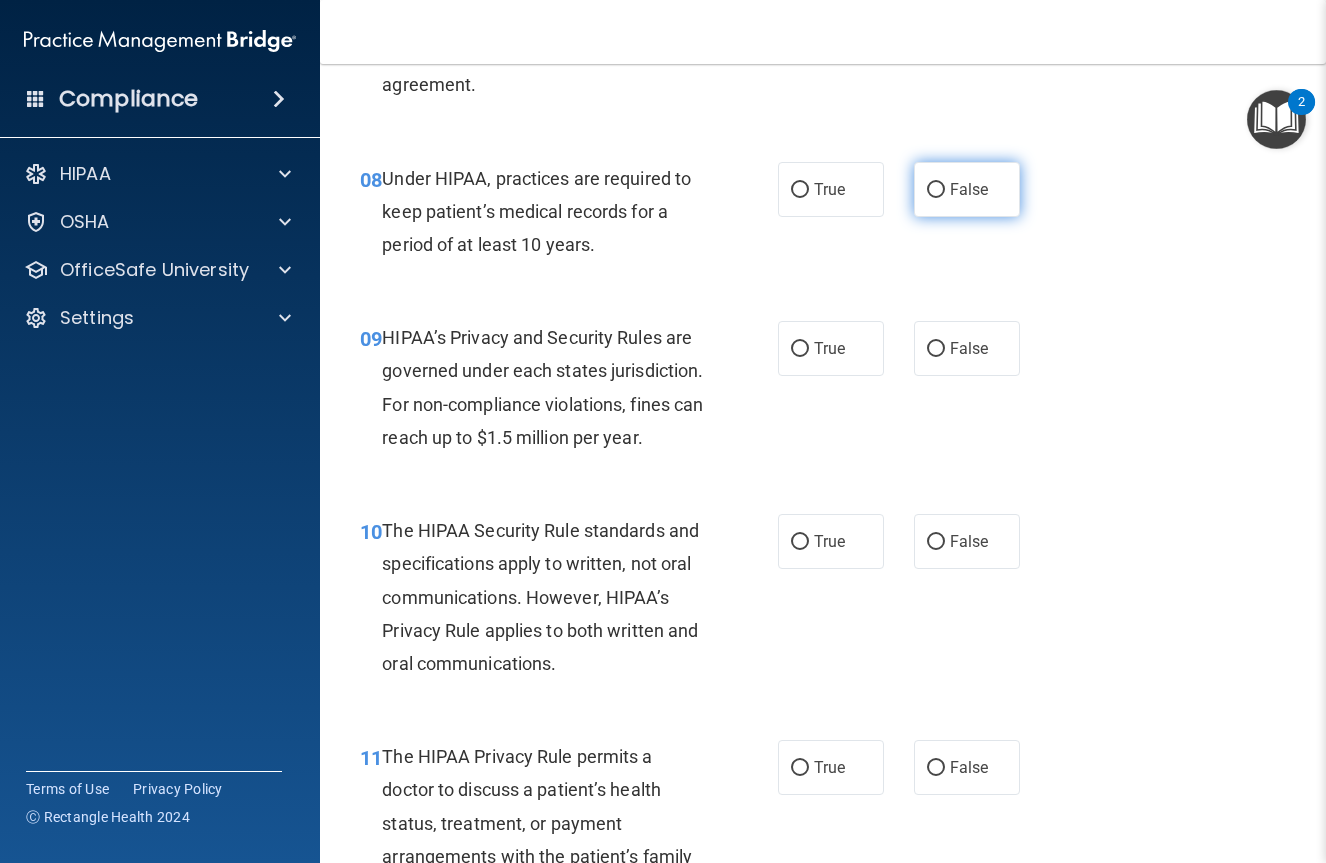 click on "False" at bounding box center (969, 189) 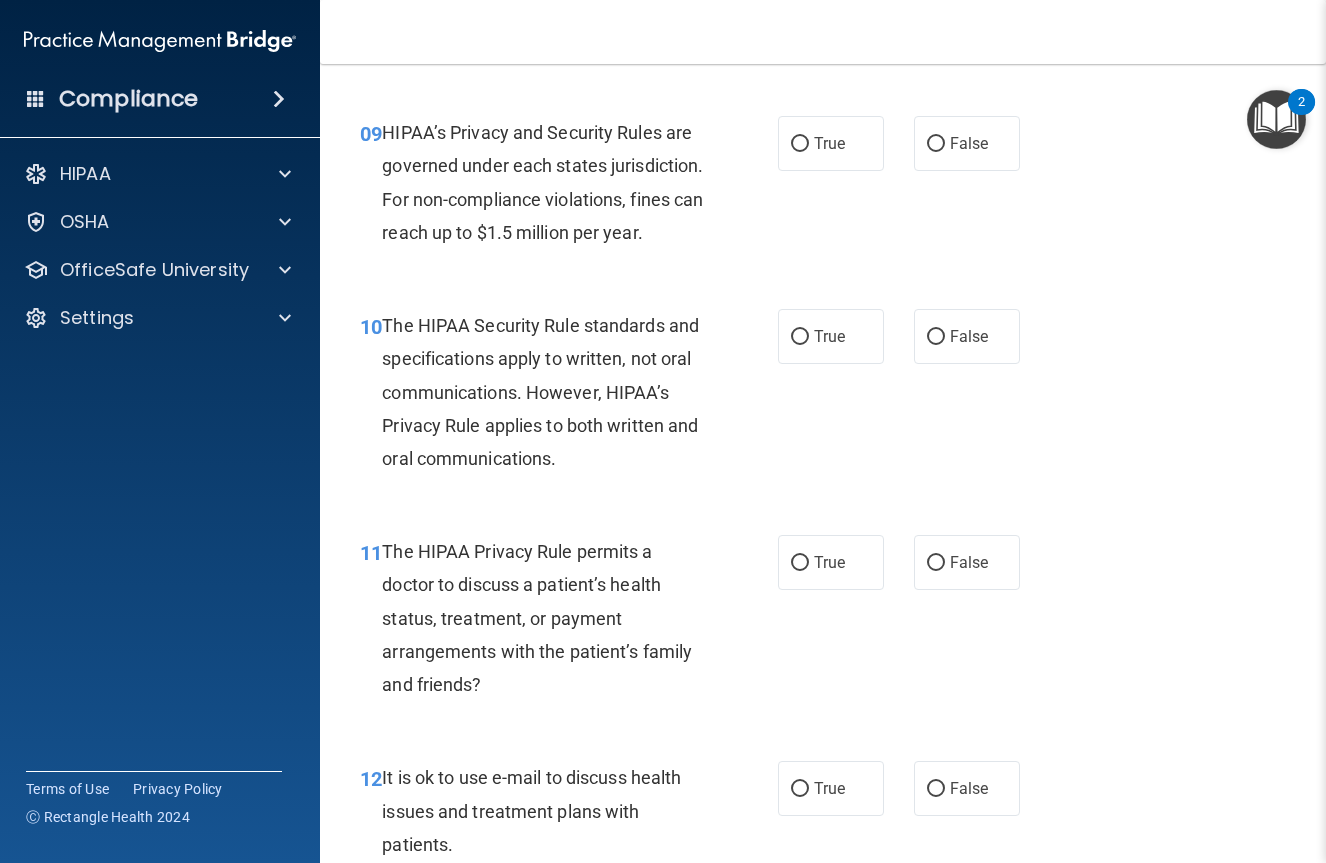 scroll, scrollTop: 1719, scrollLeft: 0, axis: vertical 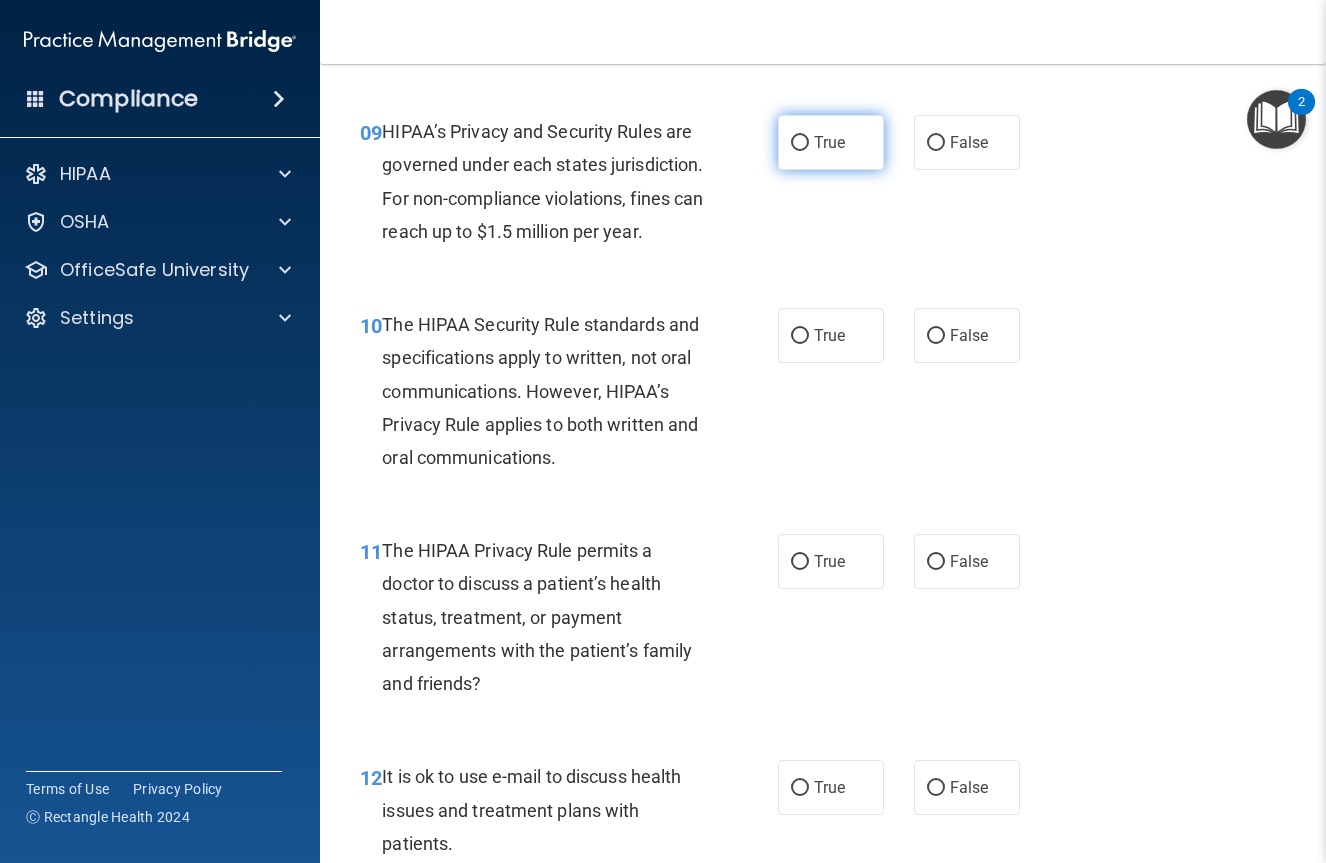 click on "True" at bounding box center (829, 142) 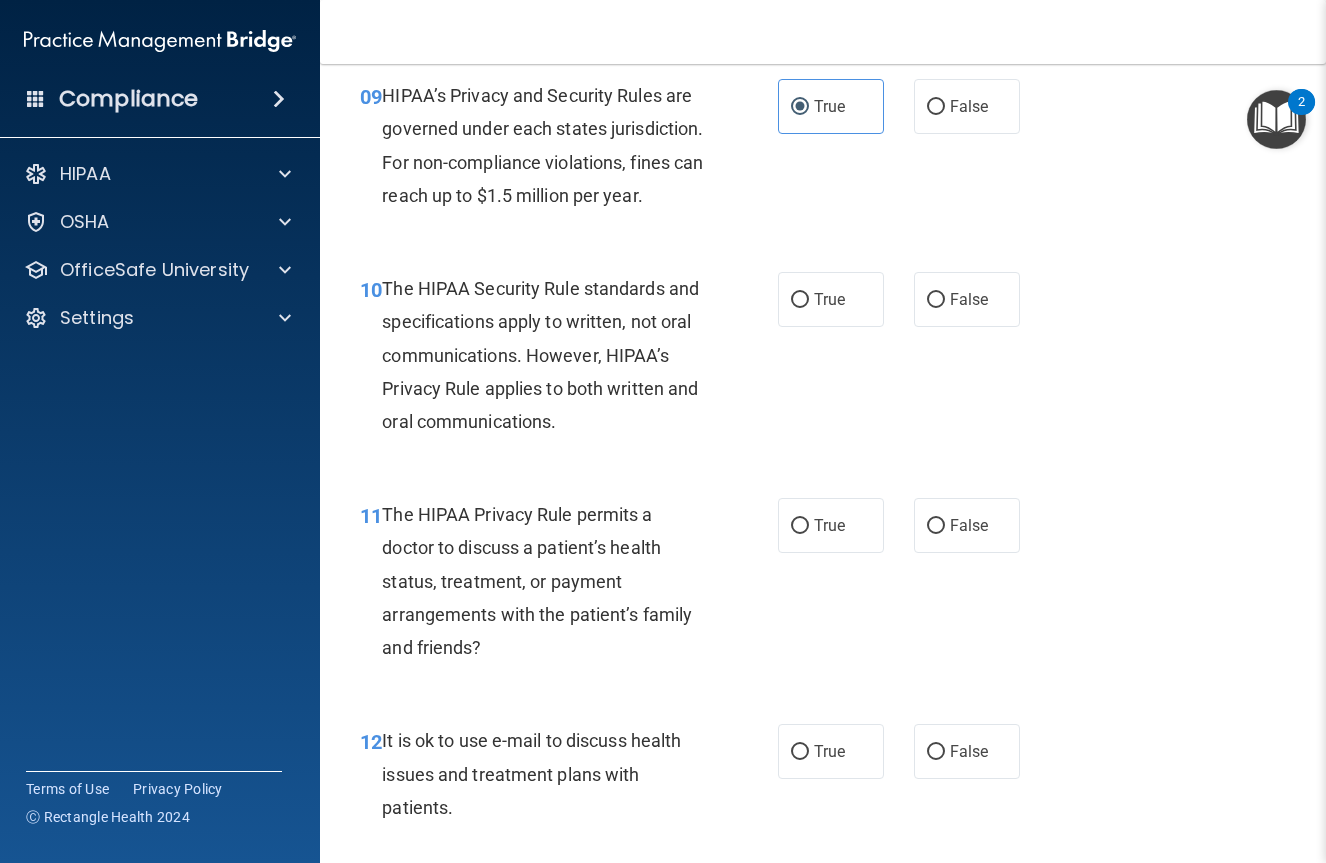 scroll, scrollTop: 1776, scrollLeft: 0, axis: vertical 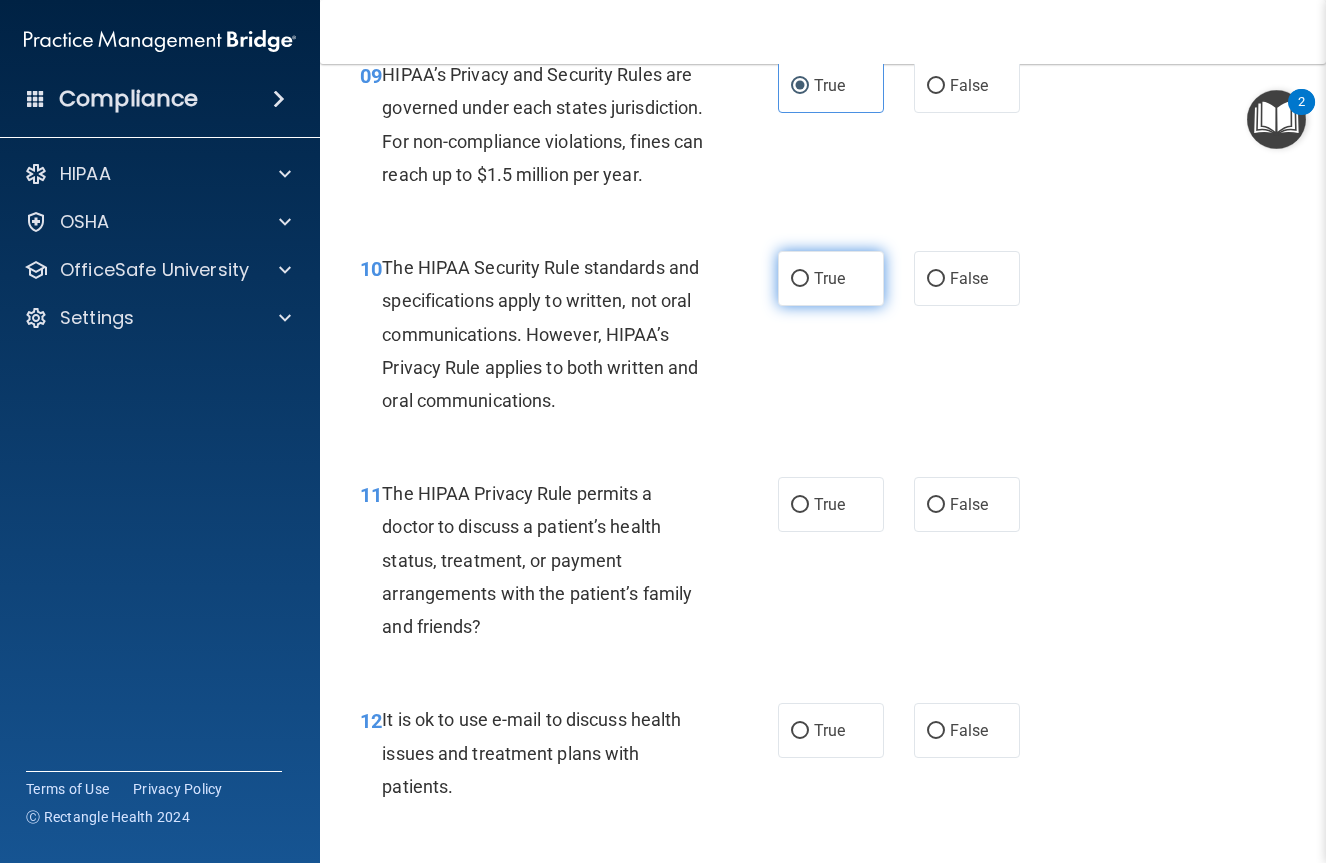 click on "True" at bounding box center [831, 278] 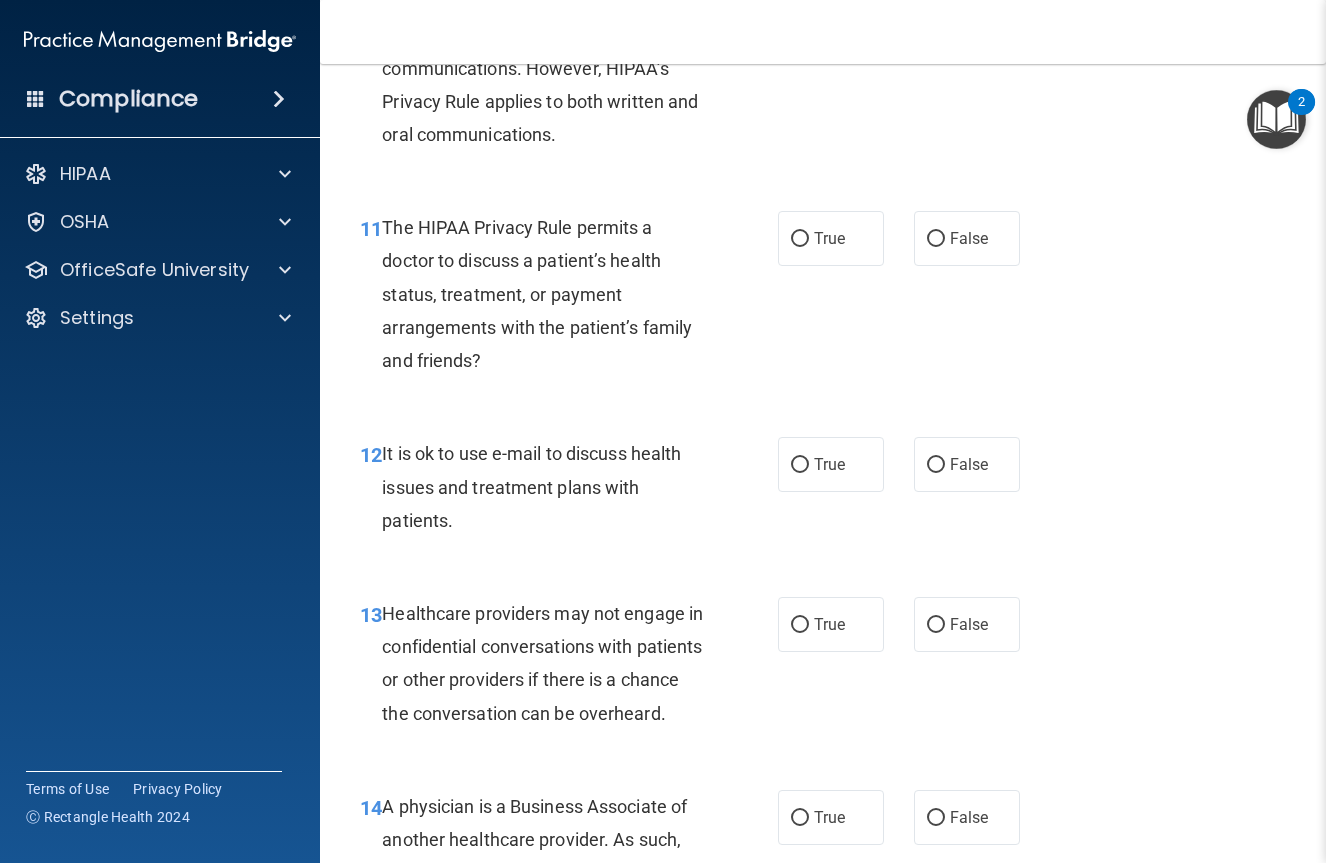 scroll, scrollTop: 2065, scrollLeft: 0, axis: vertical 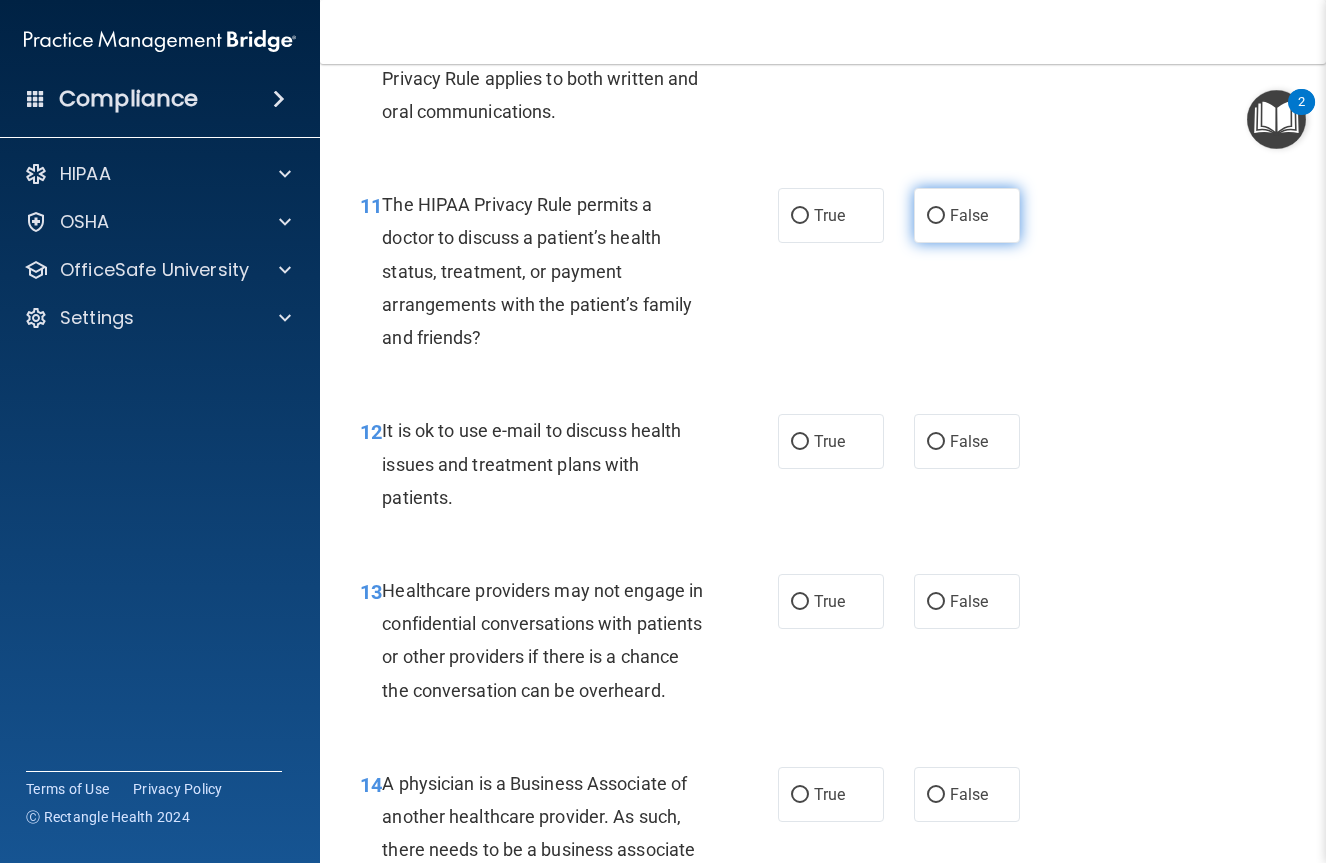 click on "False" at bounding box center [969, 215] 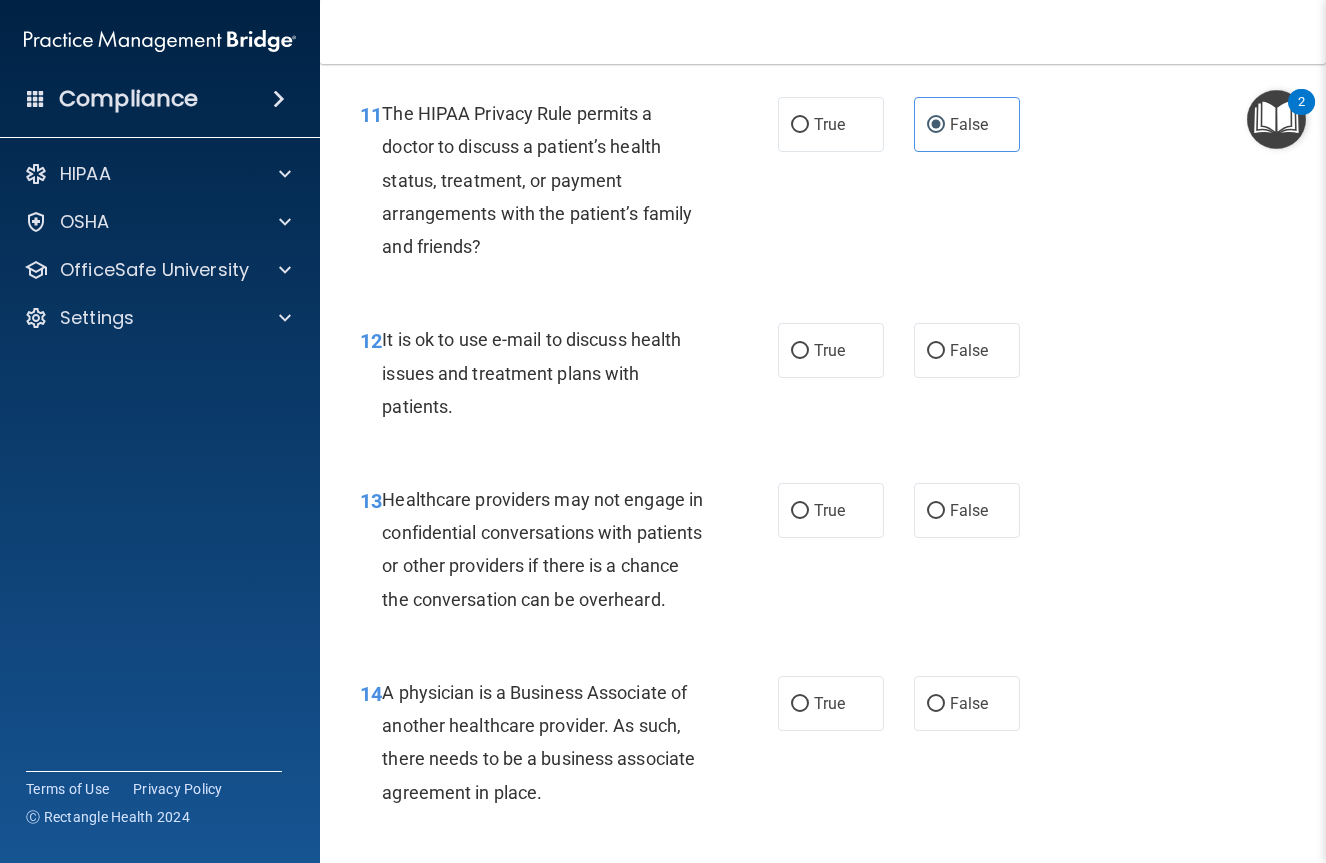 scroll, scrollTop: 2168, scrollLeft: 0, axis: vertical 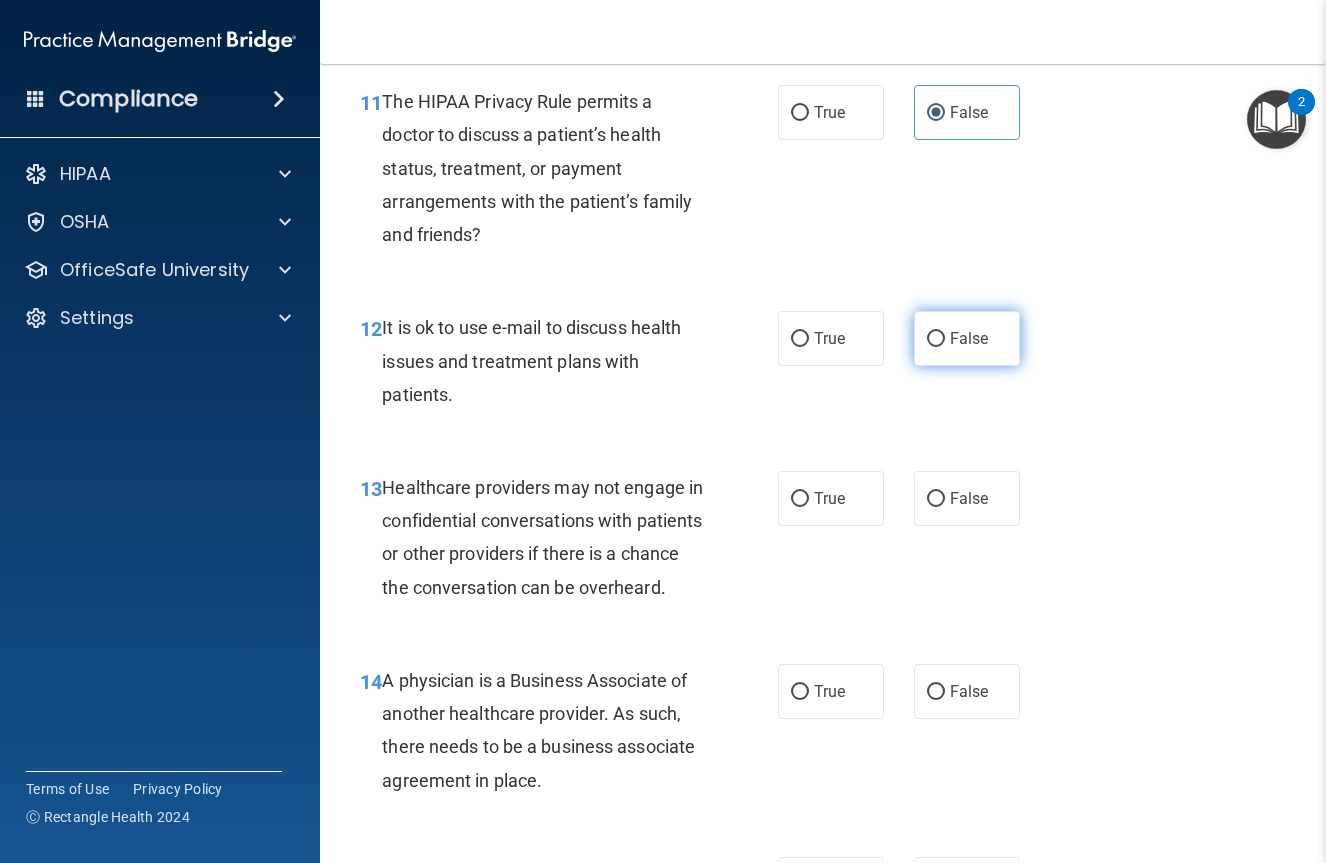 click on "False" at bounding box center [936, 339] 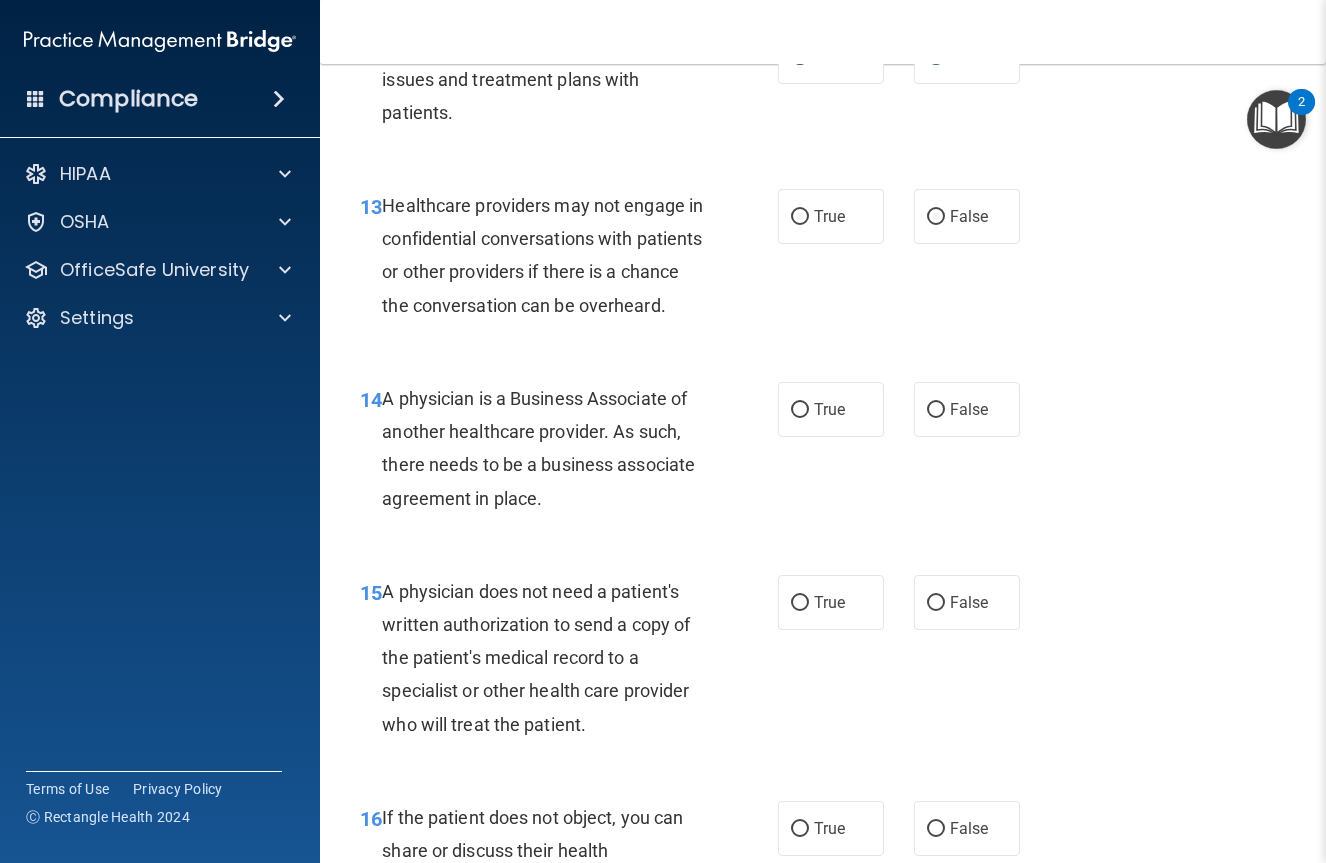 scroll, scrollTop: 2350, scrollLeft: 0, axis: vertical 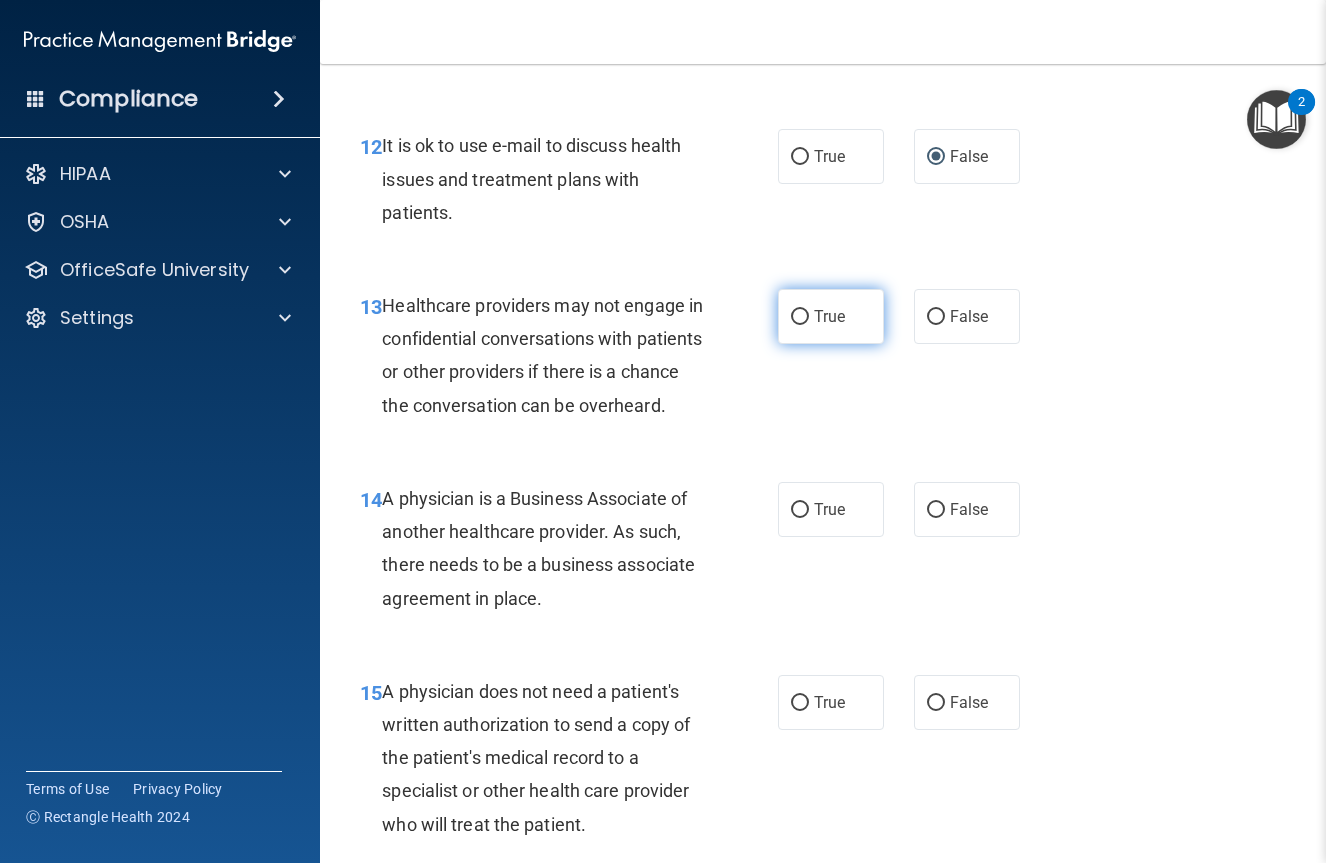 click on "True" at bounding box center (831, 316) 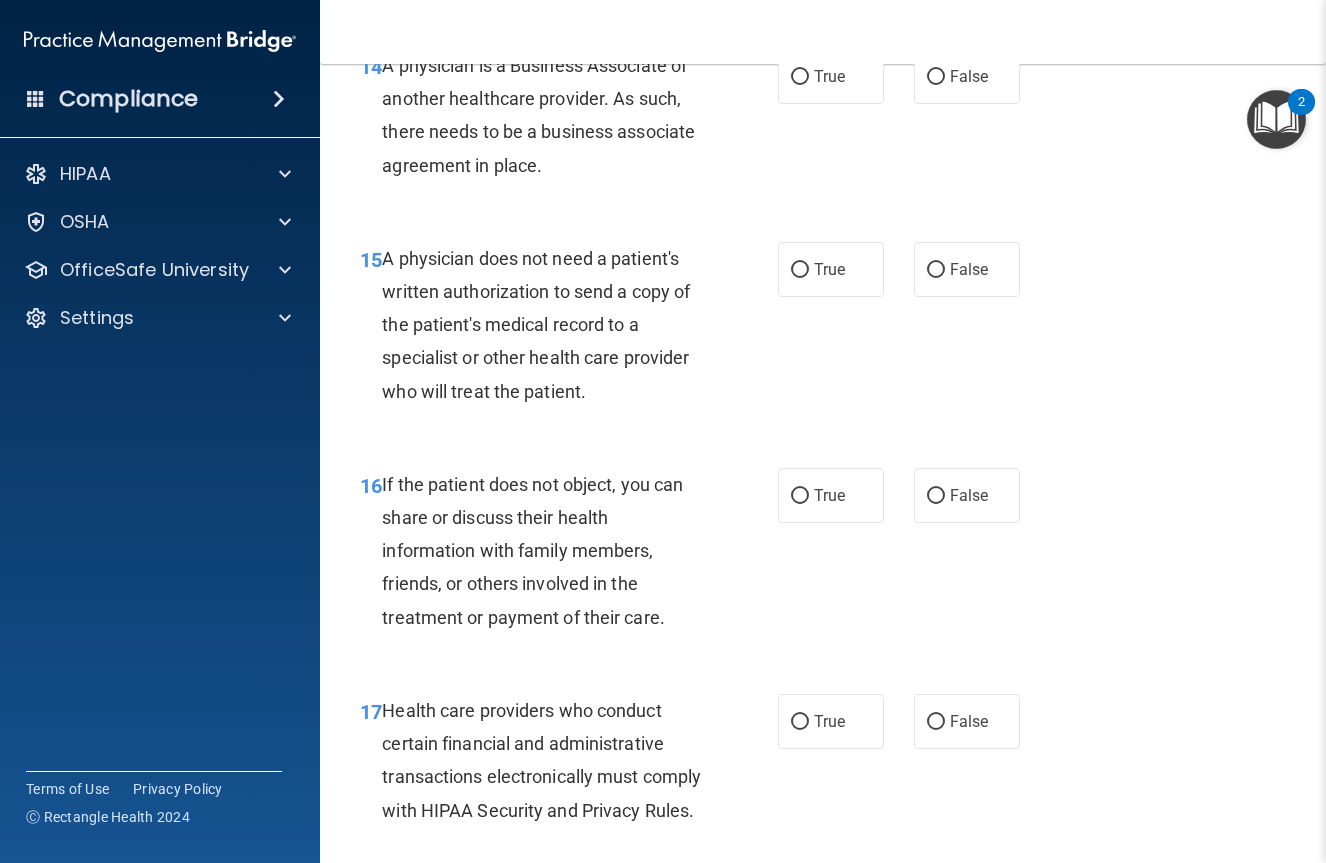 scroll, scrollTop: 2809, scrollLeft: 0, axis: vertical 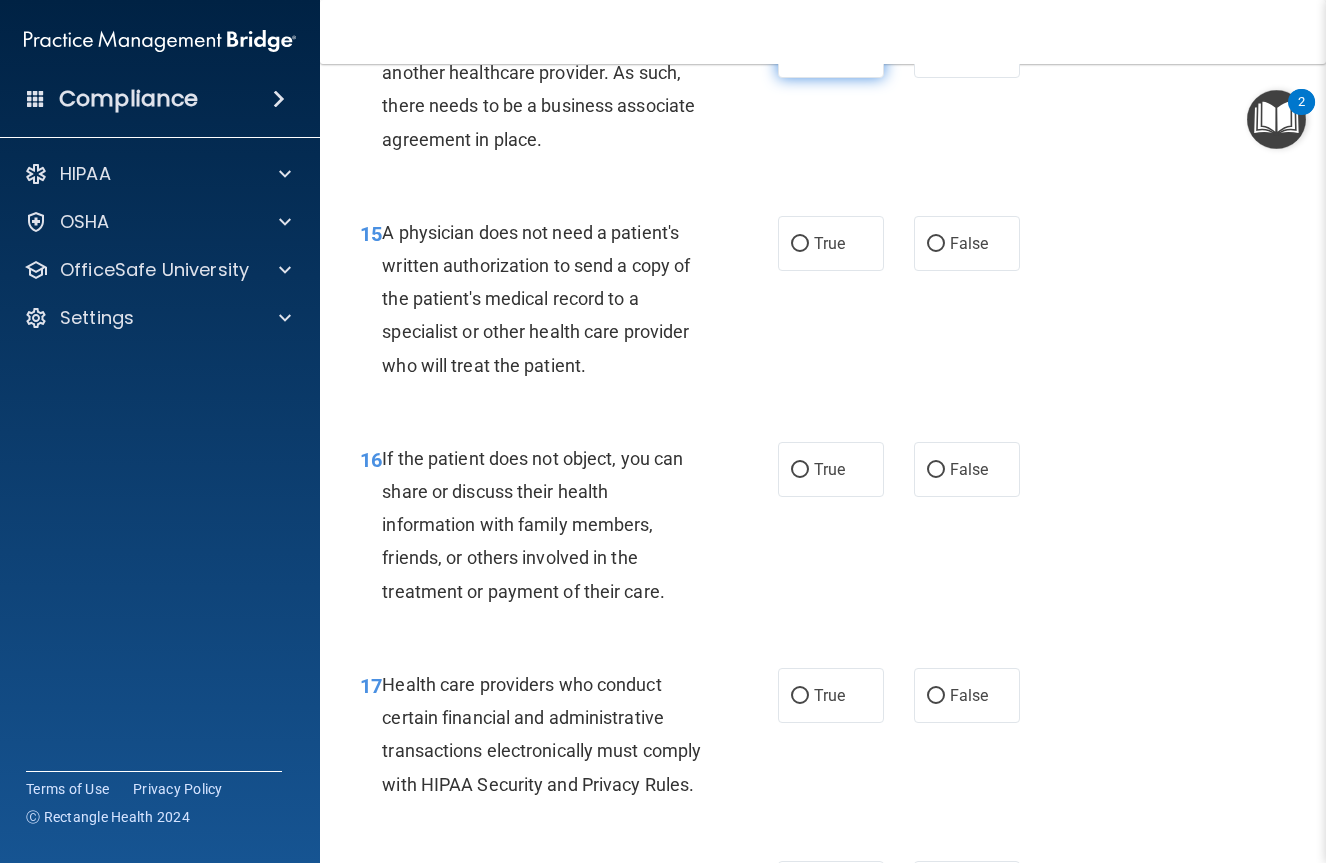 click on "True" at bounding box center [831, 50] 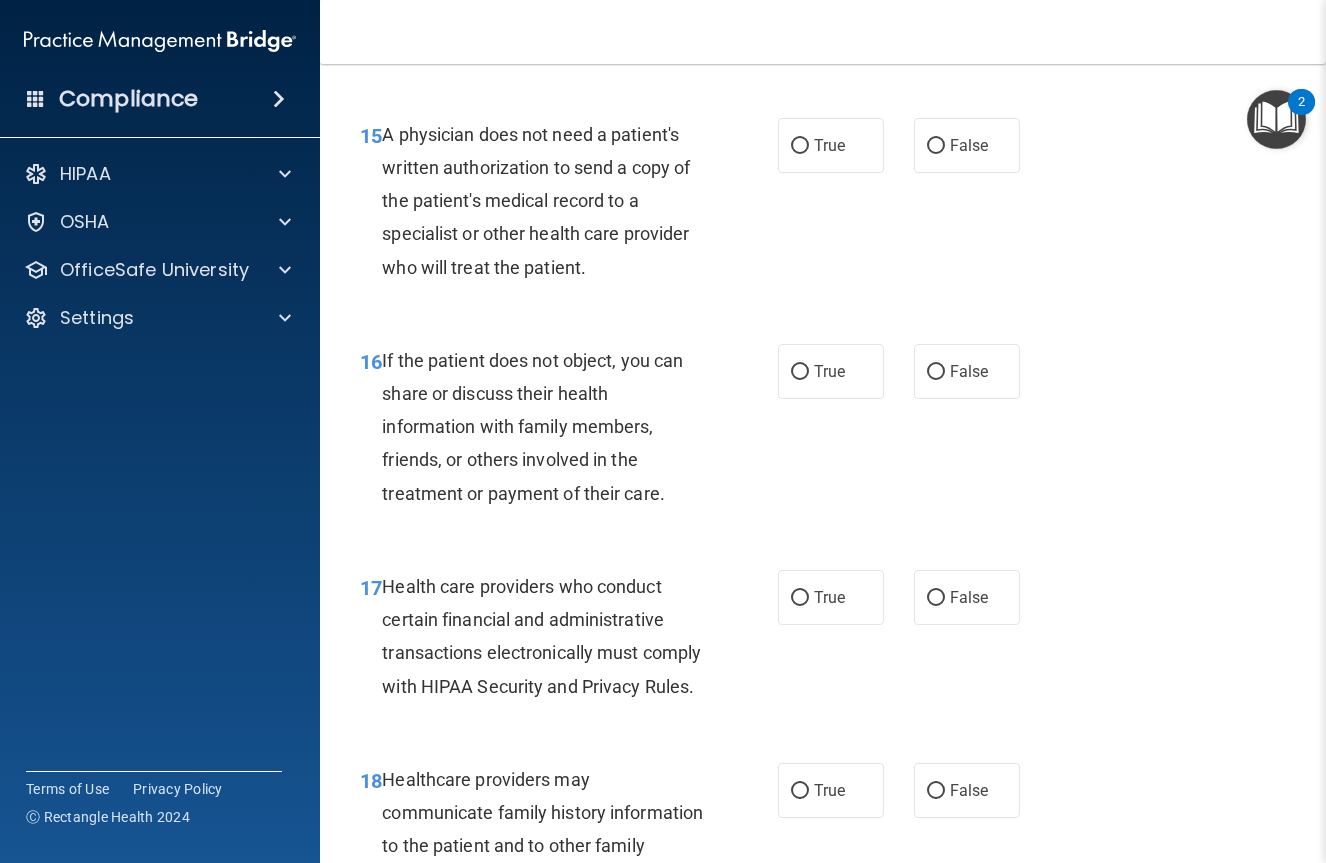 scroll, scrollTop: 2928, scrollLeft: 0, axis: vertical 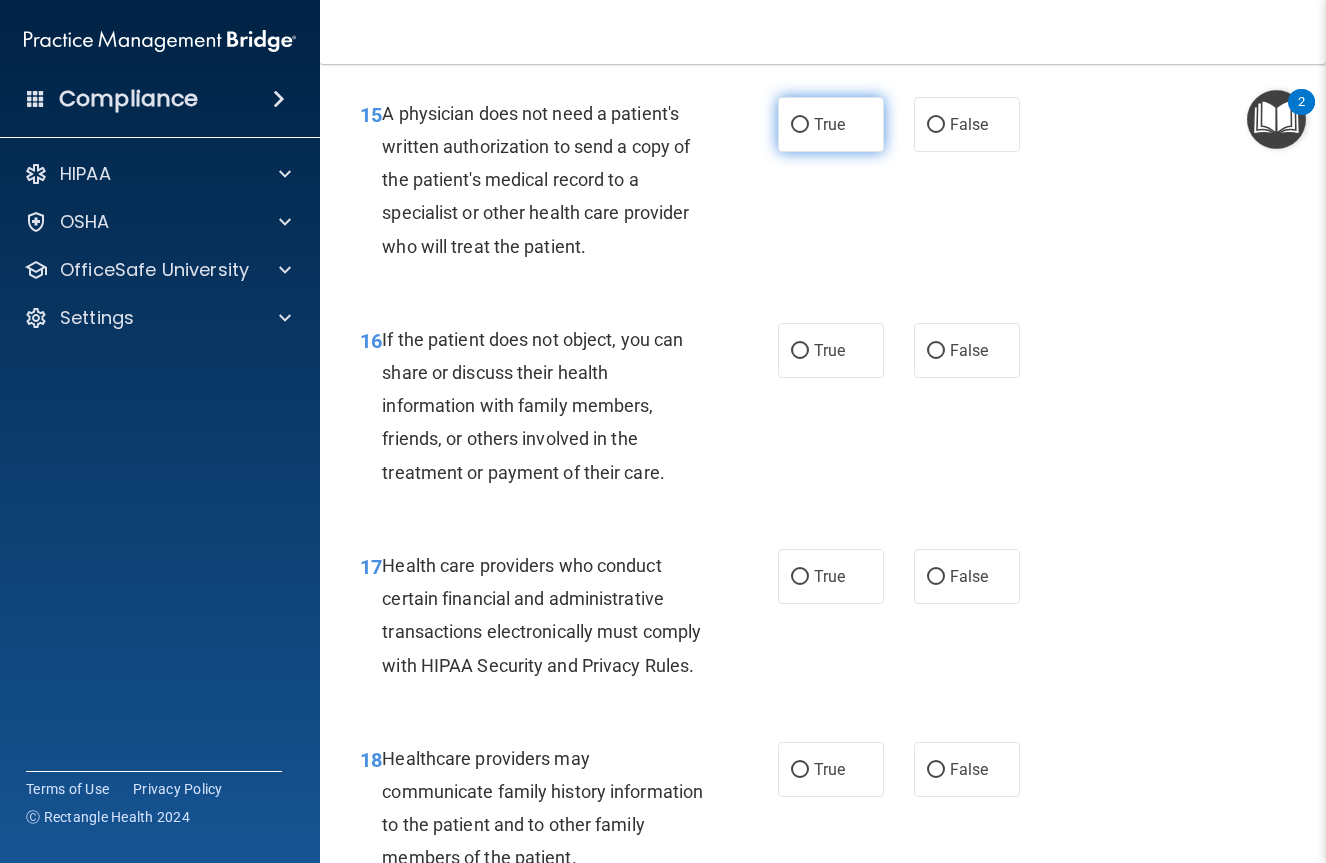 click on "True" at bounding box center (829, 124) 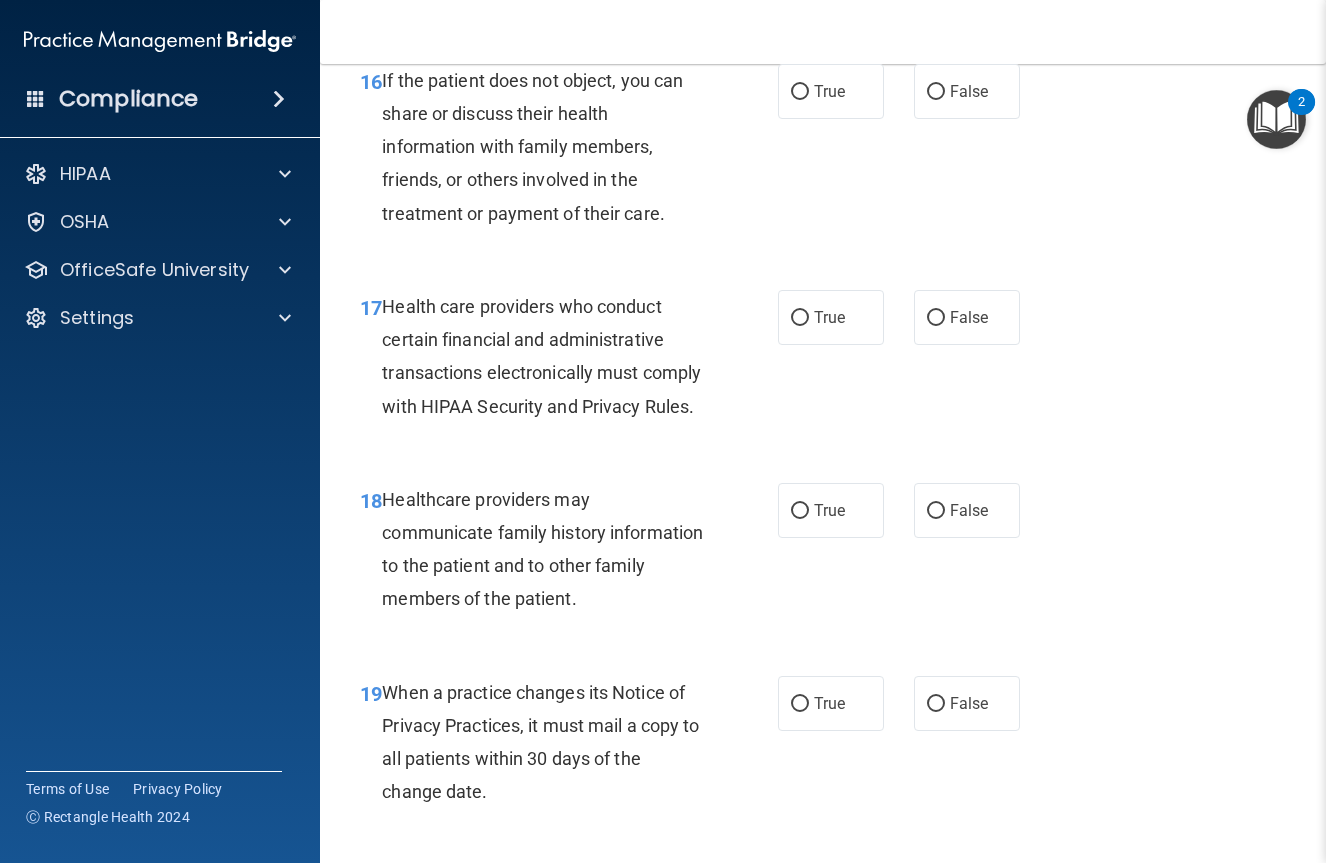 scroll, scrollTop: 3188, scrollLeft: 0, axis: vertical 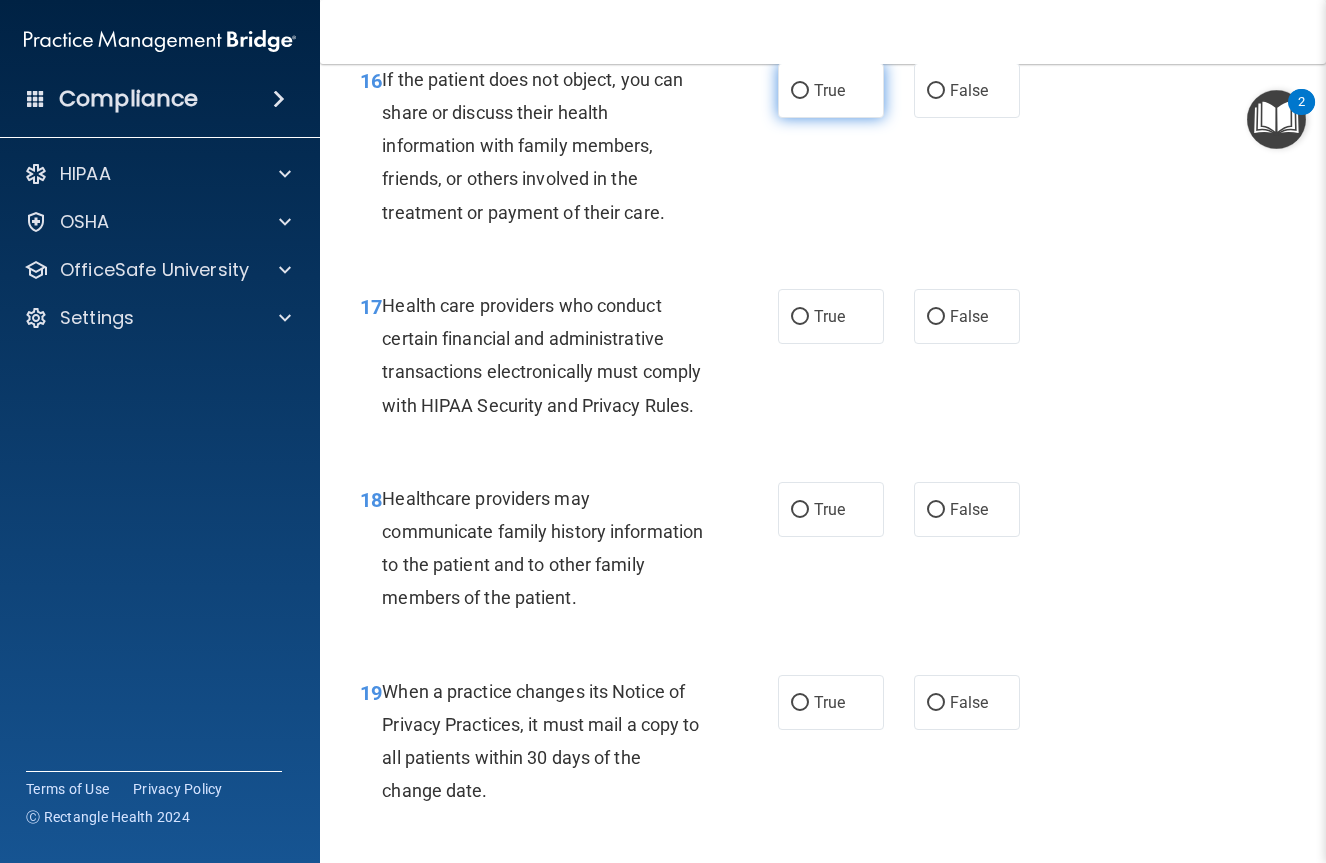 click on "True" at bounding box center (831, 90) 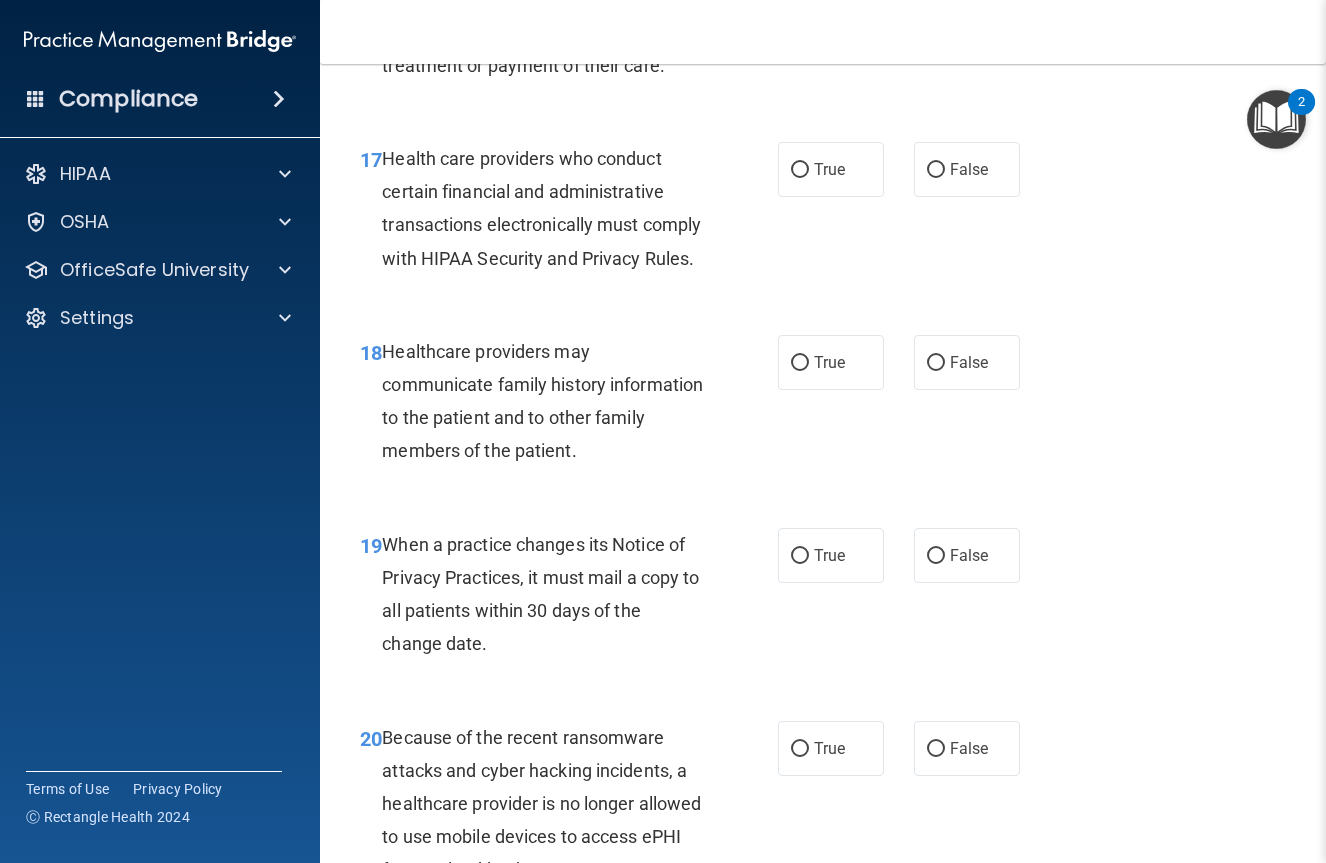 scroll, scrollTop: 3355, scrollLeft: 0, axis: vertical 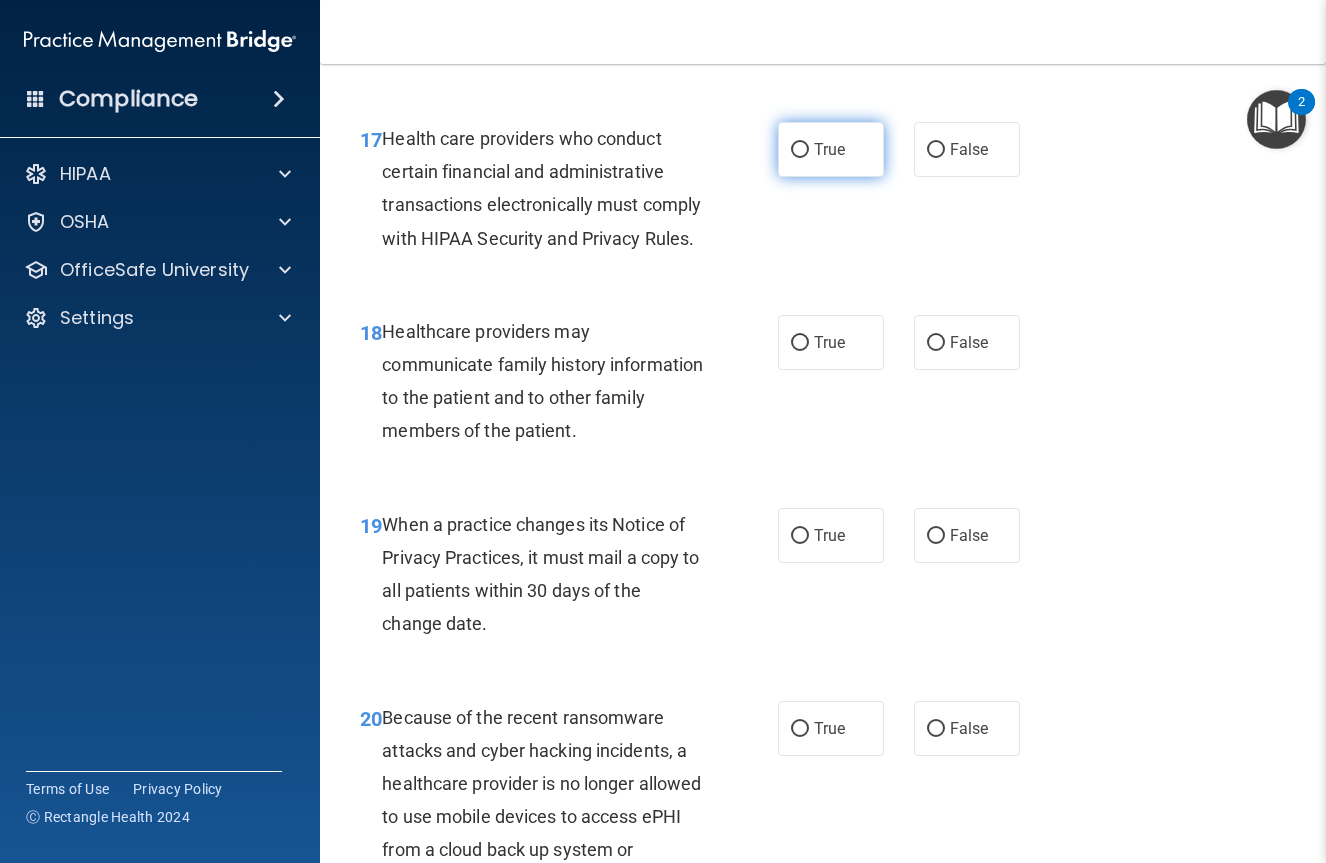 click on "True" at bounding box center [829, 149] 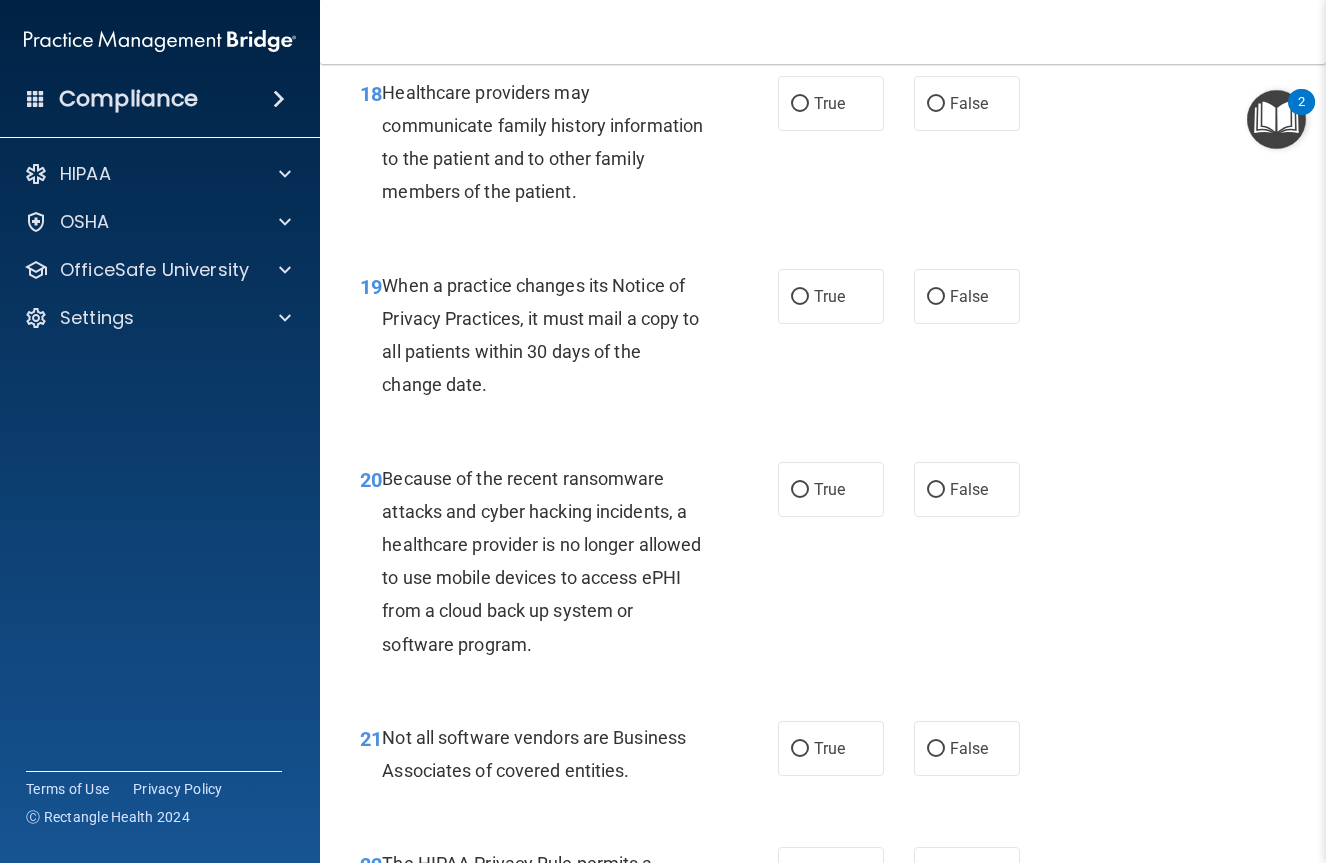 scroll, scrollTop: 3620, scrollLeft: 0, axis: vertical 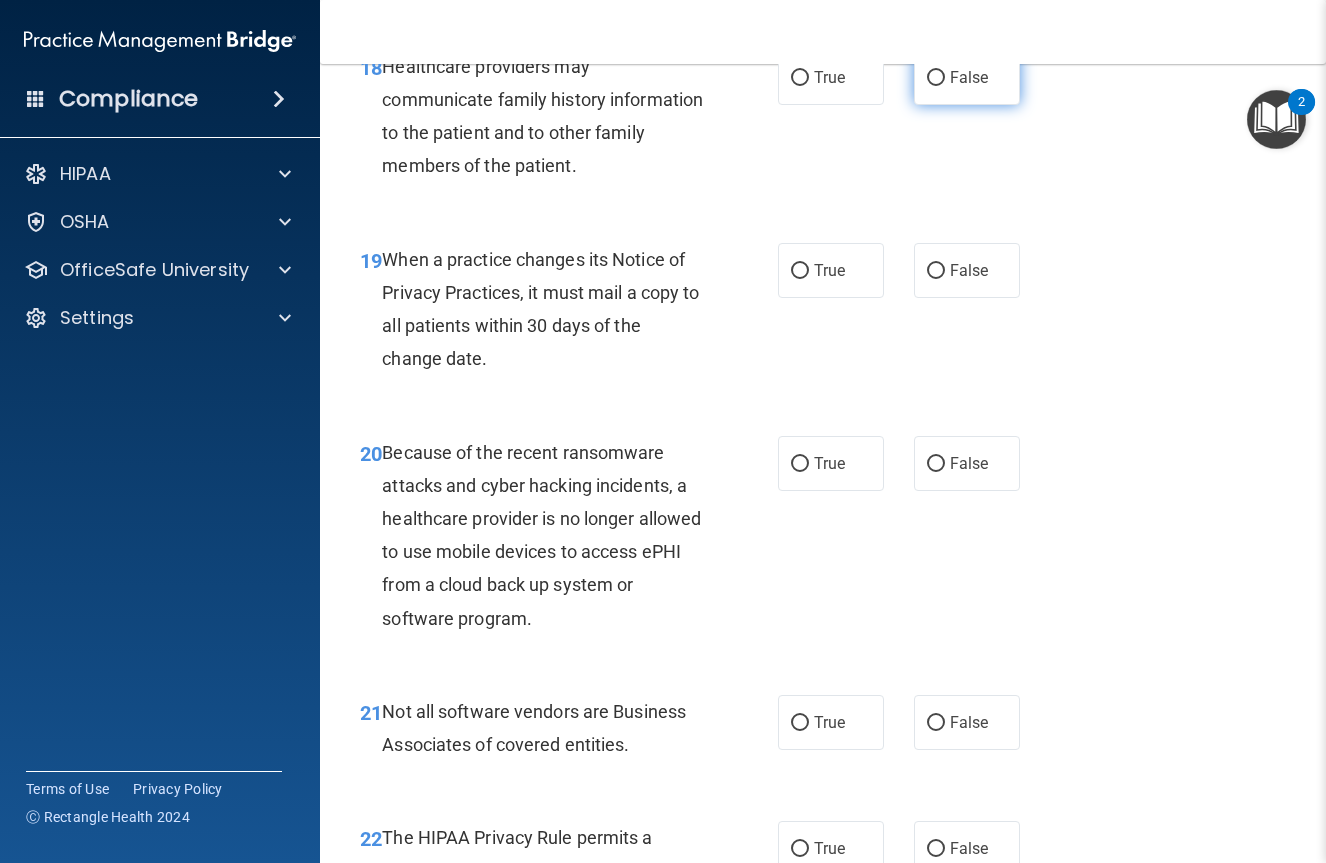 click on "False" at bounding box center (936, 78) 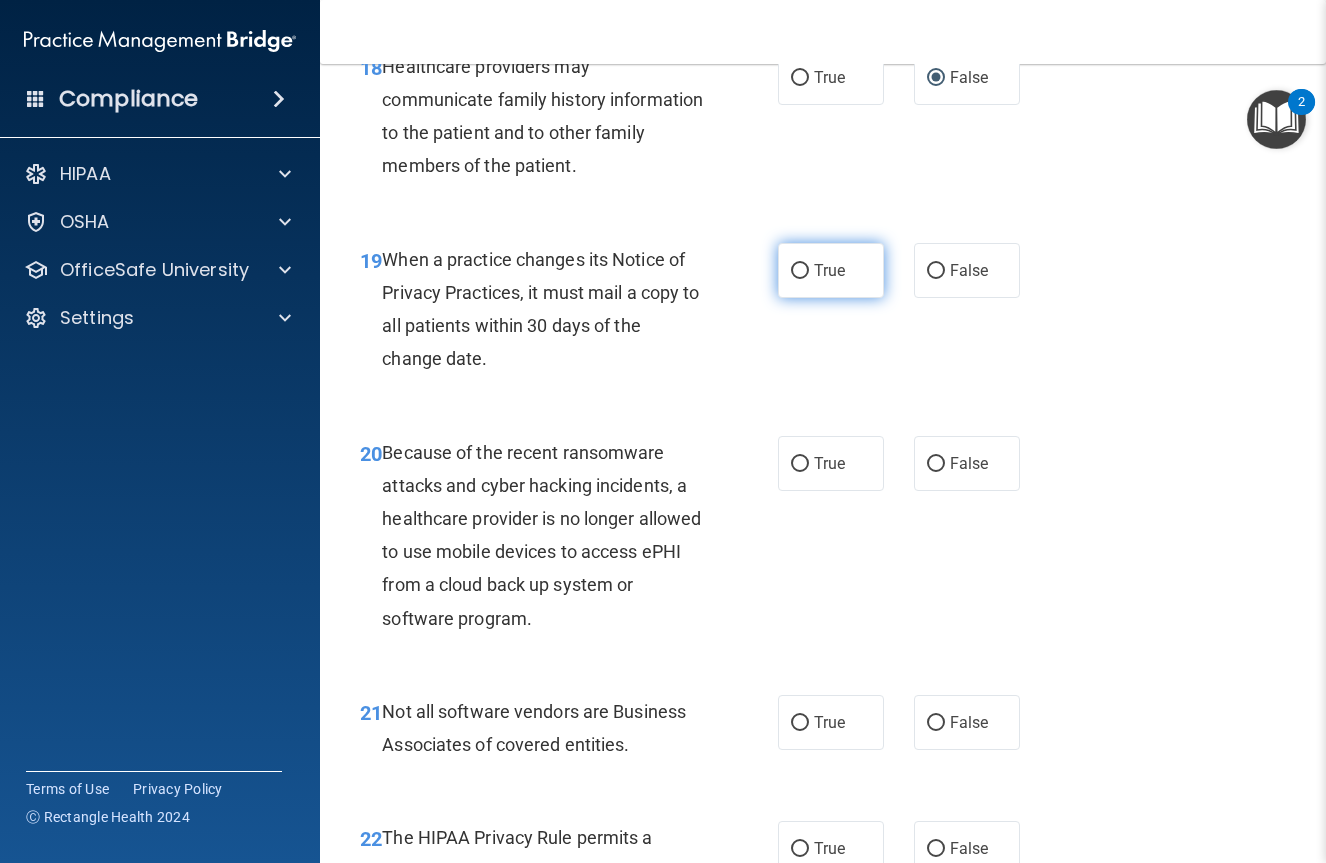 click on "True" at bounding box center [829, 270] 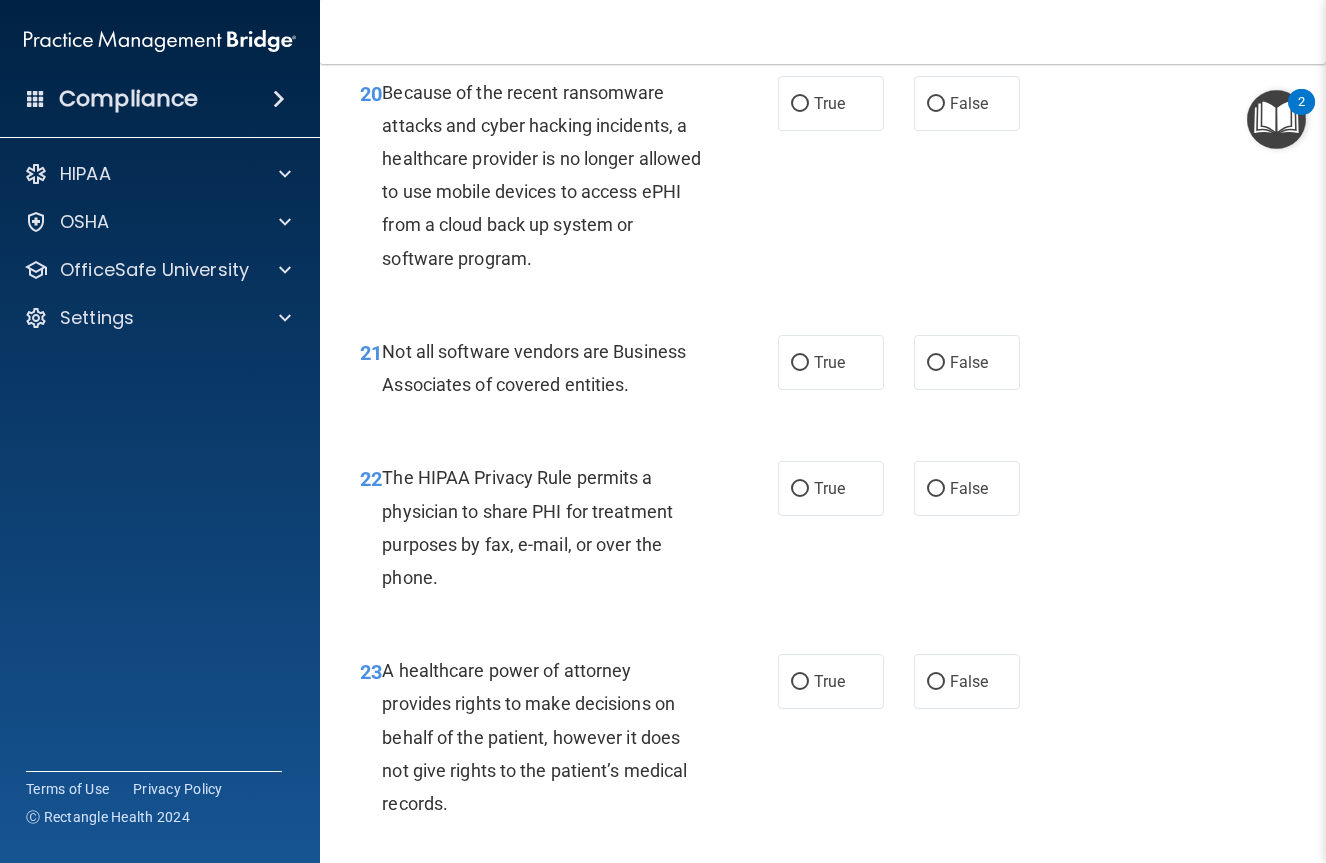 scroll, scrollTop: 3984, scrollLeft: 0, axis: vertical 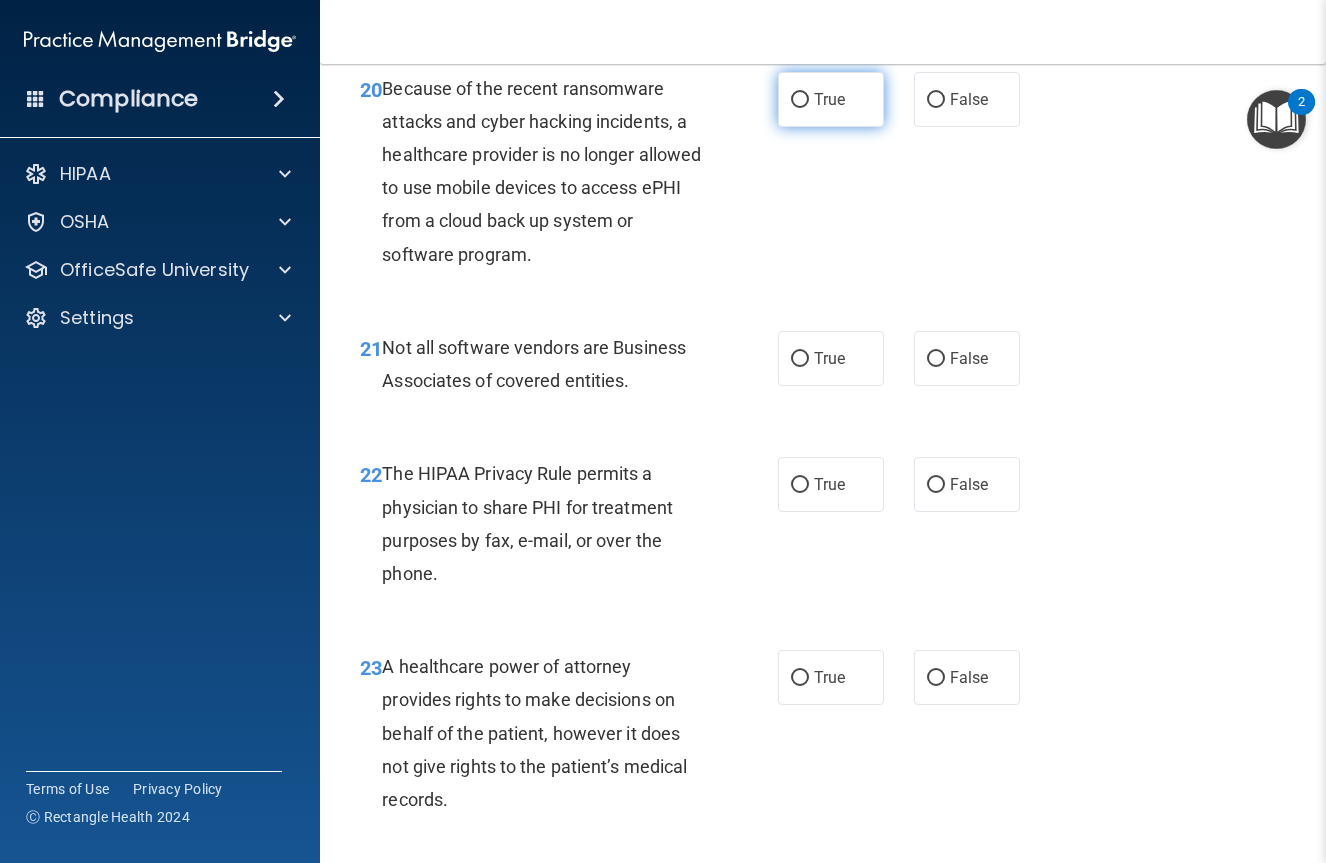 click on "True" at bounding box center (831, 99) 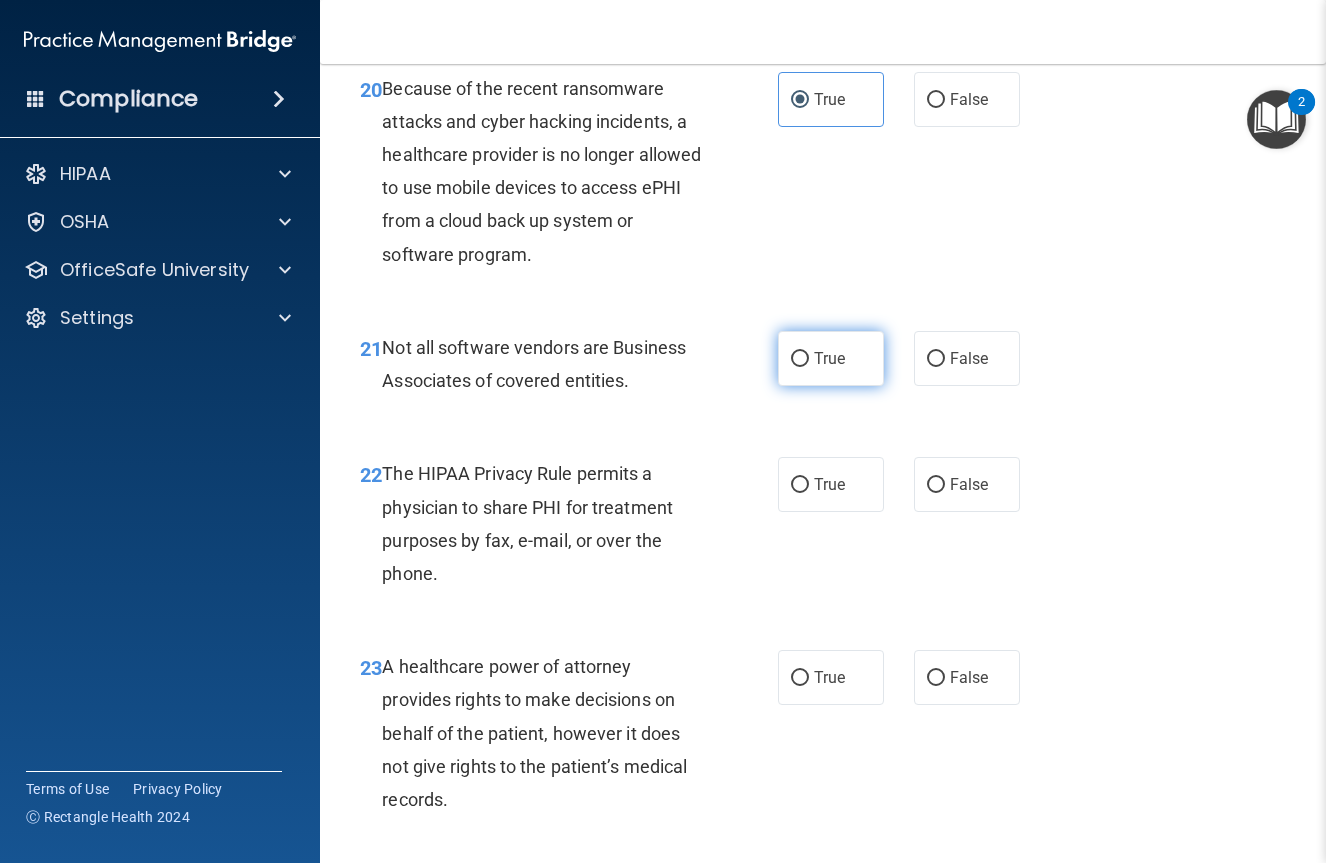 click on "True" at bounding box center (831, 358) 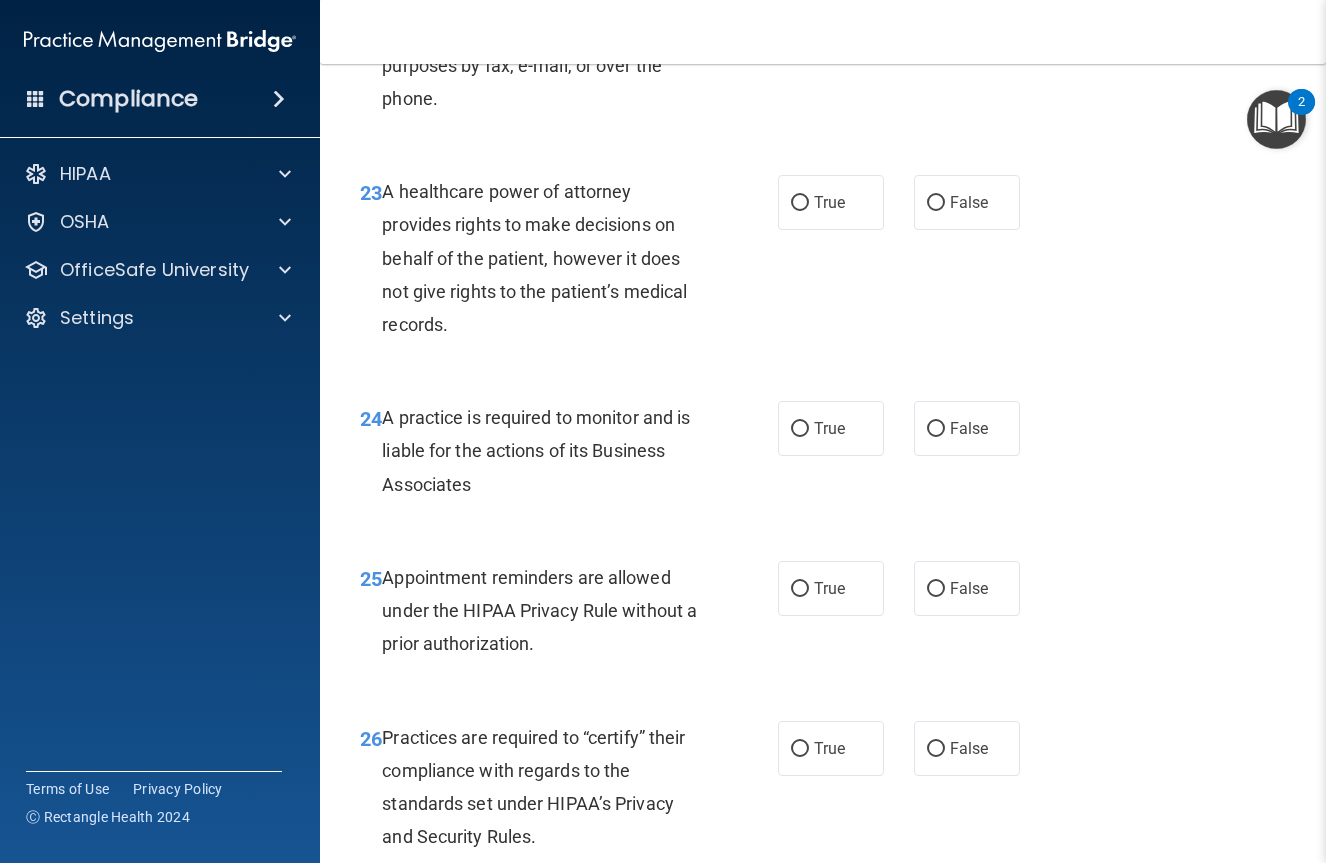scroll, scrollTop: 4478, scrollLeft: 0, axis: vertical 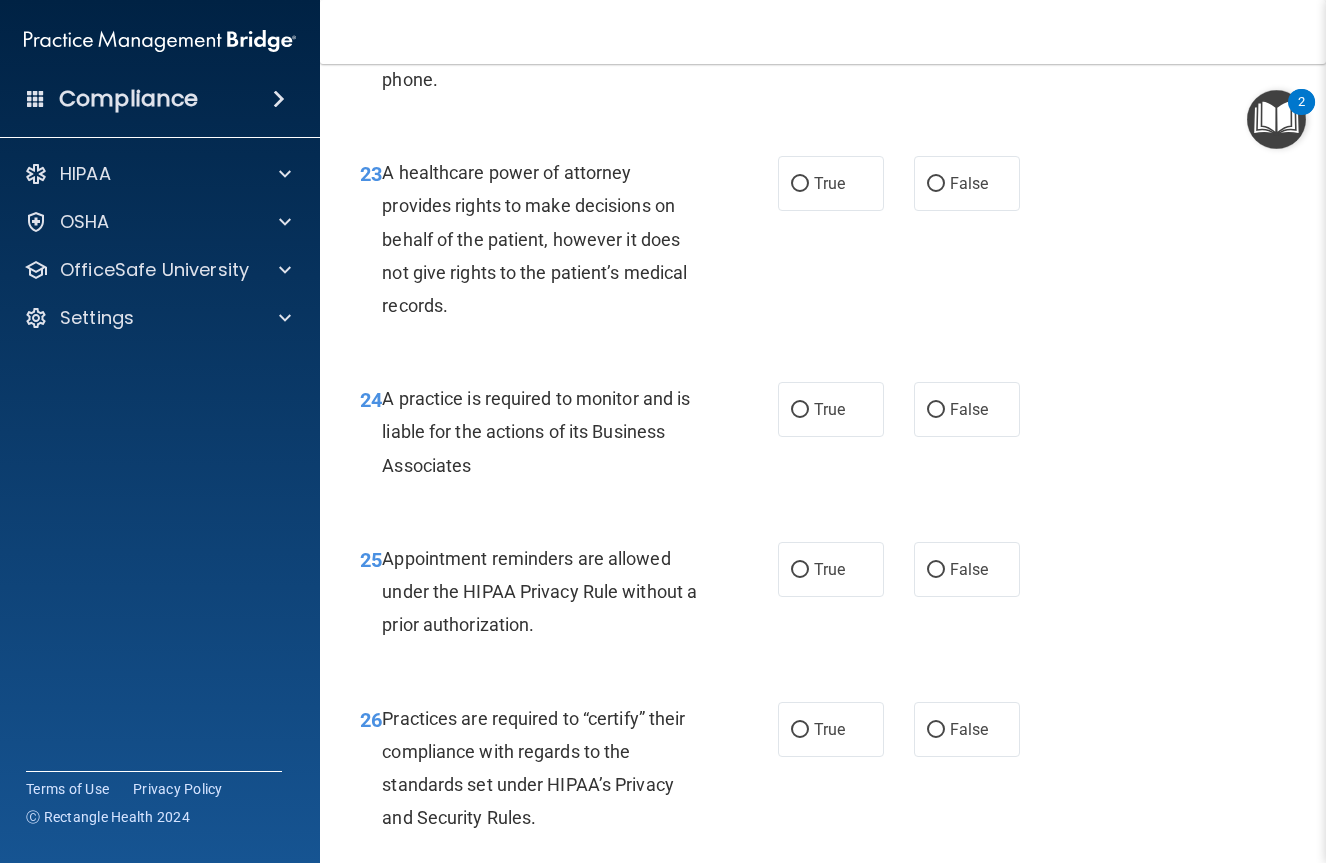 click on "False" at bounding box center [936, -9] 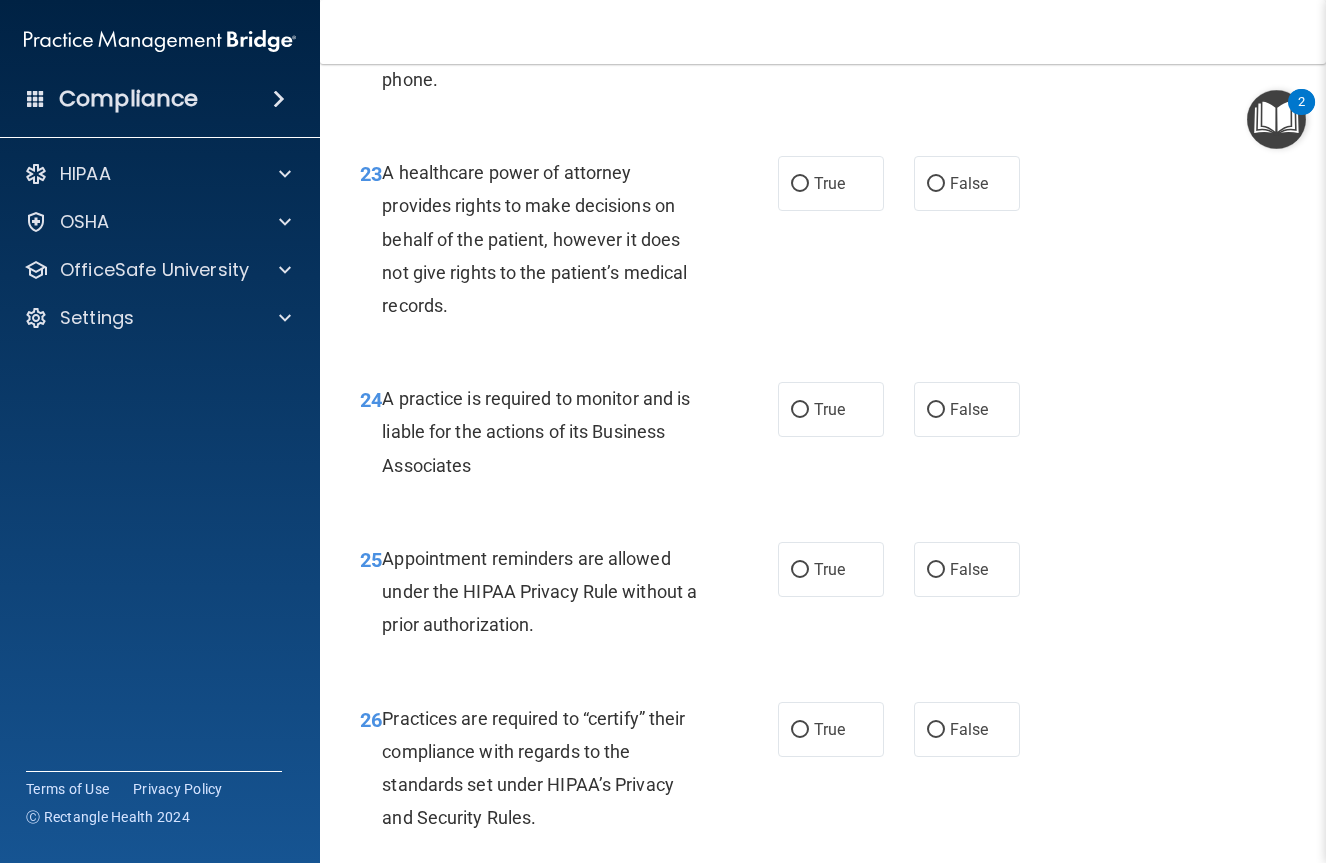 radio on "false" 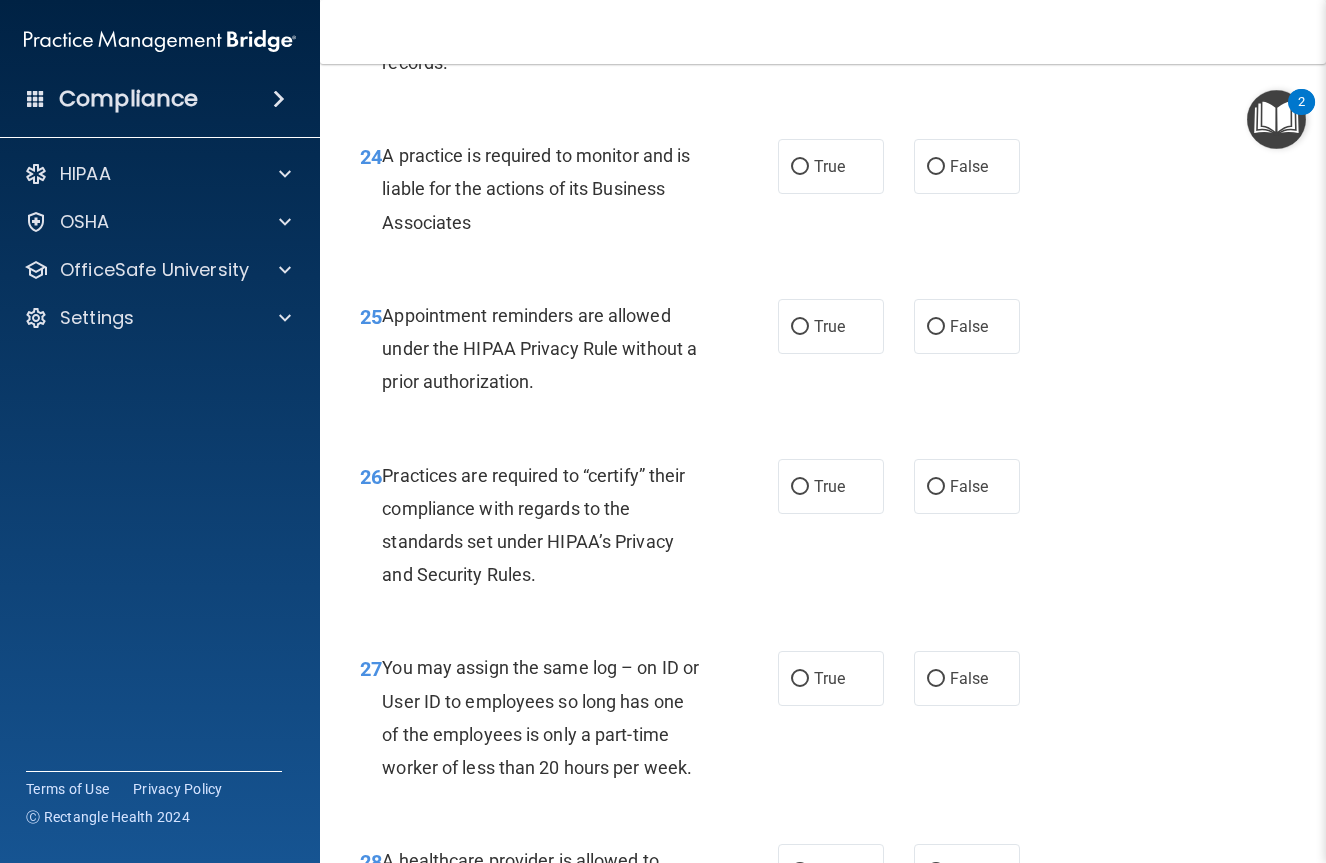 scroll, scrollTop: 4698, scrollLeft: 0, axis: vertical 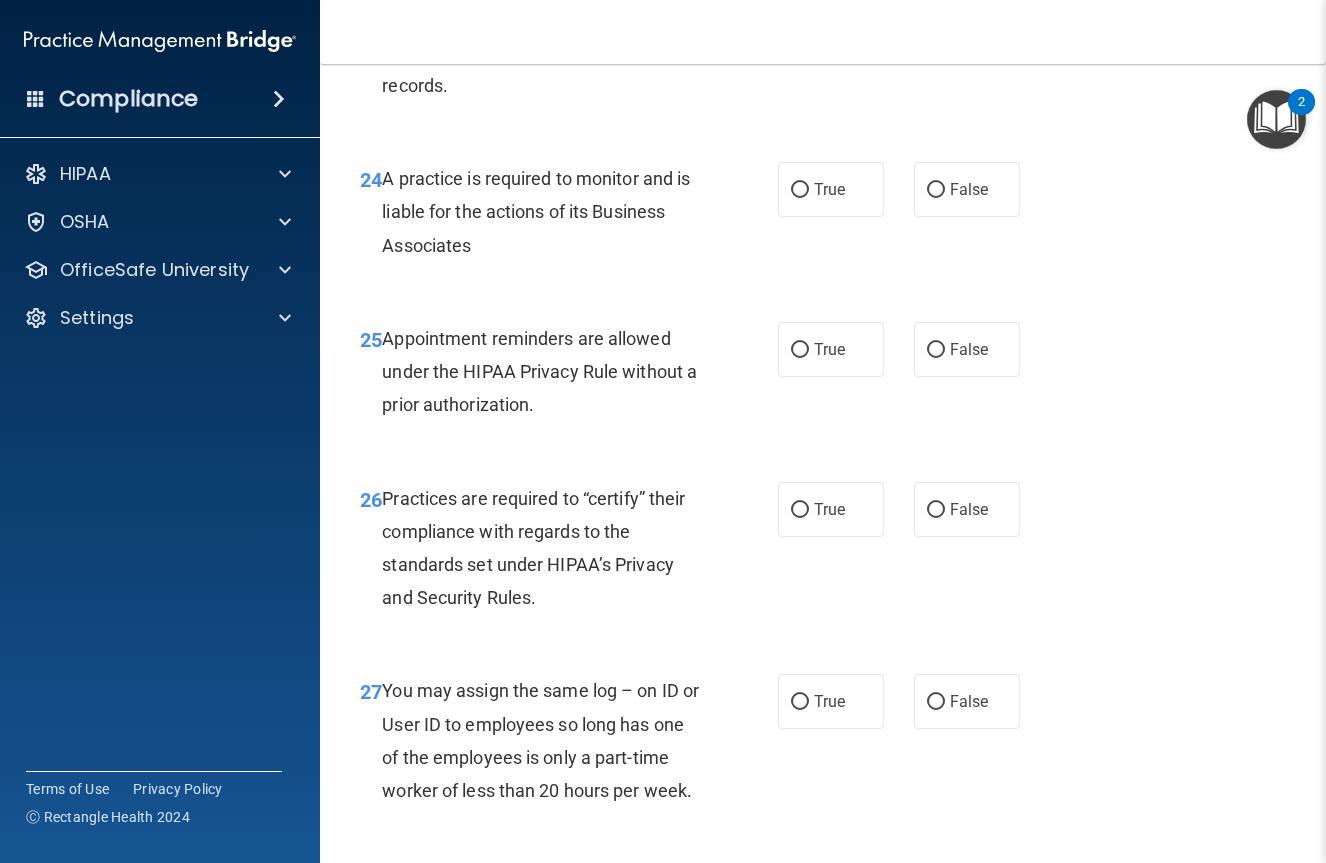 click on "False" at bounding box center (967, -37) 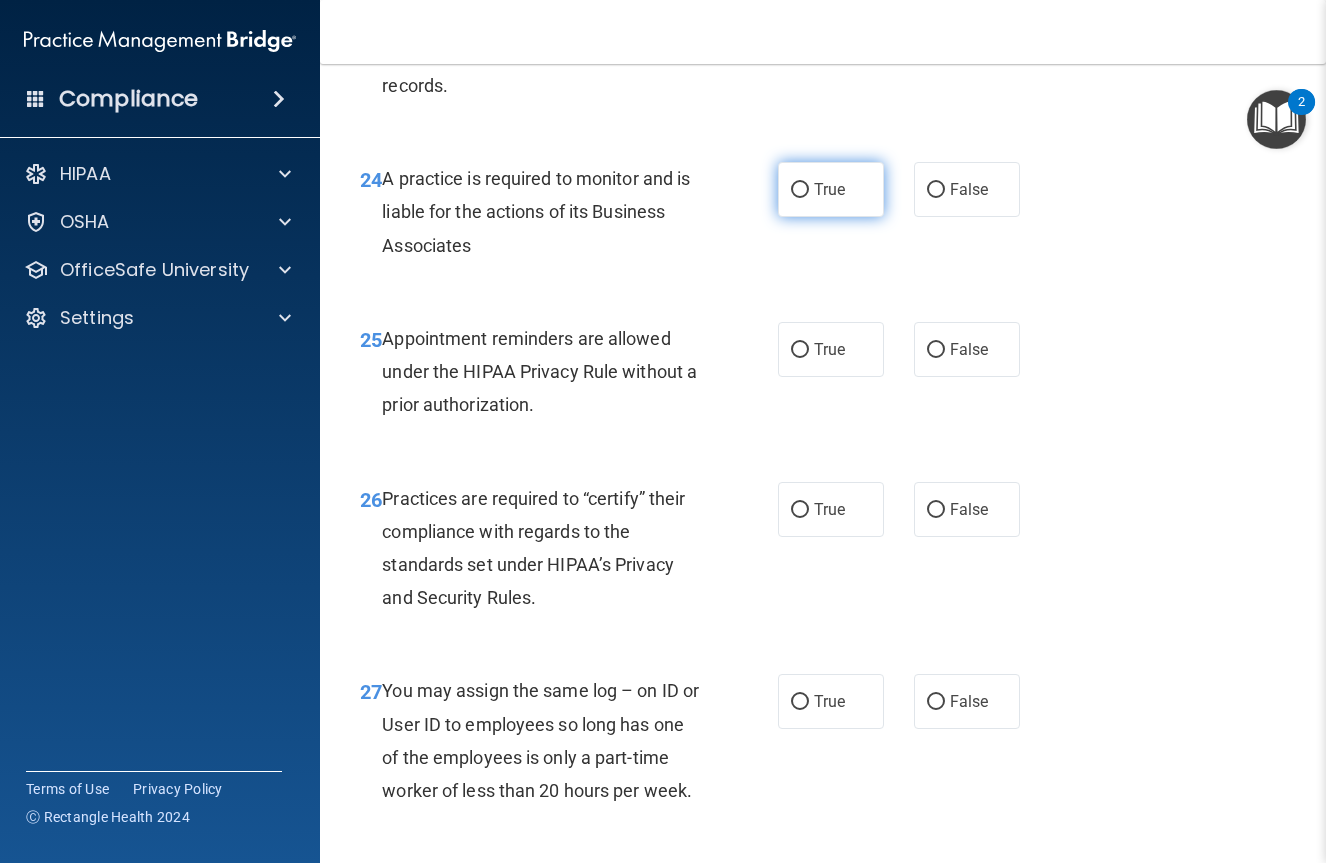 click on "True" at bounding box center (831, 189) 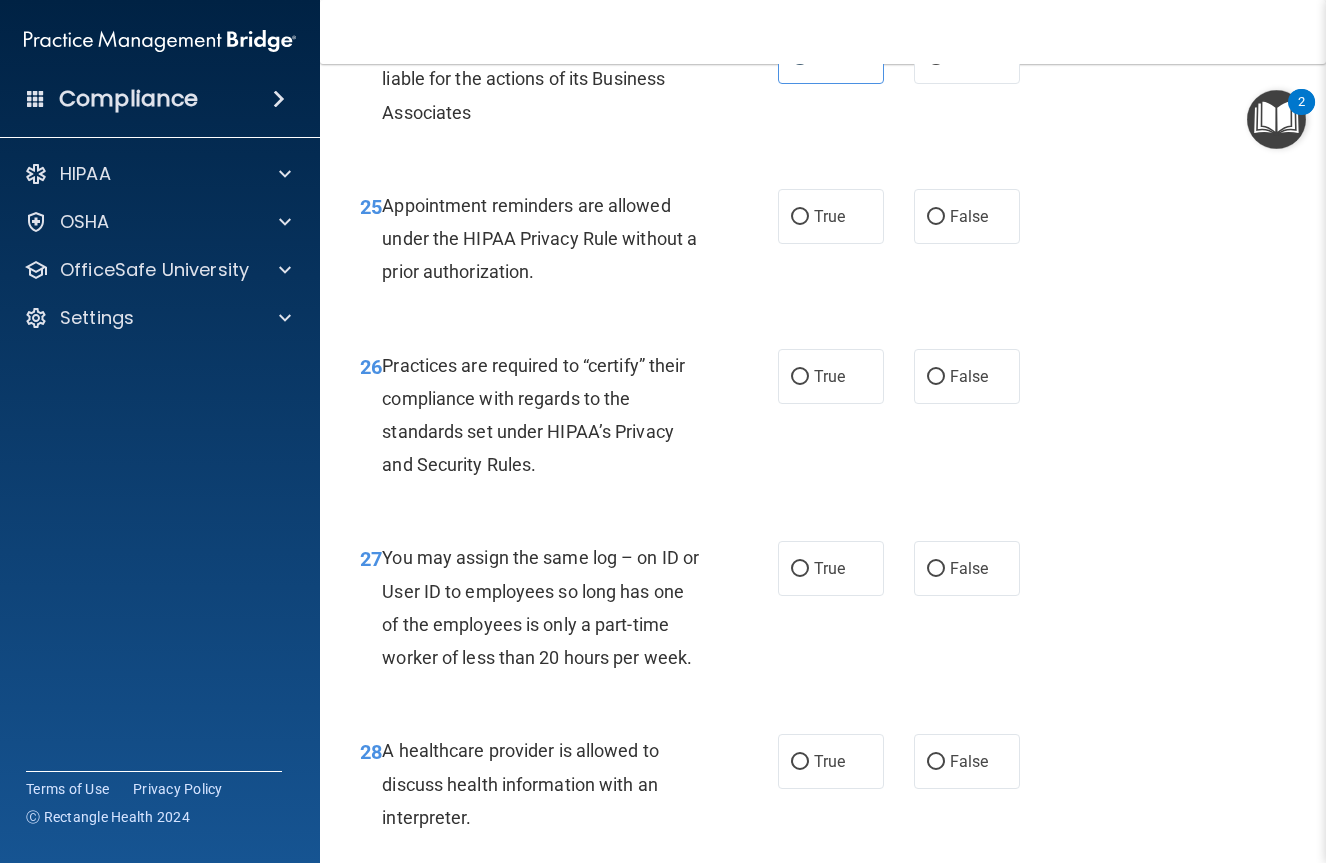 scroll, scrollTop: 4863, scrollLeft: 0, axis: vertical 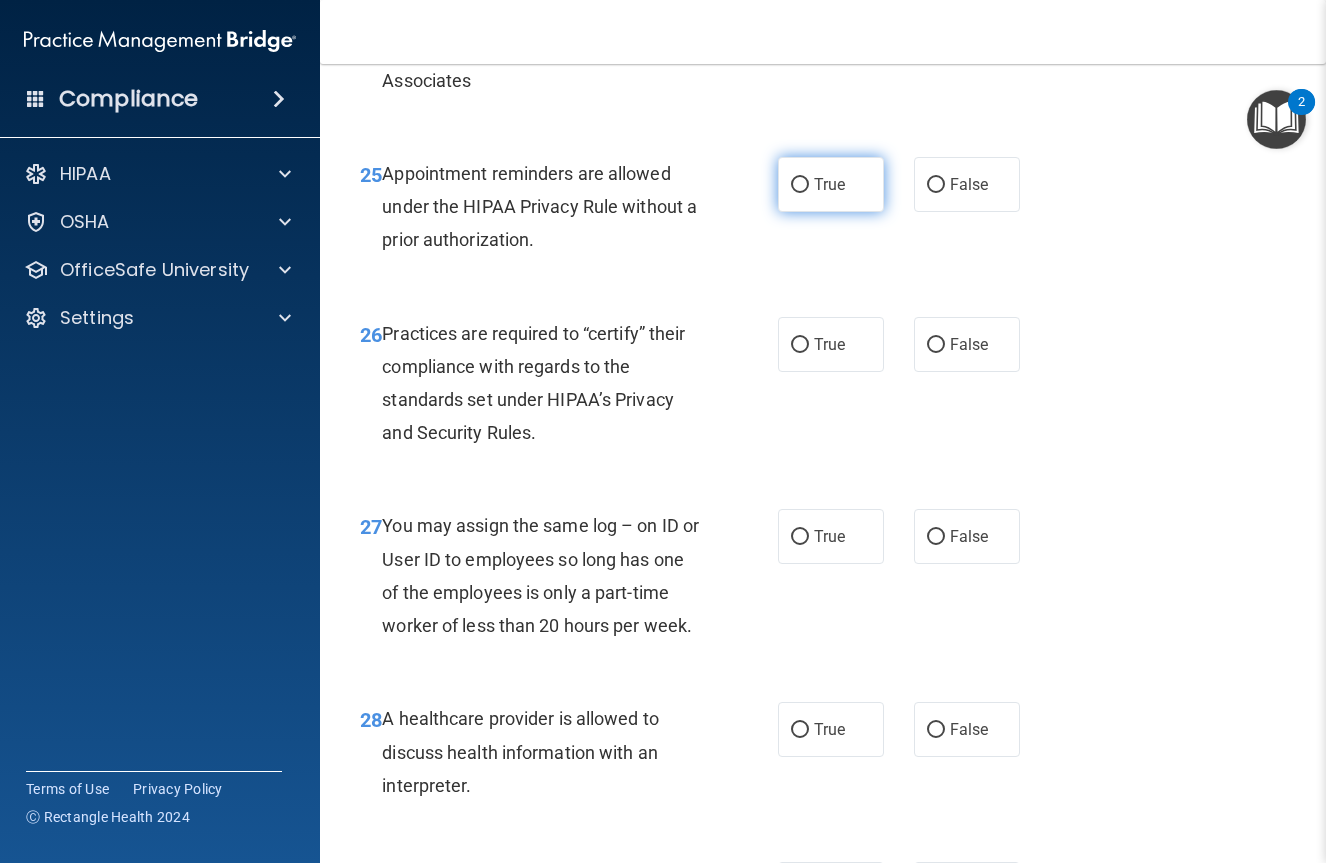 click on "True" at bounding box center (829, 184) 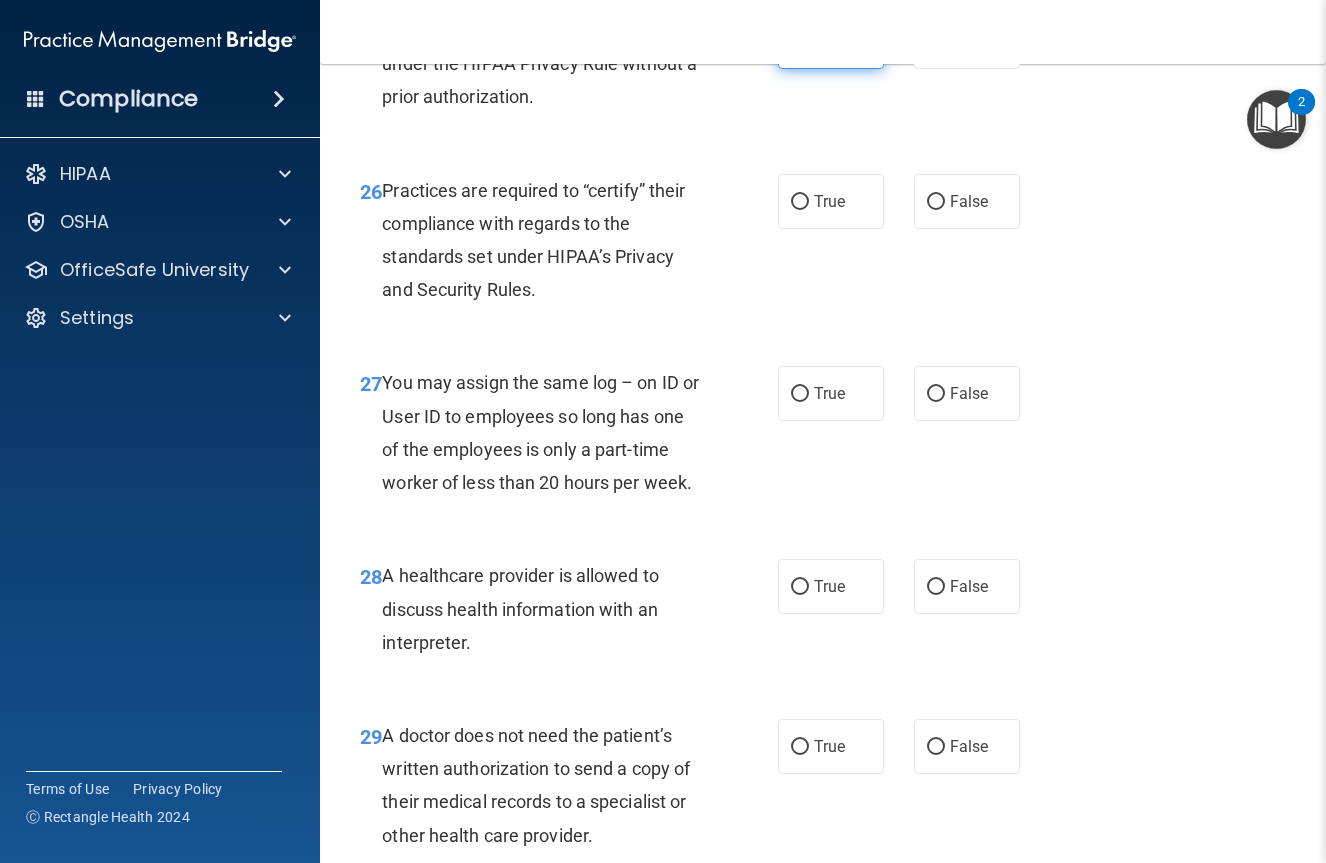 scroll, scrollTop: 5007, scrollLeft: 0, axis: vertical 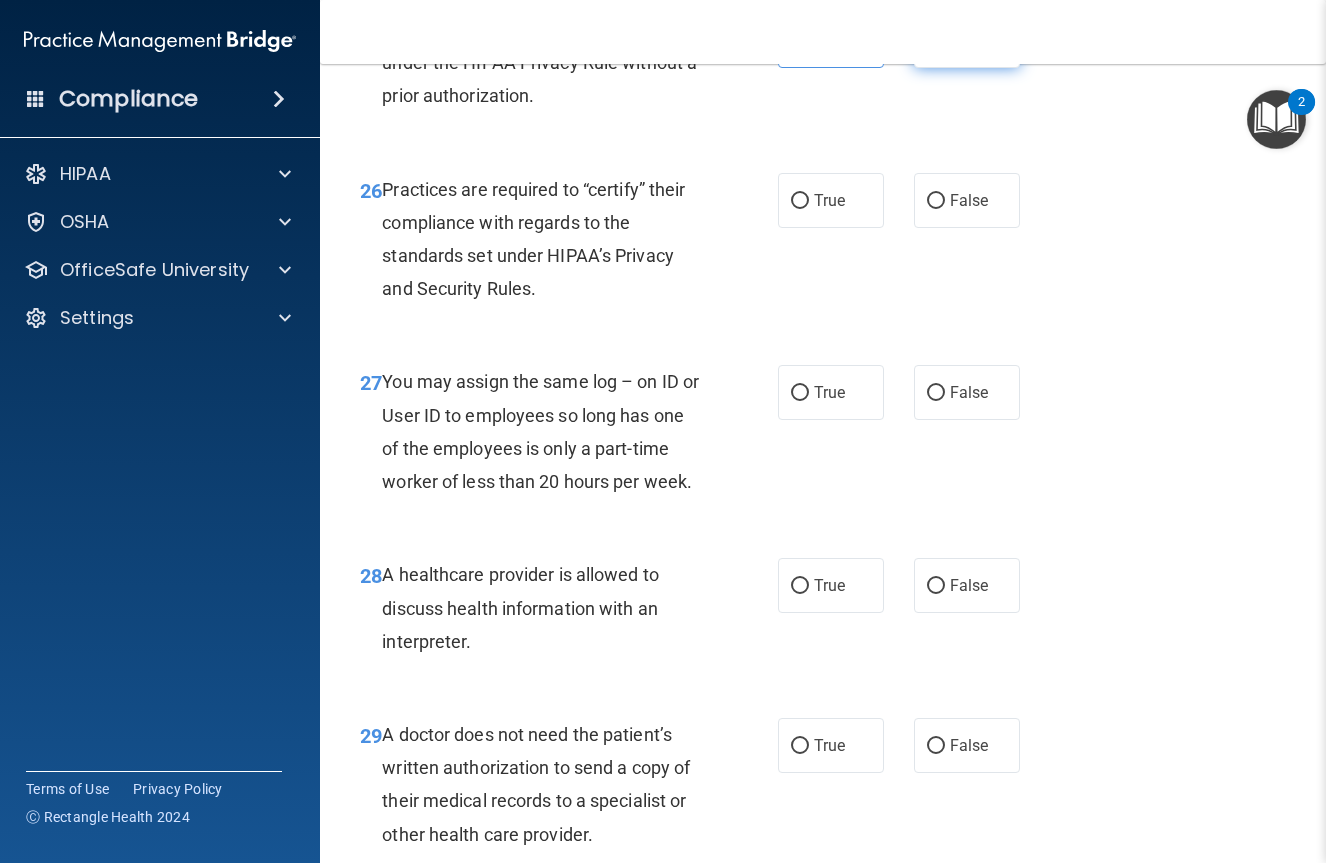click on "False" at bounding box center (967, 40) 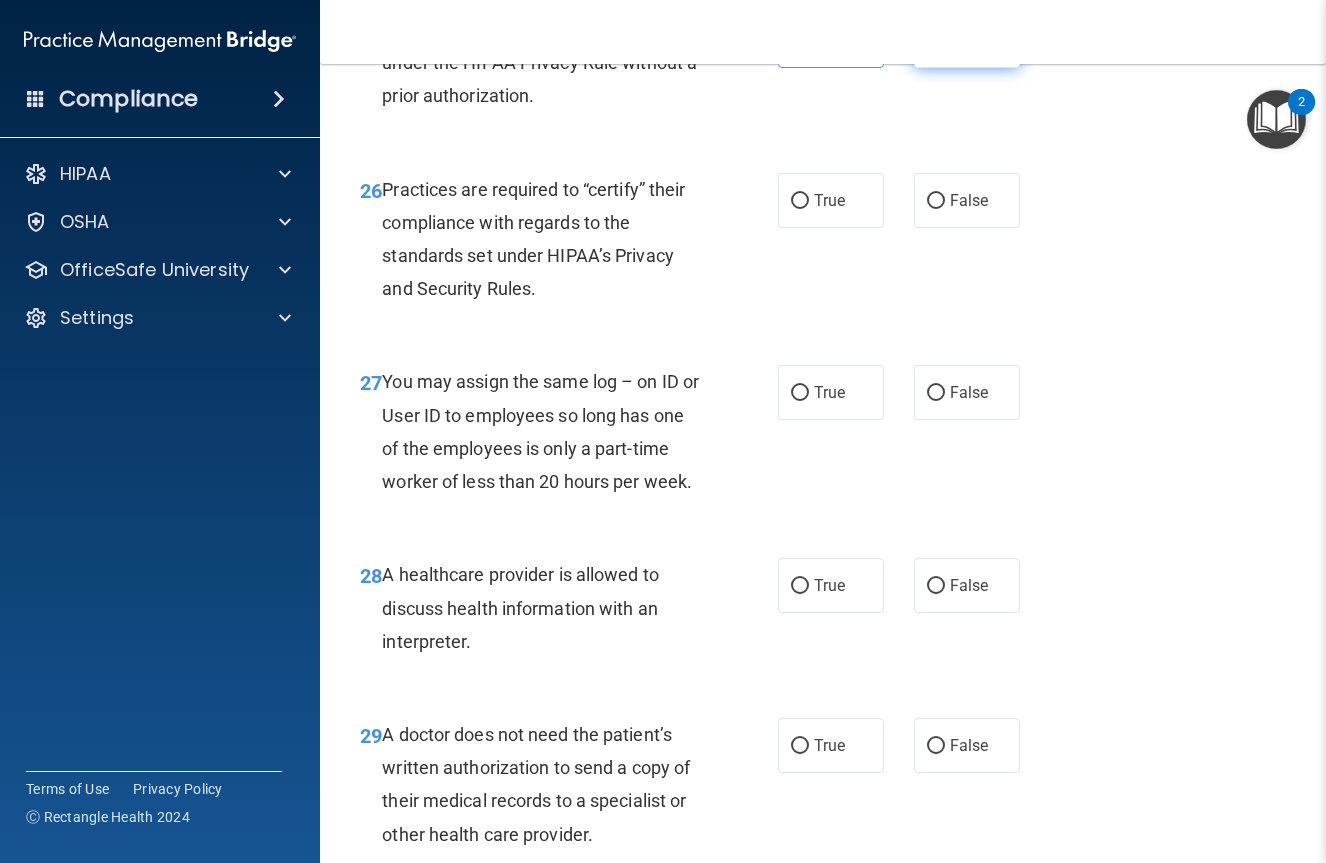 radio on "false" 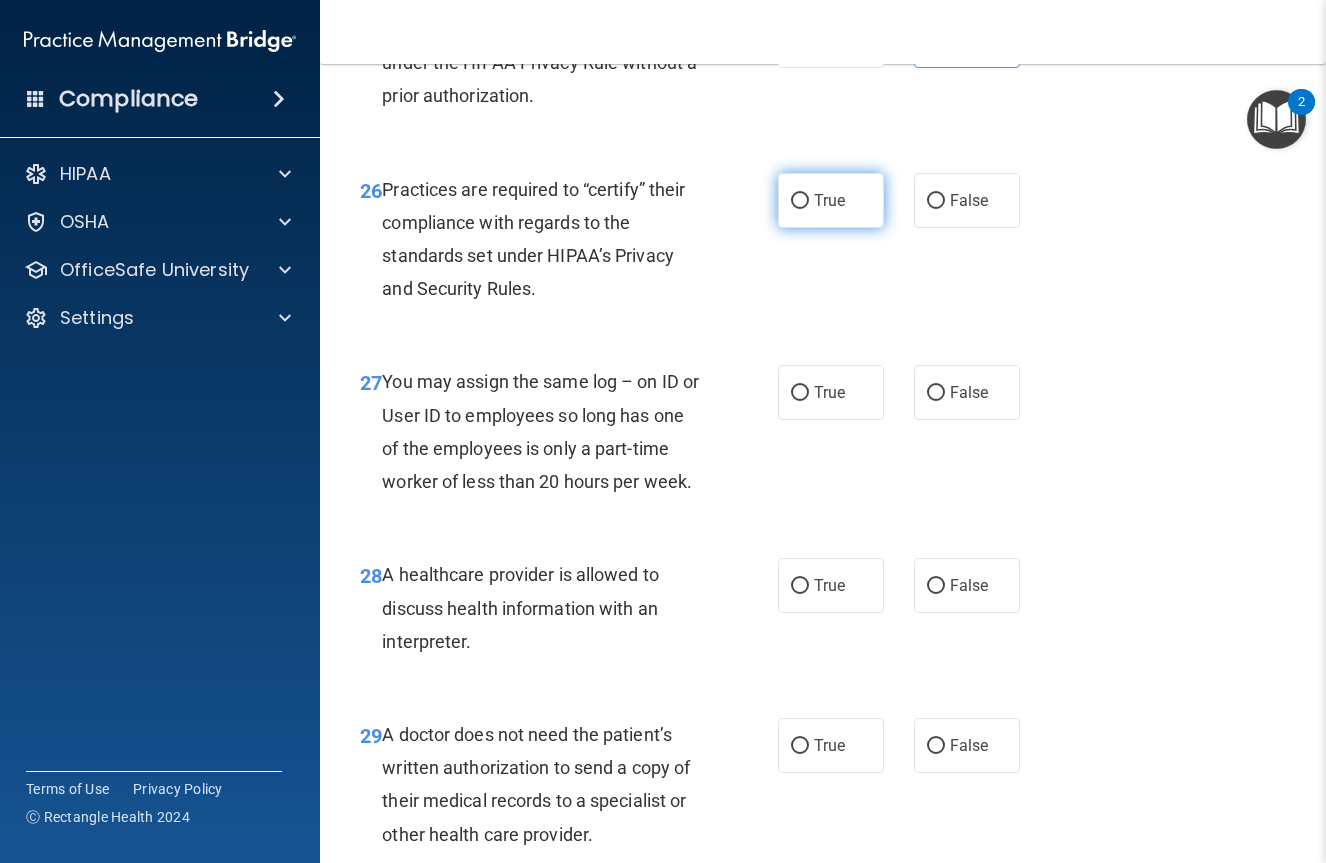 click on "True" at bounding box center (831, 200) 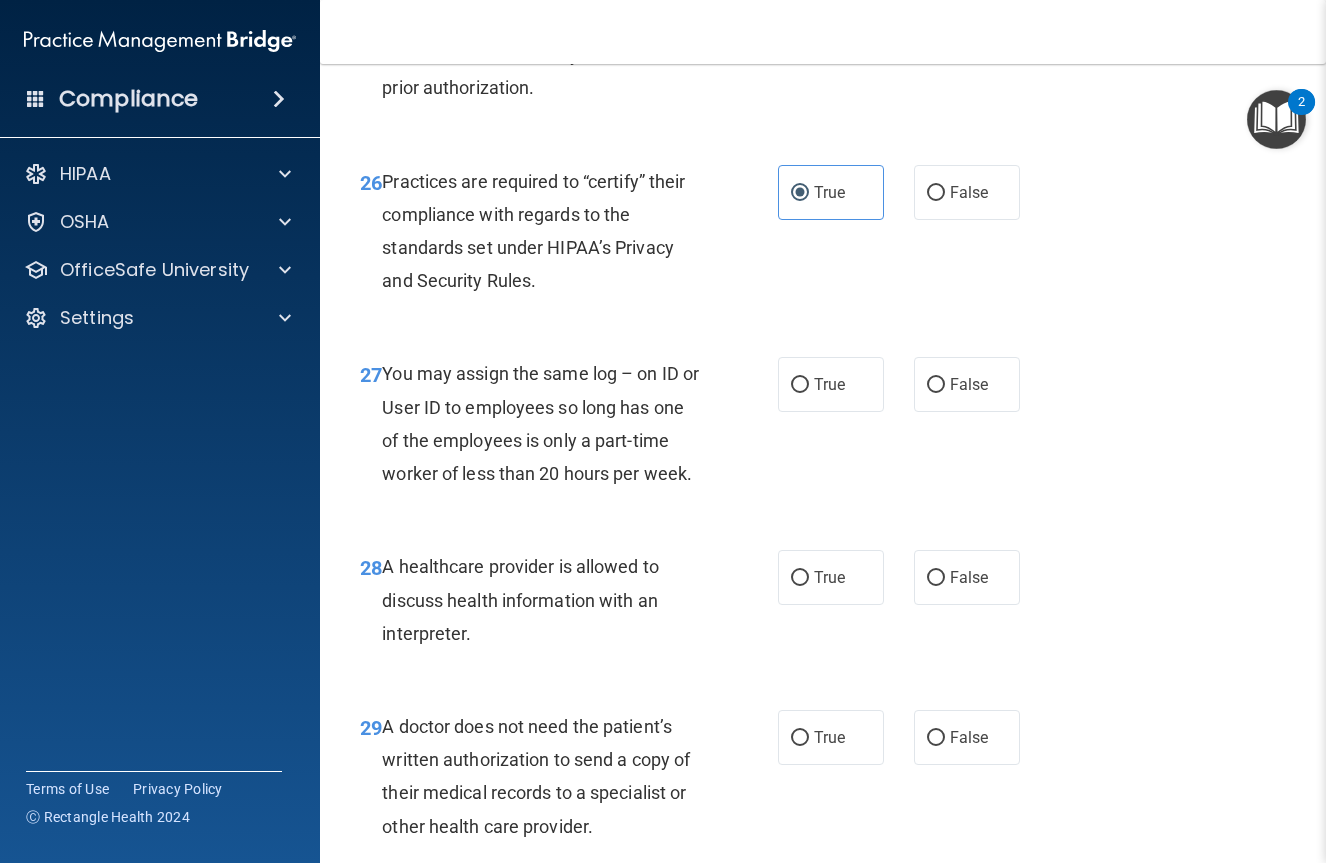 scroll, scrollTop: 5078, scrollLeft: 0, axis: vertical 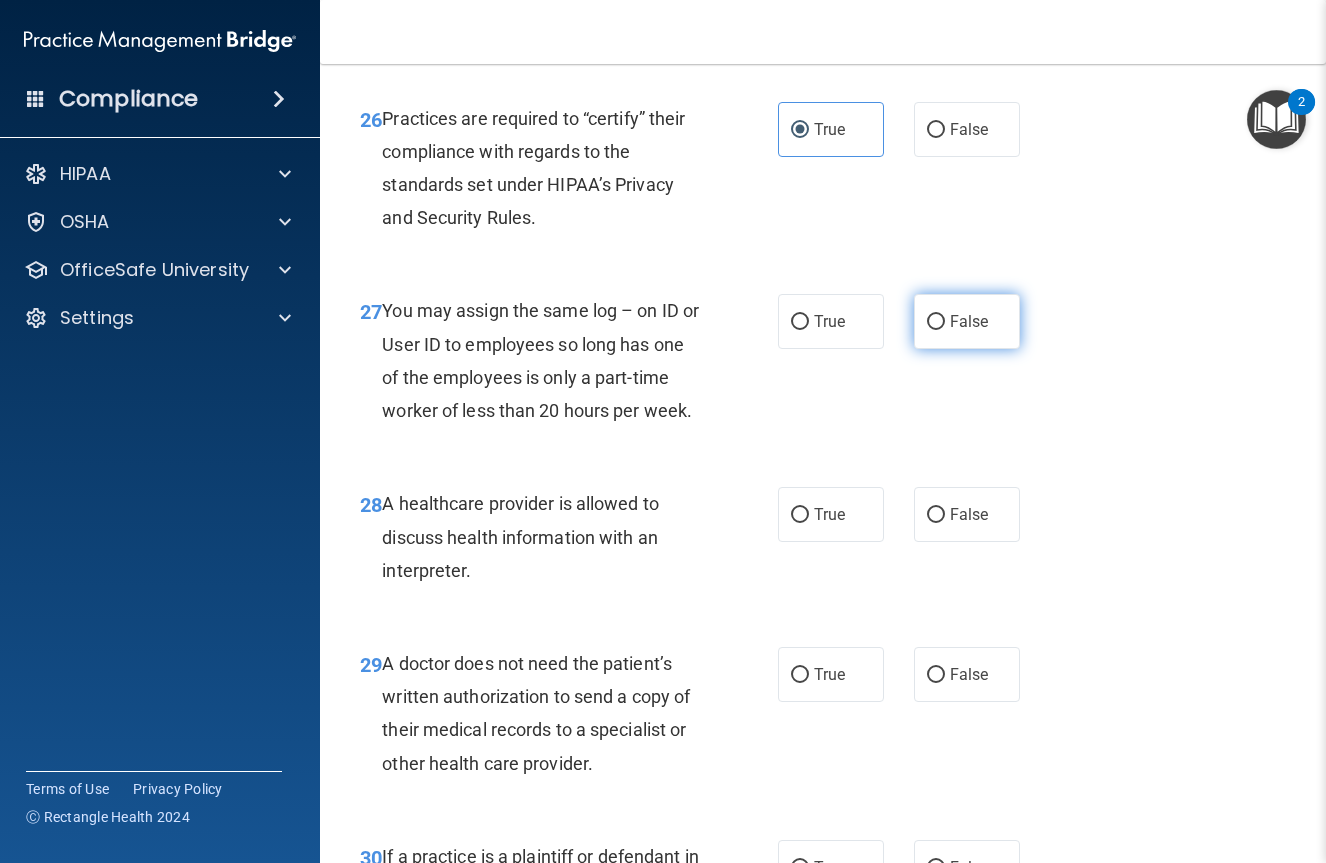 drag, startPoint x: 967, startPoint y: 456, endPoint x: 958, endPoint y: 461, distance: 10.29563 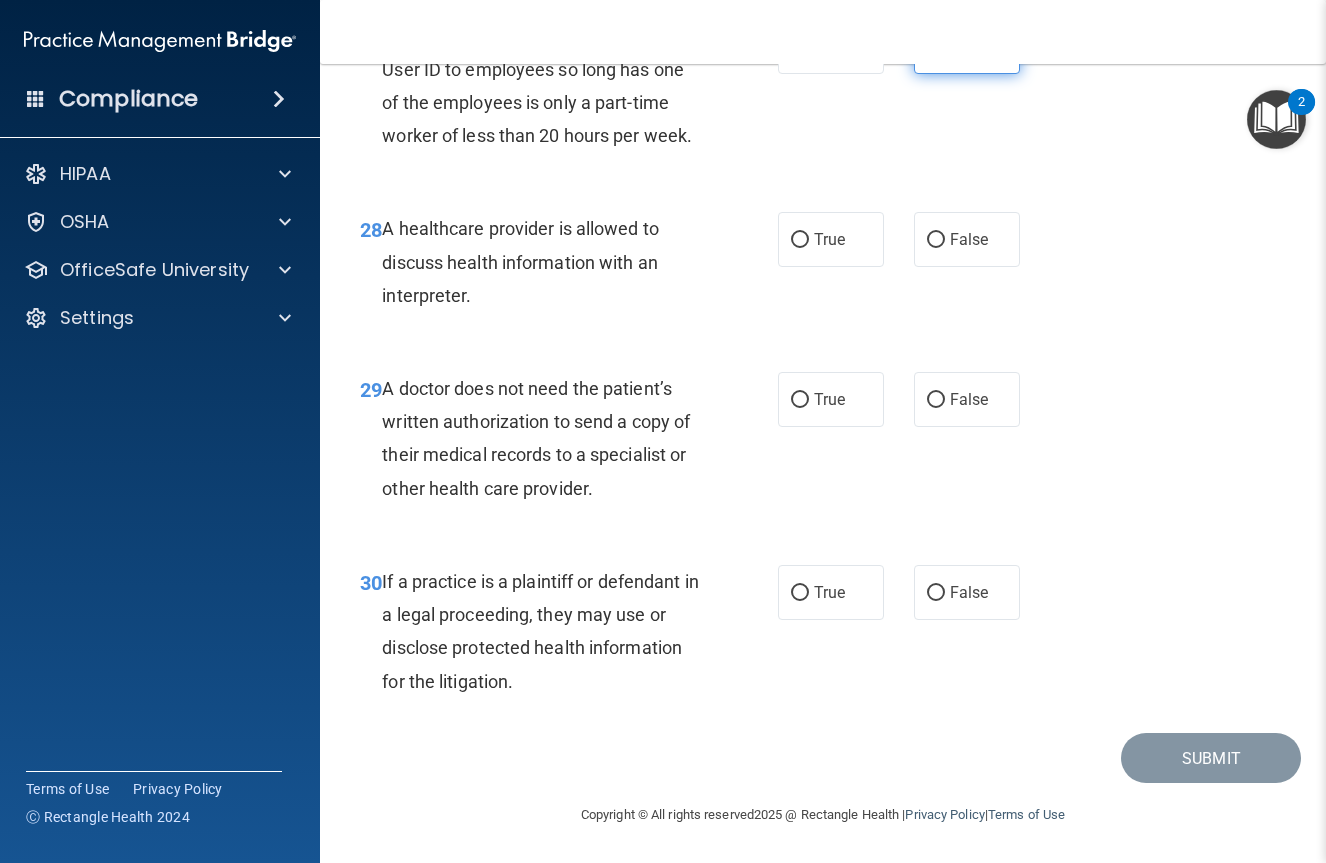 scroll, scrollTop: 5519, scrollLeft: 0, axis: vertical 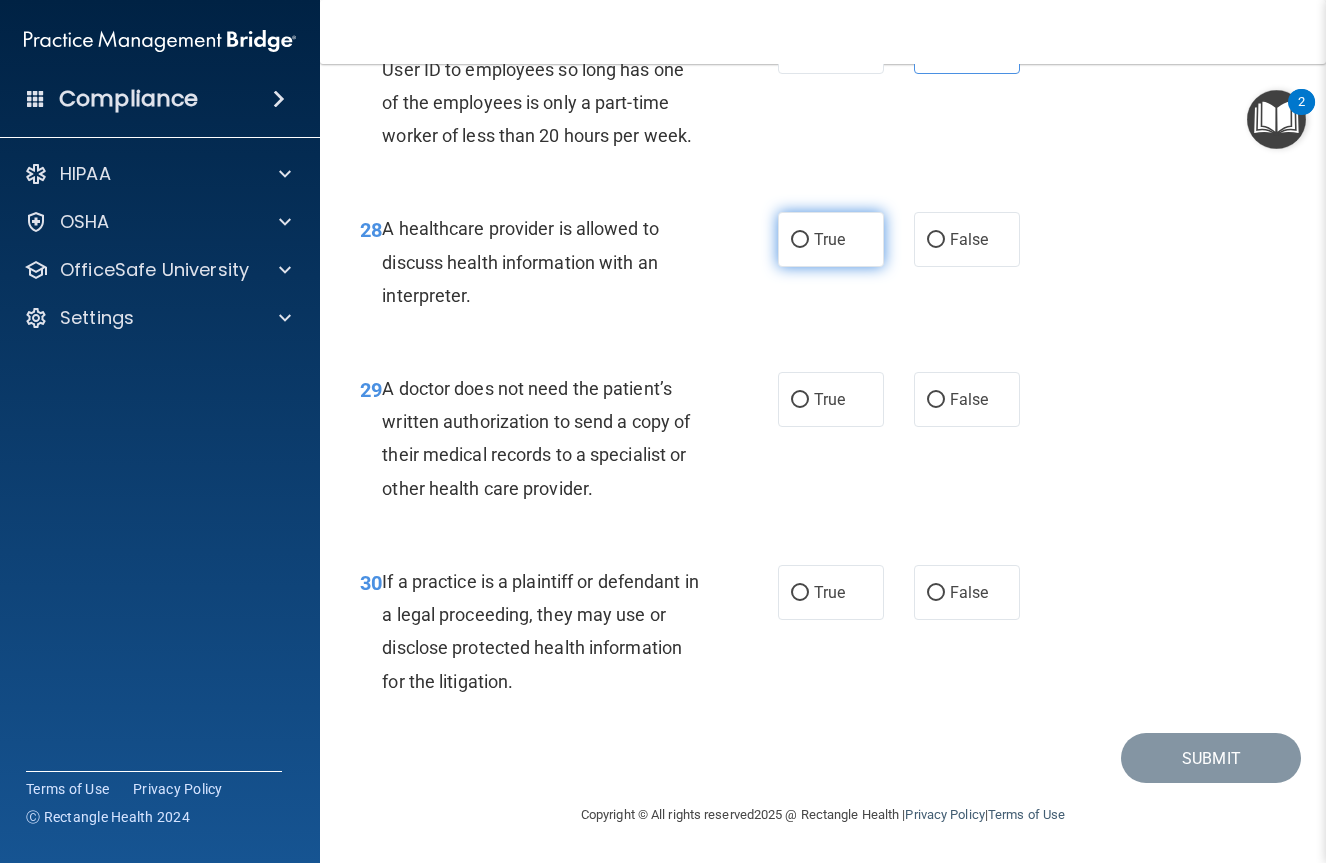 click on "True" at bounding box center [829, 239] 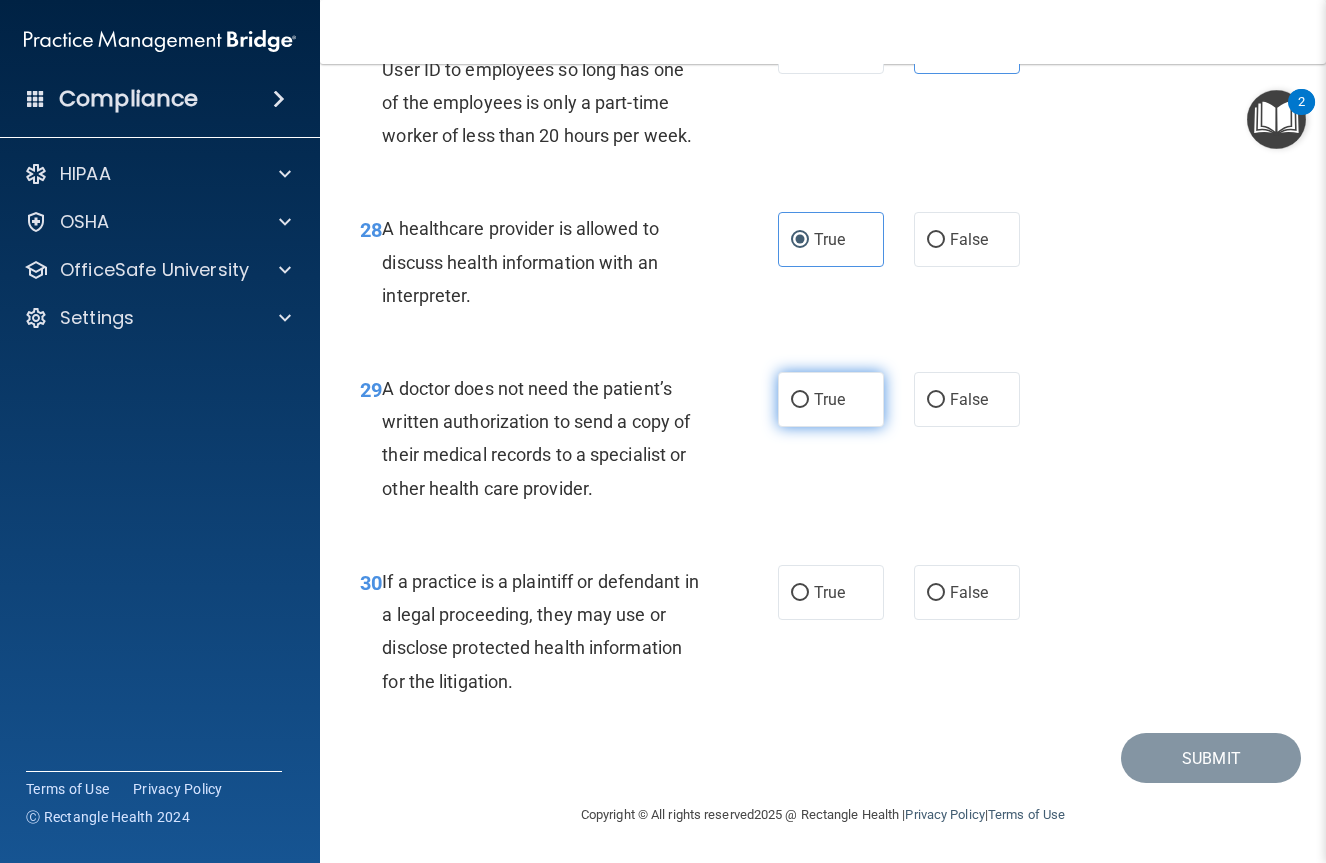 click on "True" at bounding box center (831, 399) 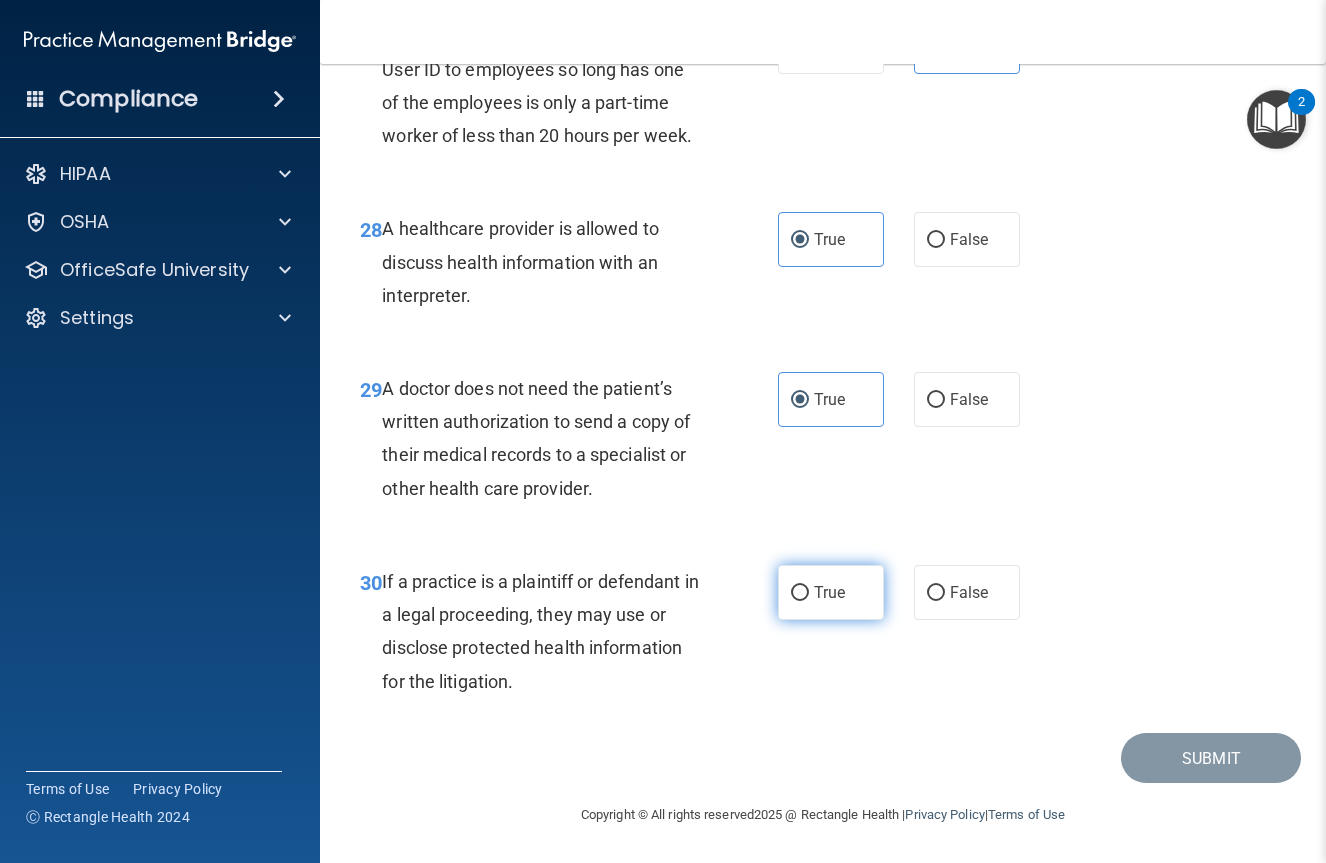 click on "True" at bounding box center (829, 592) 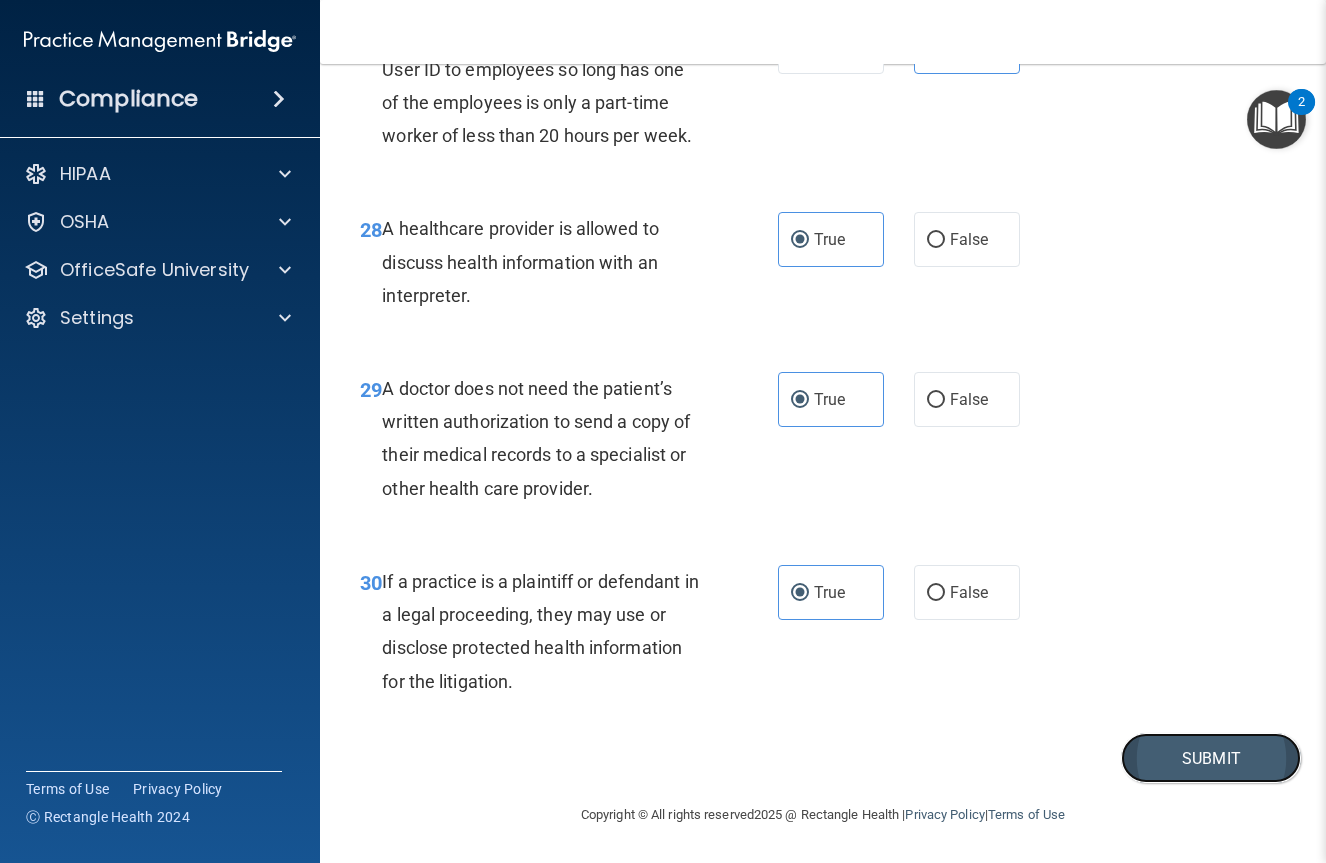 click on "Submit" at bounding box center (1211, 758) 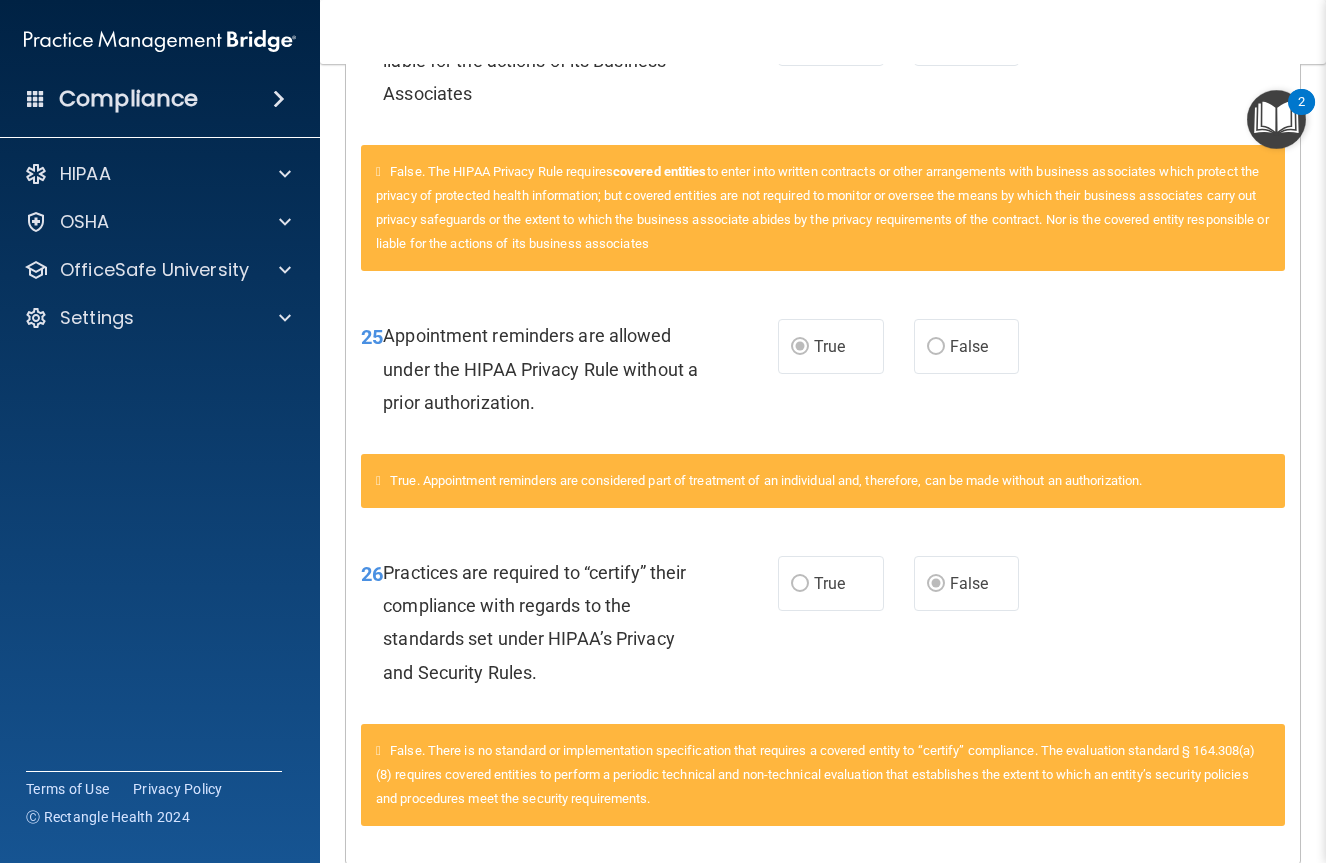 scroll, scrollTop: 4053, scrollLeft: 0, axis: vertical 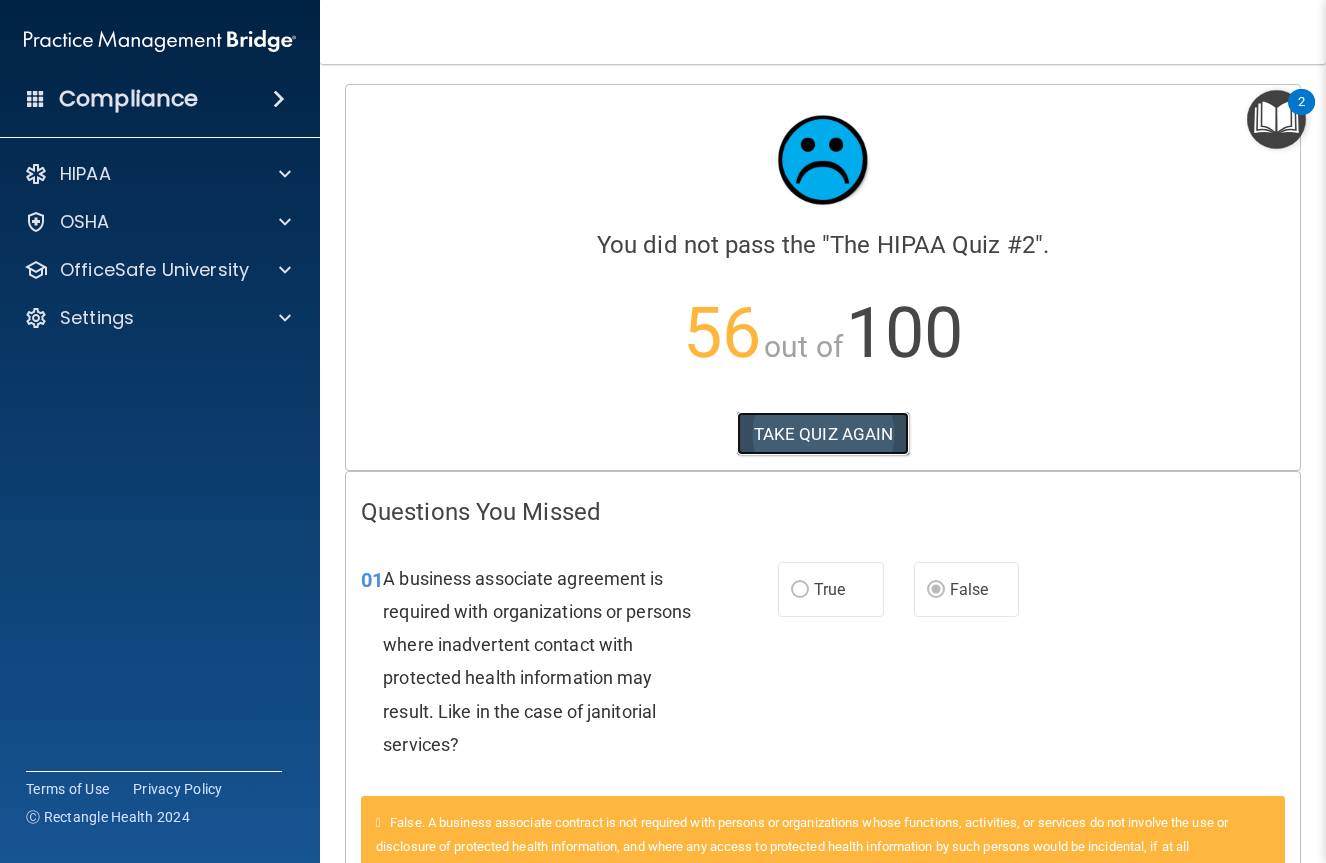 click on "TAKE QUIZ AGAIN" at bounding box center (823, 434) 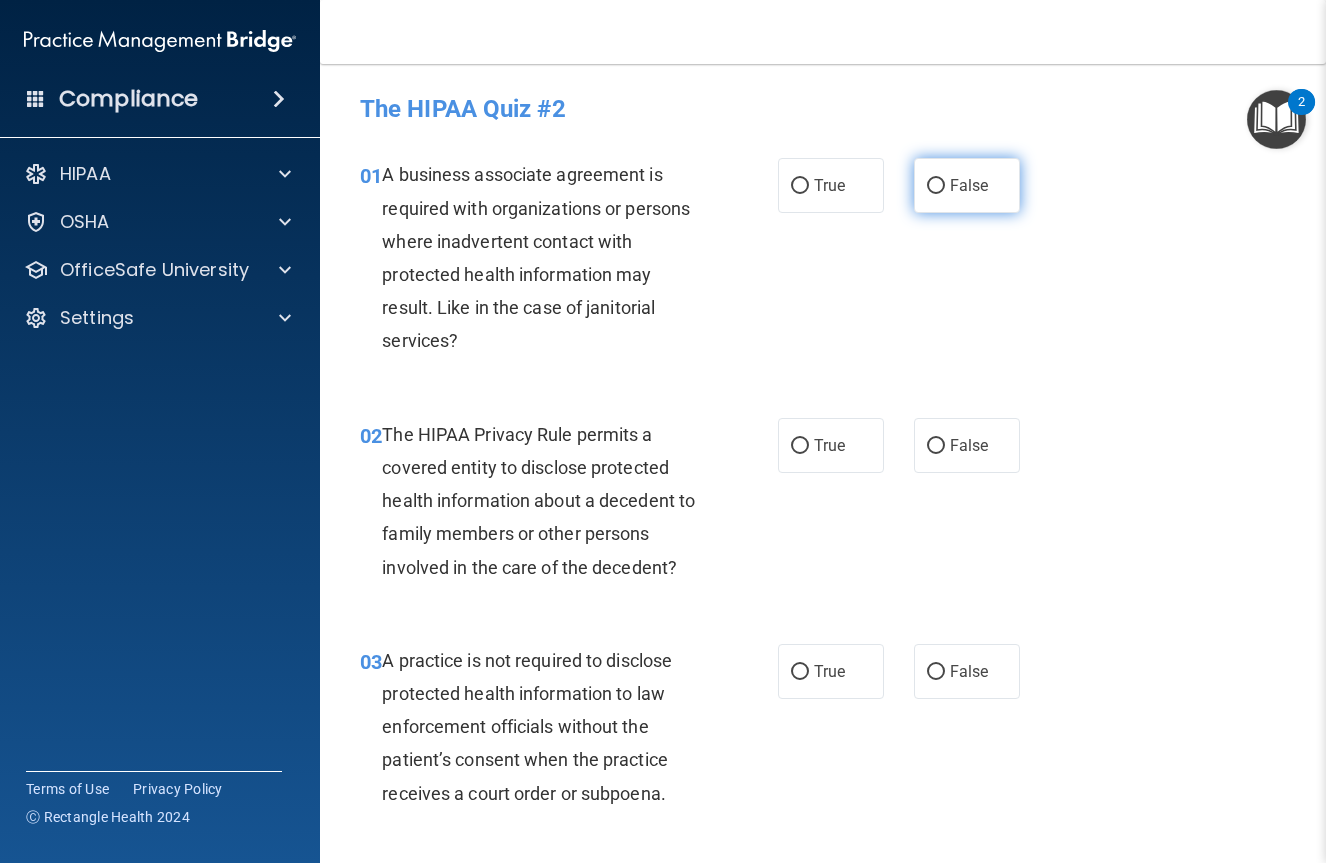 click on "False" at bounding box center [967, 185] 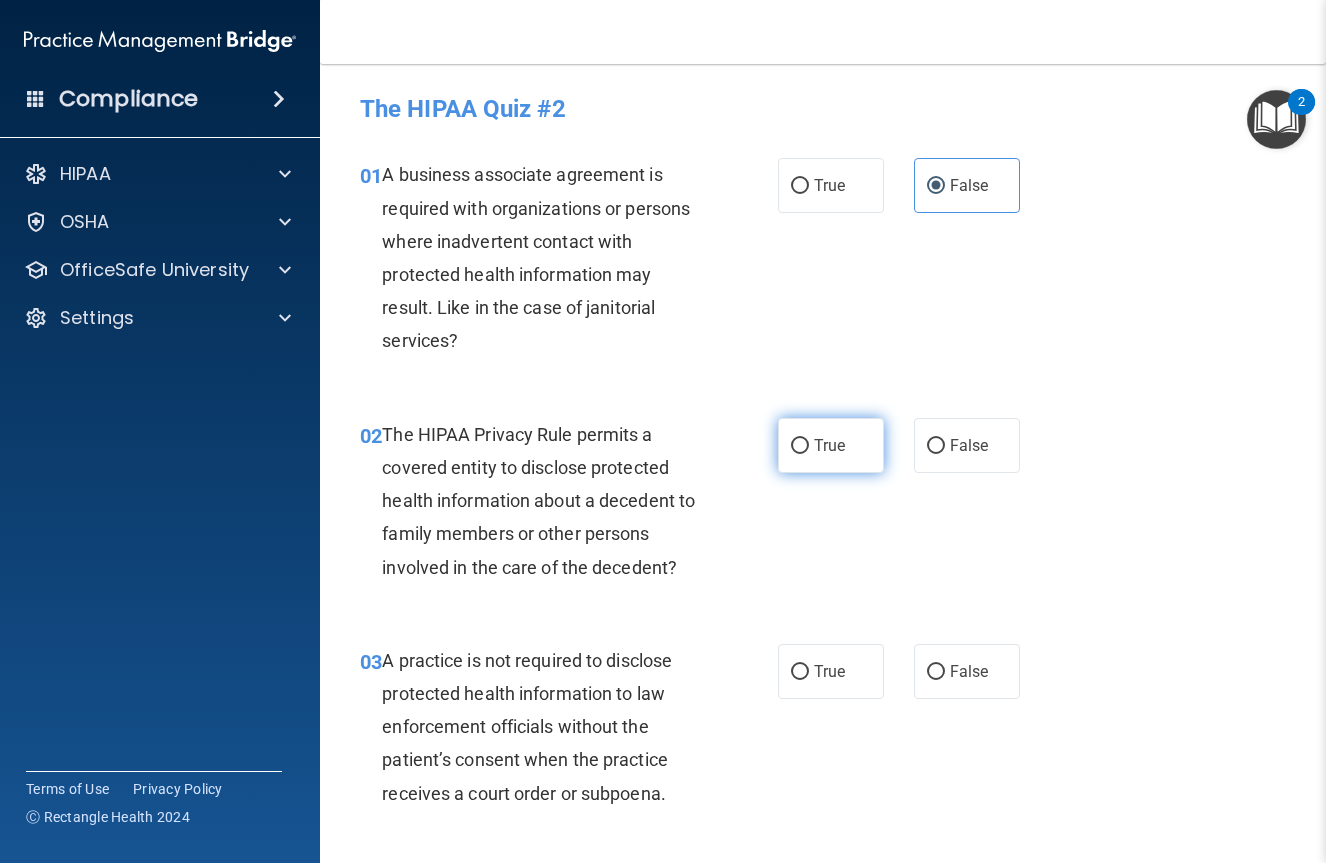 click on "True" at bounding box center (829, 445) 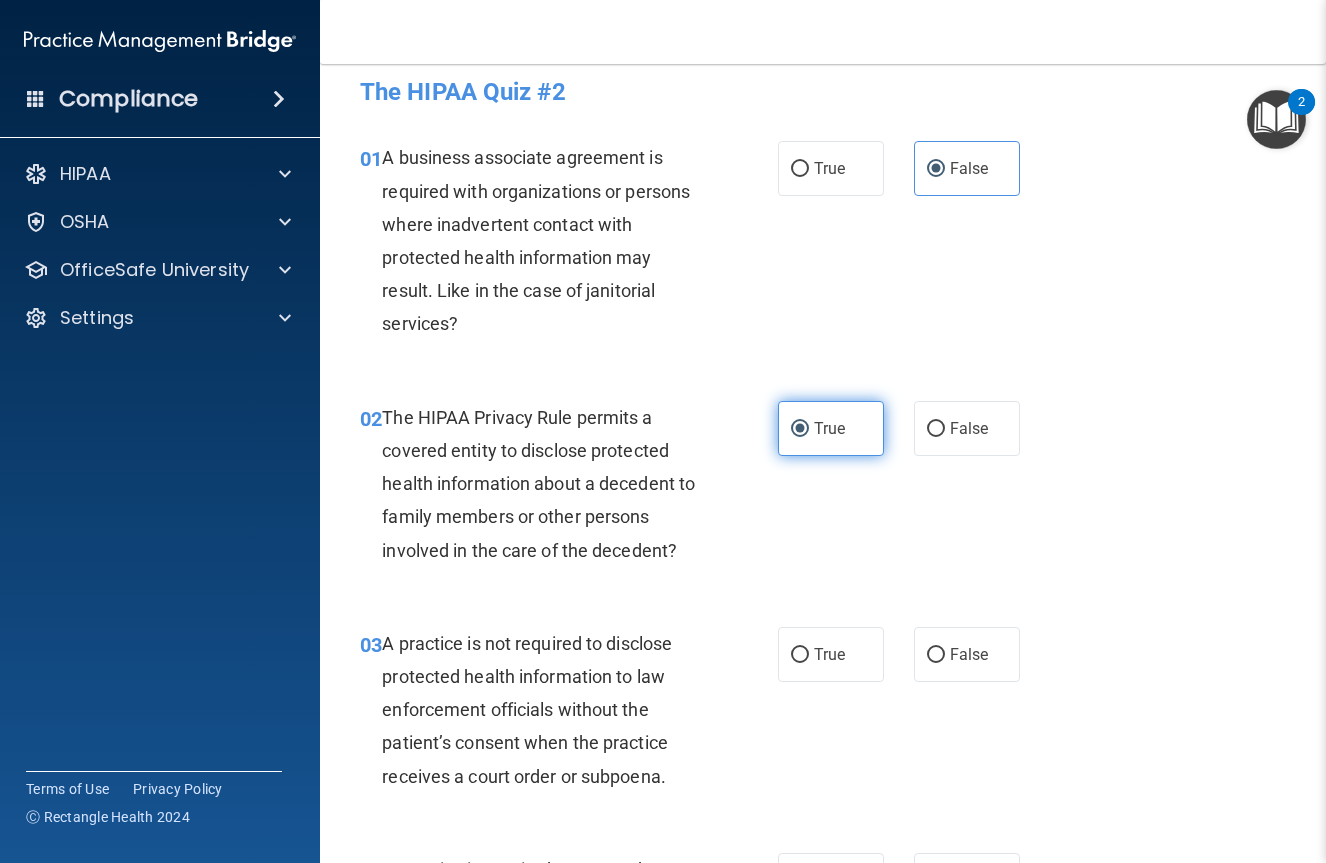 scroll, scrollTop: 22, scrollLeft: 0, axis: vertical 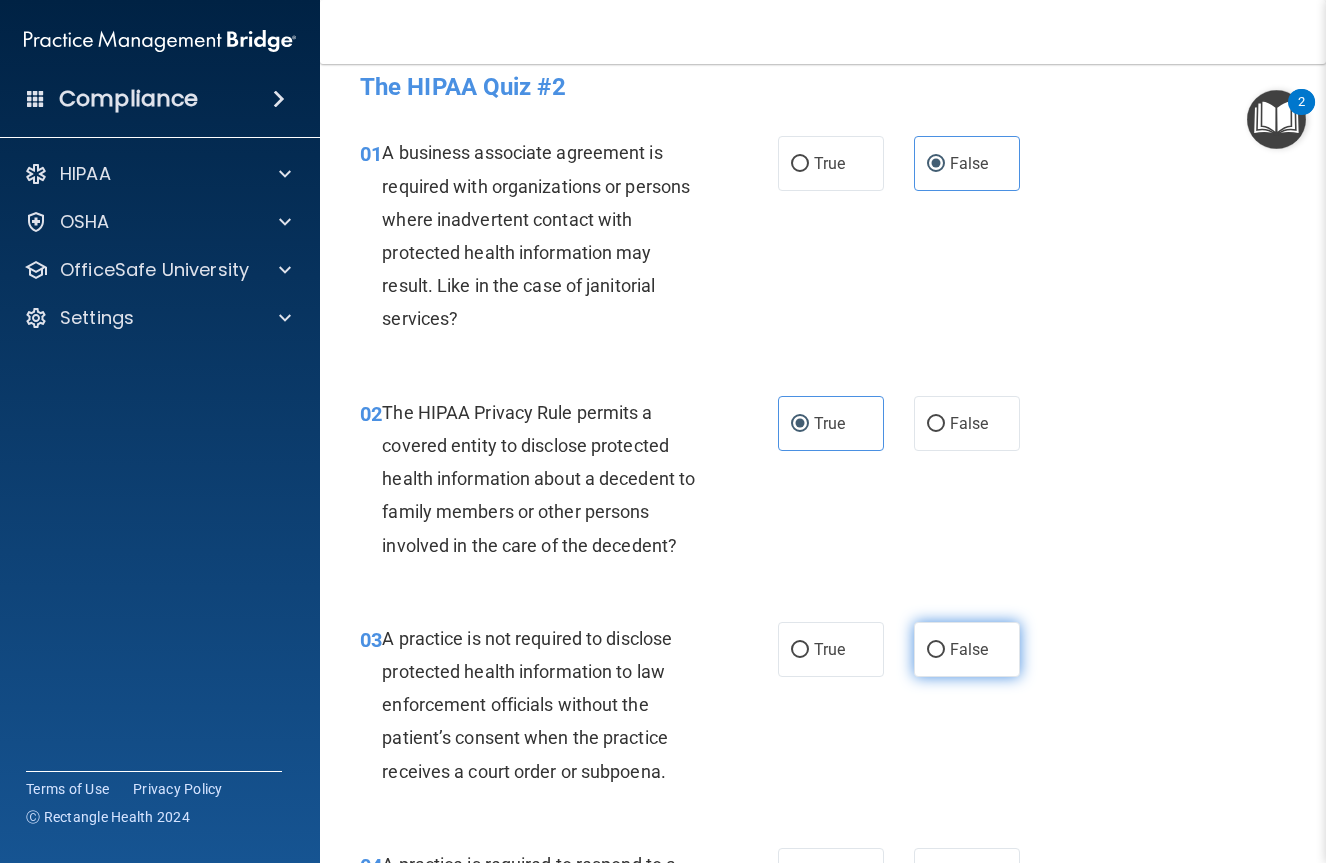 click on "False" at bounding box center (969, 649) 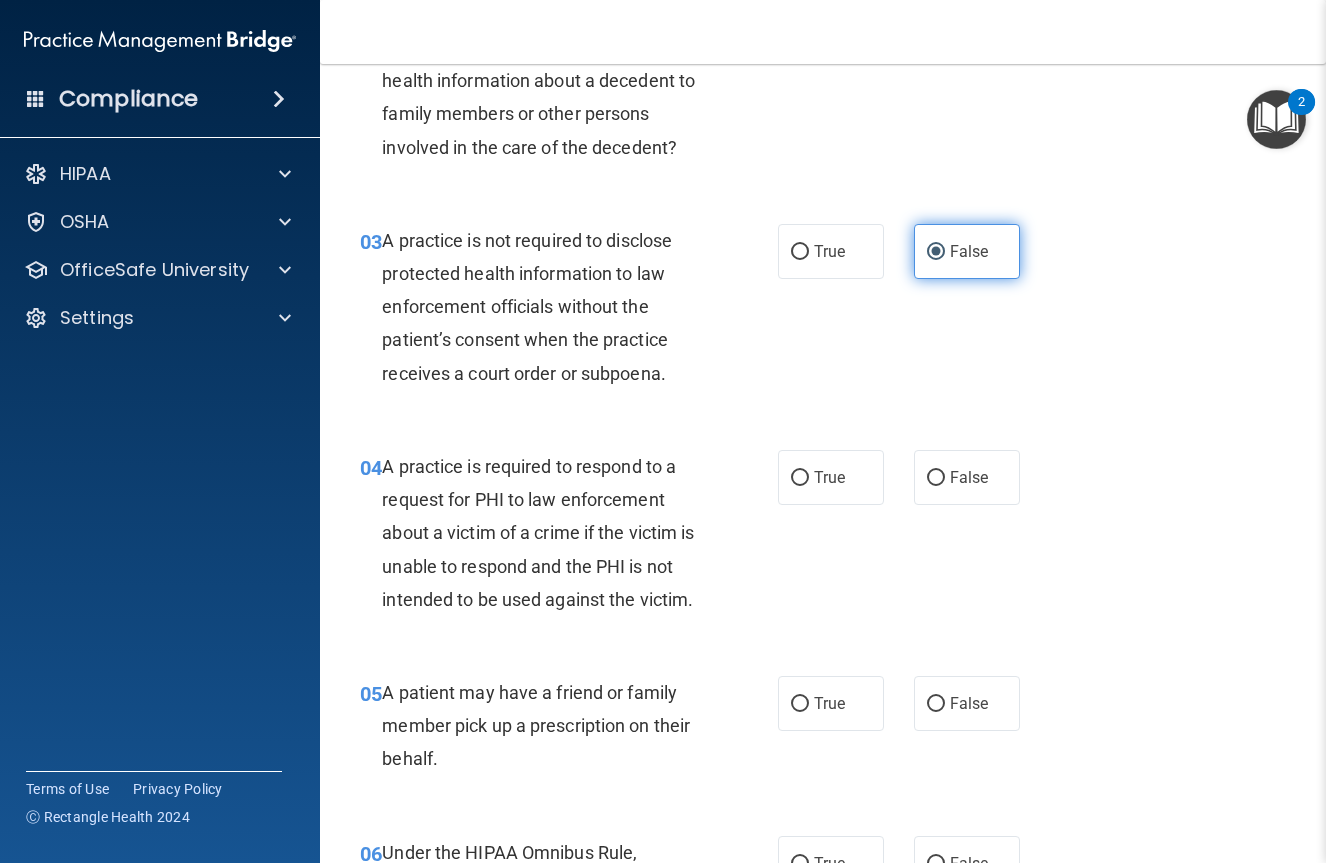 scroll, scrollTop: 508, scrollLeft: 0, axis: vertical 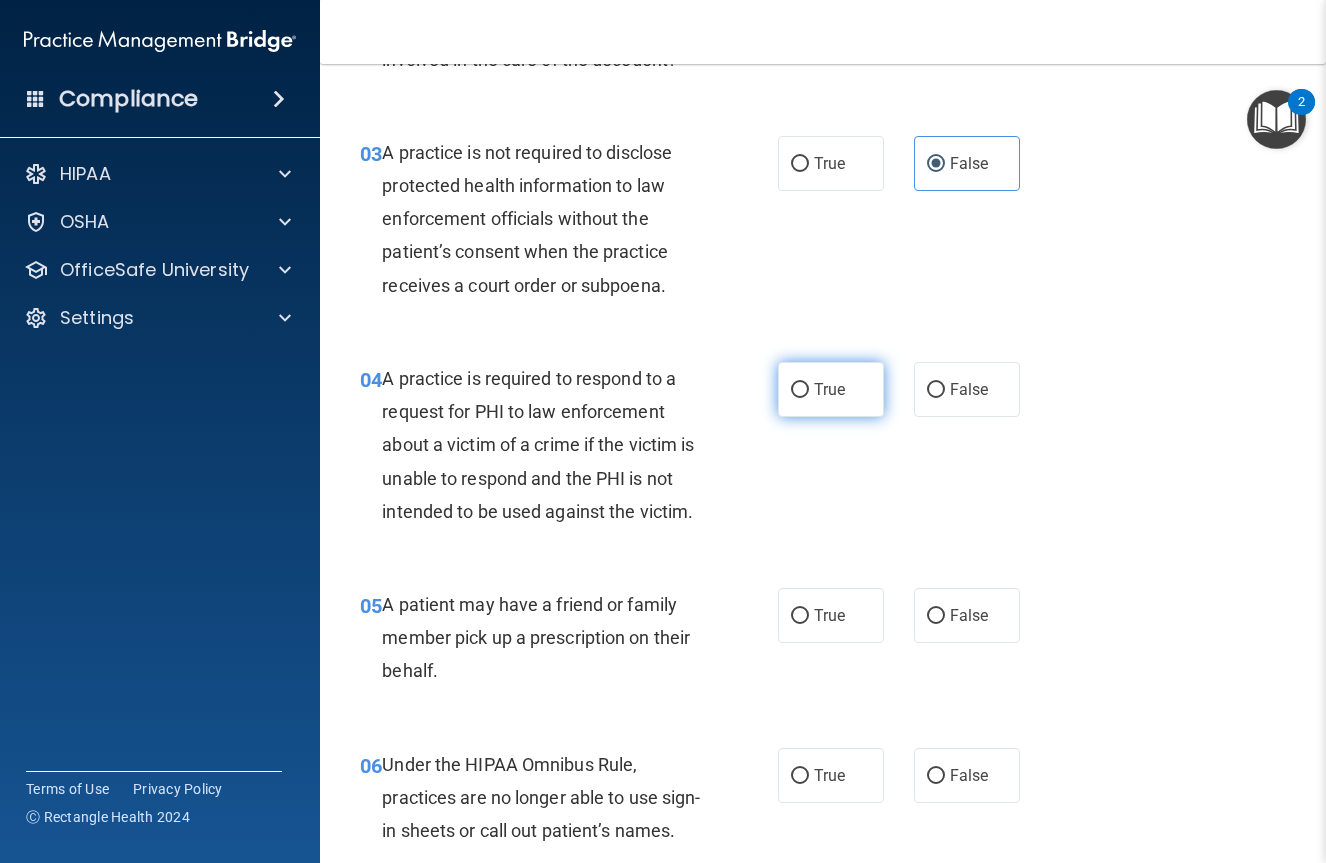 click on "True" at bounding box center (800, 390) 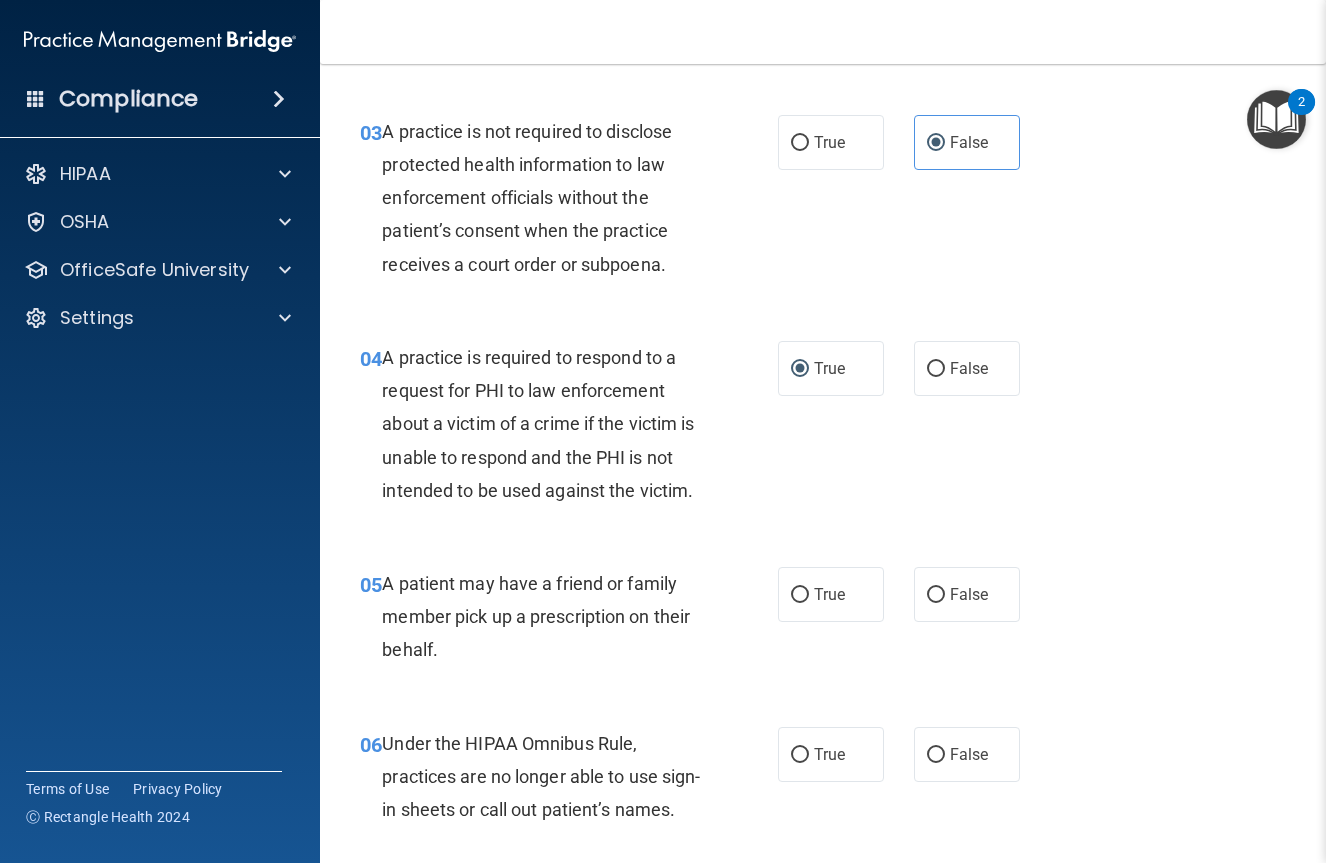 scroll, scrollTop: 533, scrollLeft: 0, axis: vertical 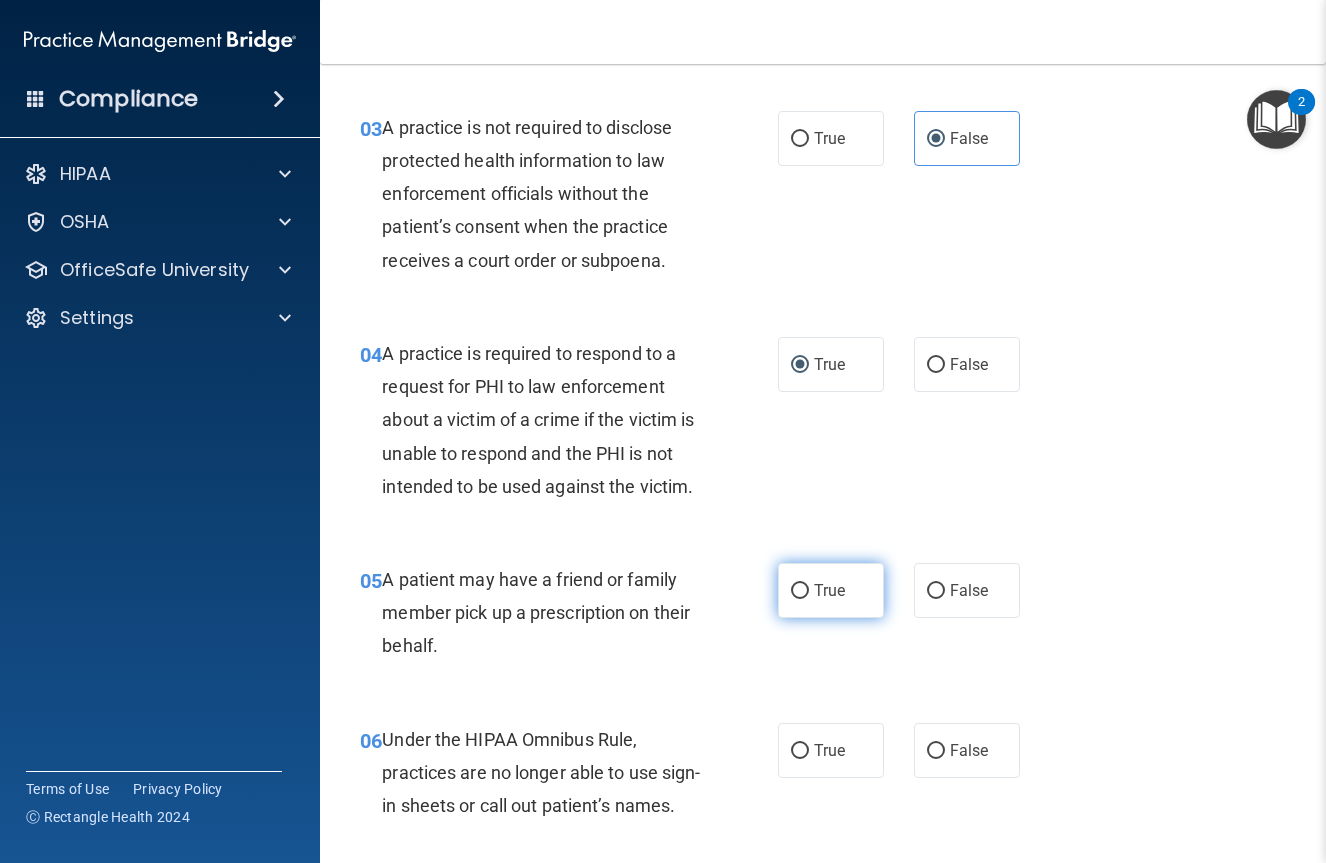 click on "True" at bounding box center (829, 590) 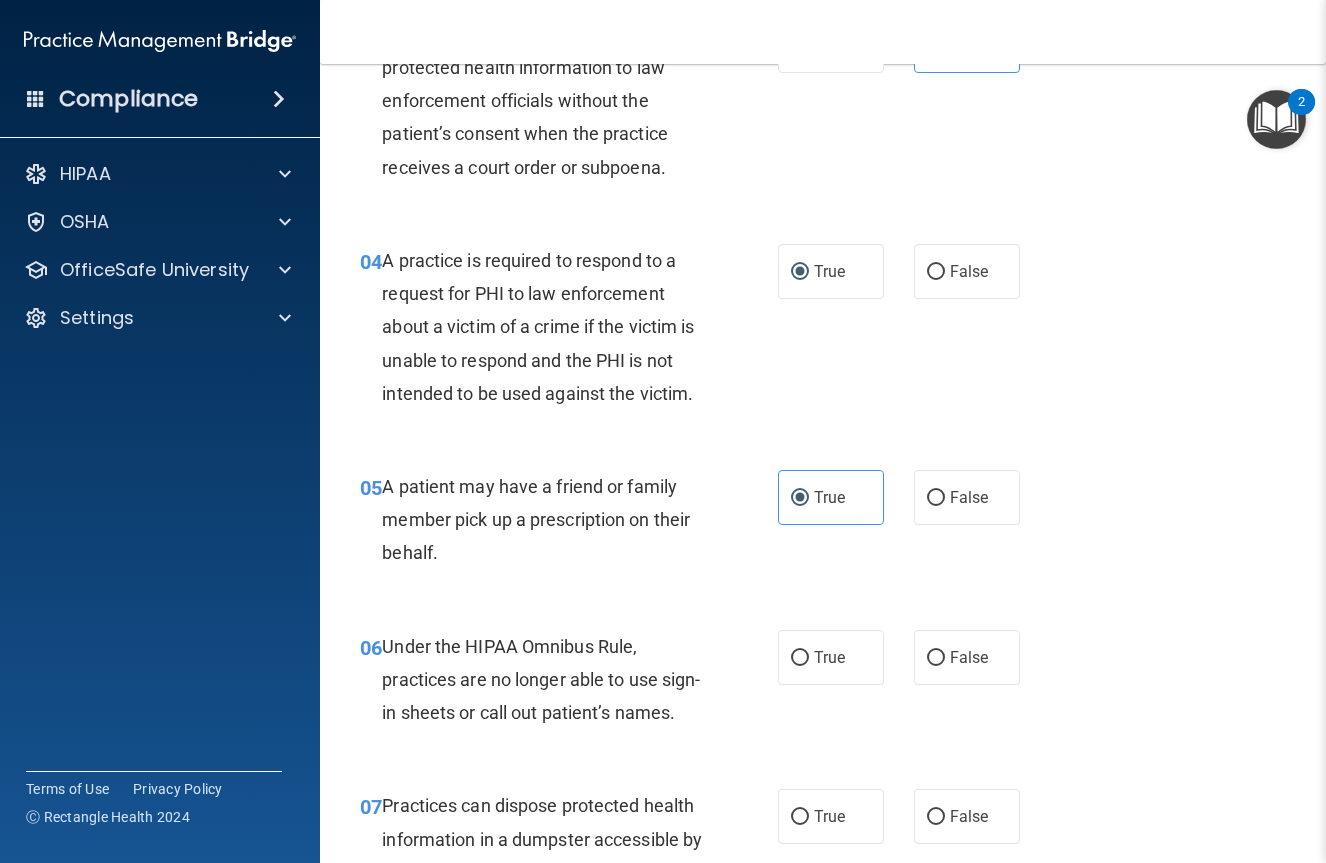 scroll, scrollTop: 637, scrollLeft: 0, axis: vertical 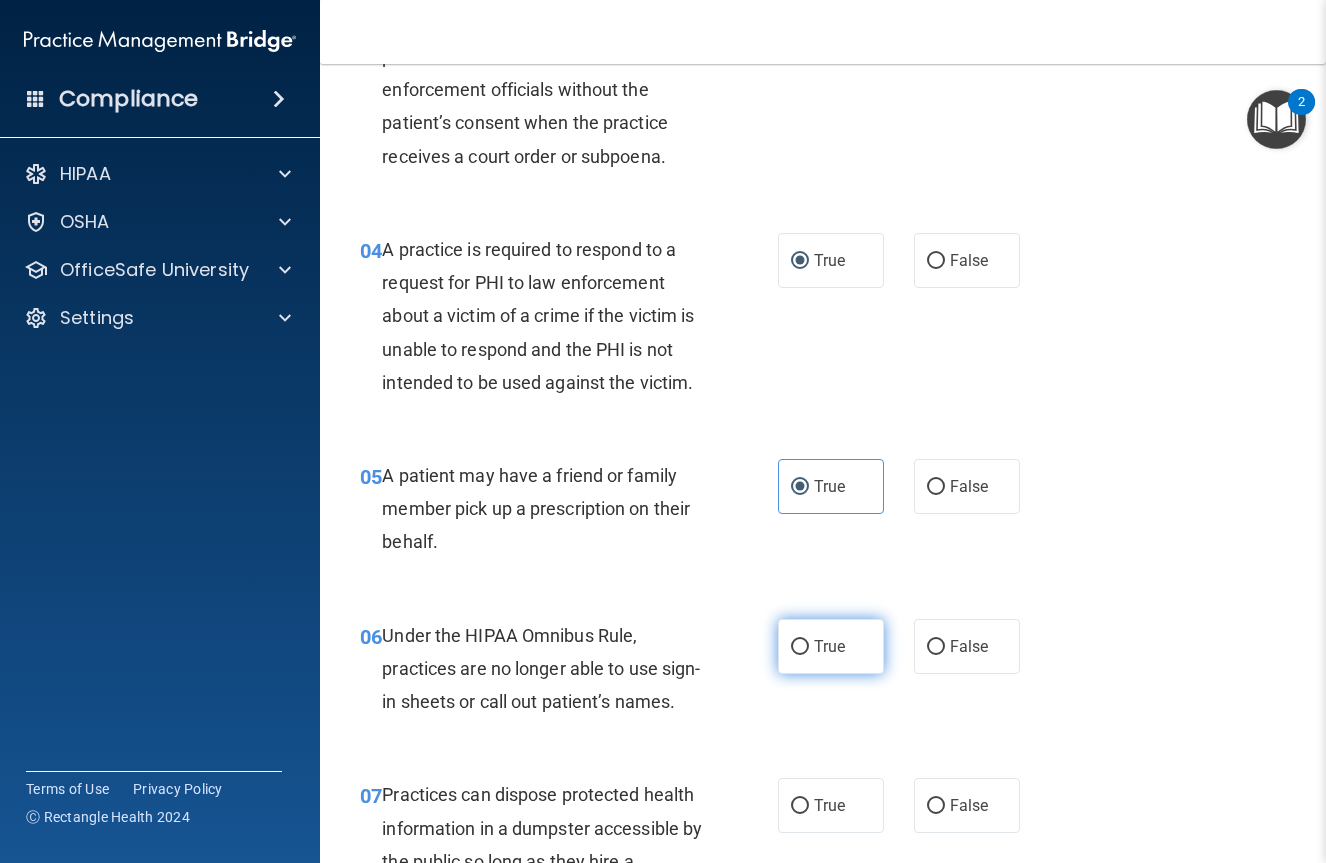 click on "True" at bounding box center [800, 647] 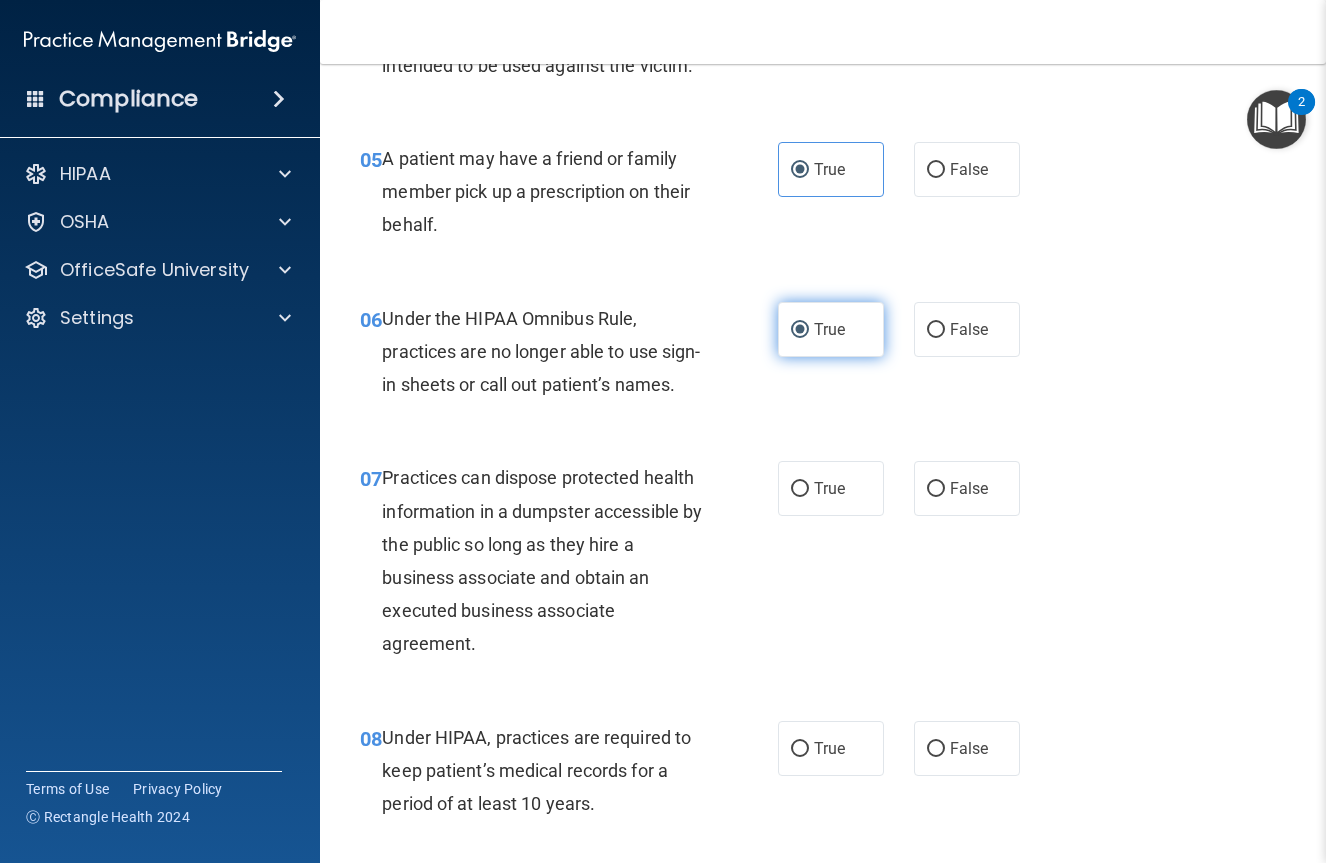 scroll, scrollTop: 975, scrollLeft: 0, axis: vertical 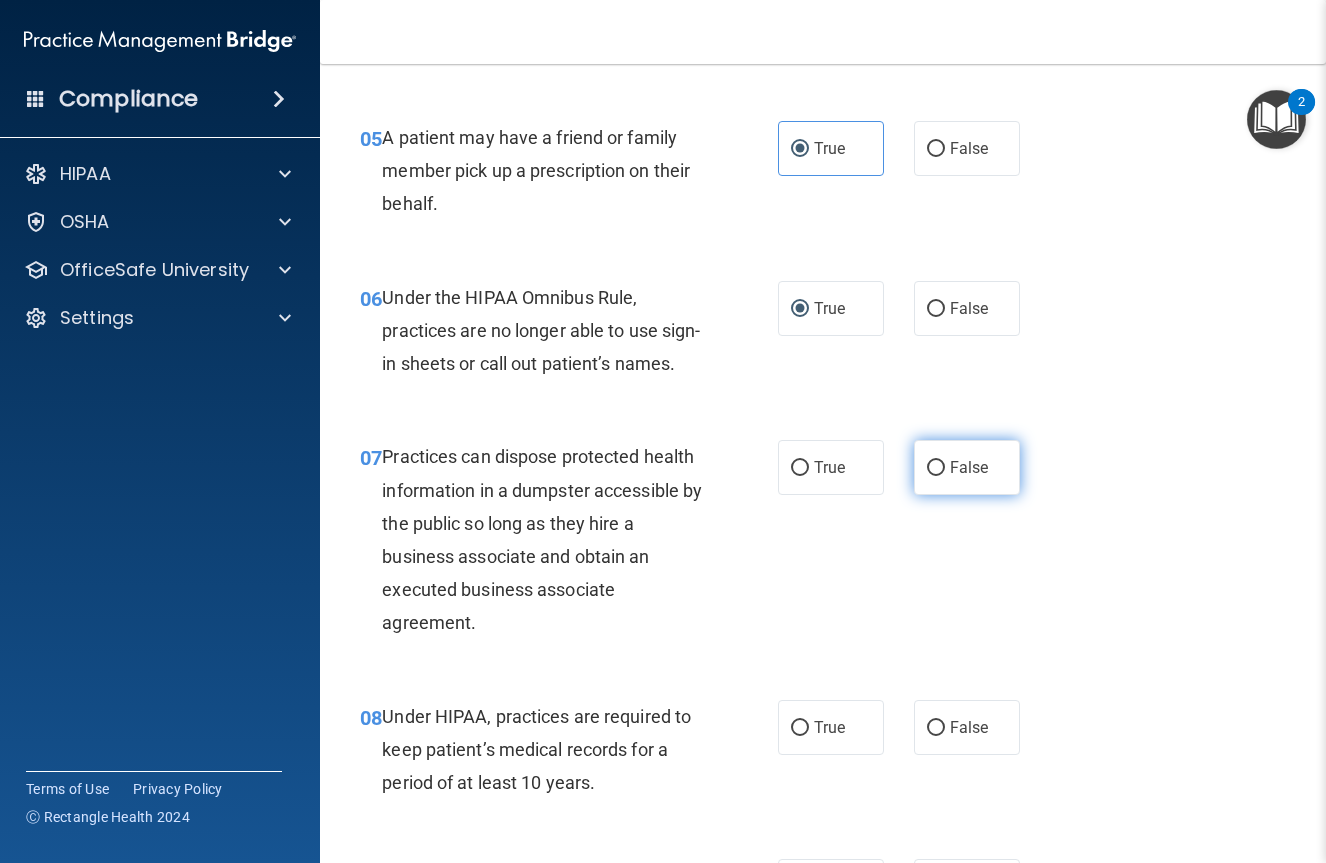 click on "False" at bounding box center [969, 467] 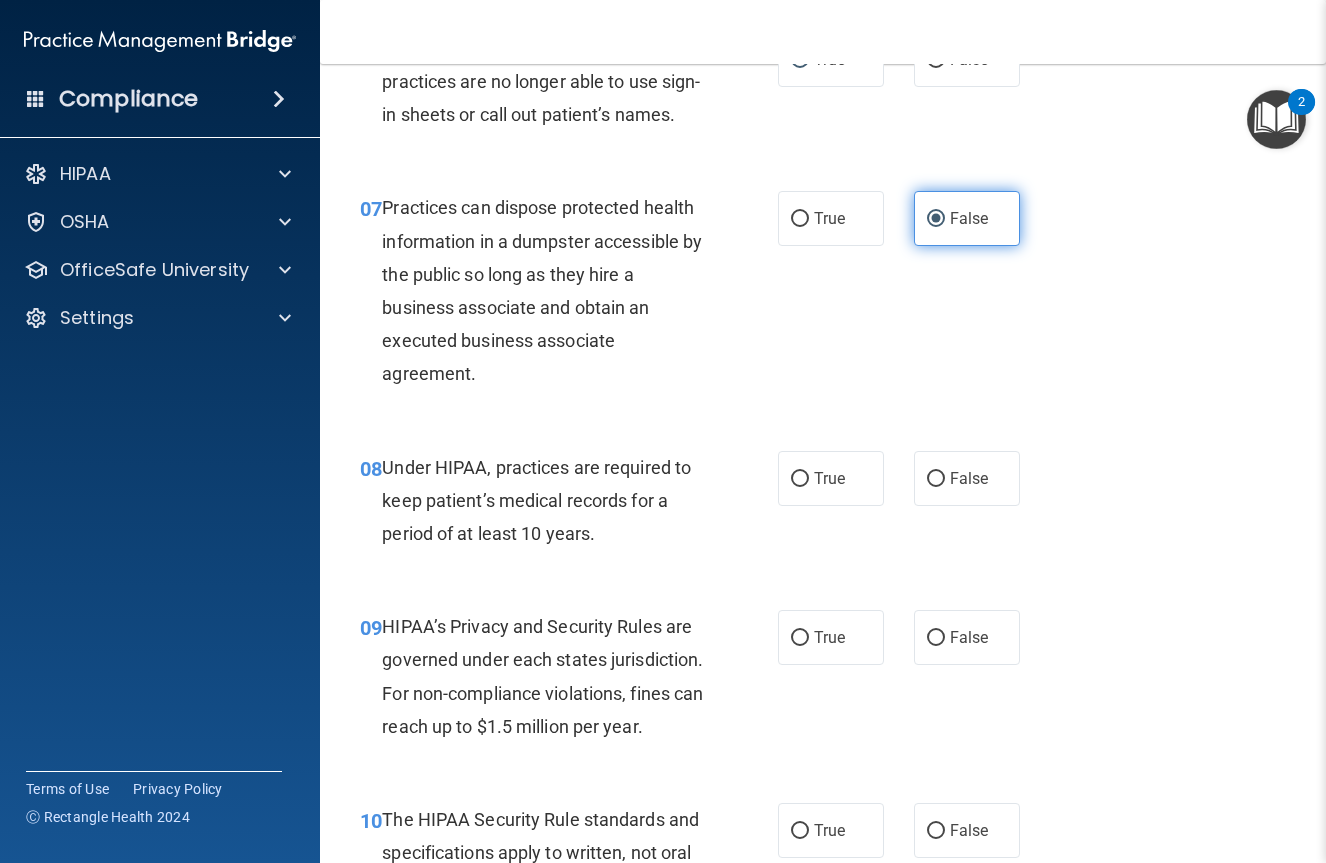 scroll, scrollTop: 1226, scrollLeft: 0, axis: vertical 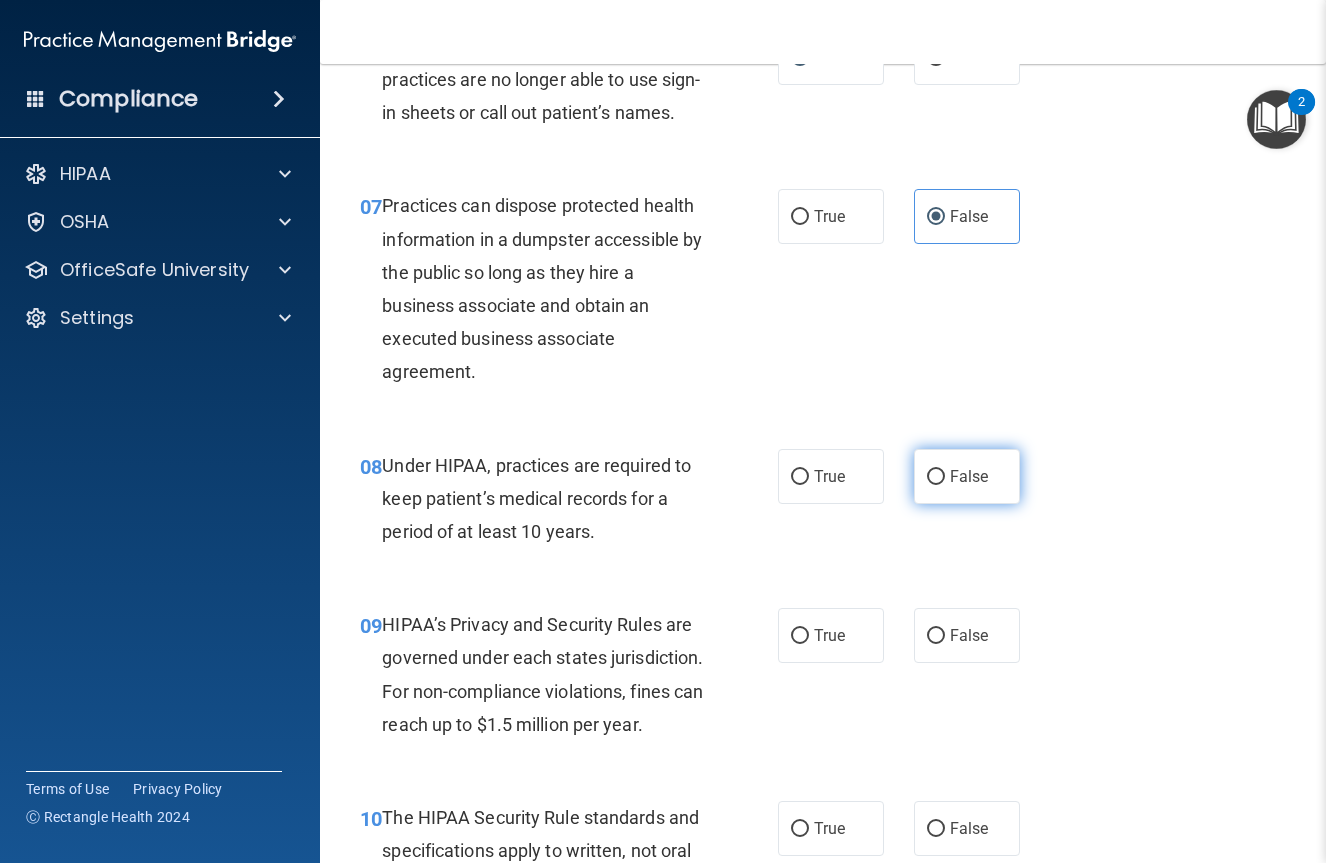click on "False" at bounding box center [967, 476] 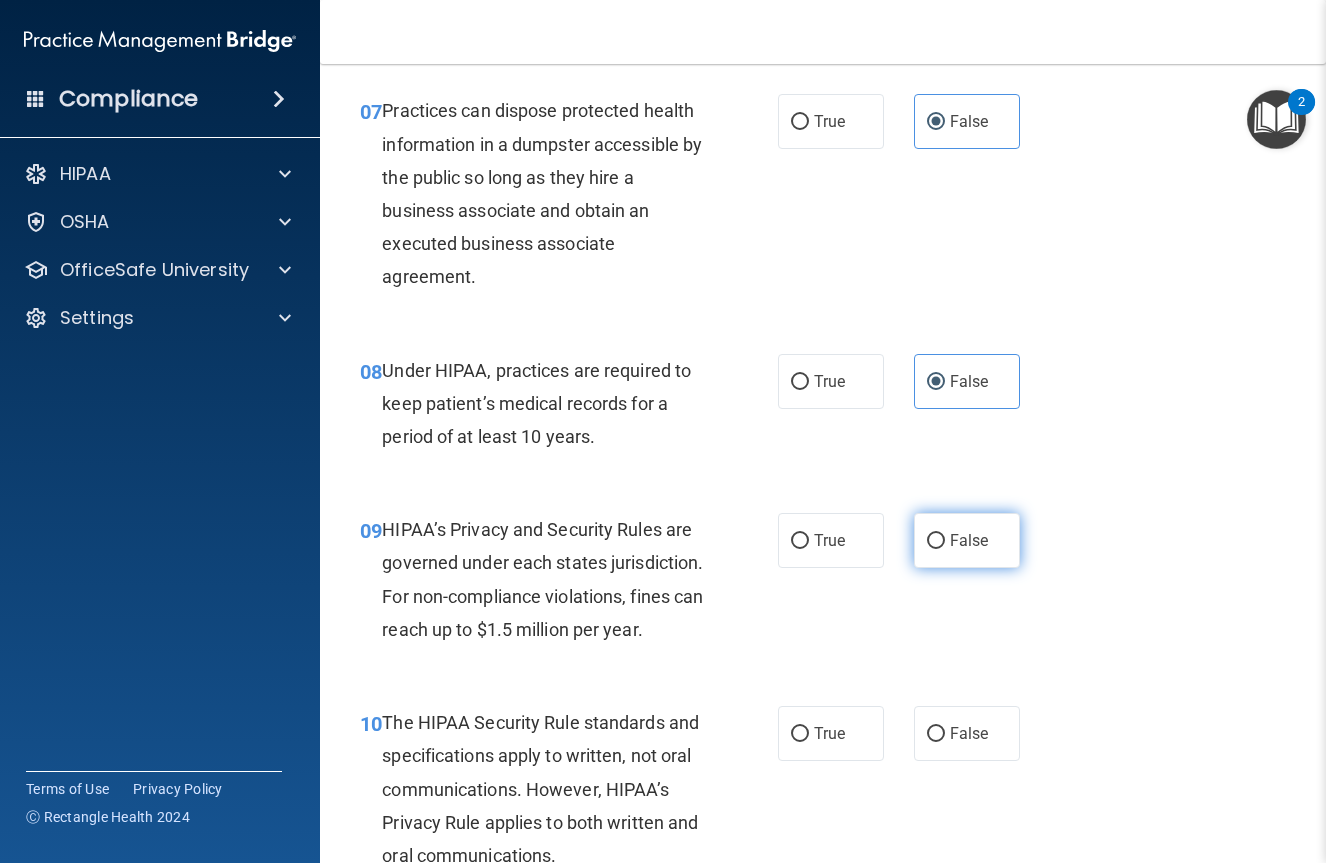 click on "False" at bounding box center (969, 540) 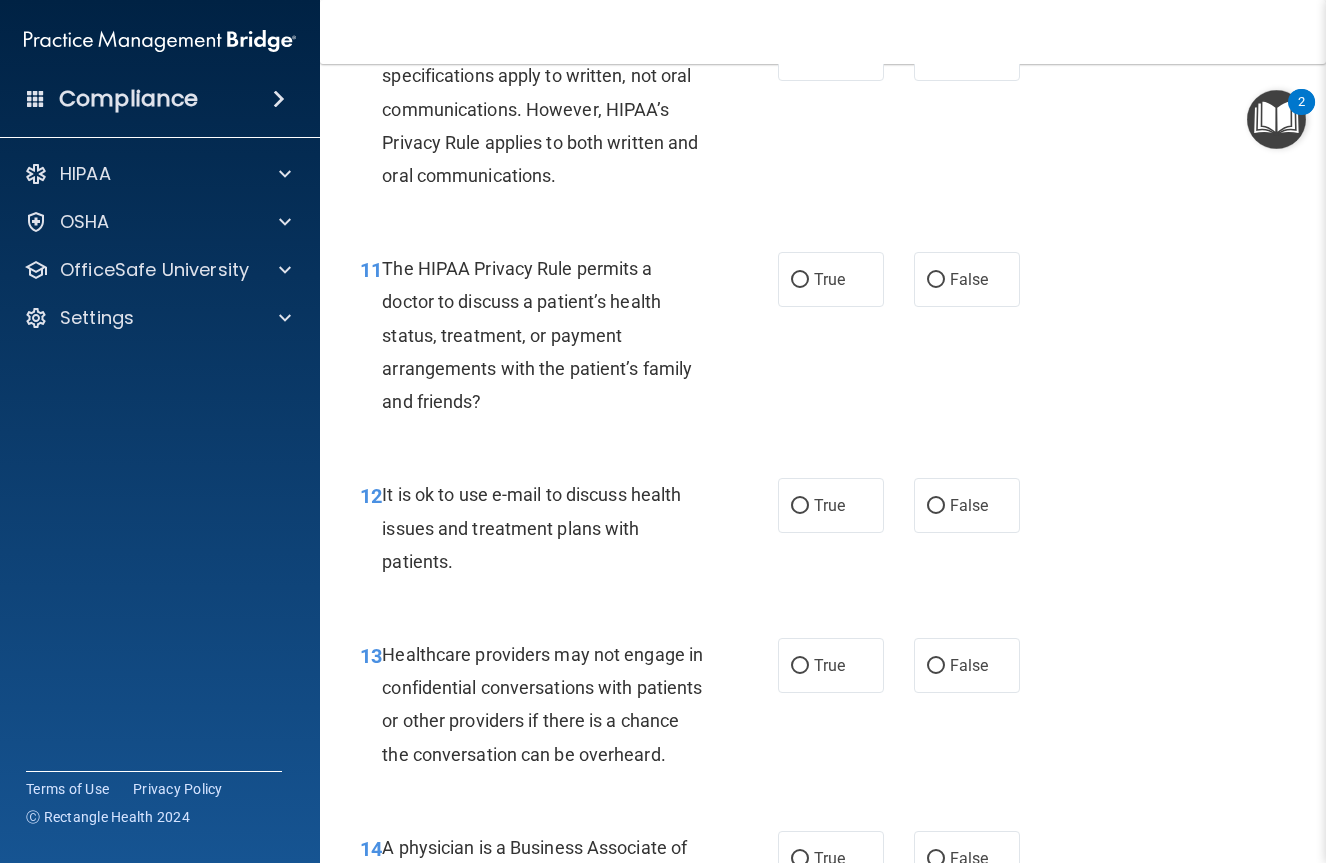scroll, scrollTop: 1999, scrollLeft: 0, axis: vertical 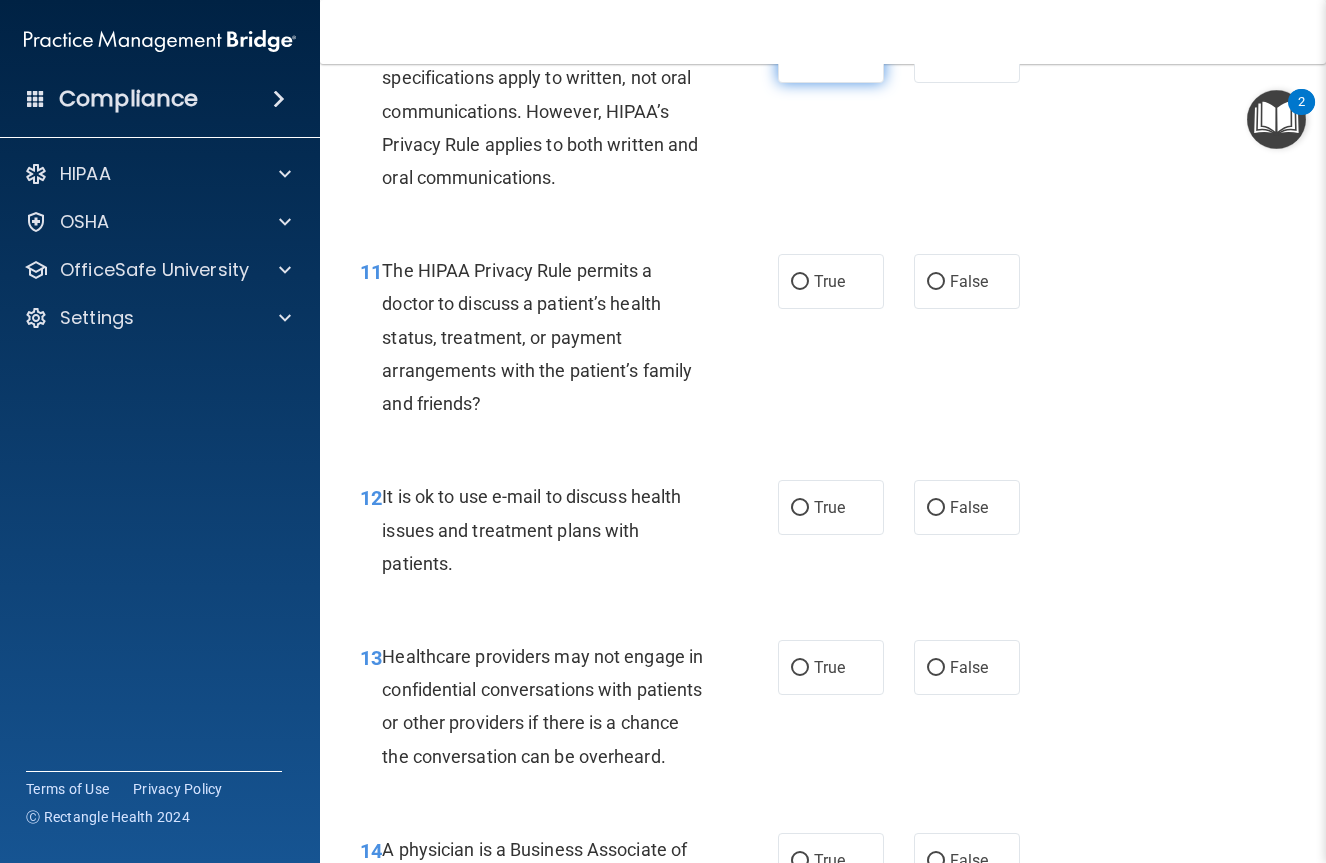 click on "True" at bounding box center [829, 55] 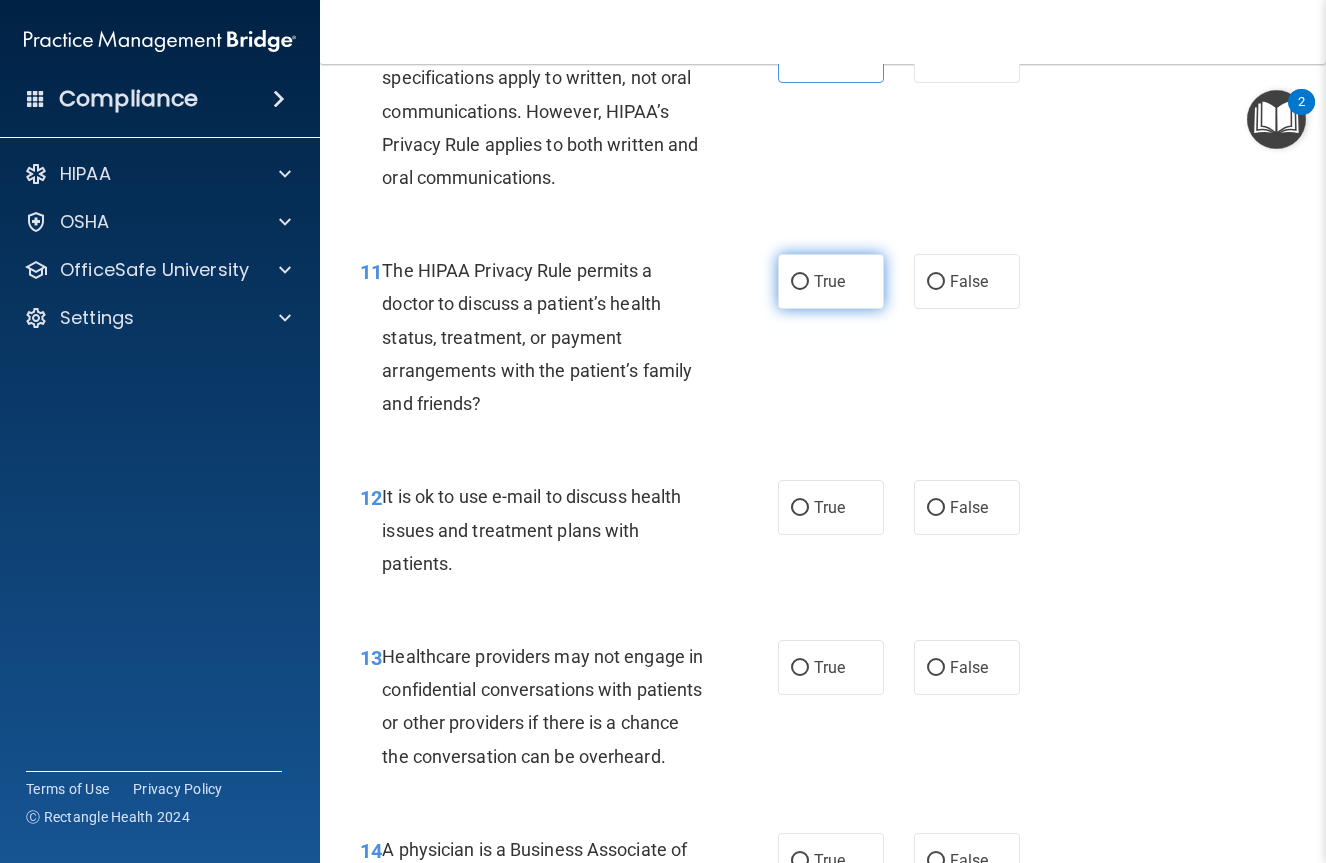 click on "True" at bounding box center [800, 282] 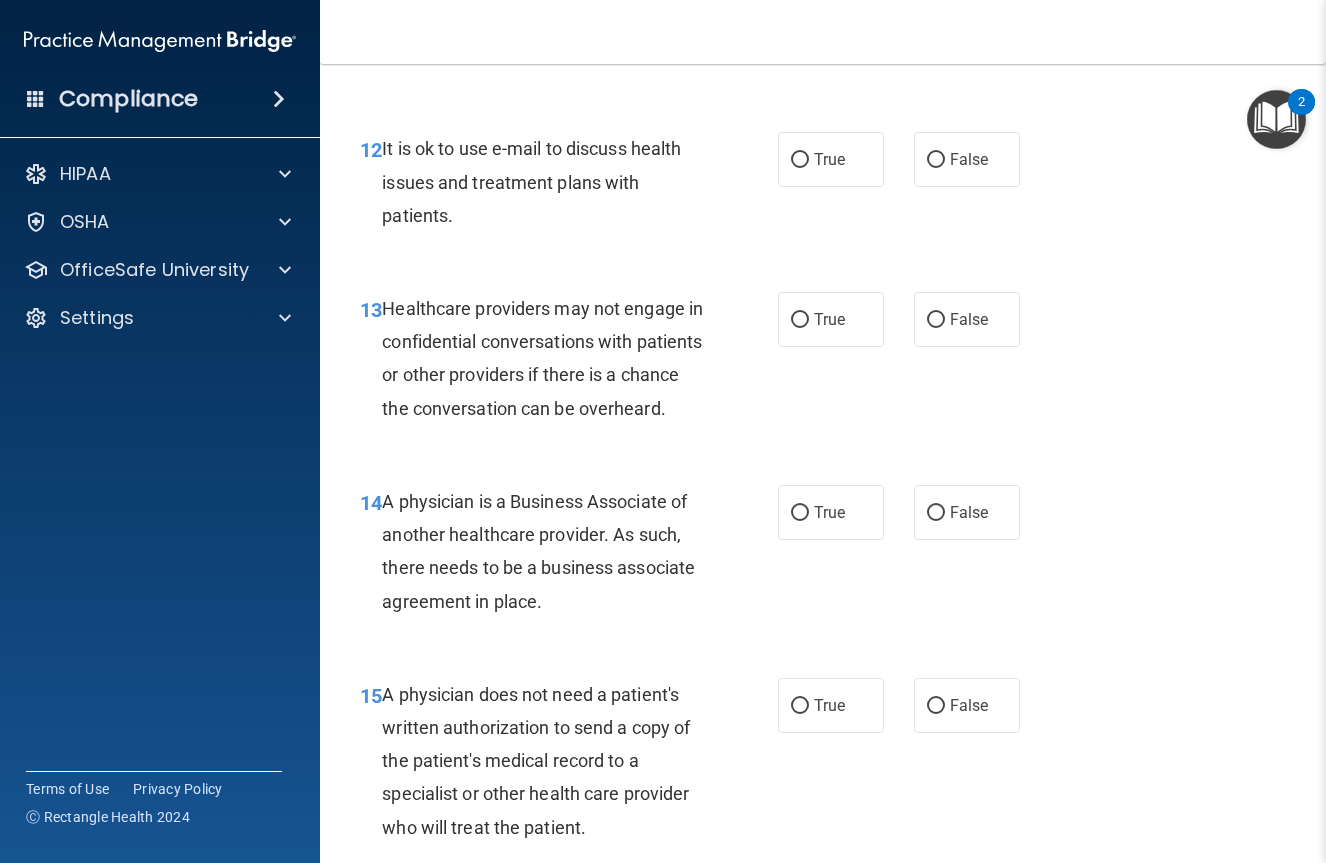 scroll, scrollTop: 2348, scrollLeft: 0, axis: vertical 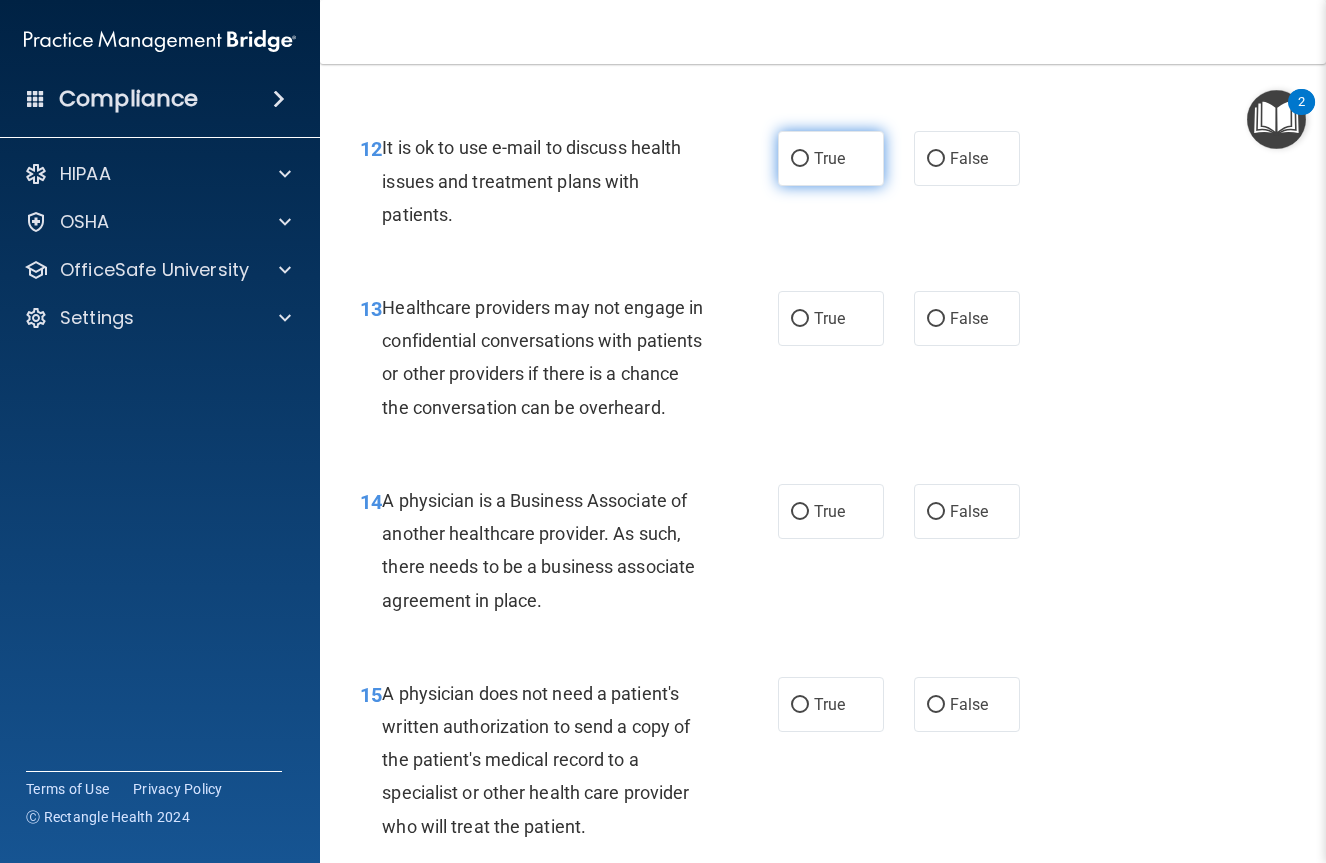 click on "True" at bounding box center [800, 159] 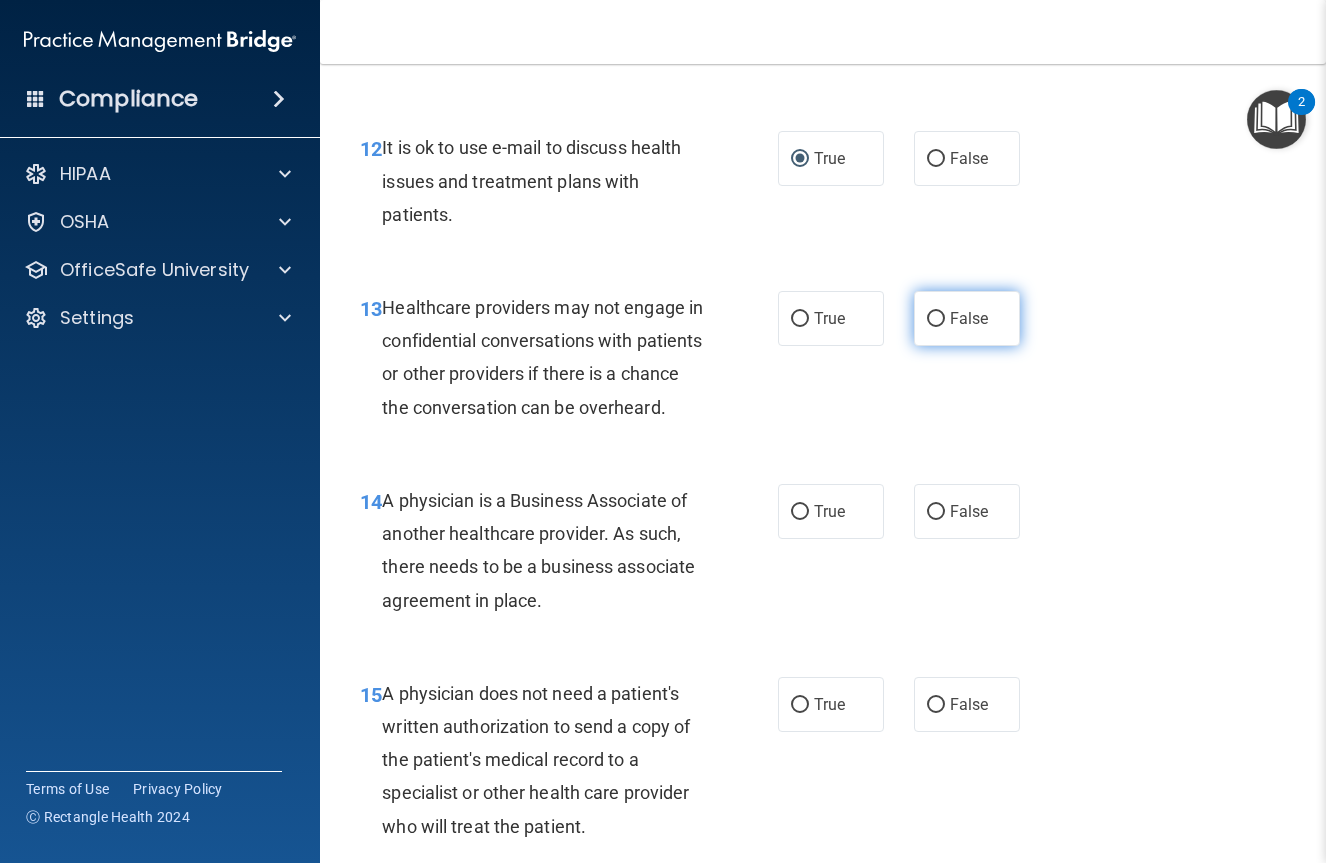click on "False" at bounding box center (969, 318) 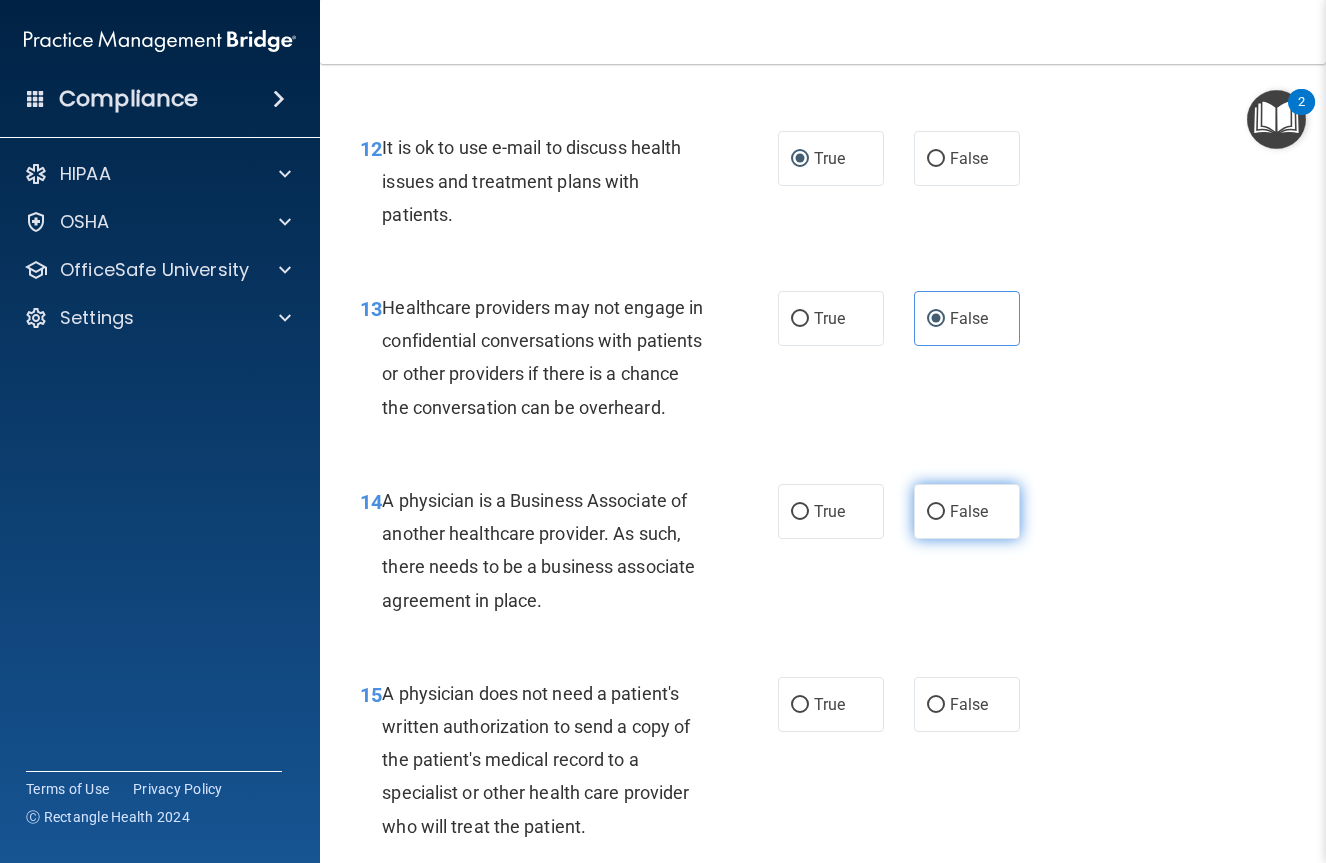 click on "False" at bounding box center (969, 511) 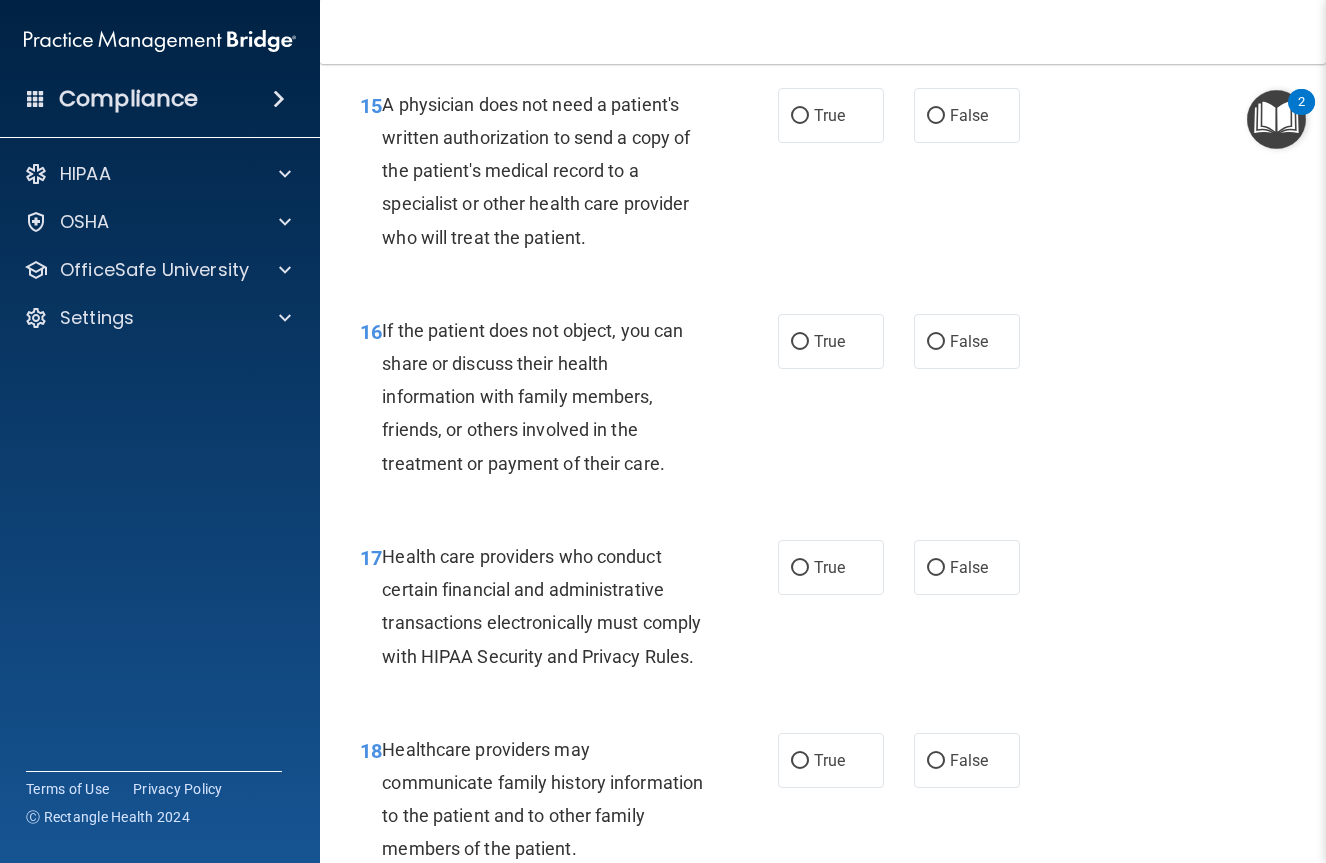 scroll, scrollTop: 3036, scrollLeft: 0, axis: vertical 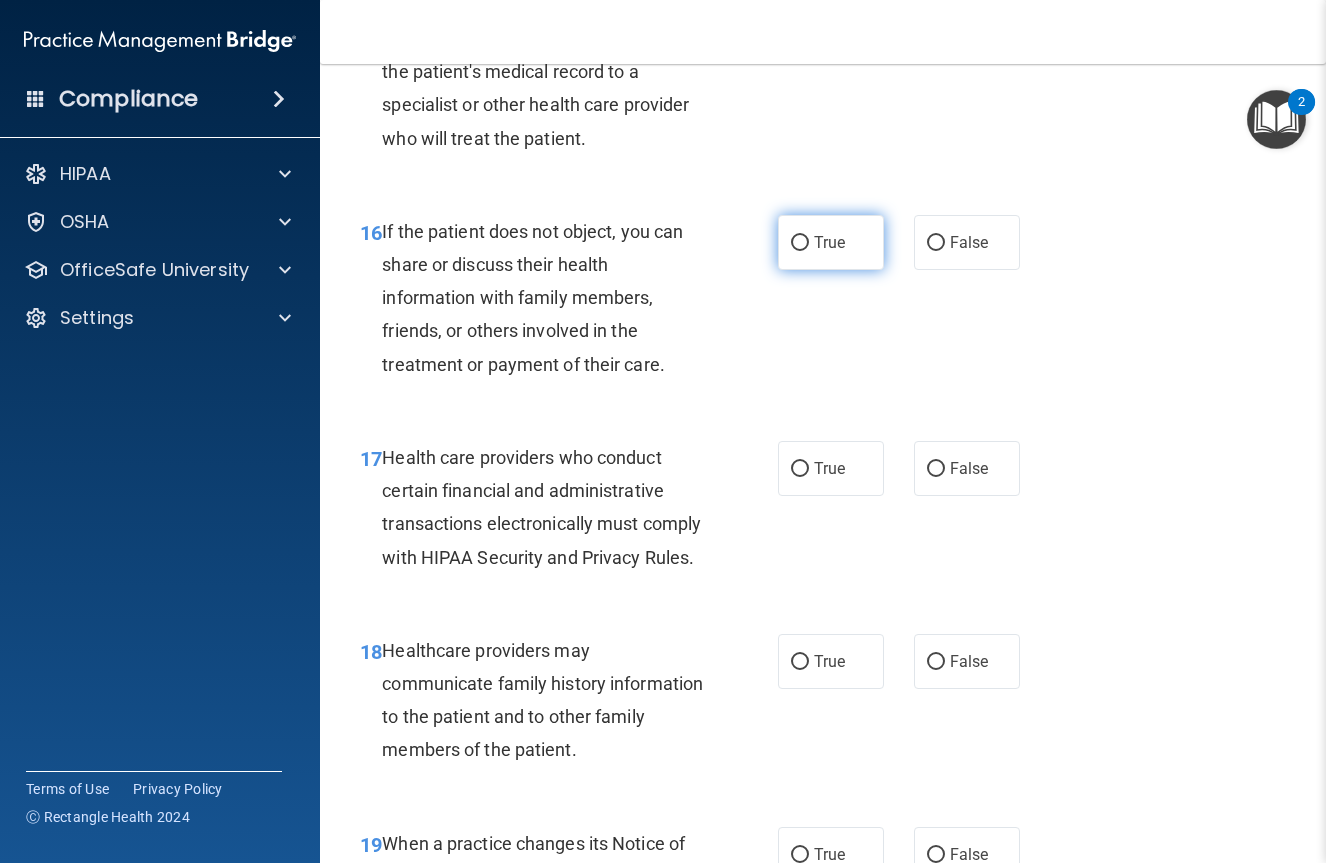 click on "True" at bounding box center [829, 242] 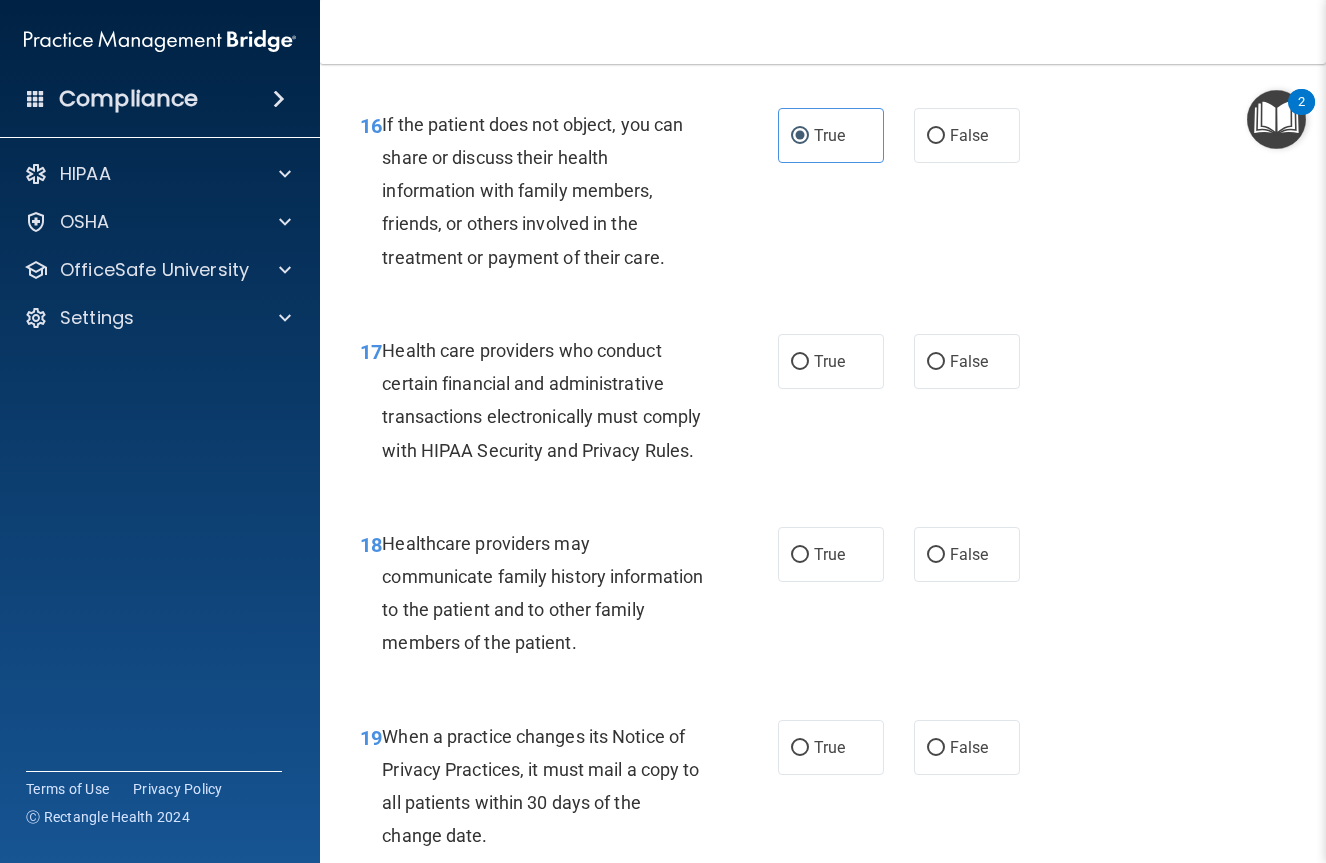scroll, scrollTop: 3145, scrollLeft: 0, axis: vertical 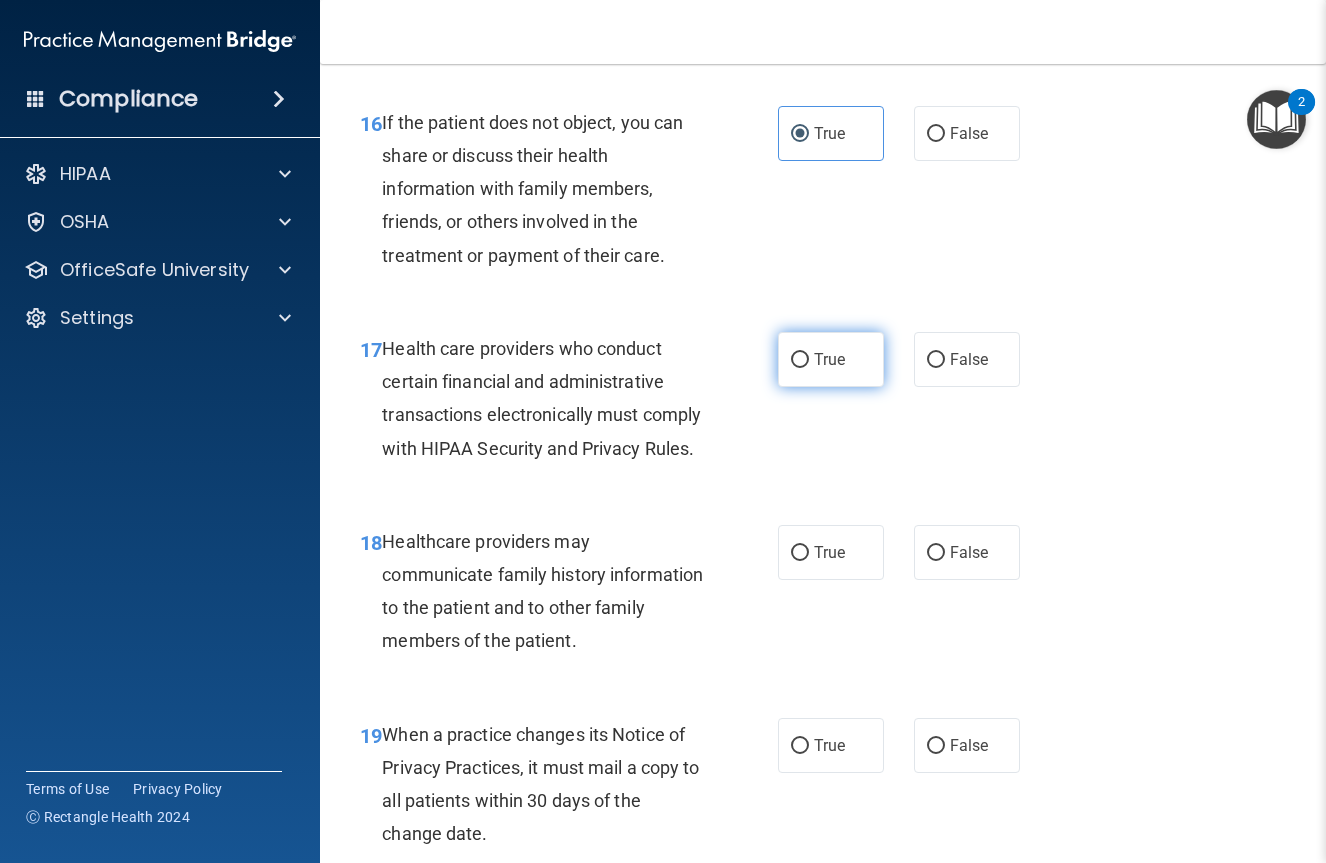 click on "True" at bounding box center (829, 359) 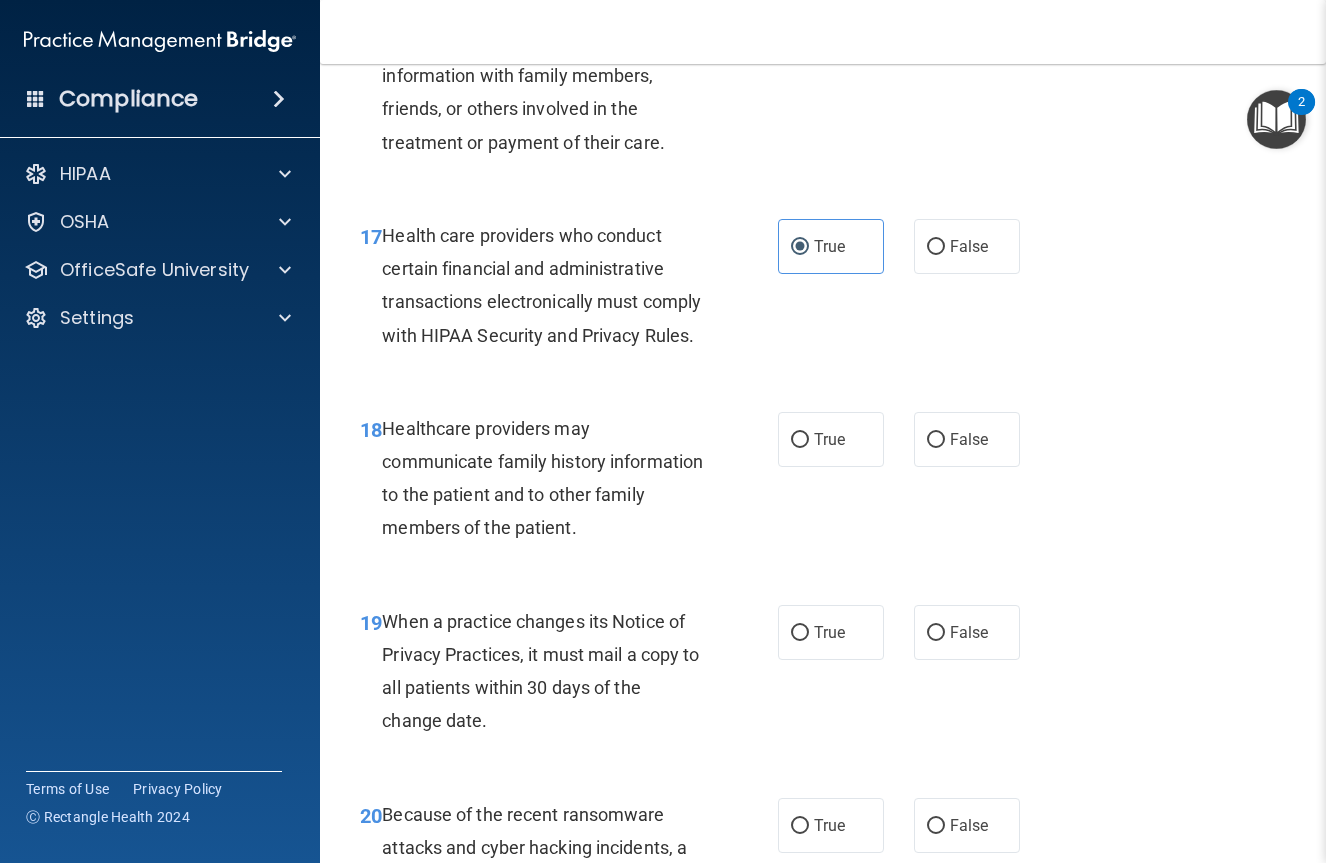 scroll, scrollTop: 3278, scrollLeft: 0, axis: vertical 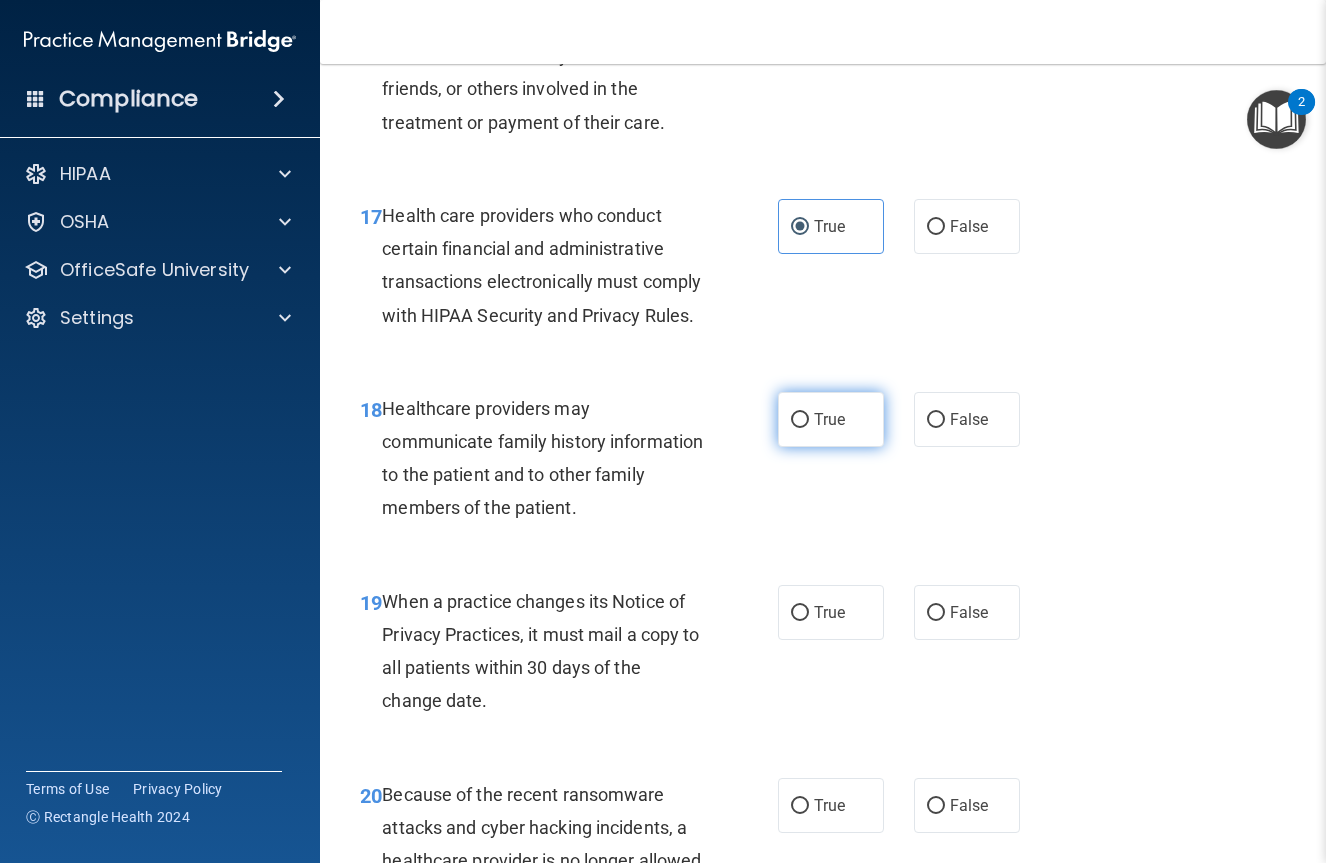 drag, startPoint x: 829, startPoint y: 546, endPoint x: 830, endPoint y: 563, distance: 17.029387 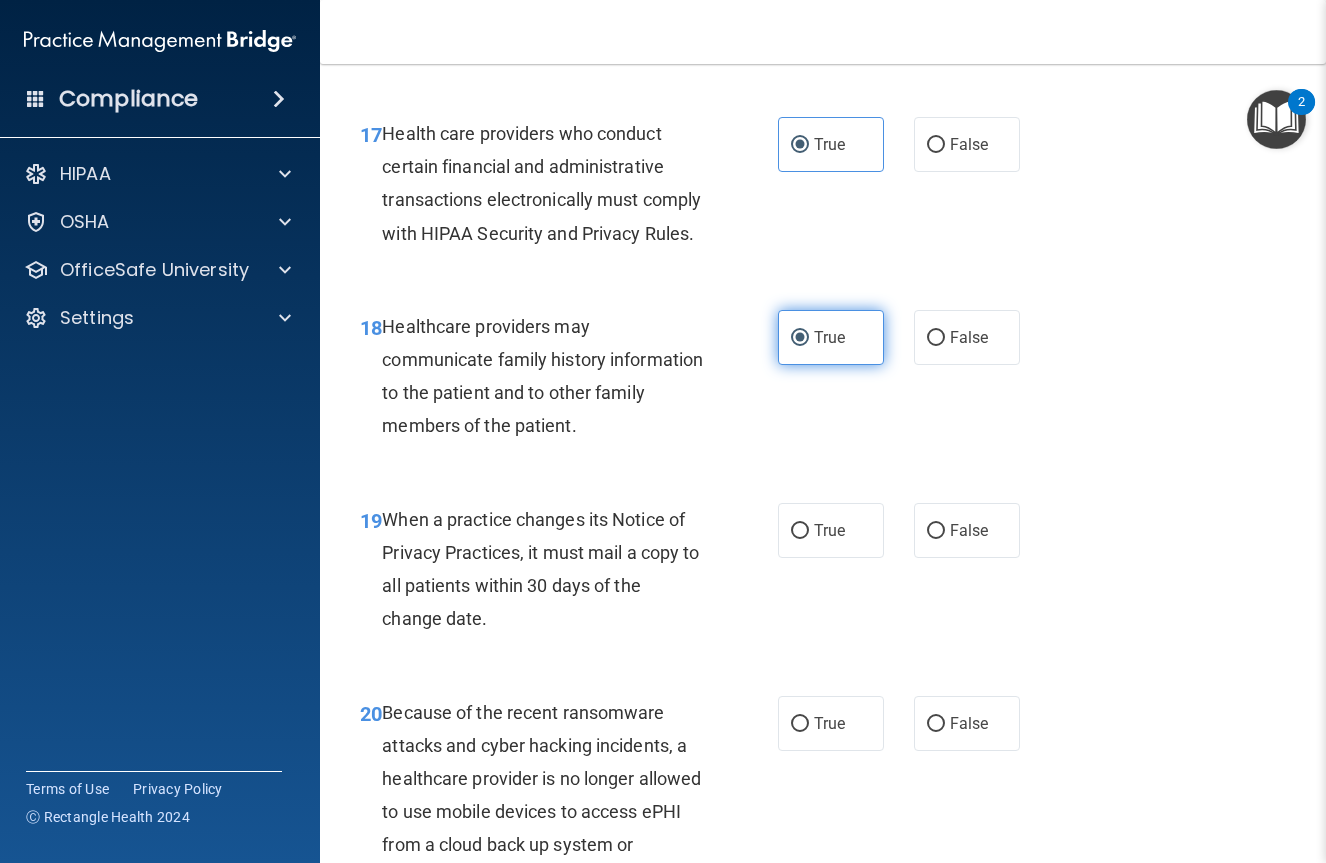 scroll, scrollTop: 3729, scrollLeft: 0, axis: vertical 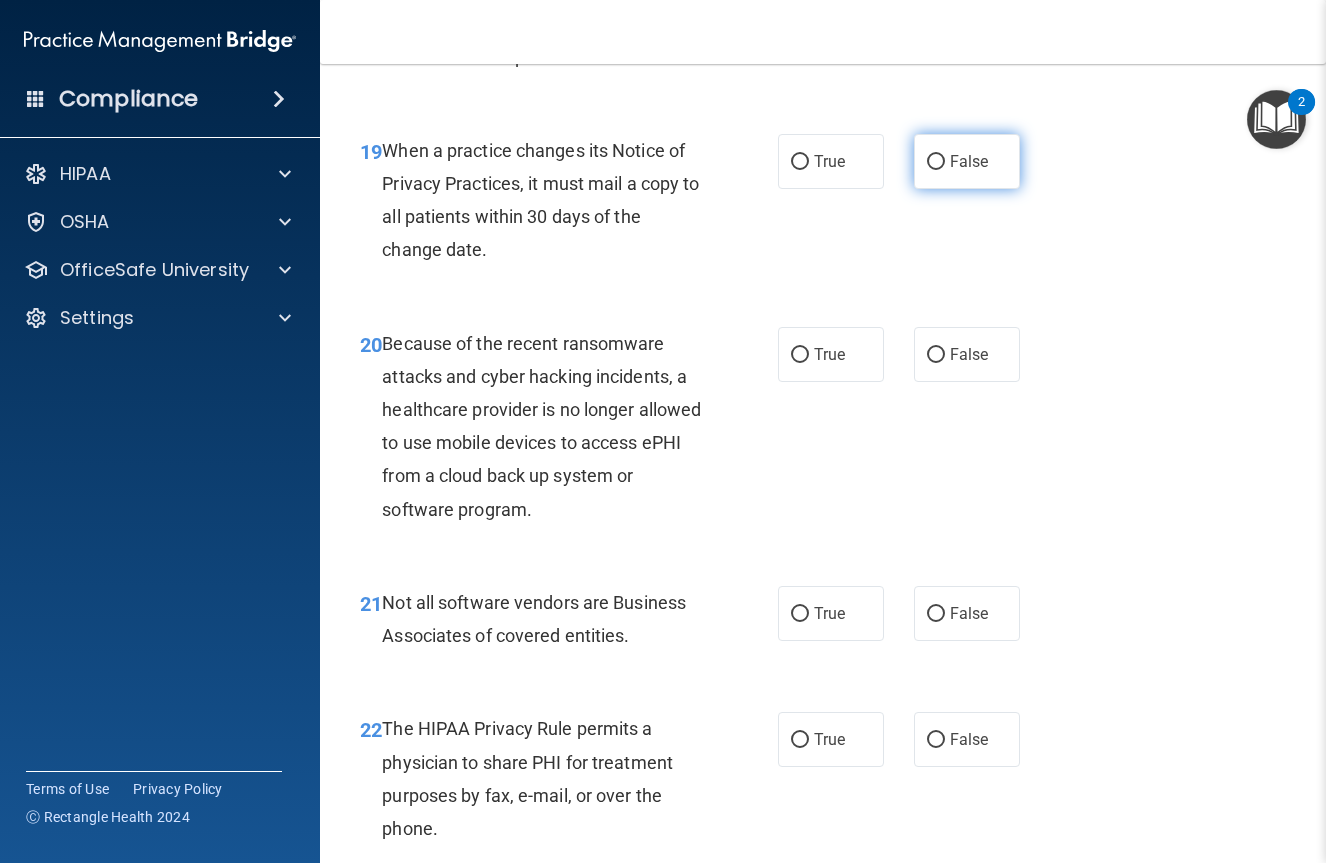 click on "False" at bounding box center [967, 161] 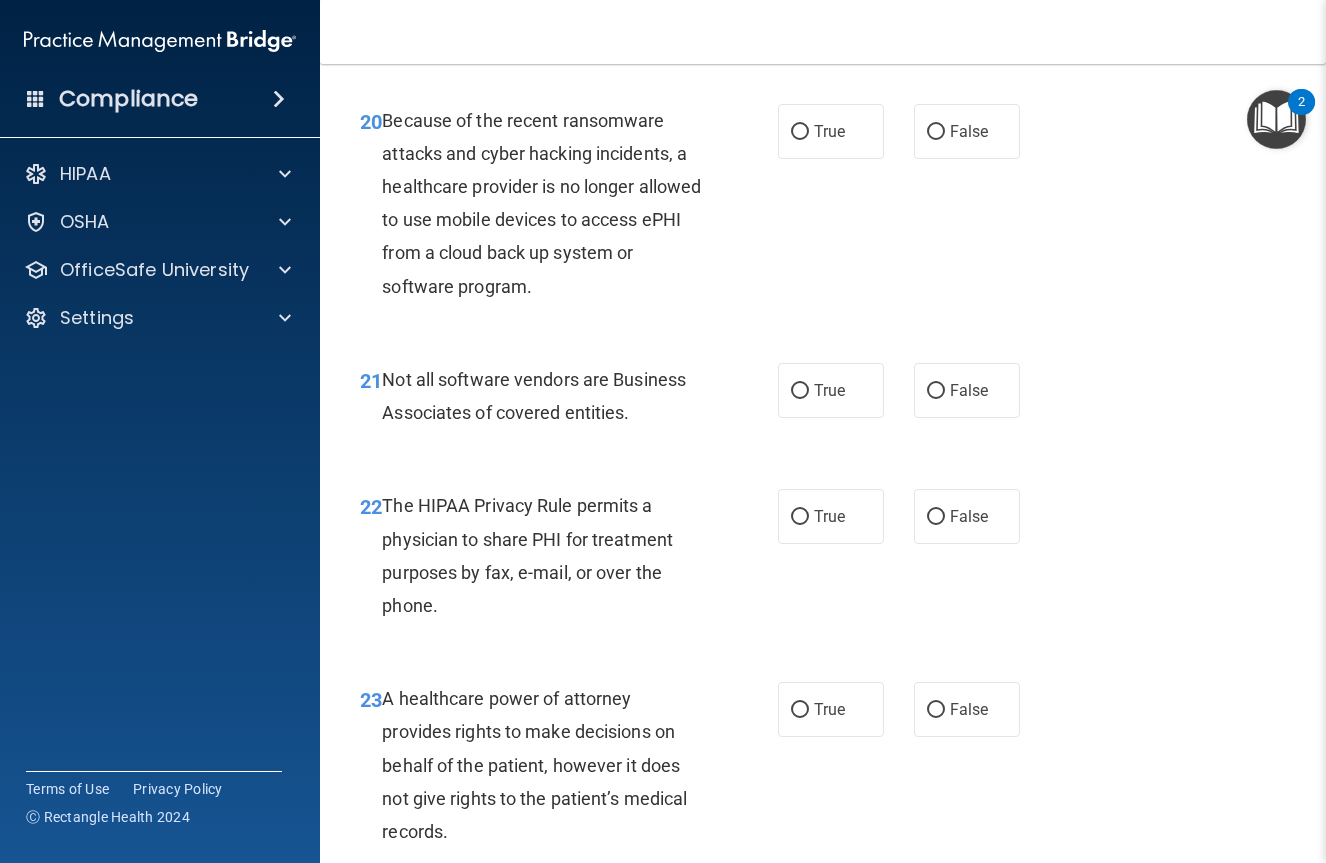 scroll, scrollTop: 3953, scrollLeft: 0, axis: vertical 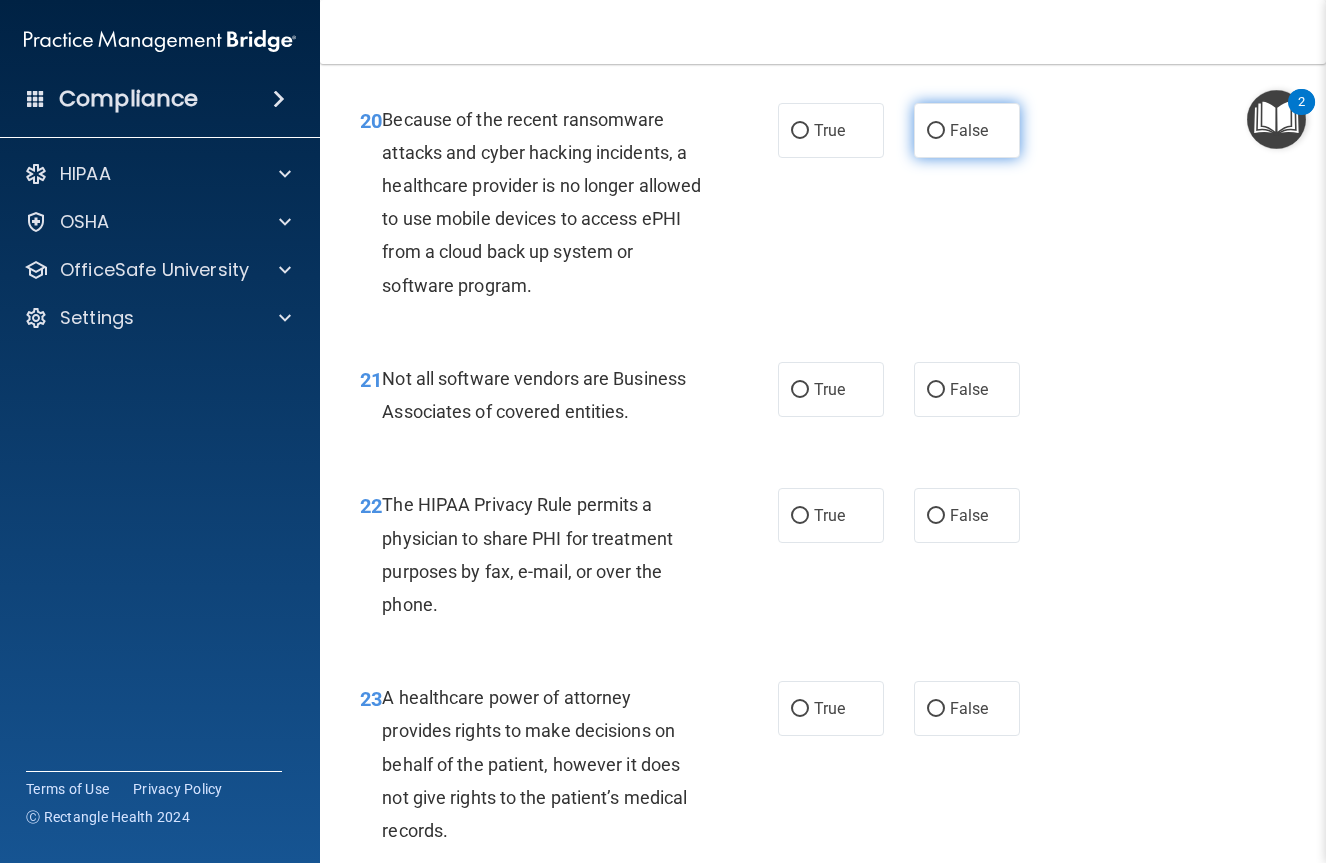 click on "False" at bounding box center [969, 130] 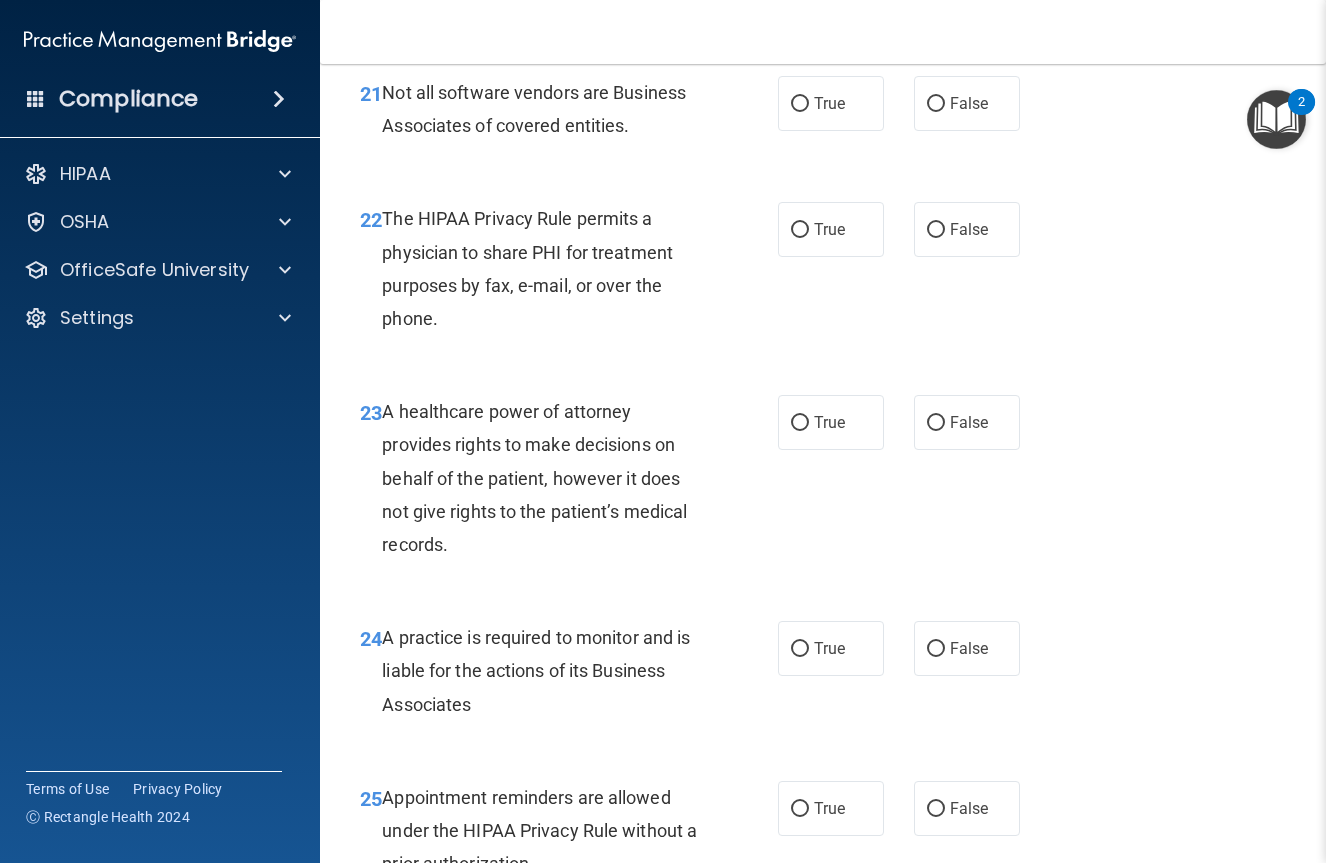 scroll, scrollTop: 4353, scrollLeft: 0, axis: vertical 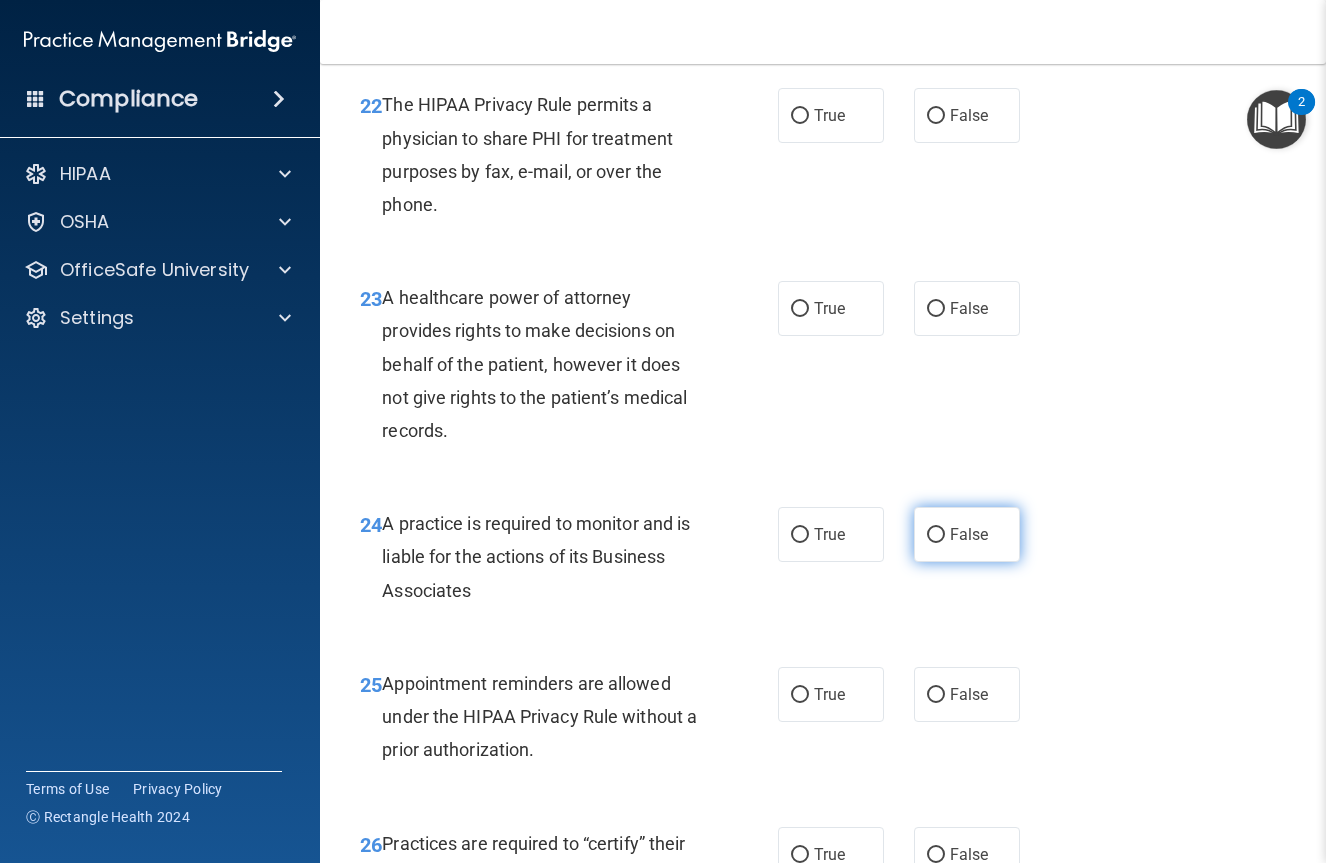 click on "False" at bounding box center [967, 534] 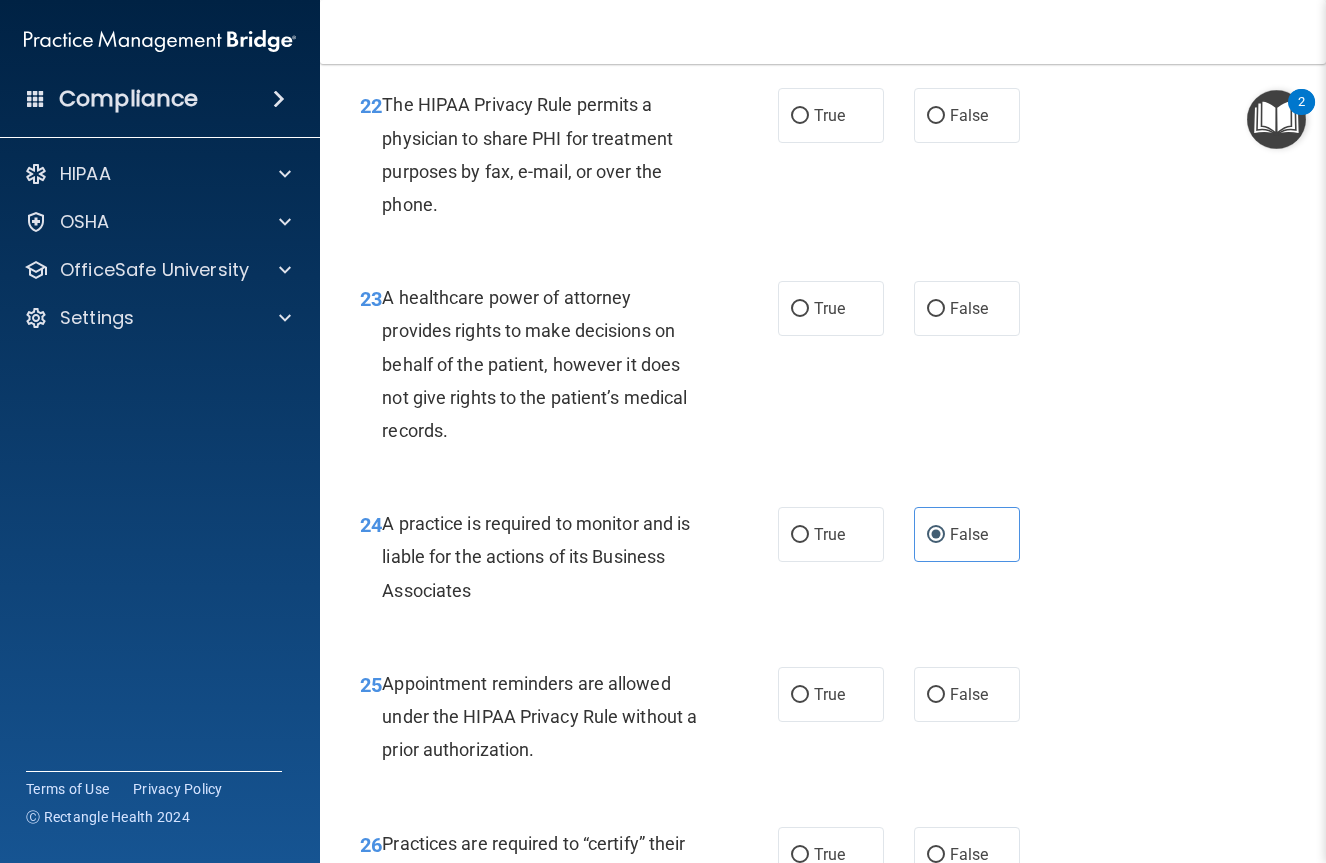 click on "True" at bounding box center (831, -11) 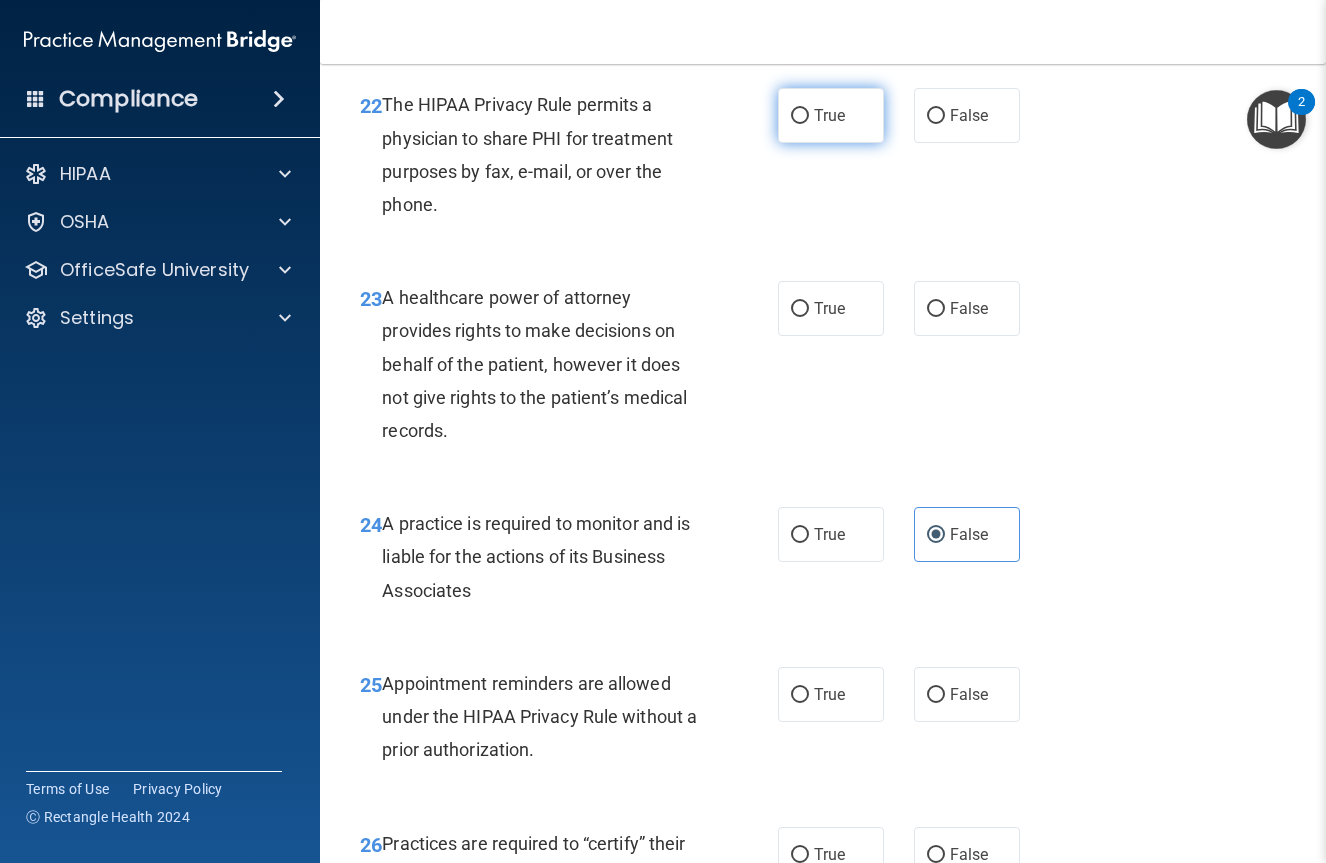 click on "True" at bounding box center (831, 115) 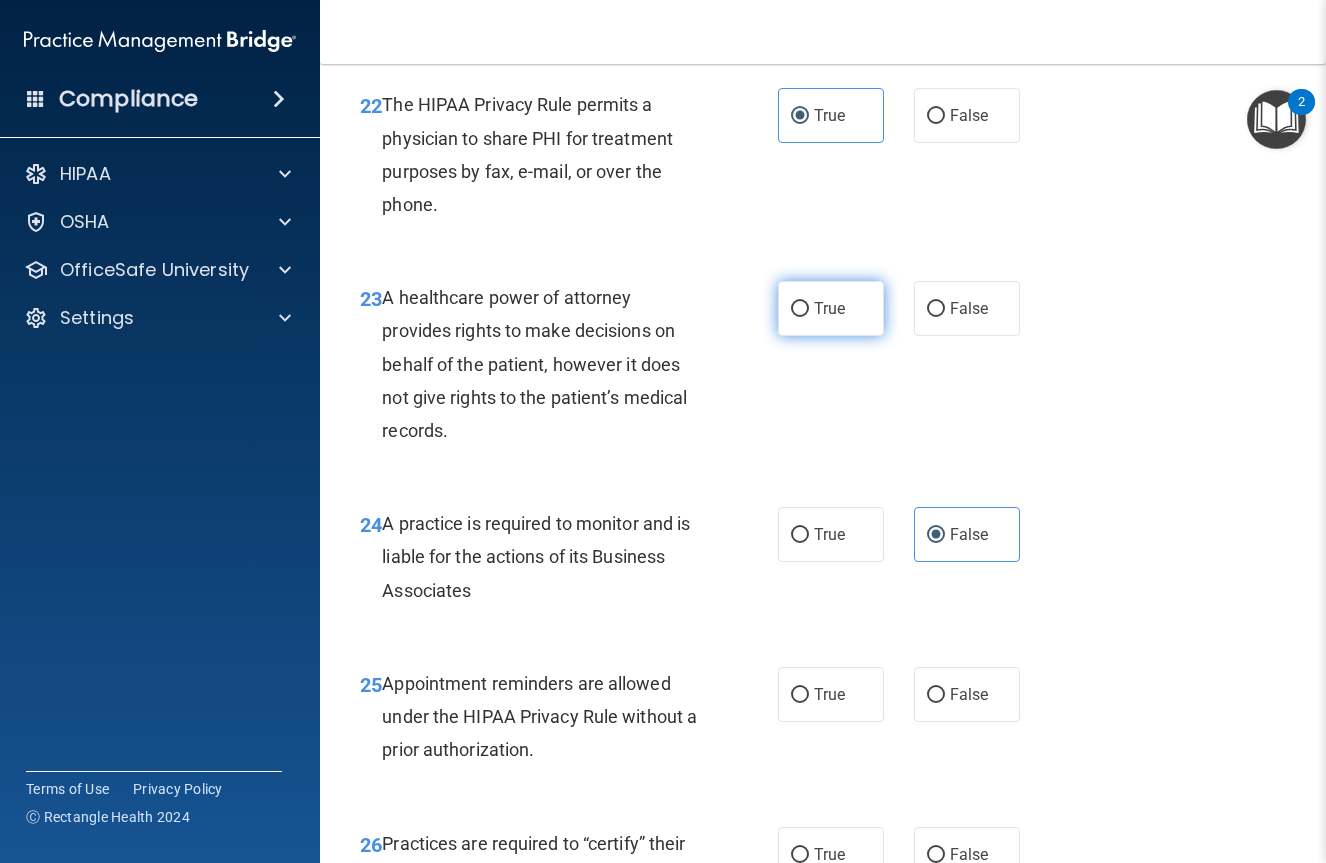 click on "True" at bounding box center (831, 308) 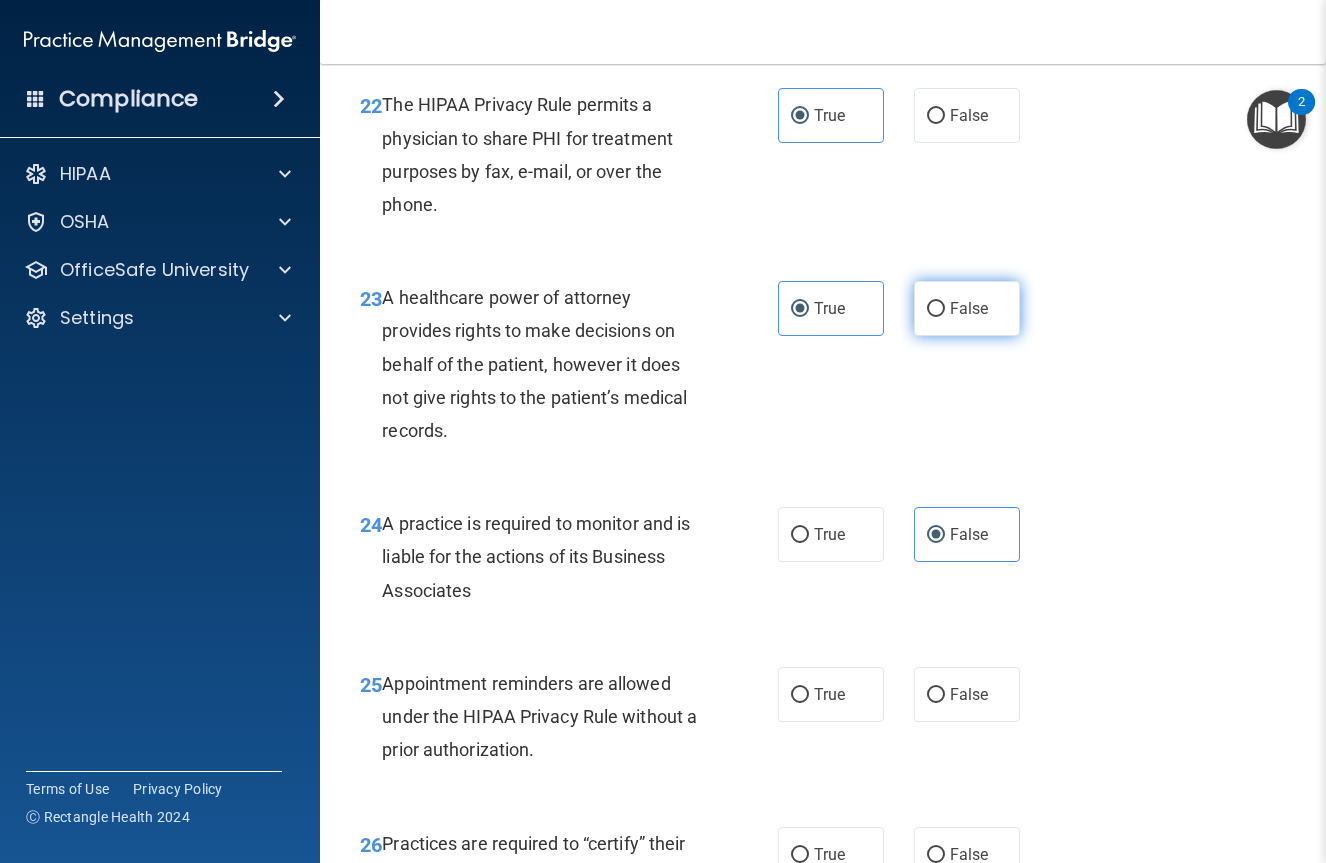 click on "False" at bounding box center [969, 308] 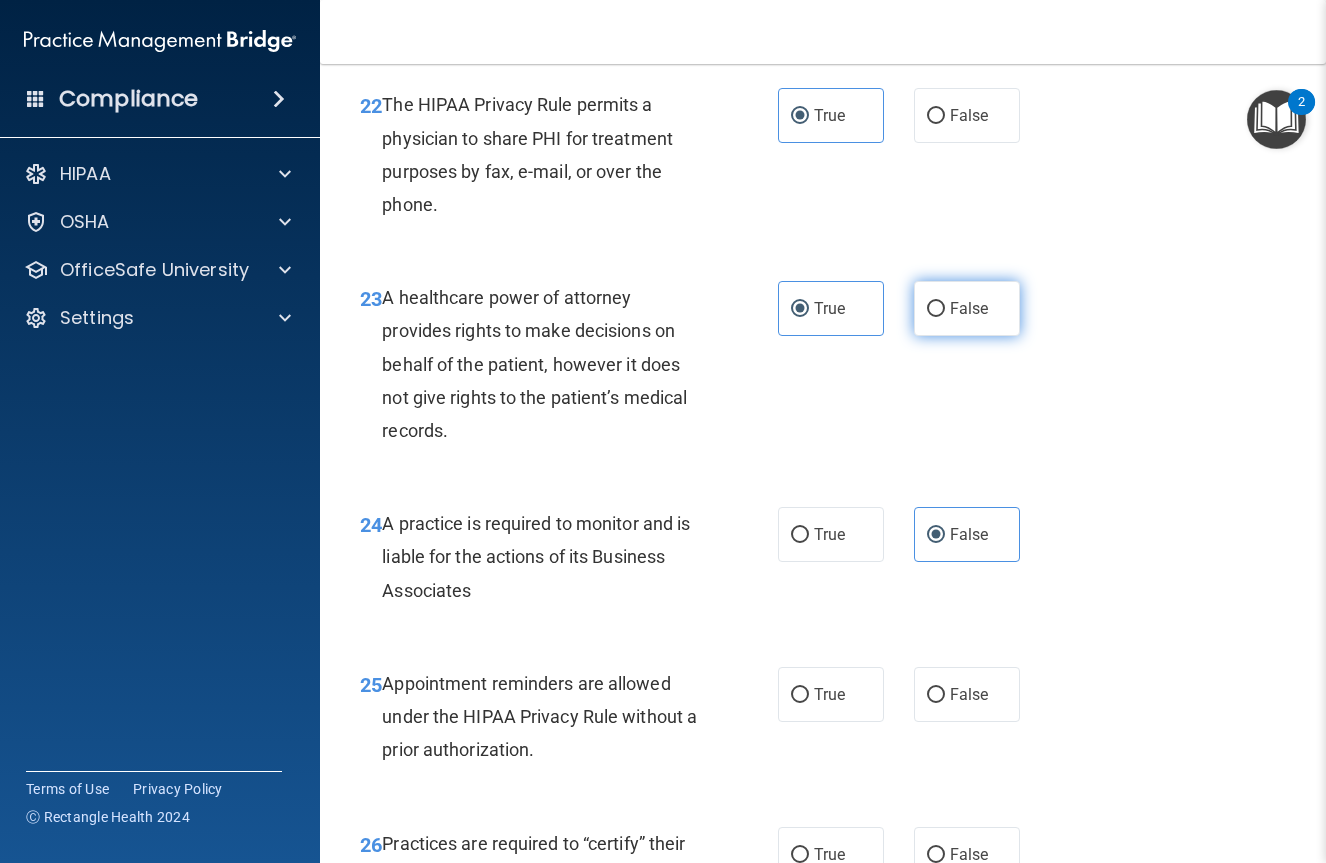 radio on "true" 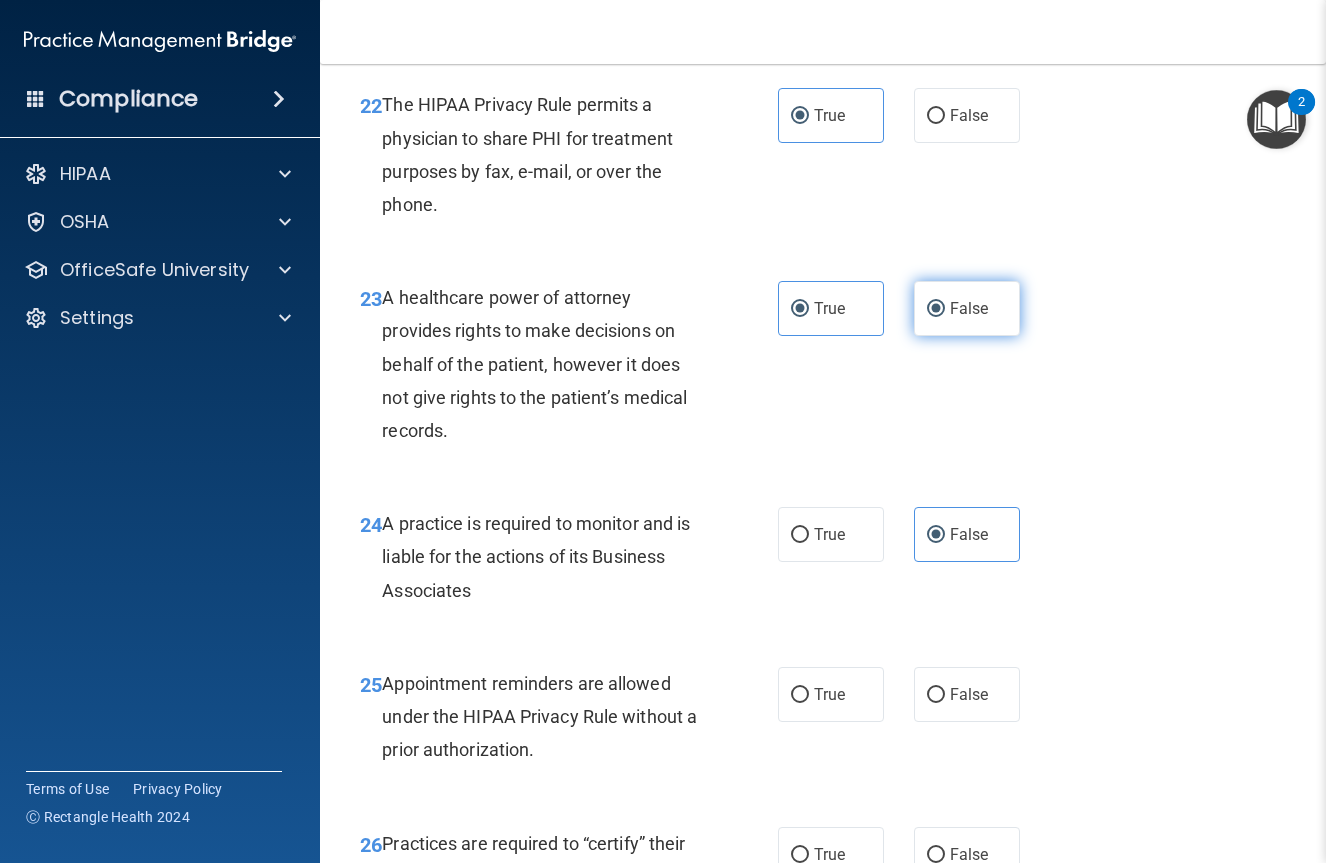 radio on "false" 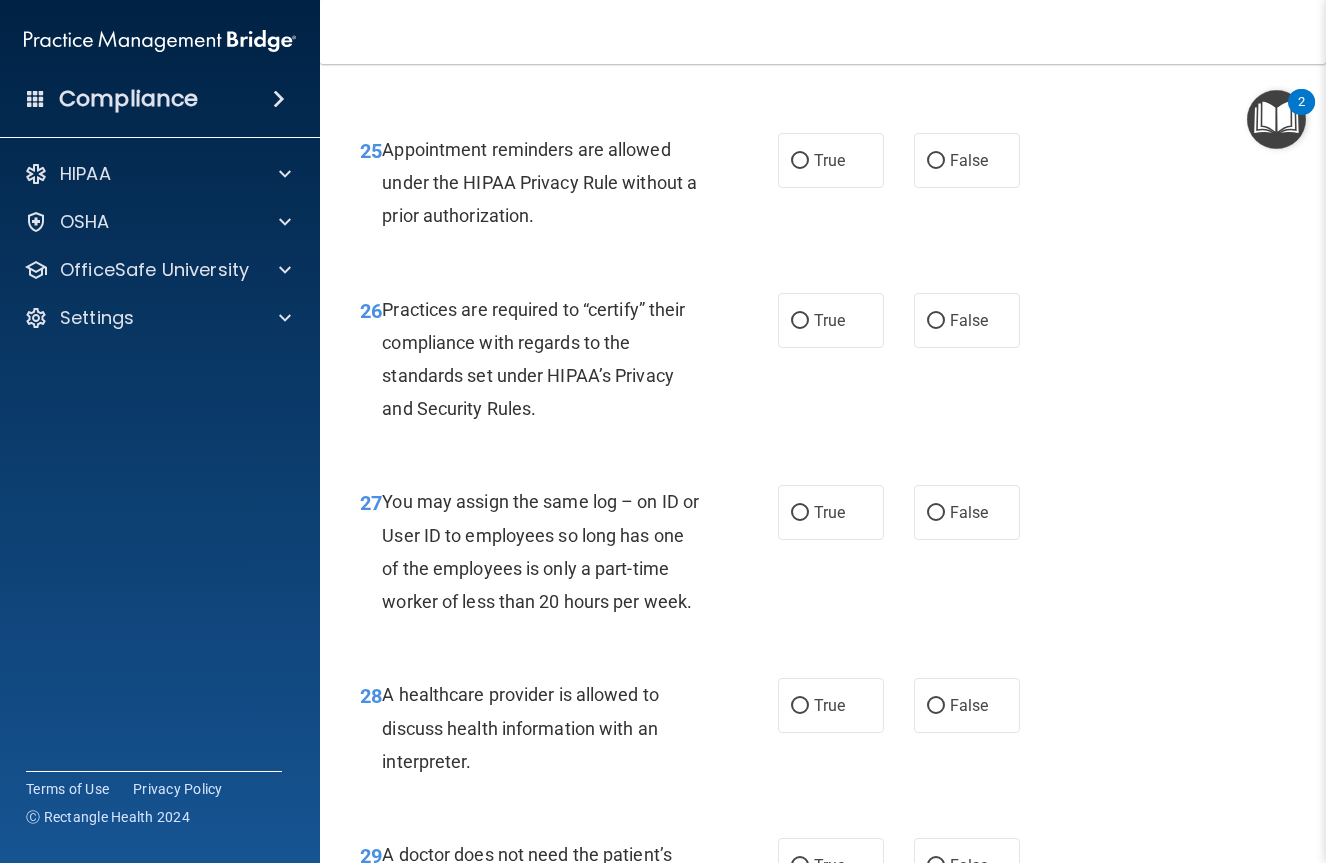 scroll, scrollTop: 4891, scrollLeft: 0, axis: vertical 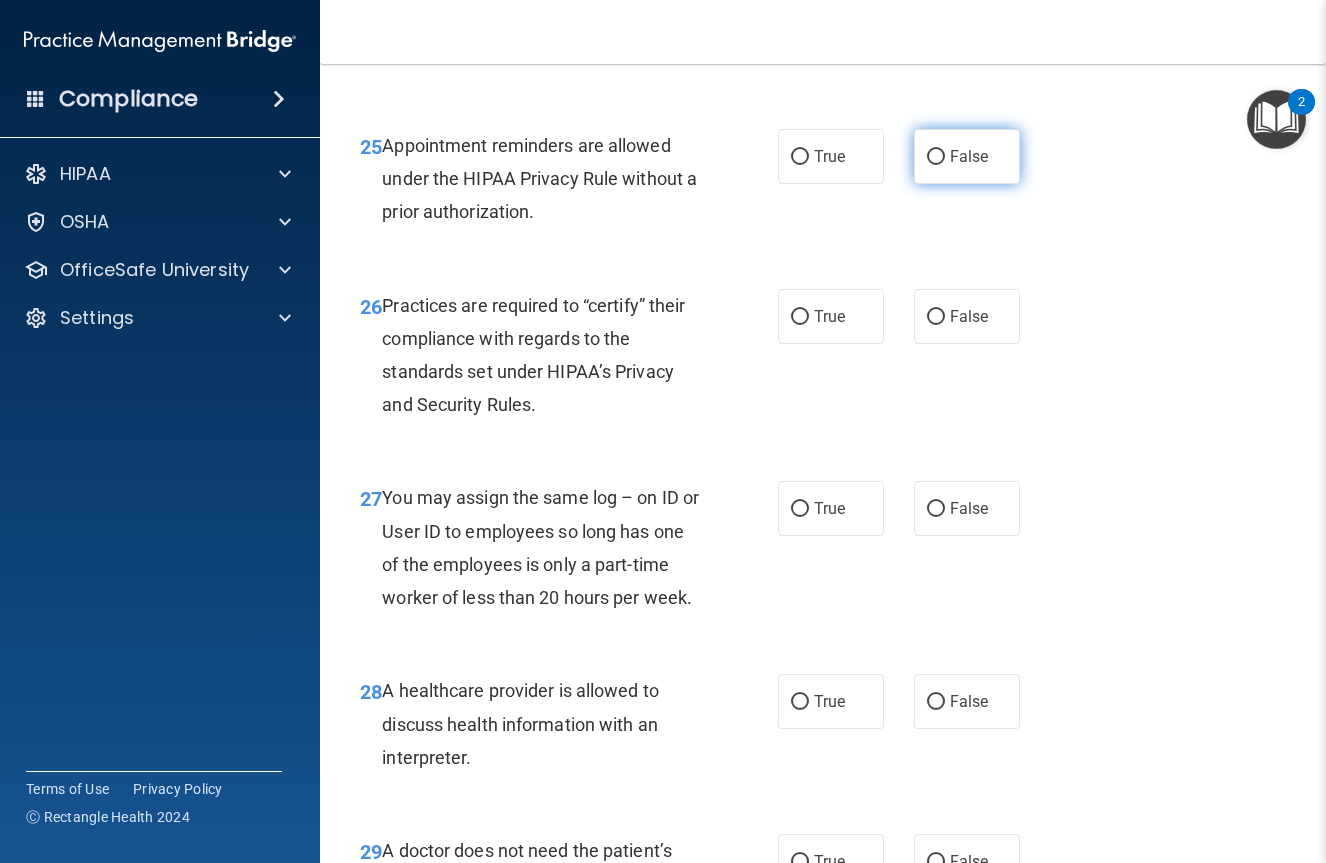 click on "False" at bounding box center [967, 156] 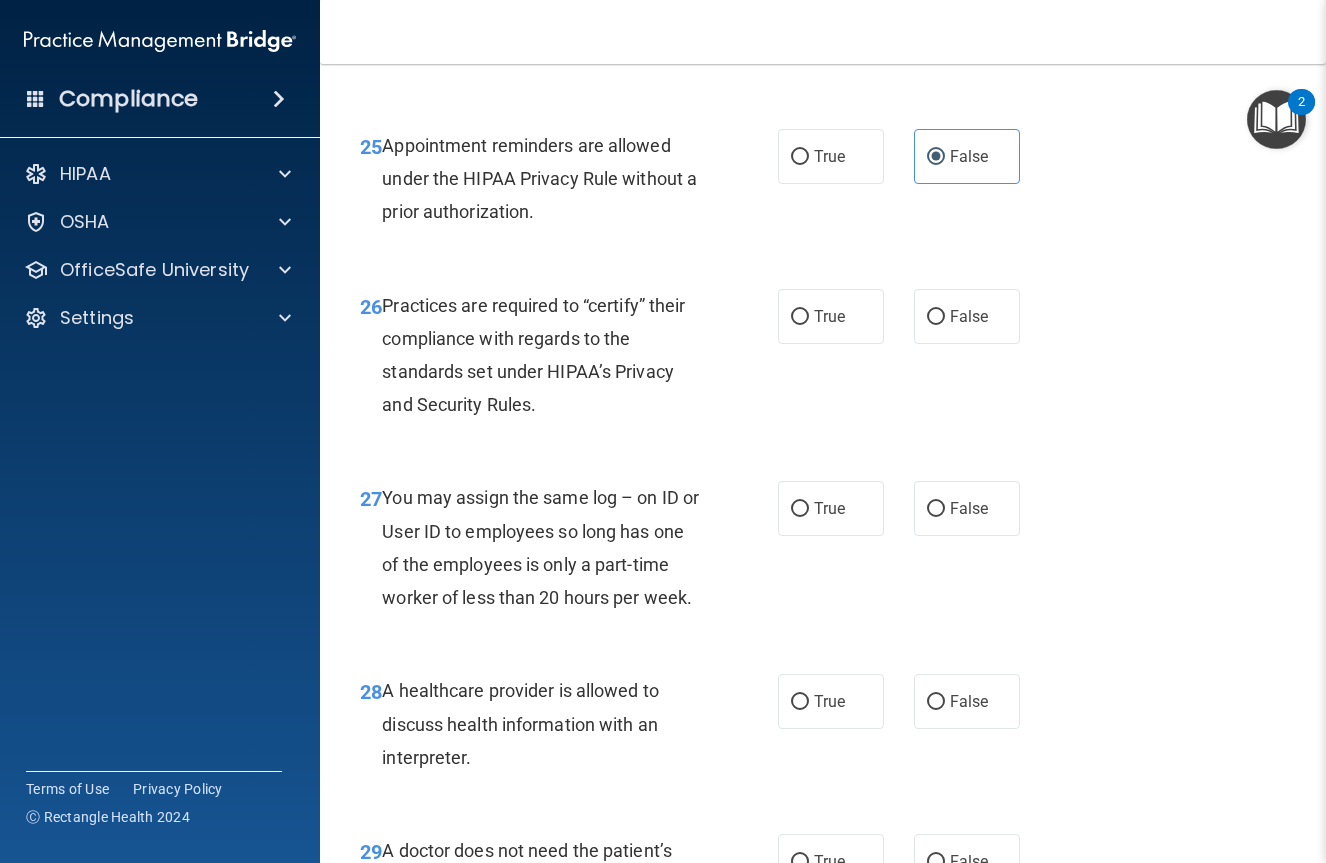 scroll, scrollTop: 4895, scrollLeft: 0, axis: vertical 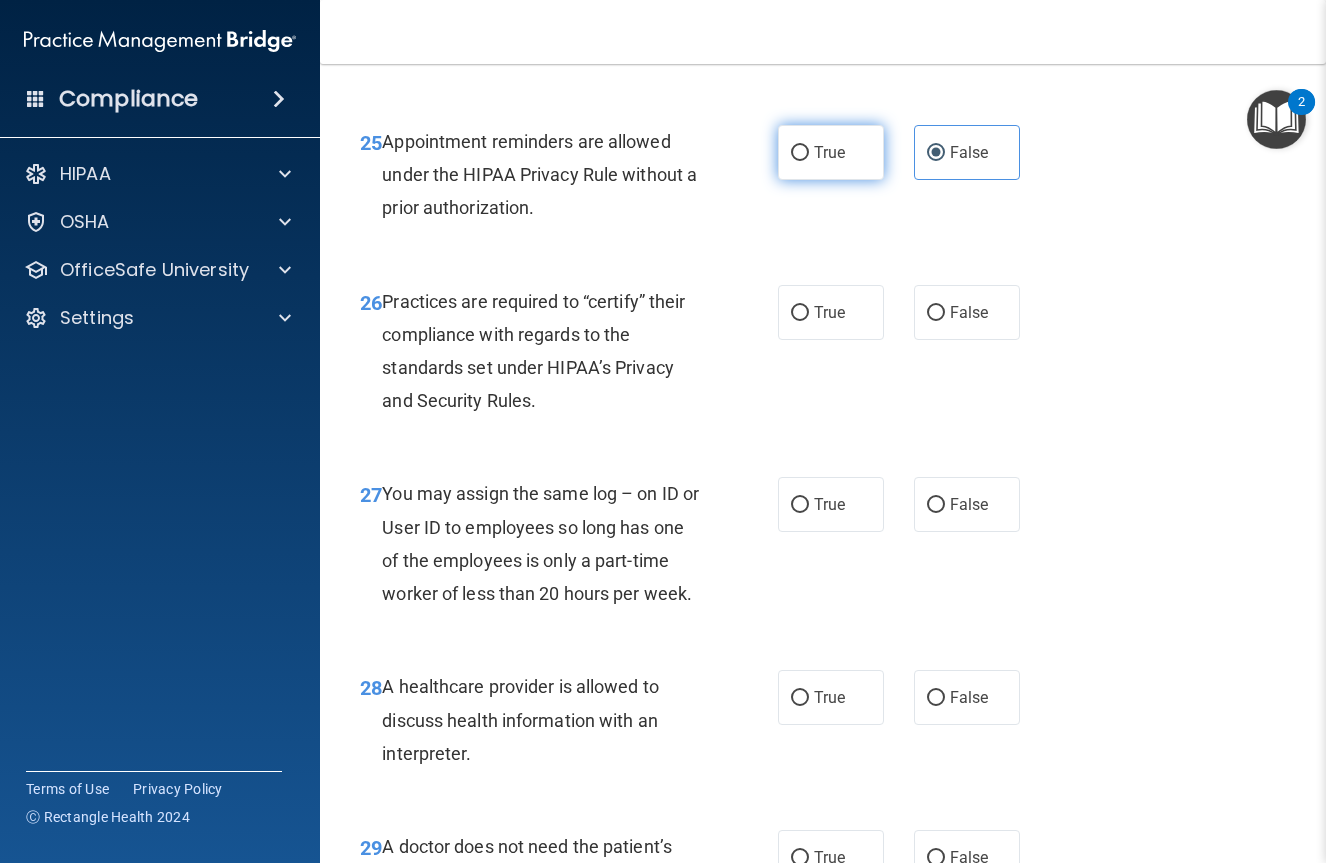 click on "True" at bounding box center (831, 152) 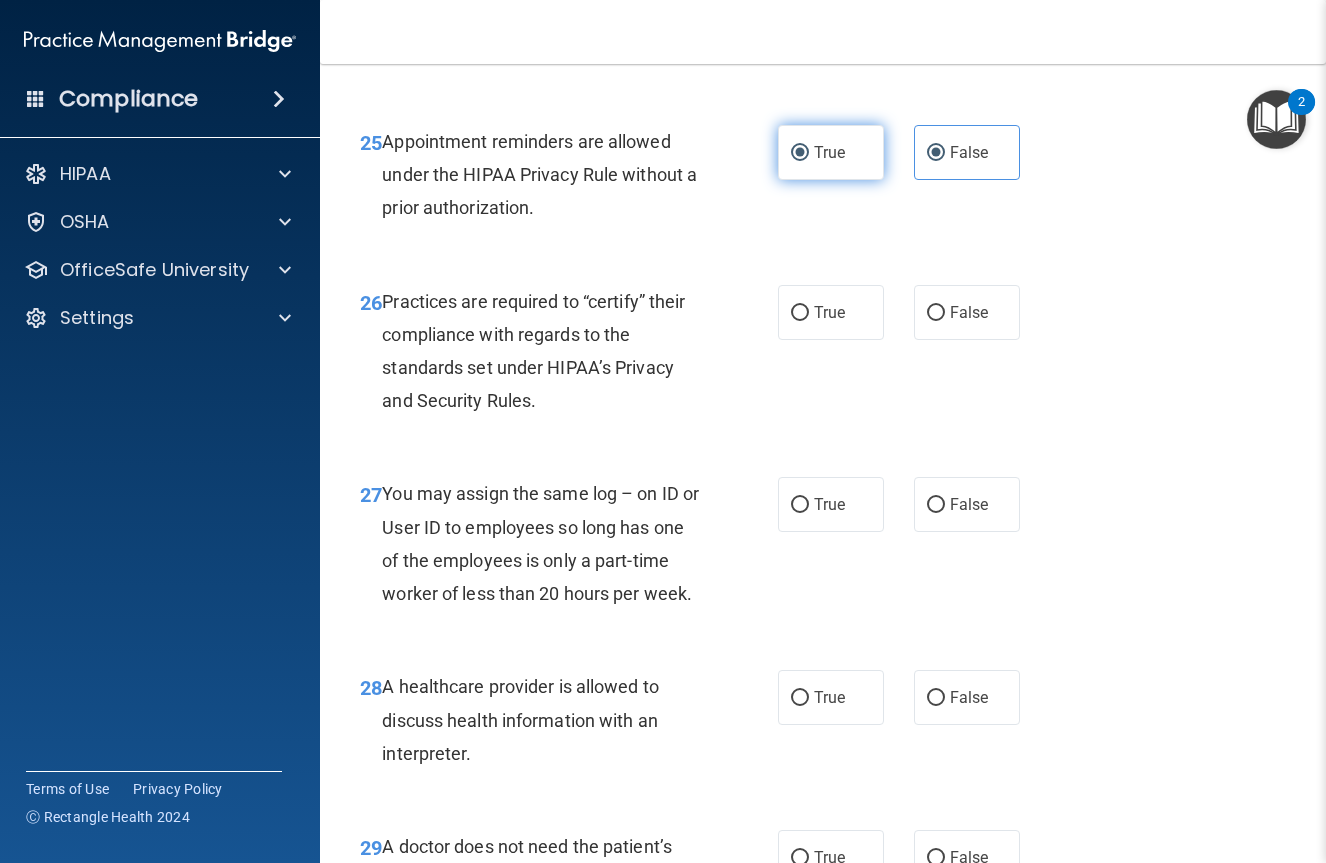 radio on "false" 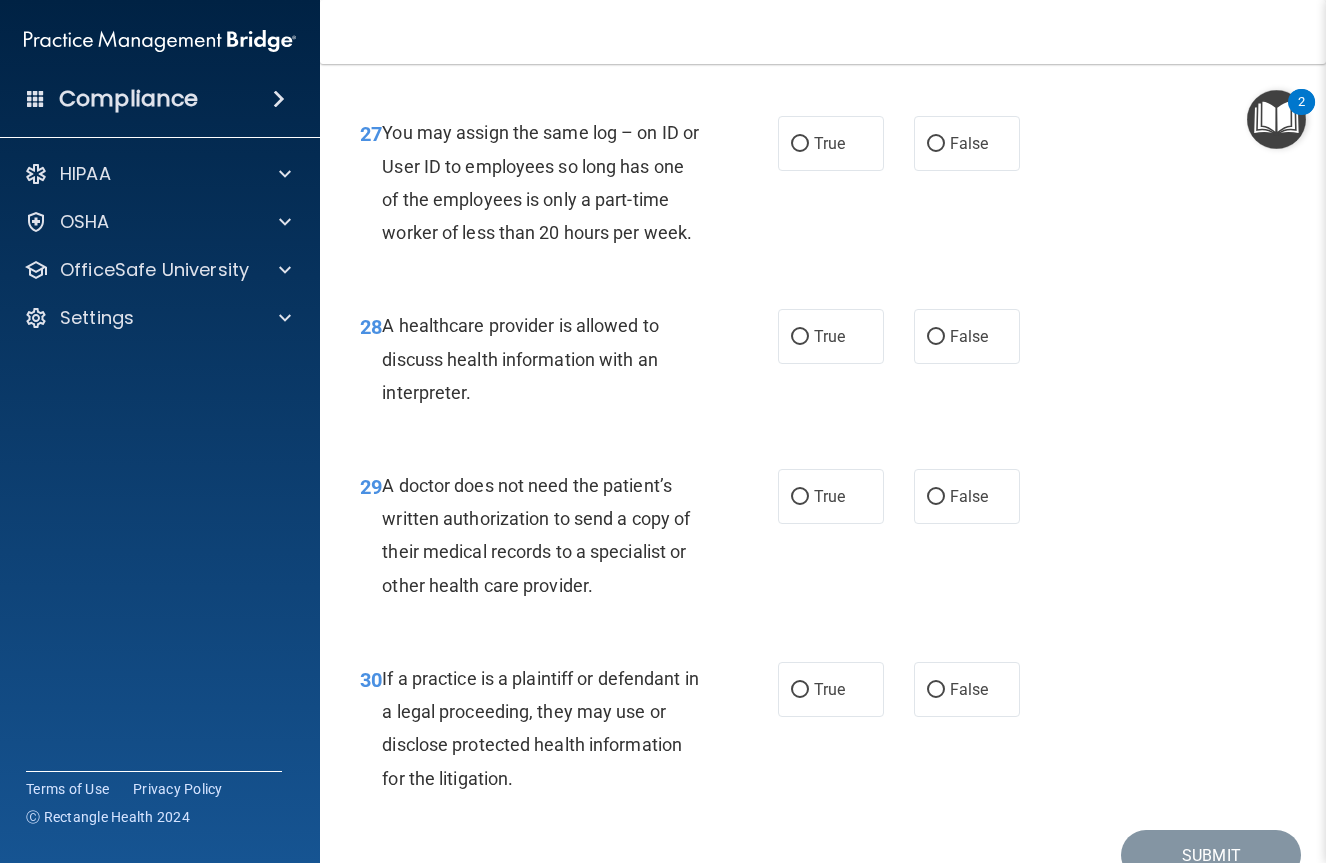 scroll, scrollTop: 5253, scrollLeft: 0, axis: vertical 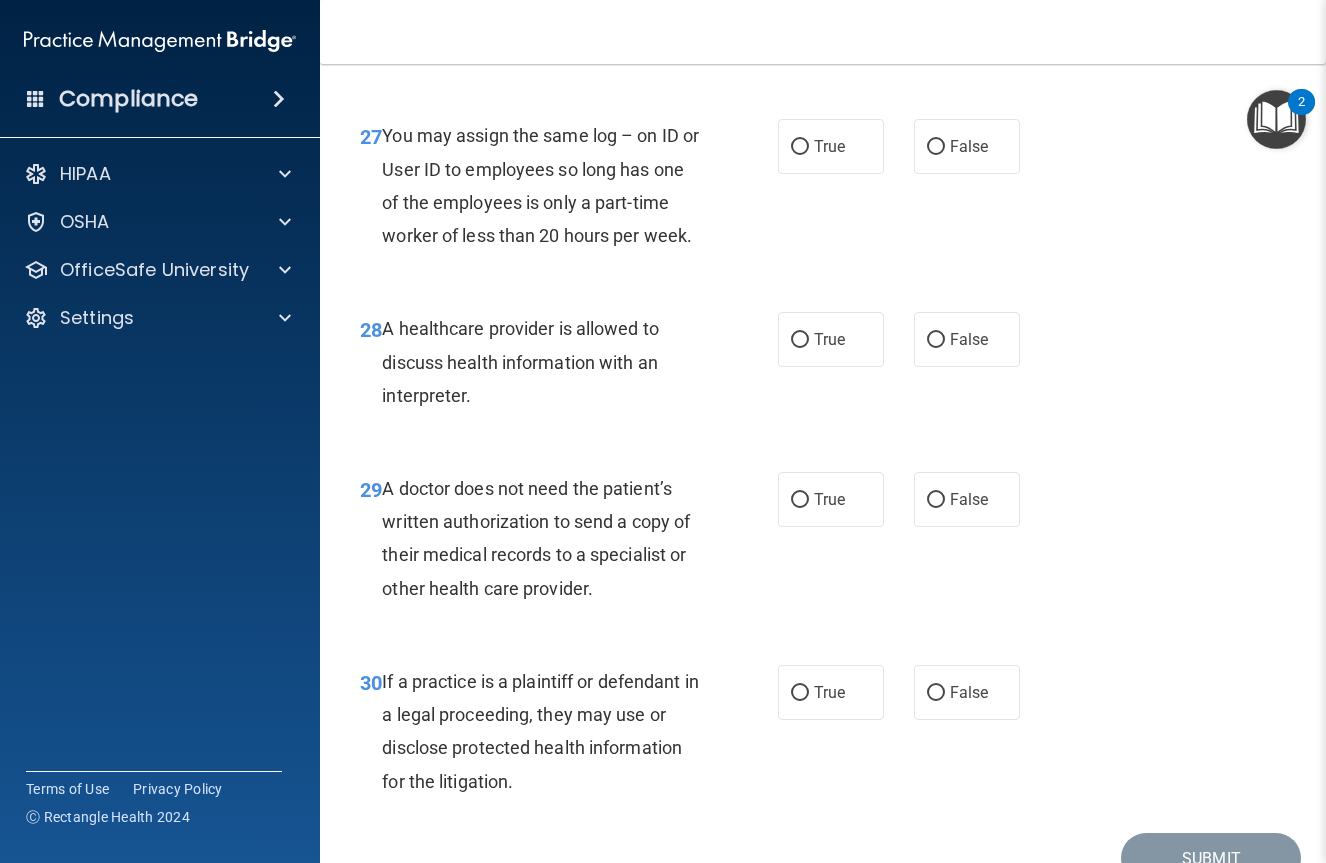 click on "False" at bounding box center (967, -46) 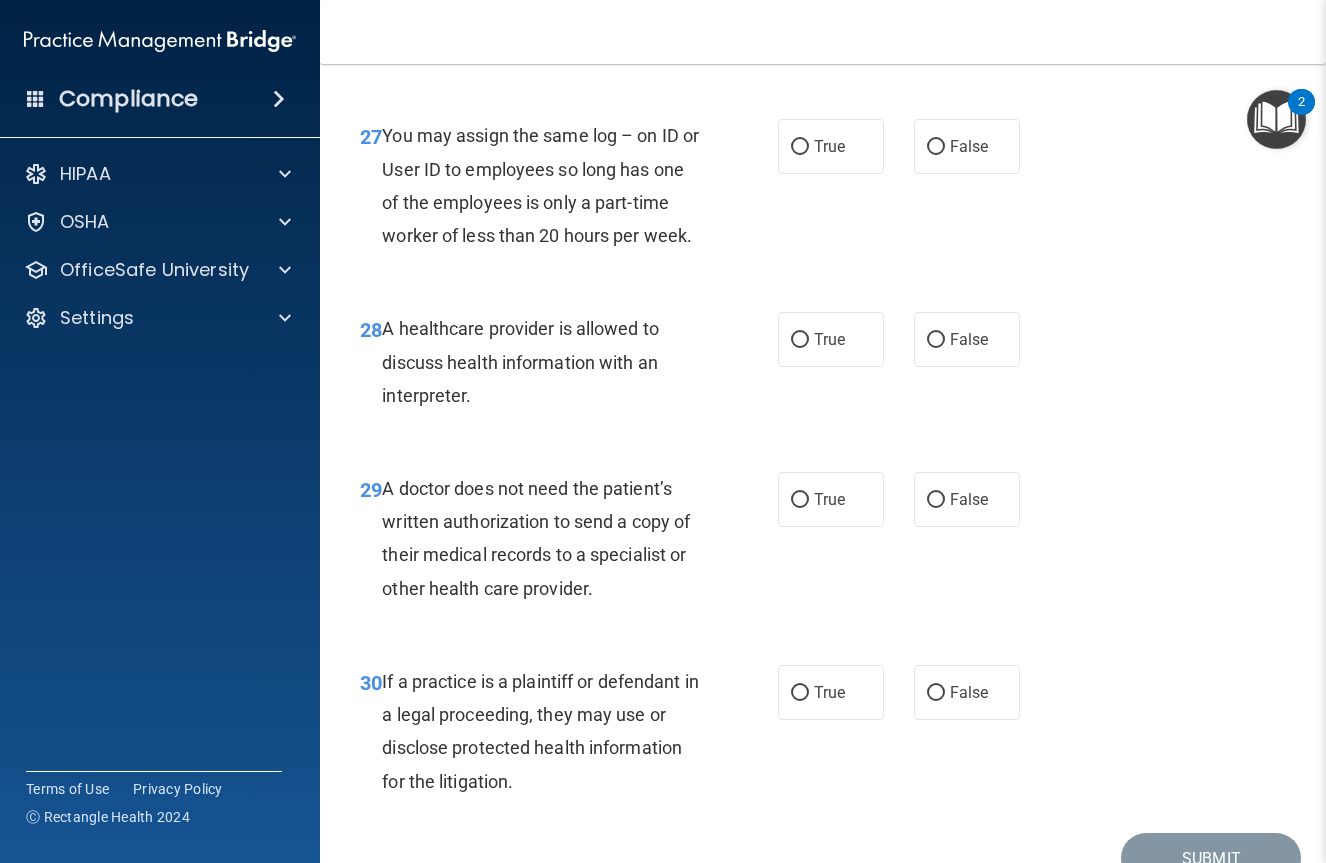 drag, startPoint x: 961, startPoint y: 268, endPoint x: 980, endPoint y: 328, distance: 62.936478 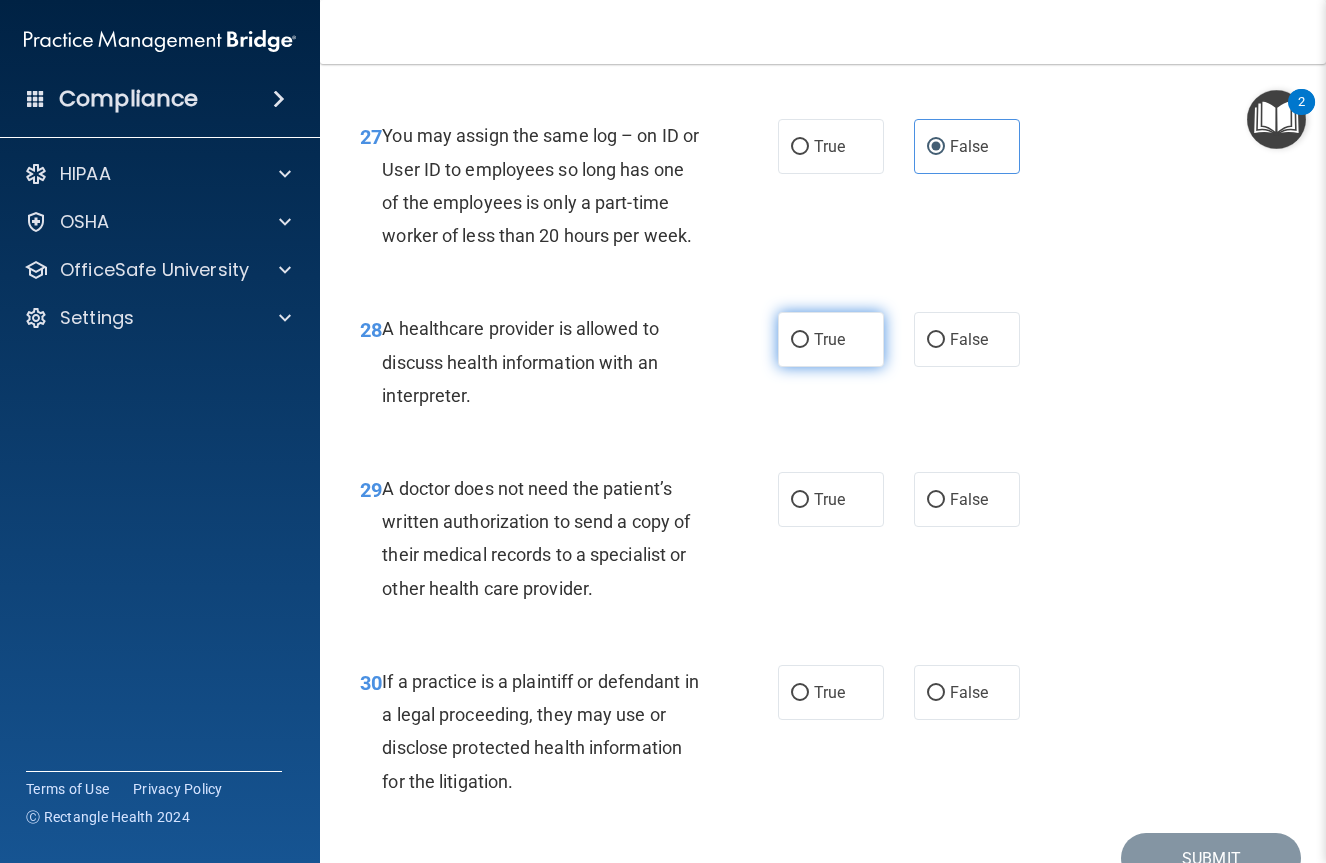click on "True" at bounding box center [831, 339] 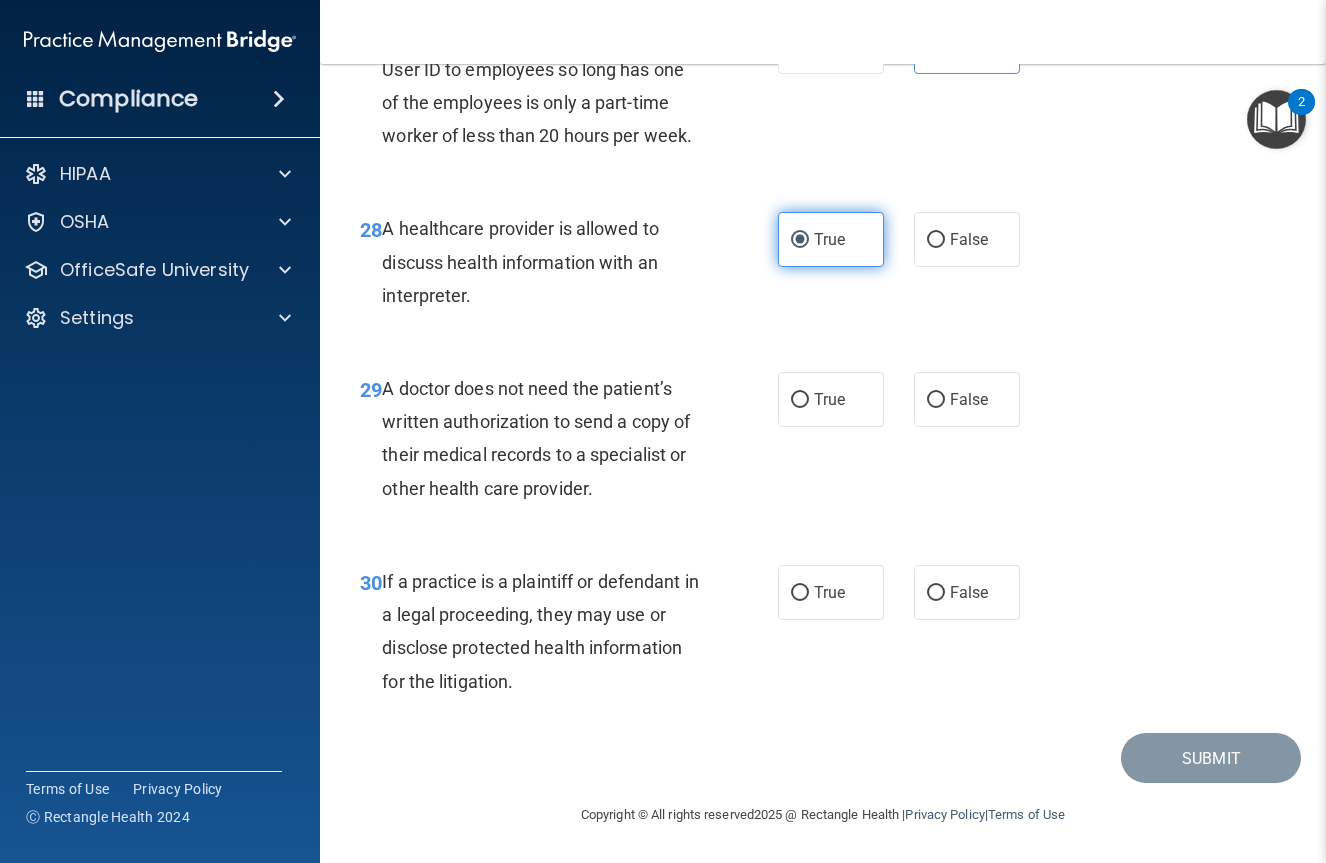 scroll, scrollTop: 5519, scrollLeft: 0, axis: vertical 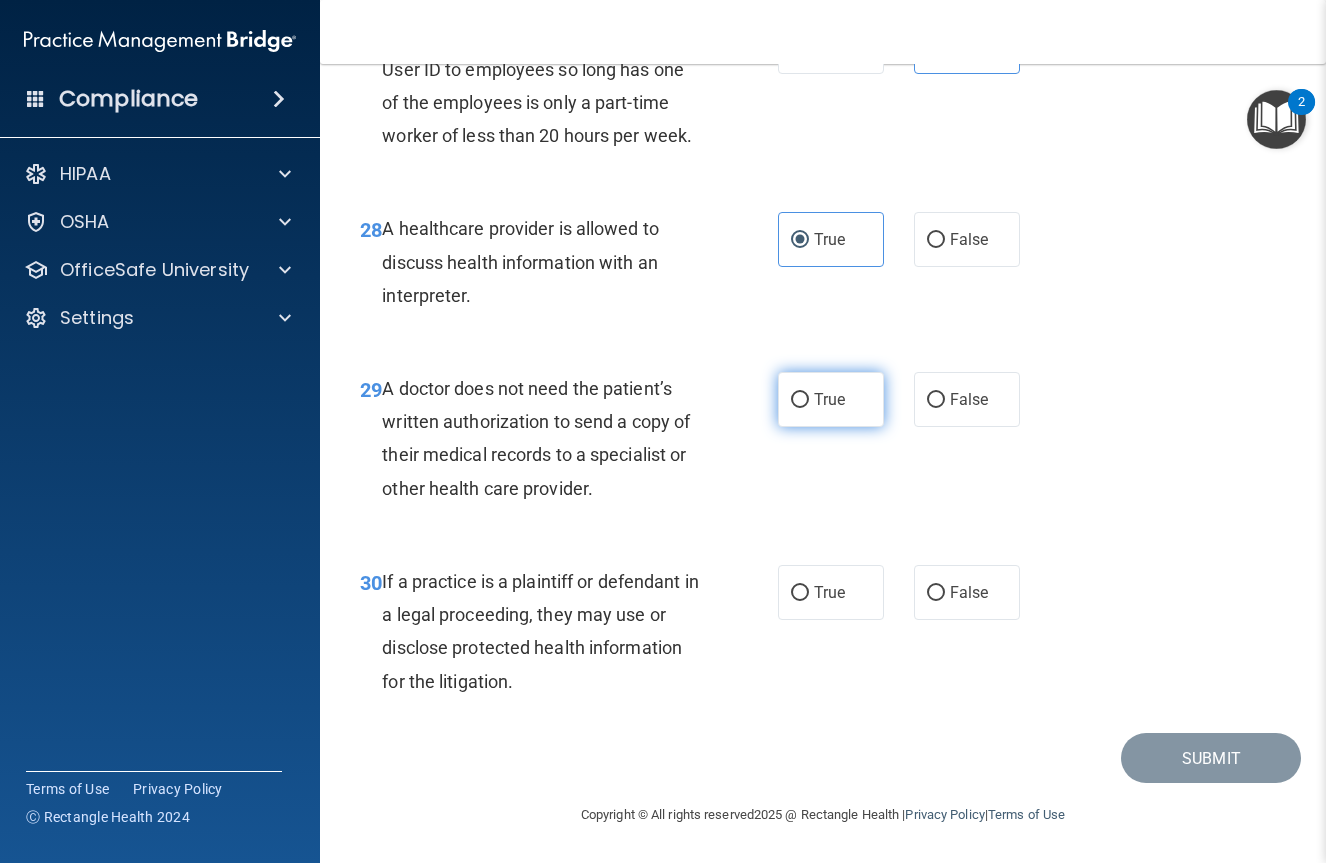 click on "True" at bounding box center [831, 399] 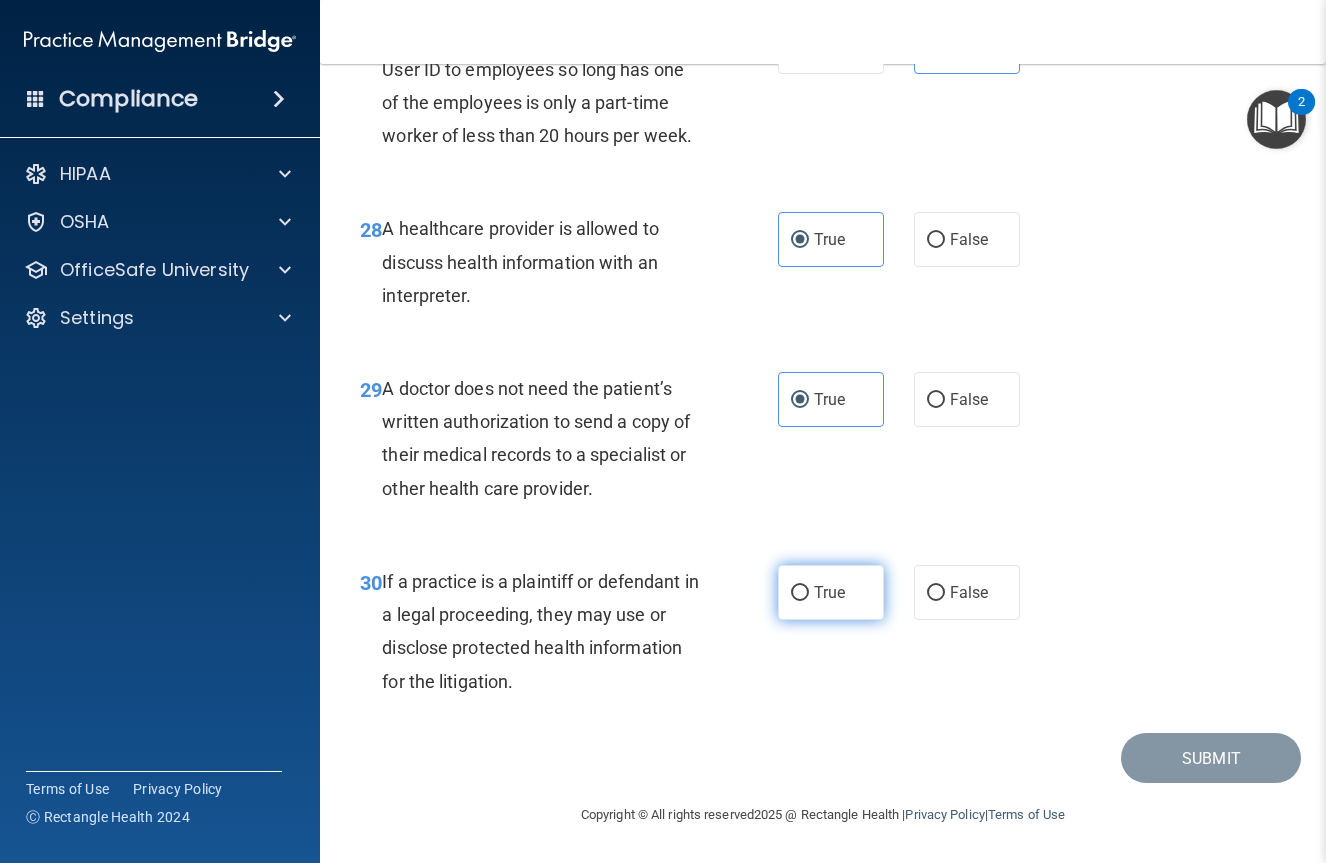 click on "True" at bounding box center [829, 592] 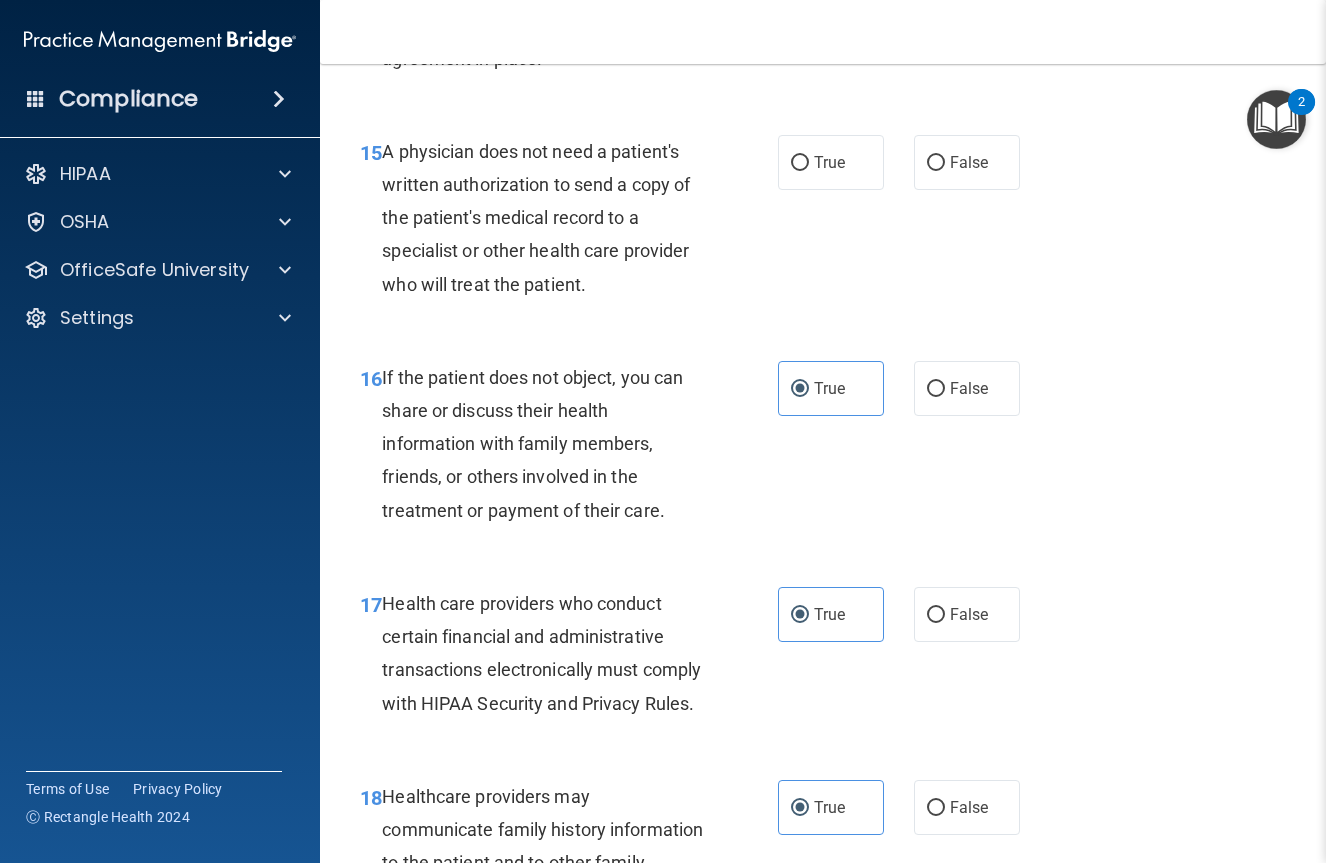 scroll, scrollTop: 2886, scrollLeft: 0, axis: vertical 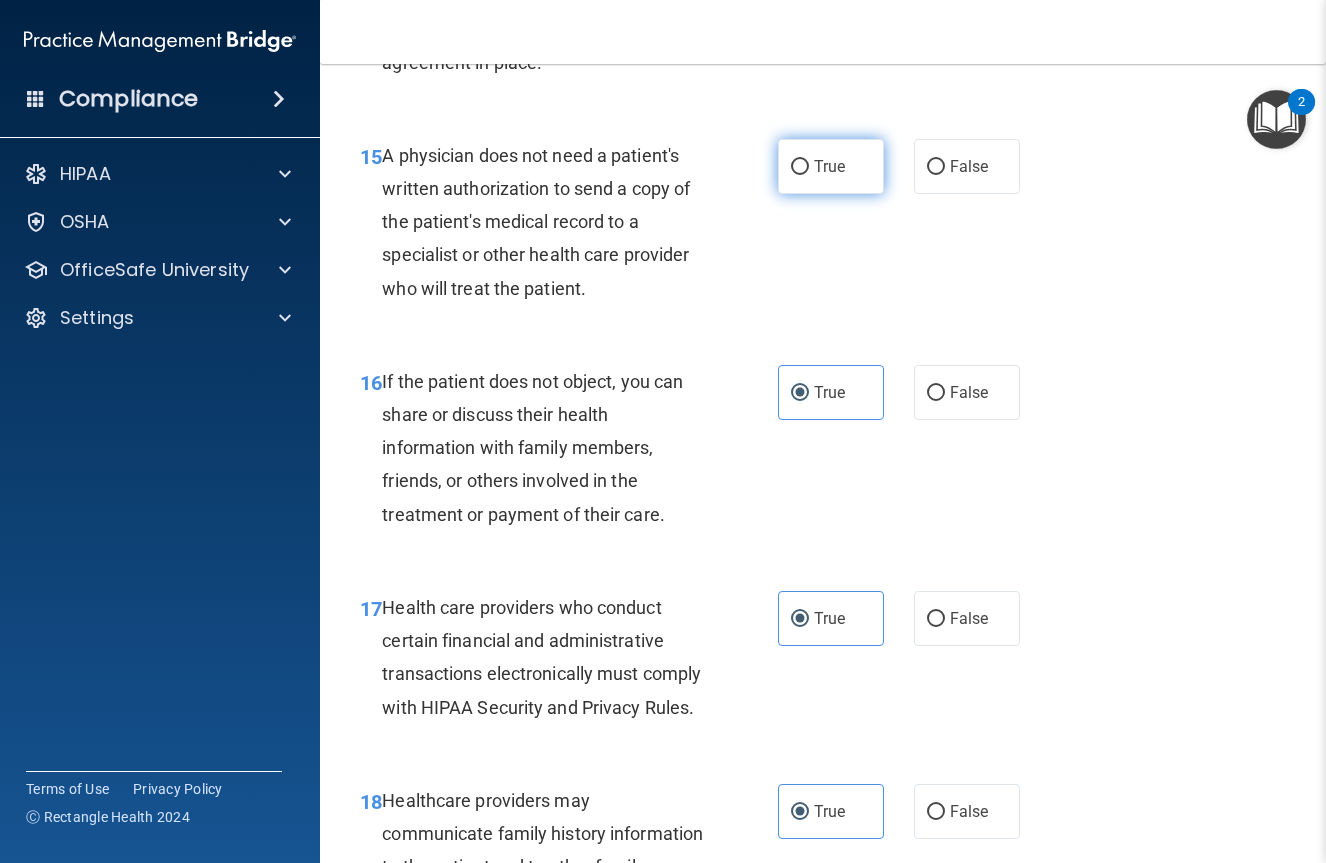 click on "True" at bounding box center (829, 166) 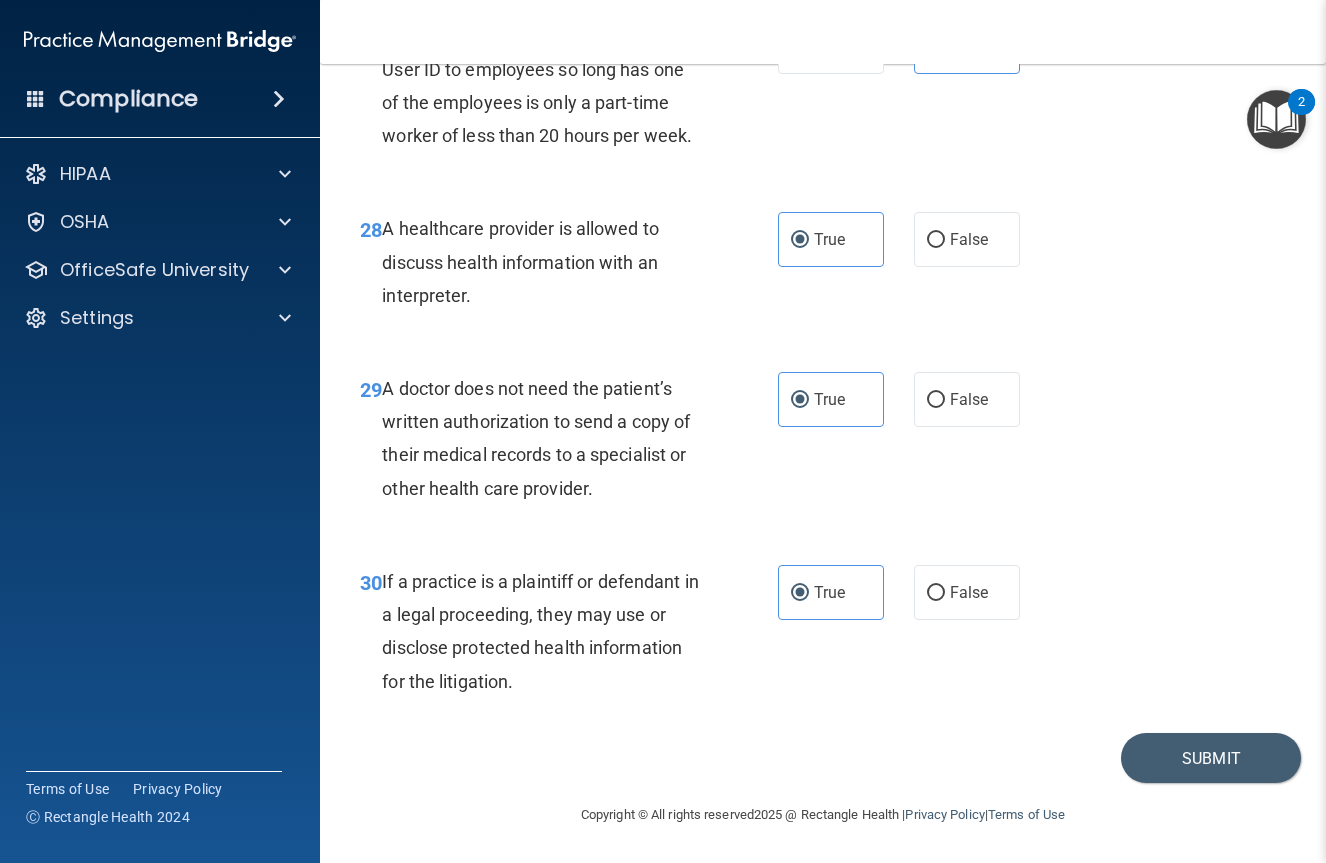 scroll, scrollTop: 5519, scrollLeft: 0, axis: vertical 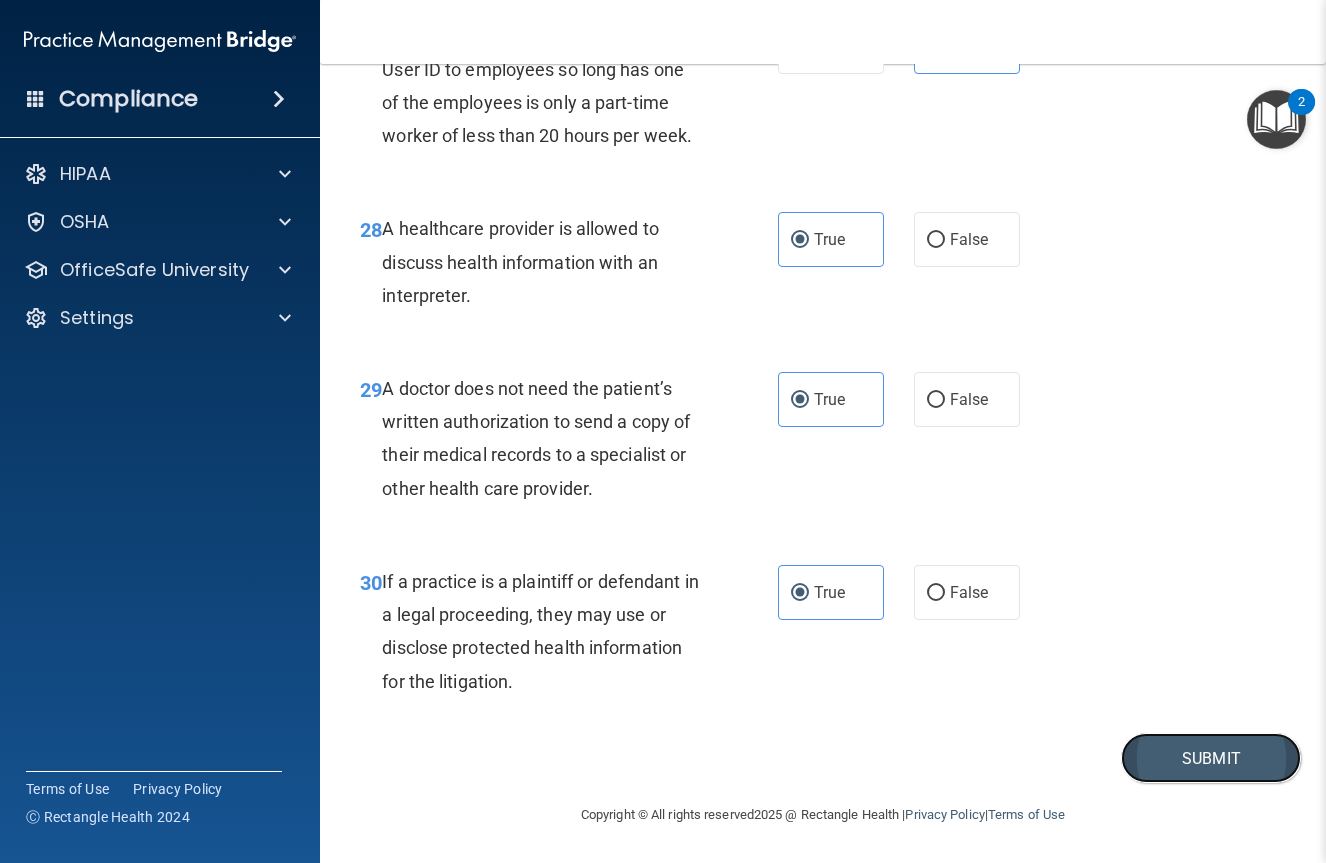 click on "Submit" at bounding box center [1211, 758] 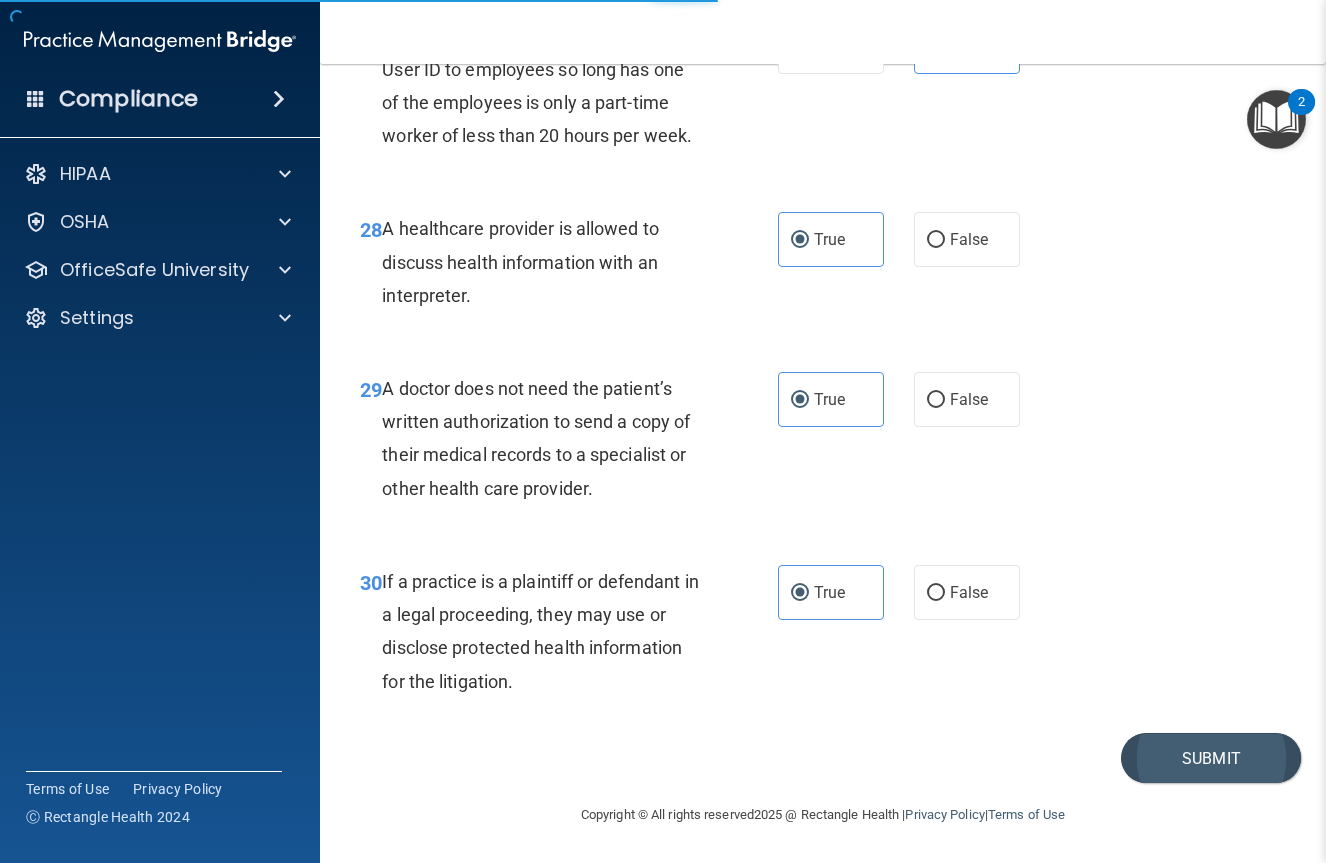 scroll, scrollTop: 0, scrollLeft: 0, axis: both 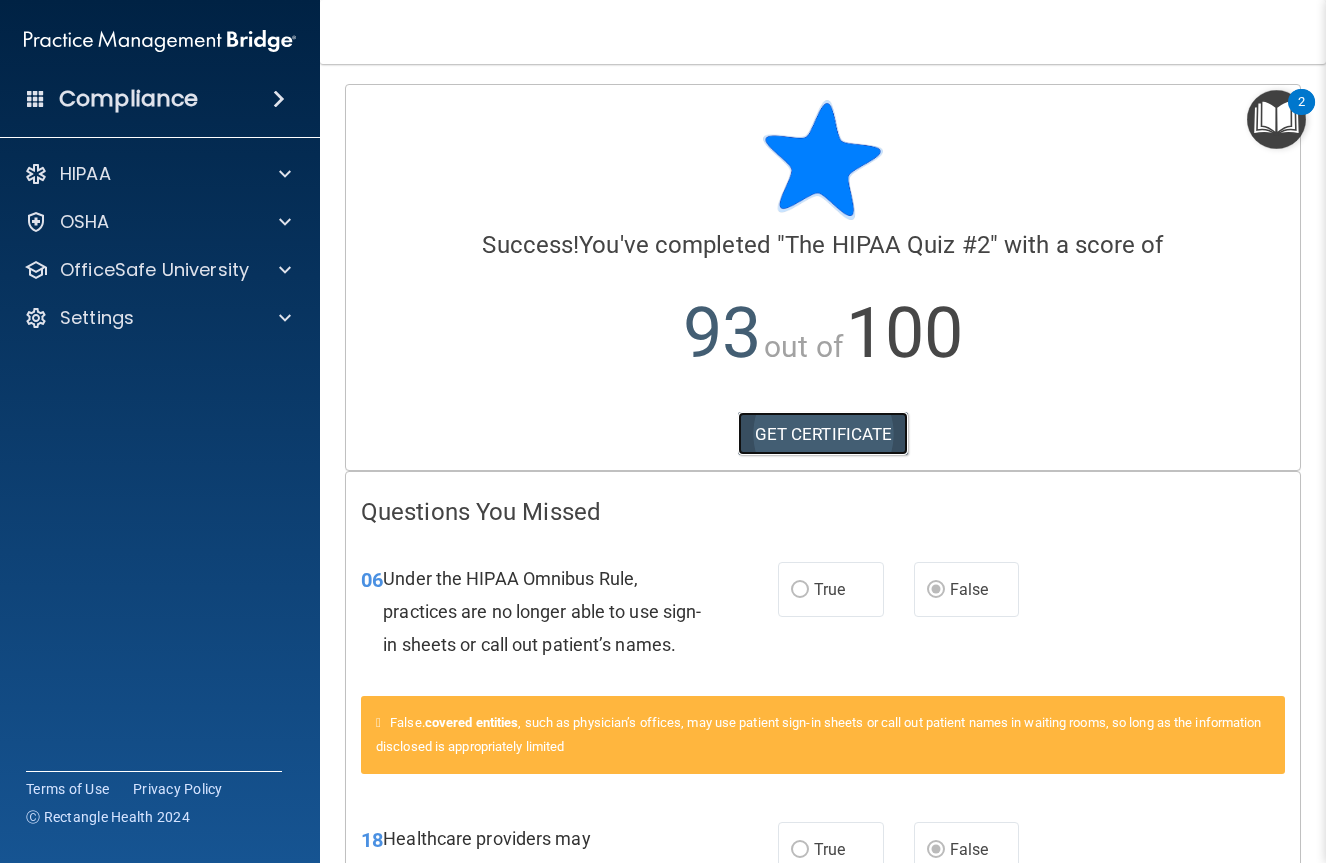 click on "GET CERTIFICATE" at bounding box center (823, 434) 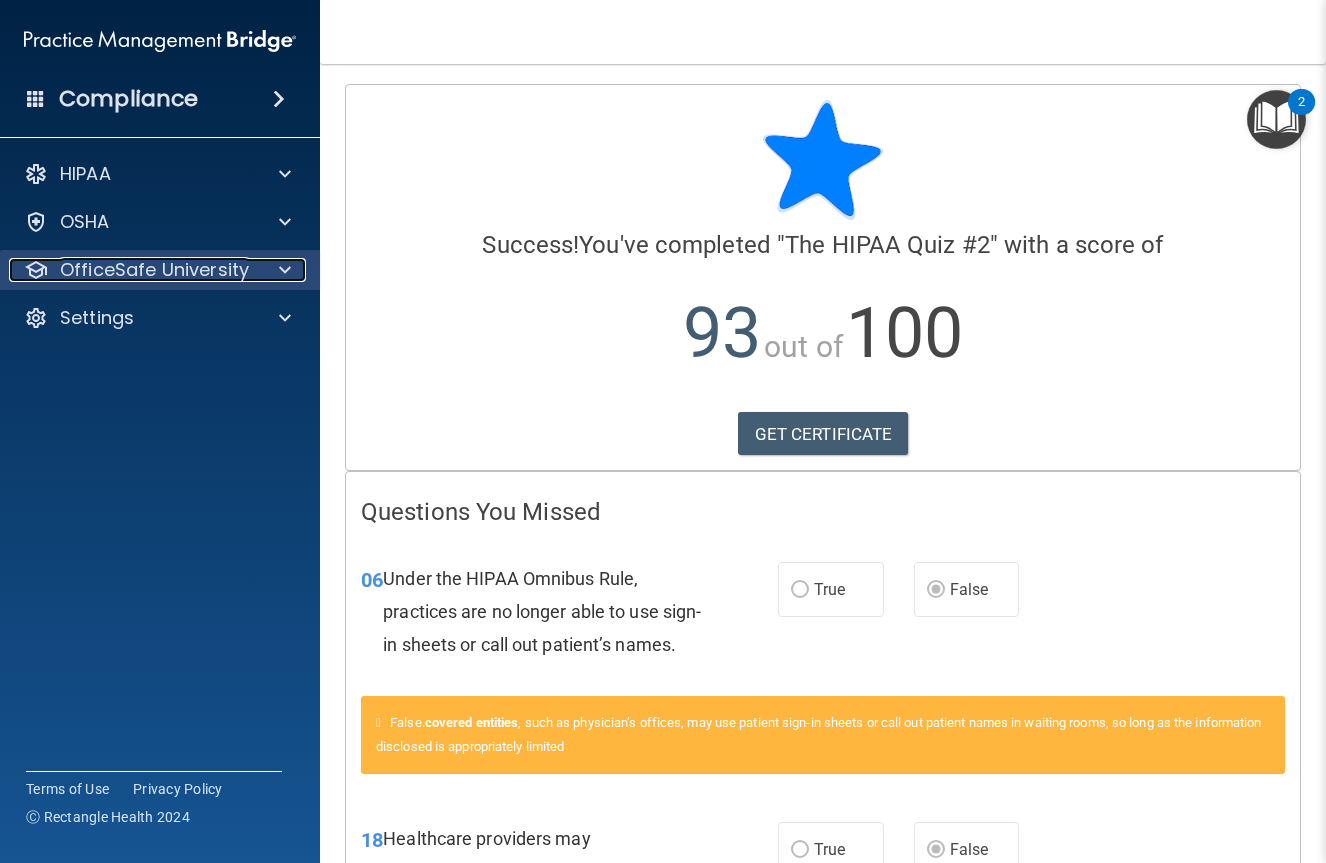 click on "OfficeSafe University" at bounding box center [154, 270] 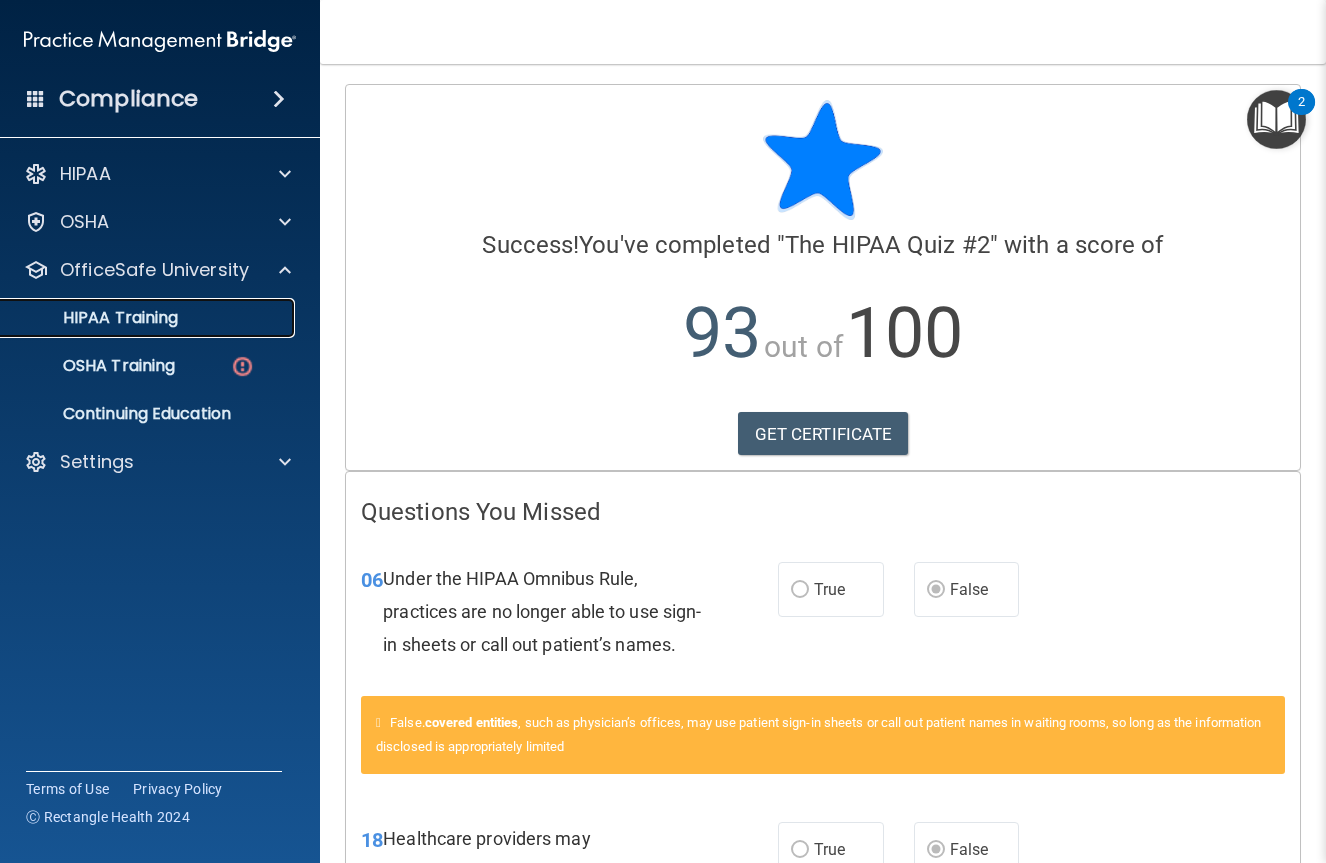 click on "HIPAA Training" at bounding box center [95, 318] 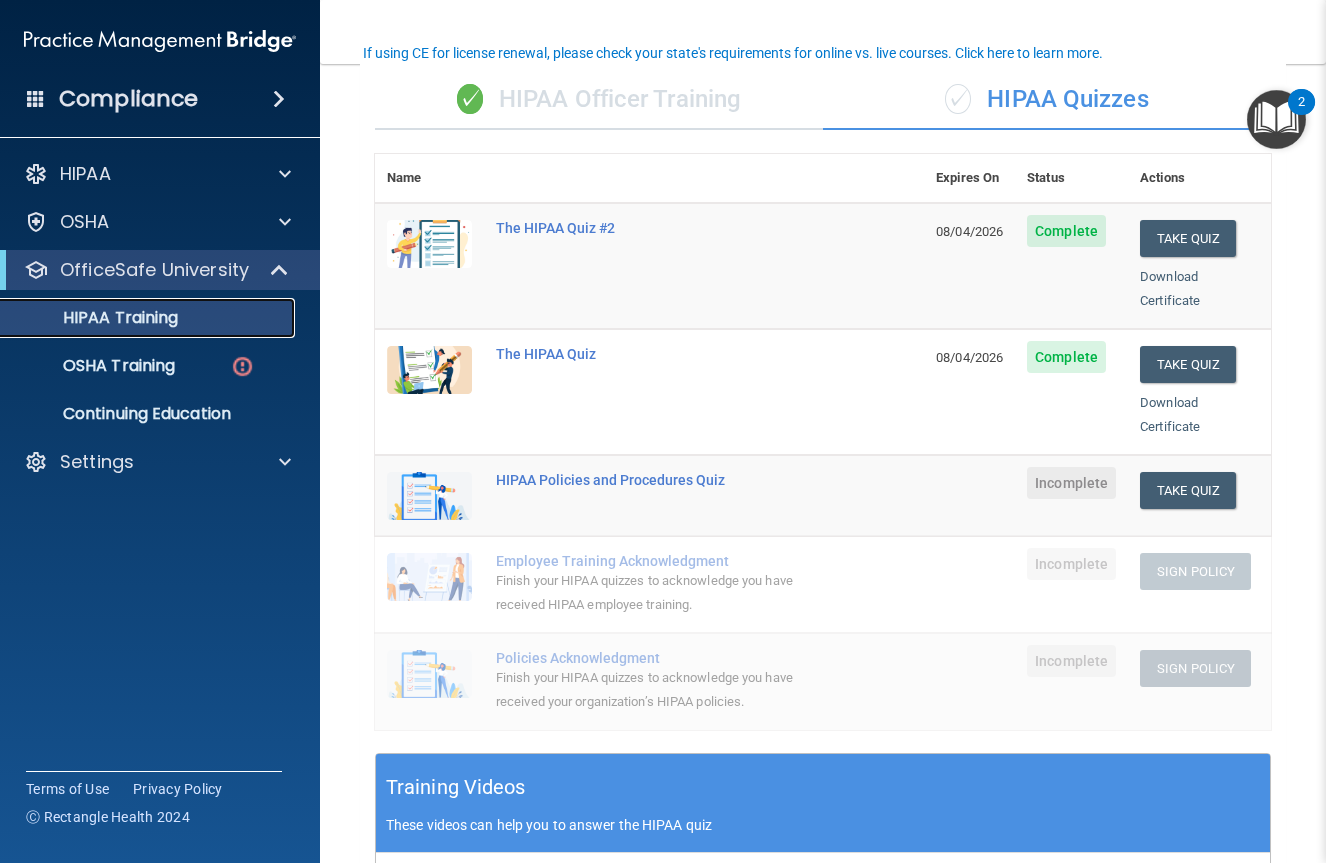 scroll, scrollTop: 150, scrollLeft: 0, axis: vertical 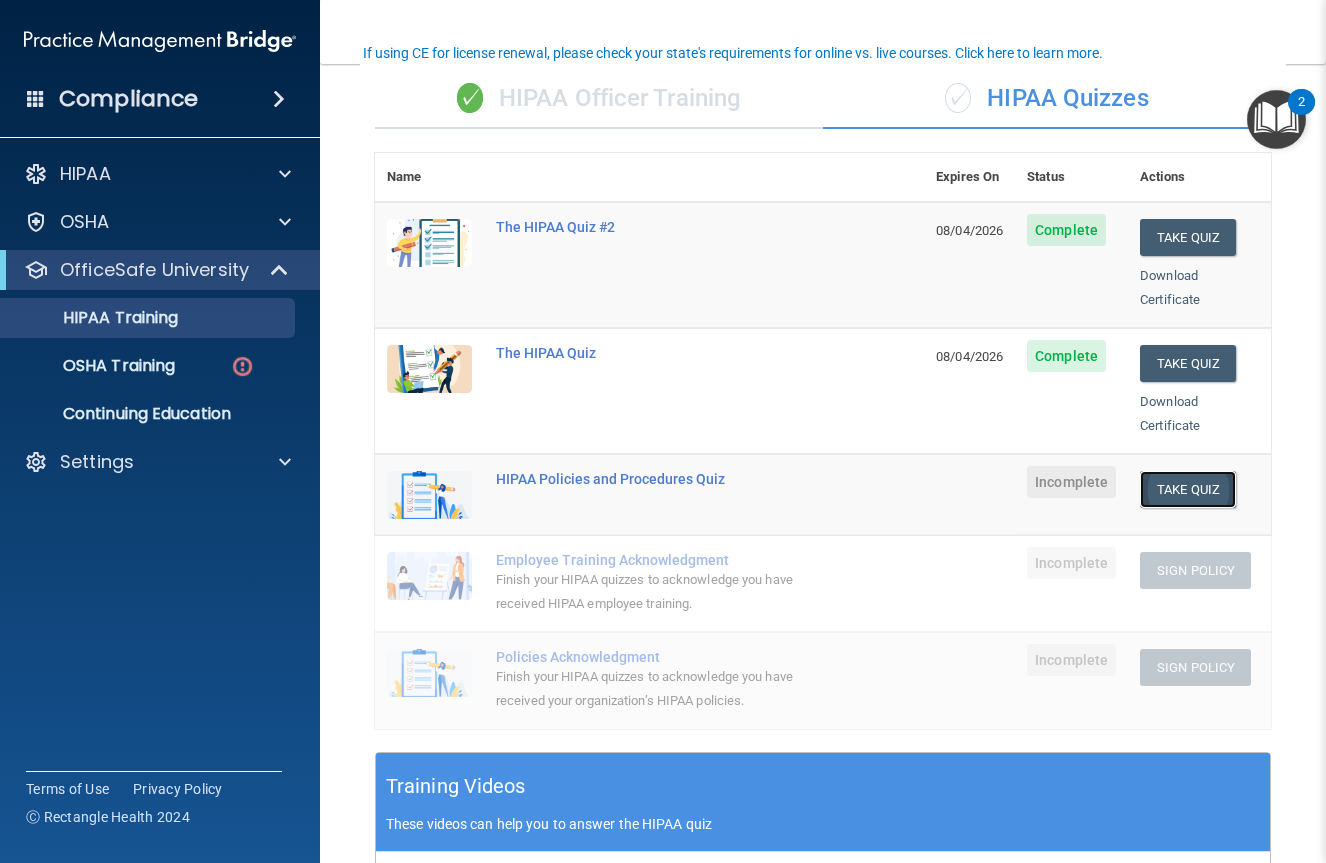 click on "Take Quiz" at bounding box center (1188, 489) 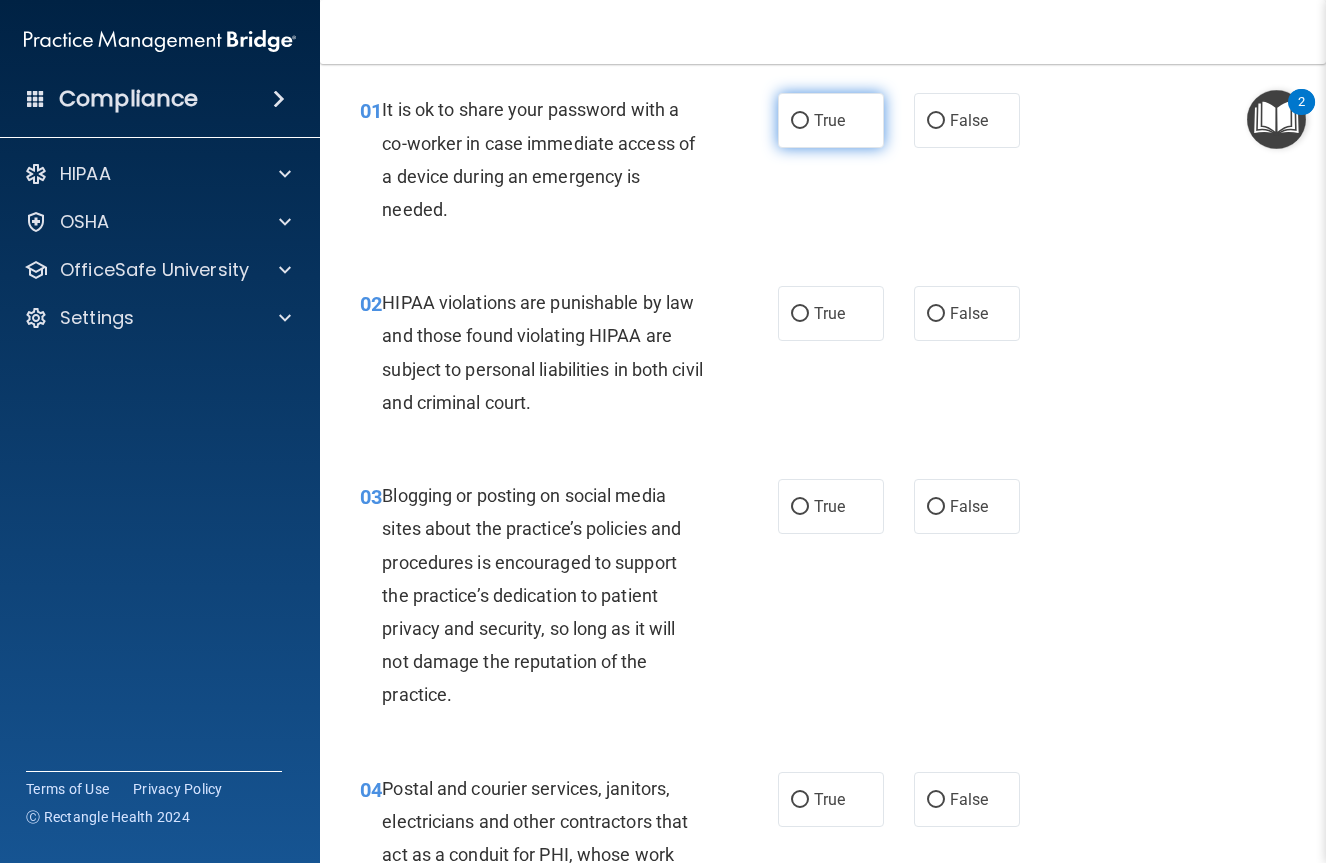 scroll, scrollTop: 0, scrollLeft: 0, axis: both 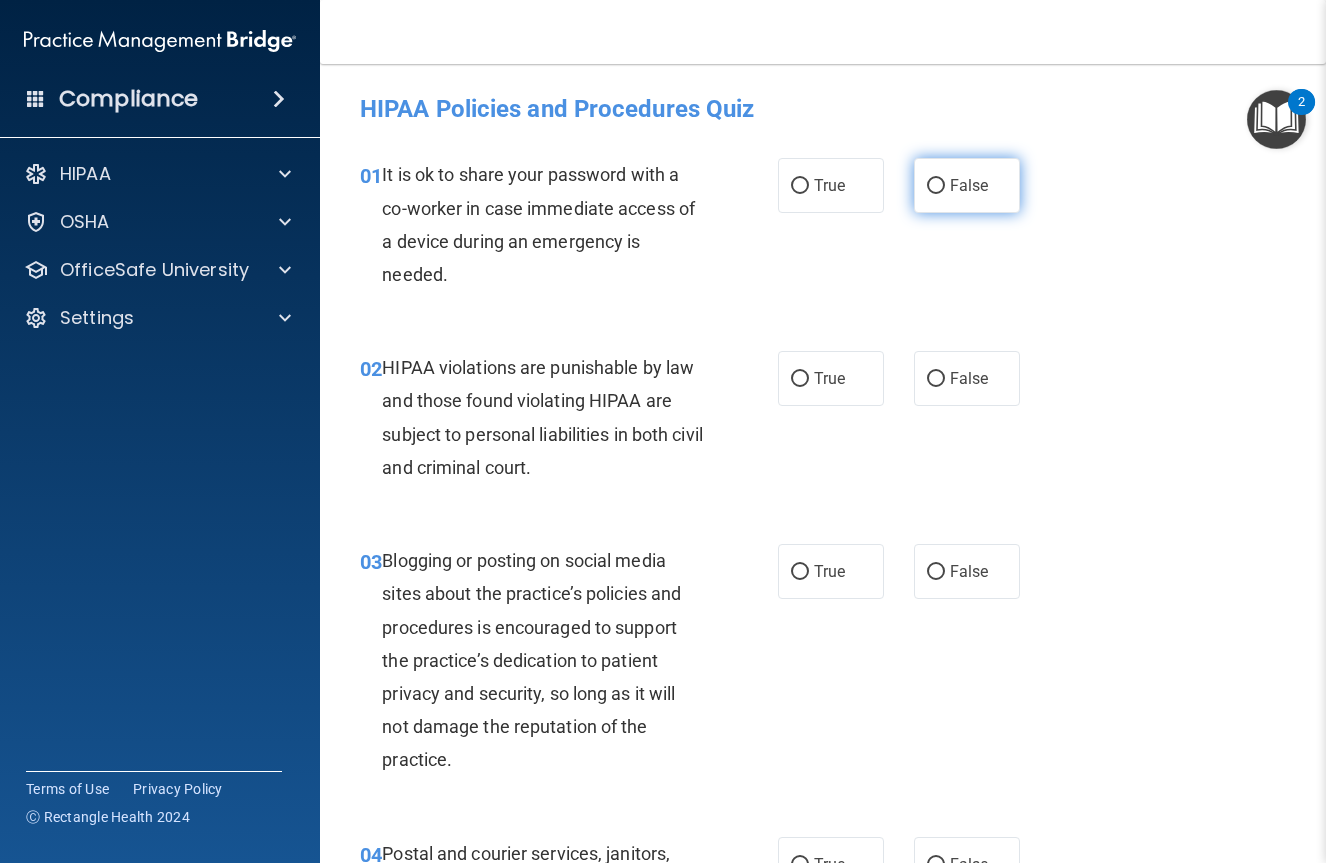 click on "False" at bounding box center (967, 185) 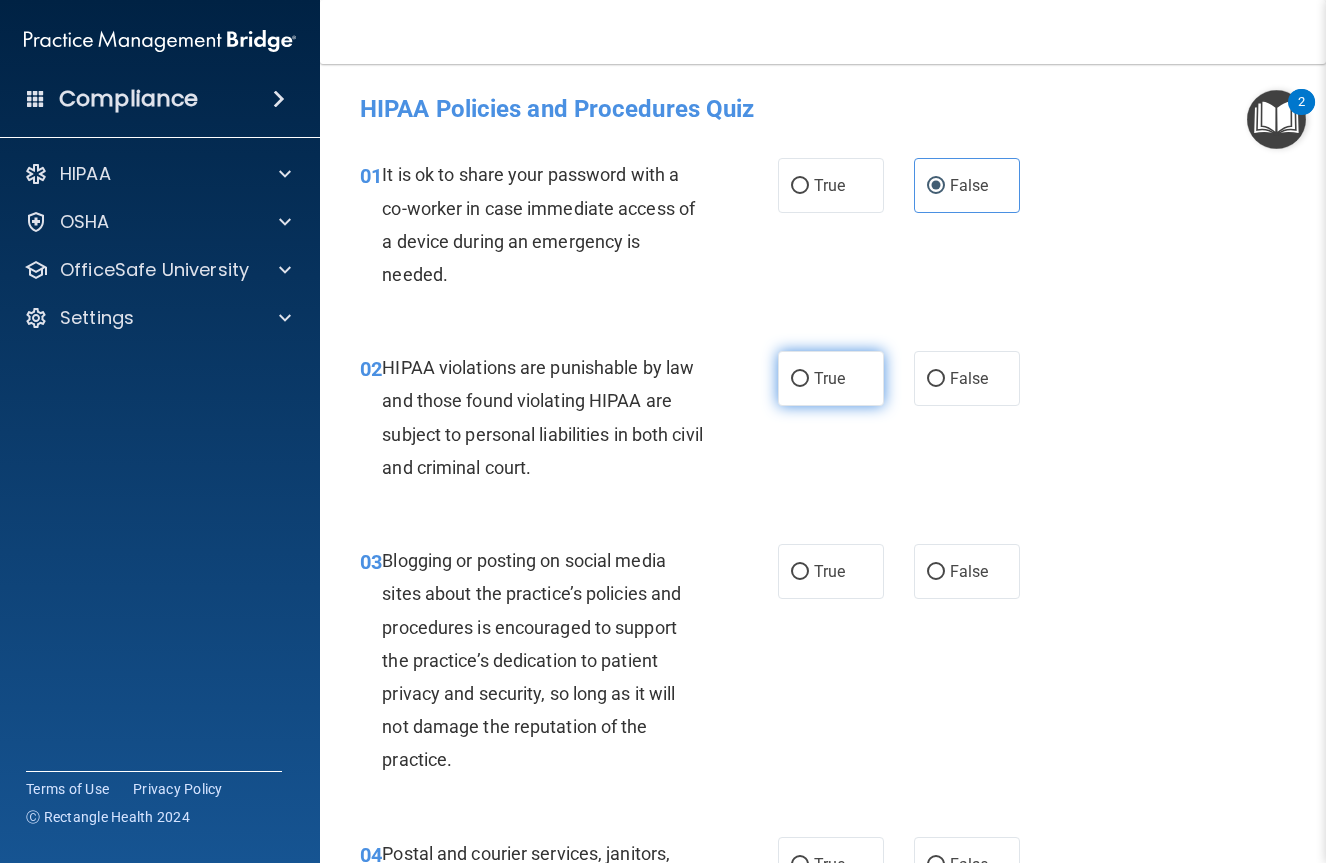 click on "True" at bounding box center [831, 378] 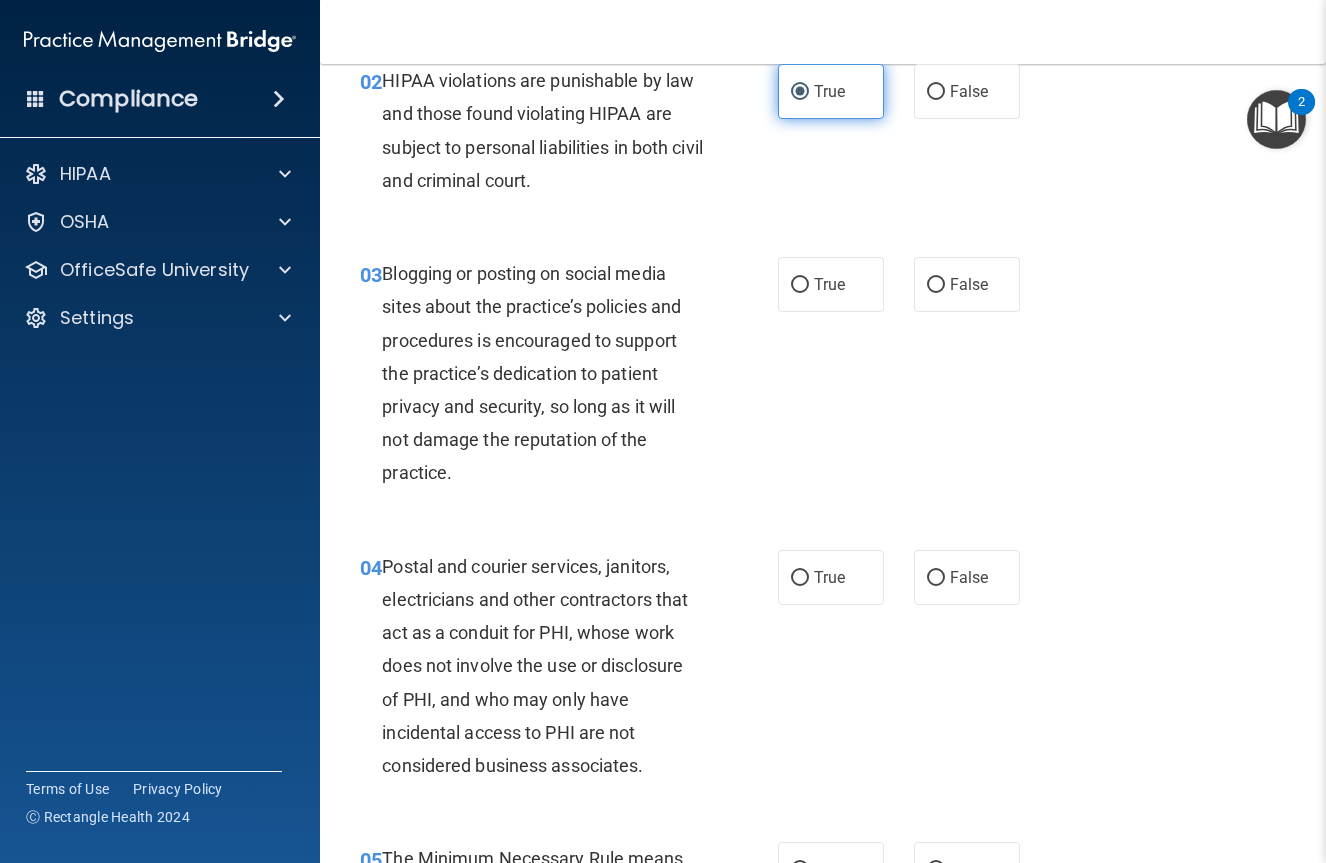 scroll, scrollTop: 298, scrollLeft: 0, axis: vertical 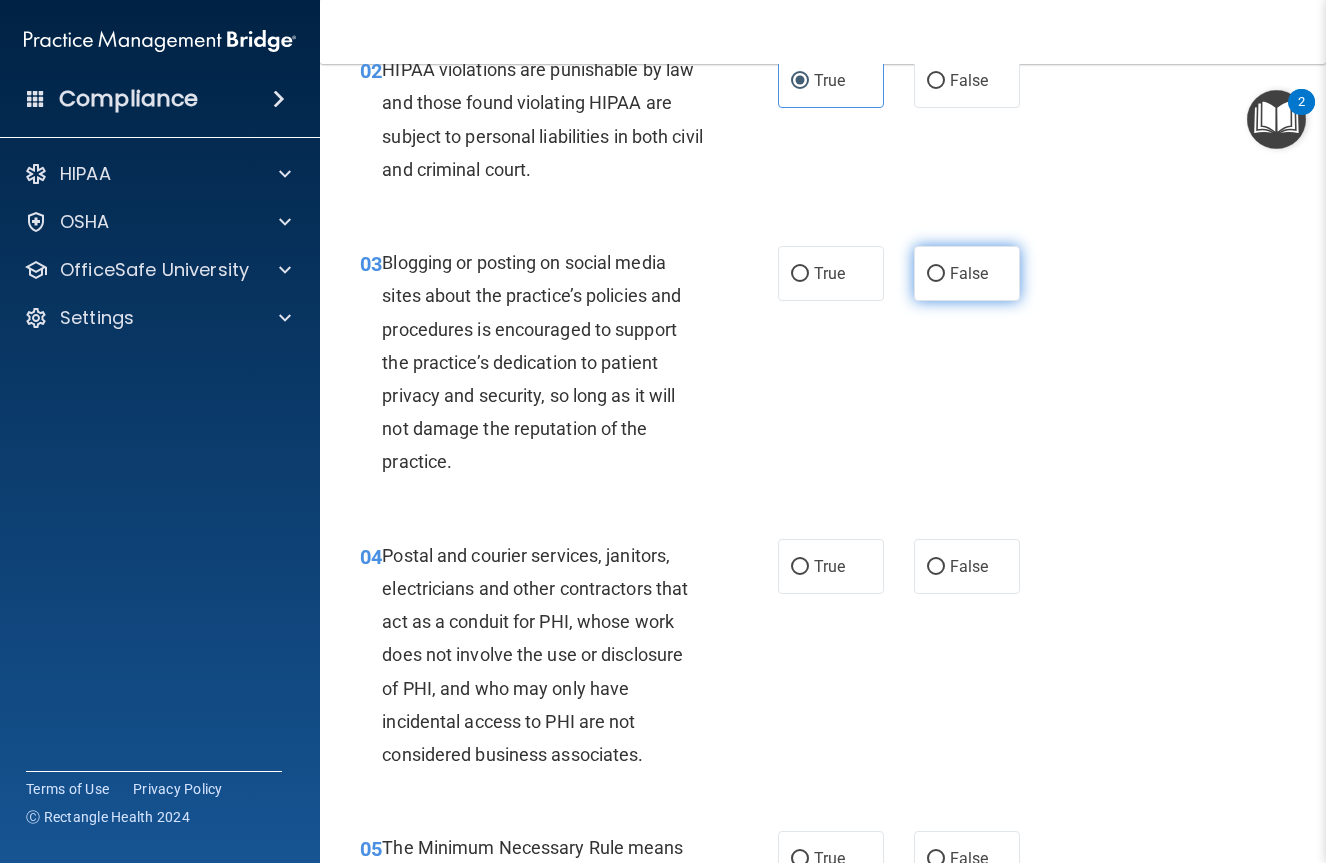 click on "False" at bounding box center (969, 273) 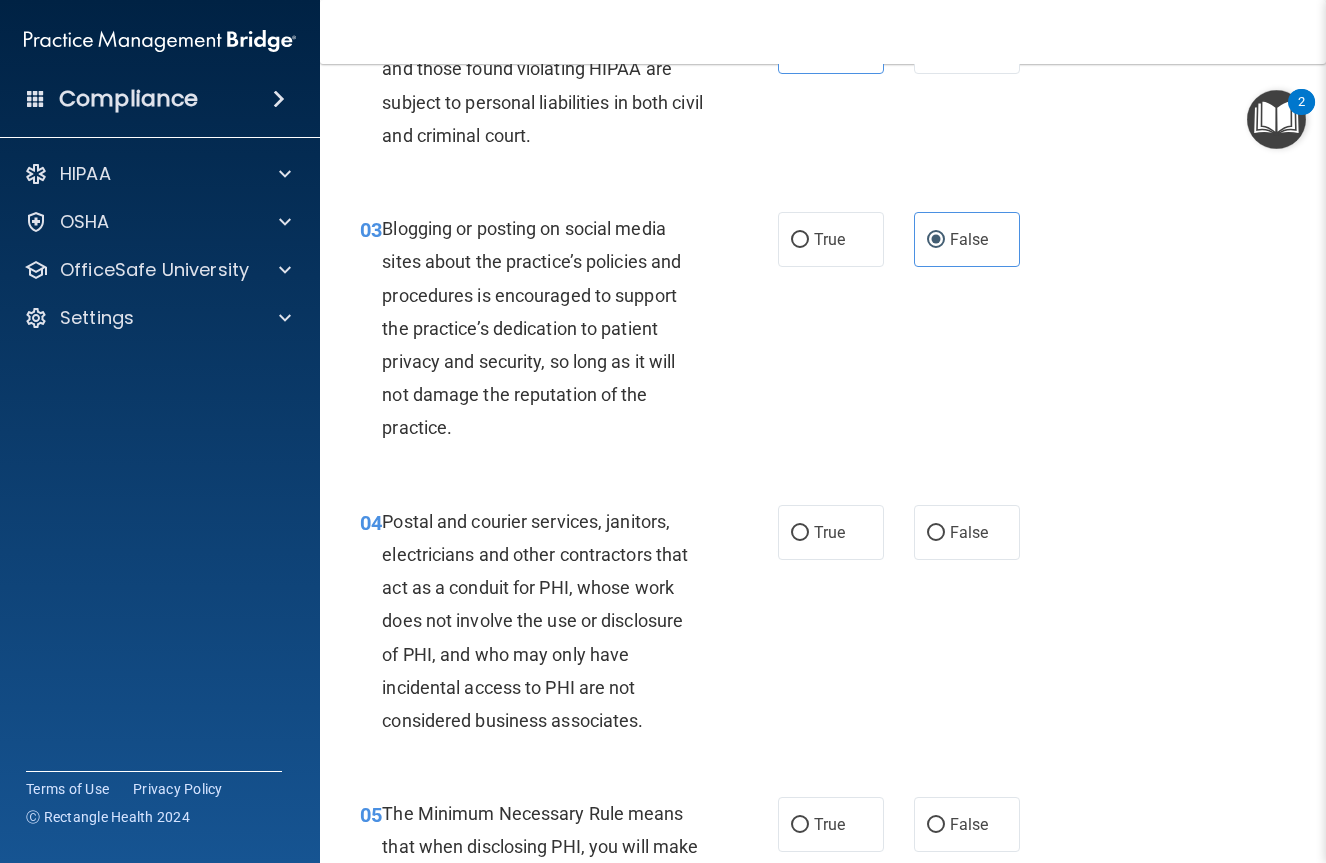scroll, scrollTop: 333, scrollLeft: 0, axis: vertical 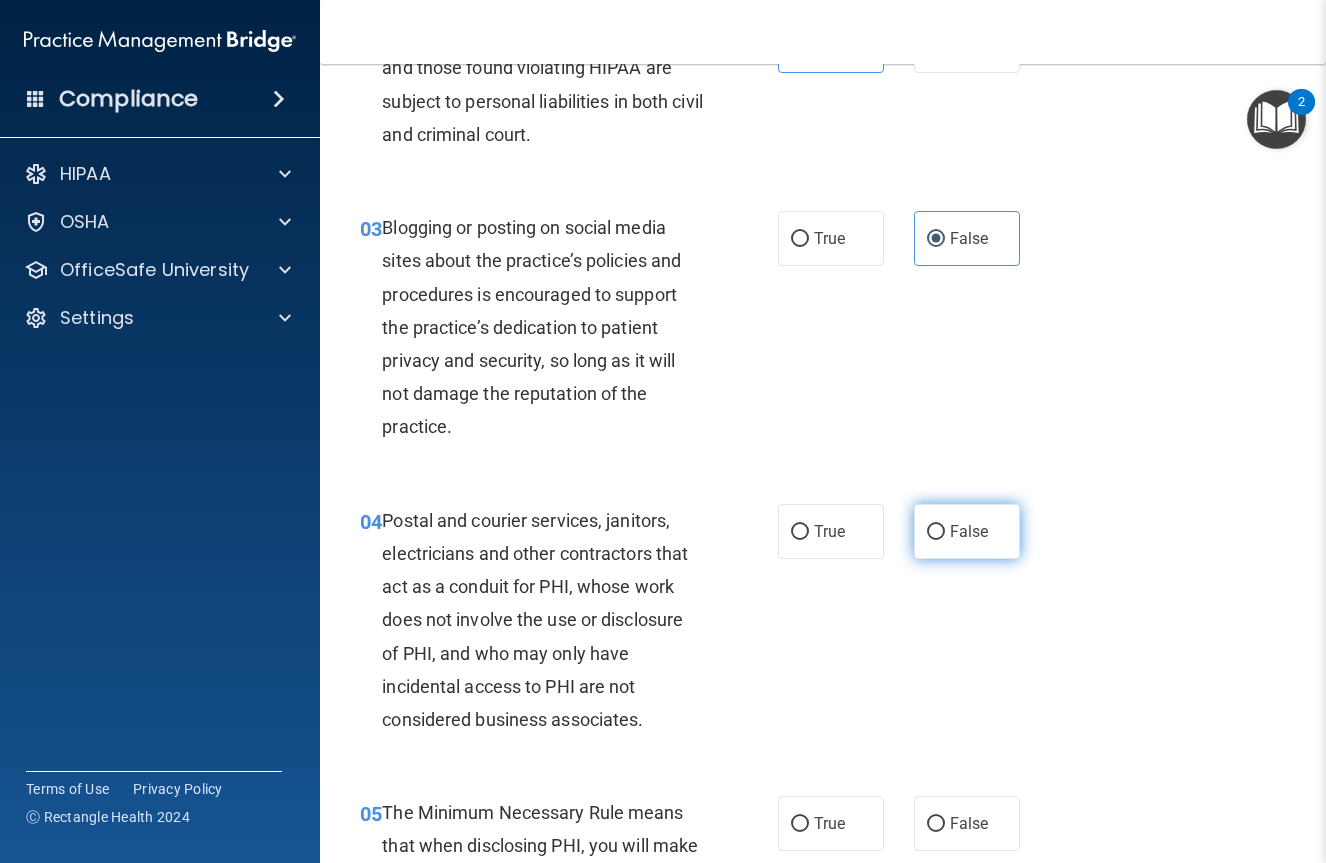 click on "False" at bounding box center (967, 531) 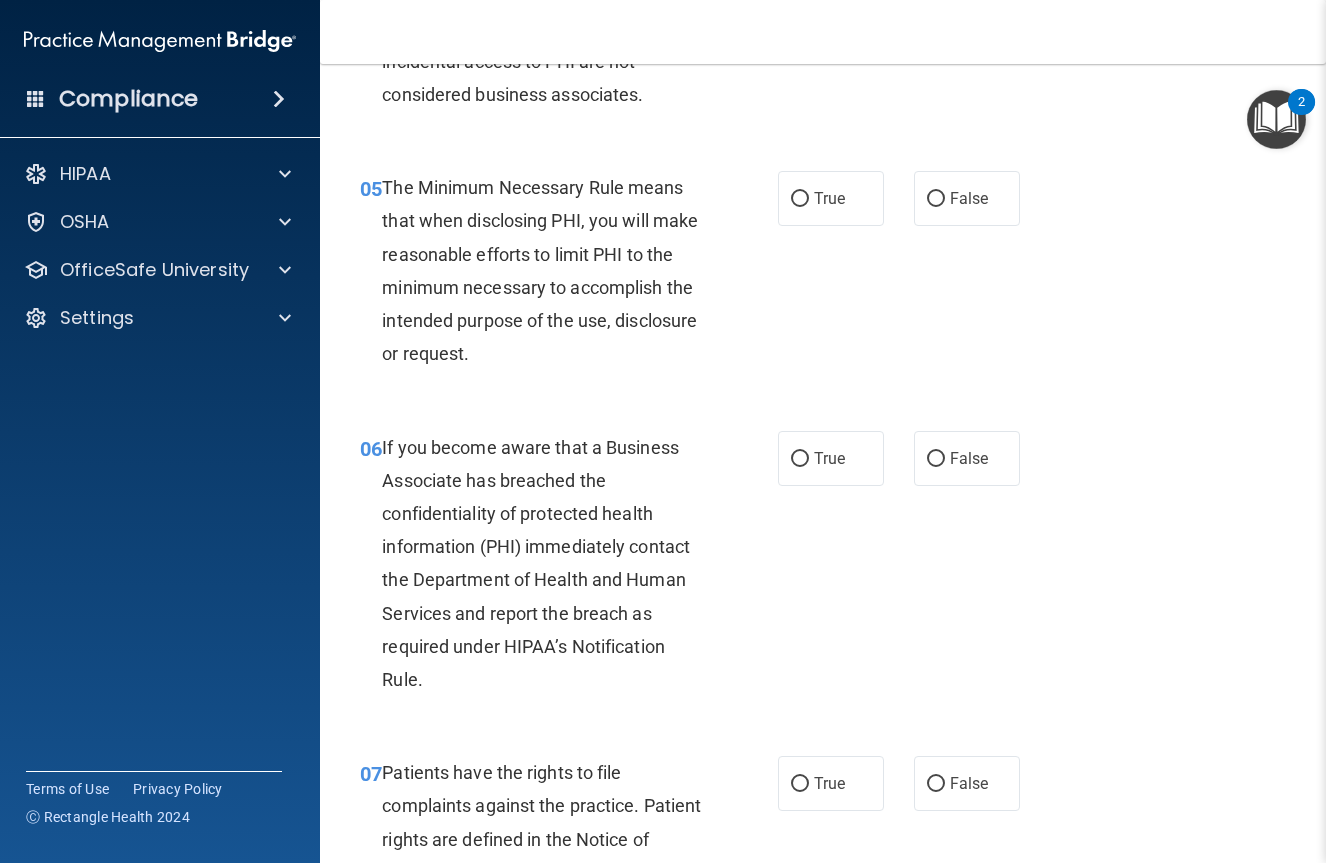 scroll, scrollTop: 962, scrollLeft: 0, axis: vertical 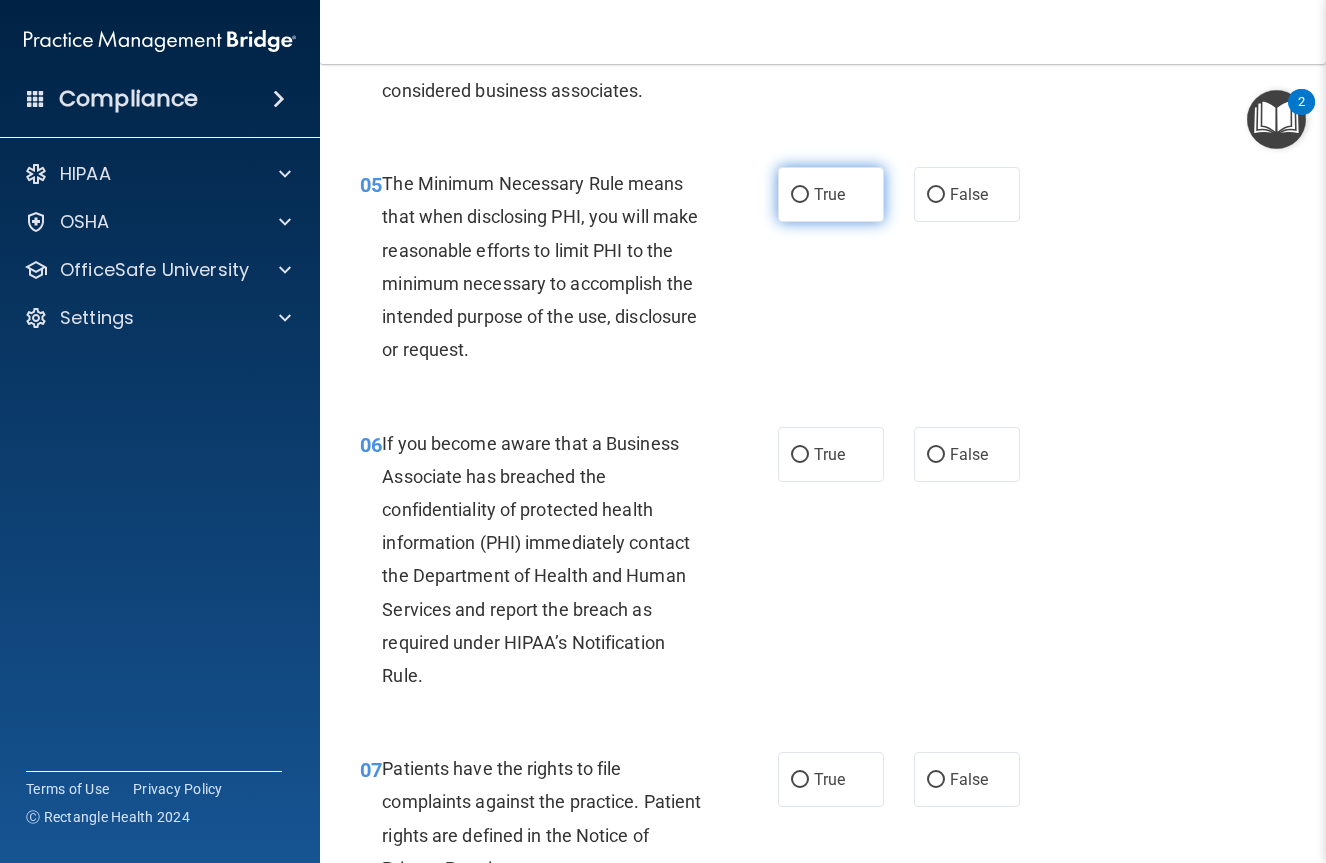 click on "True" at bounding box center [831, 194] 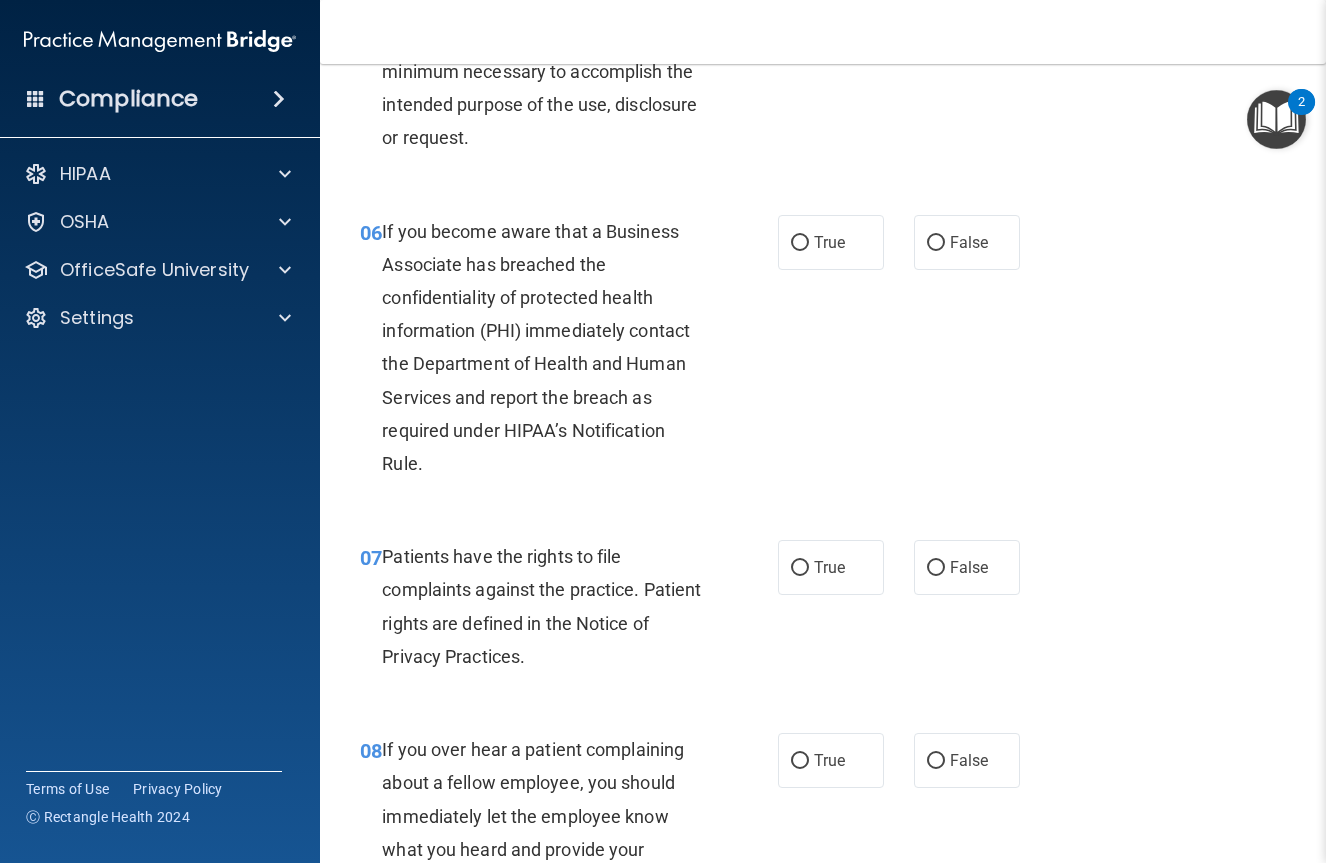 scroll, scrollTop: 1180, scrollLeft: 0, axis: vertical 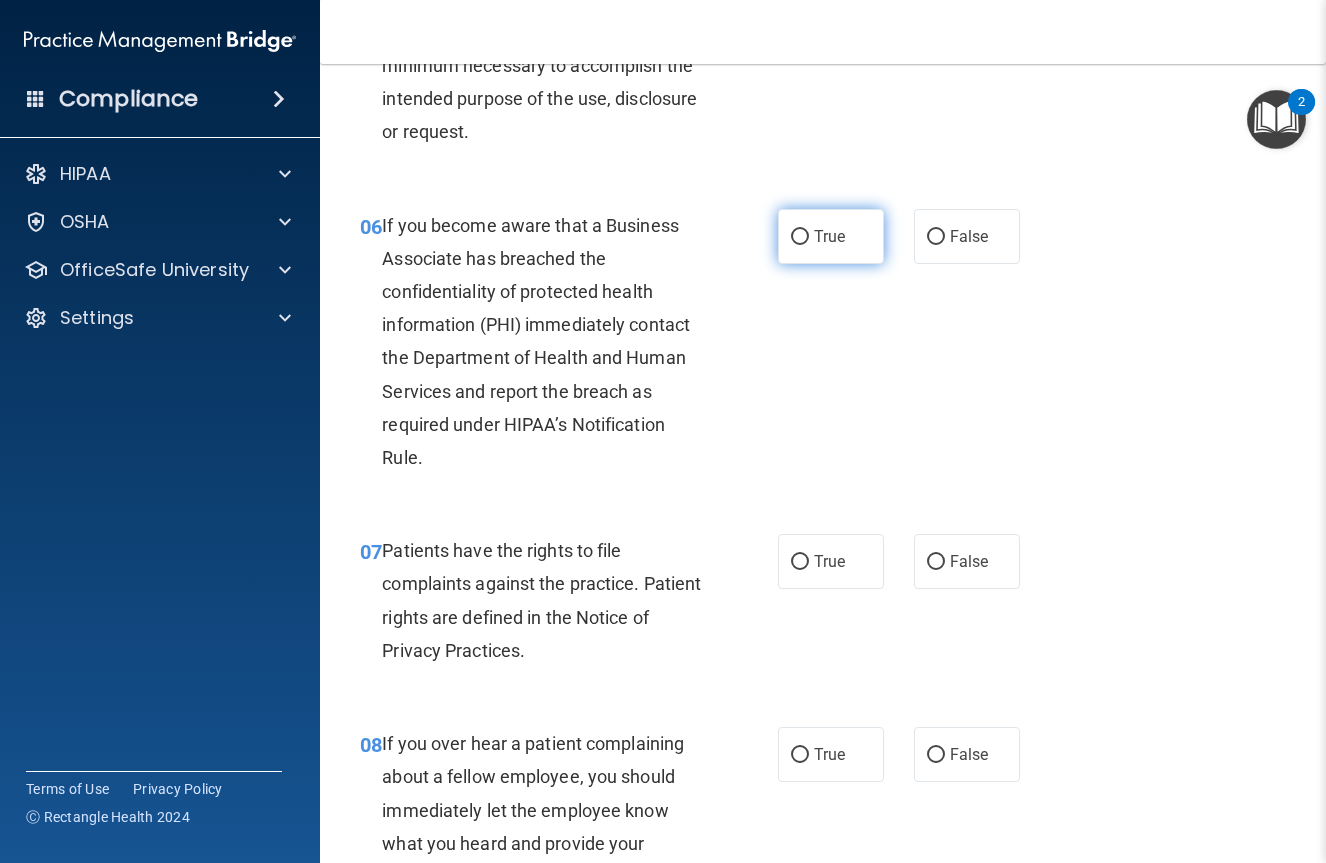 click on "True" at bounding box center (831, 236) 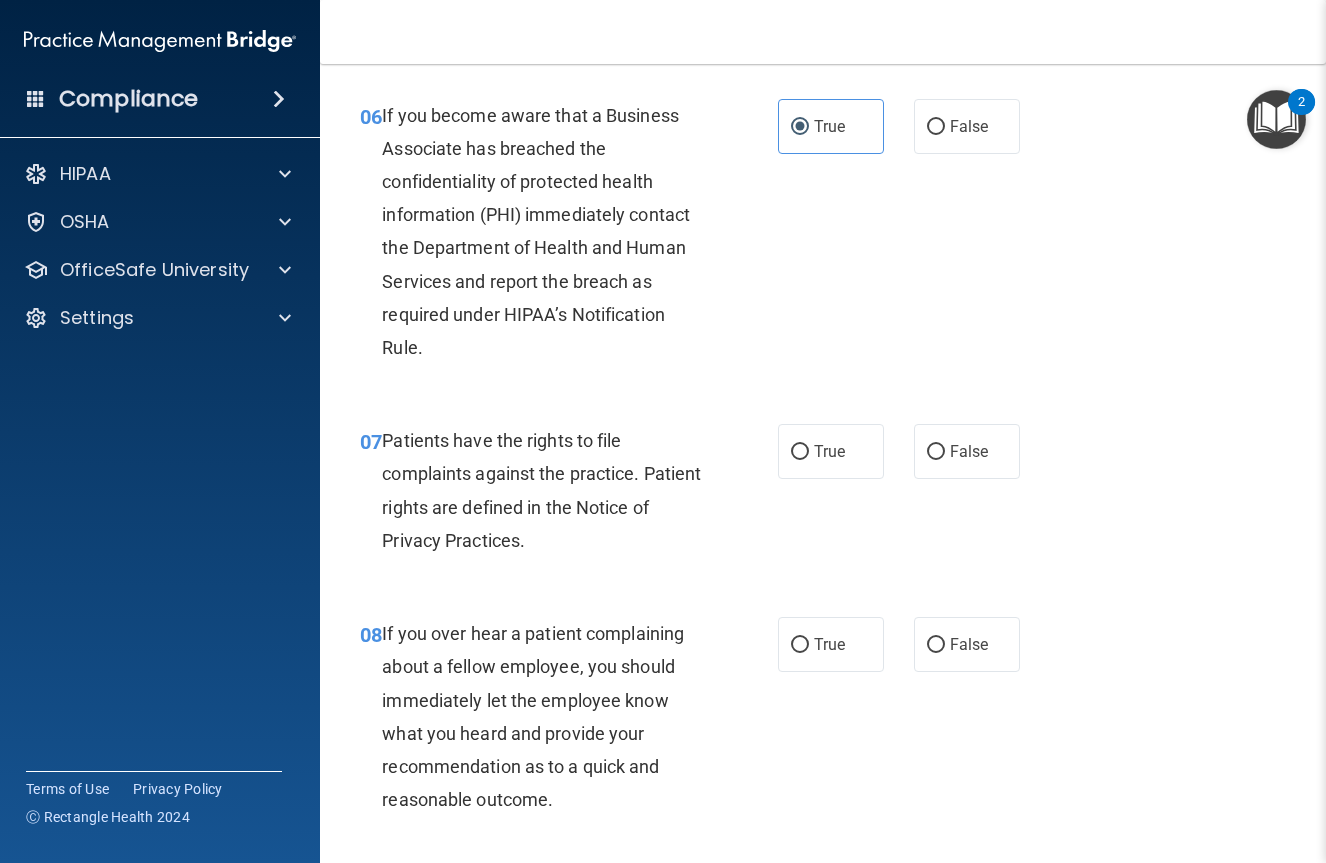 scroll, scrollTop: 1316, scrollLeft: 0, axis: vertical 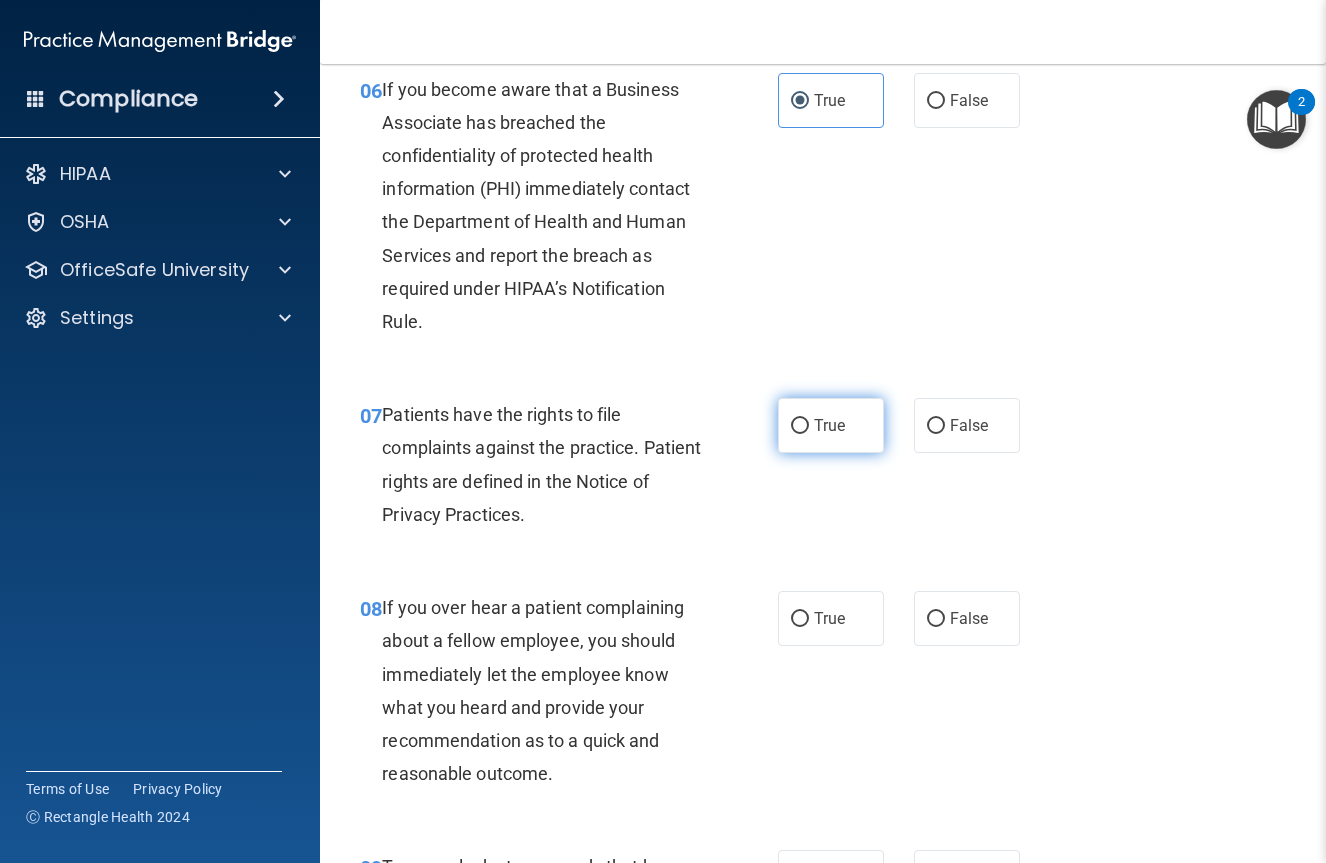 click on "True" at bounding box center [829, 425] 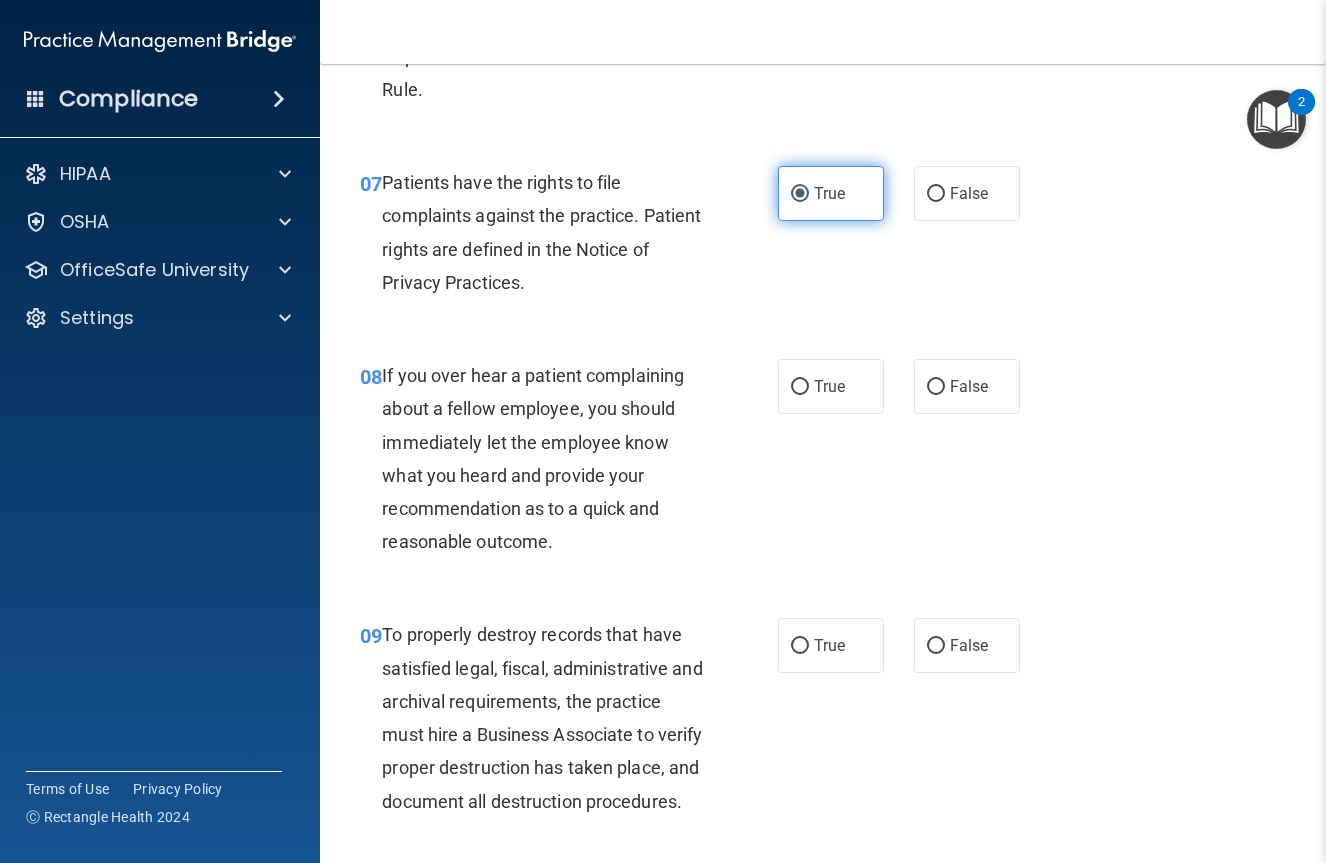 scroll, scrollTop: 1549, scrollLeft: 0, axis: vertical 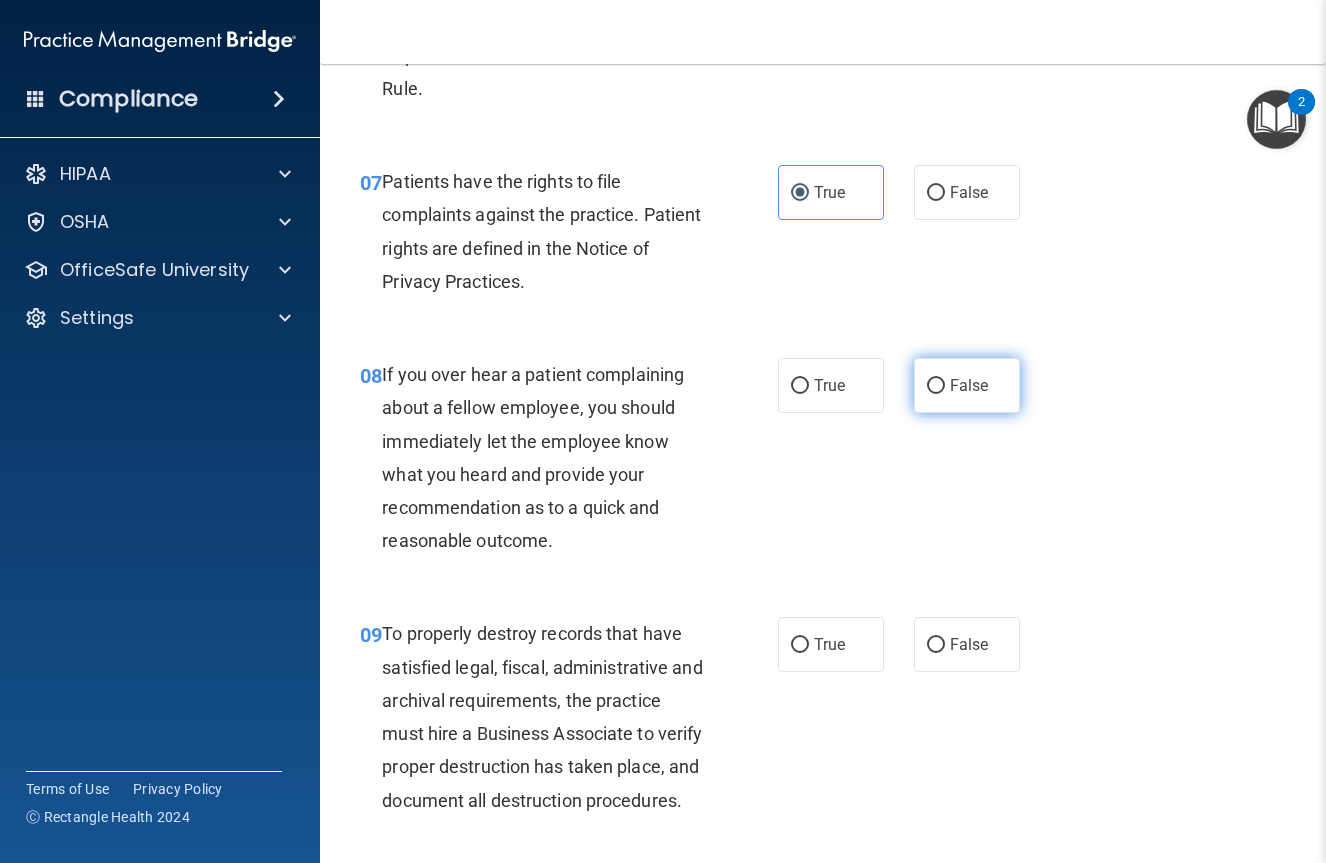 click on "False" at bounding box center (967, 385) 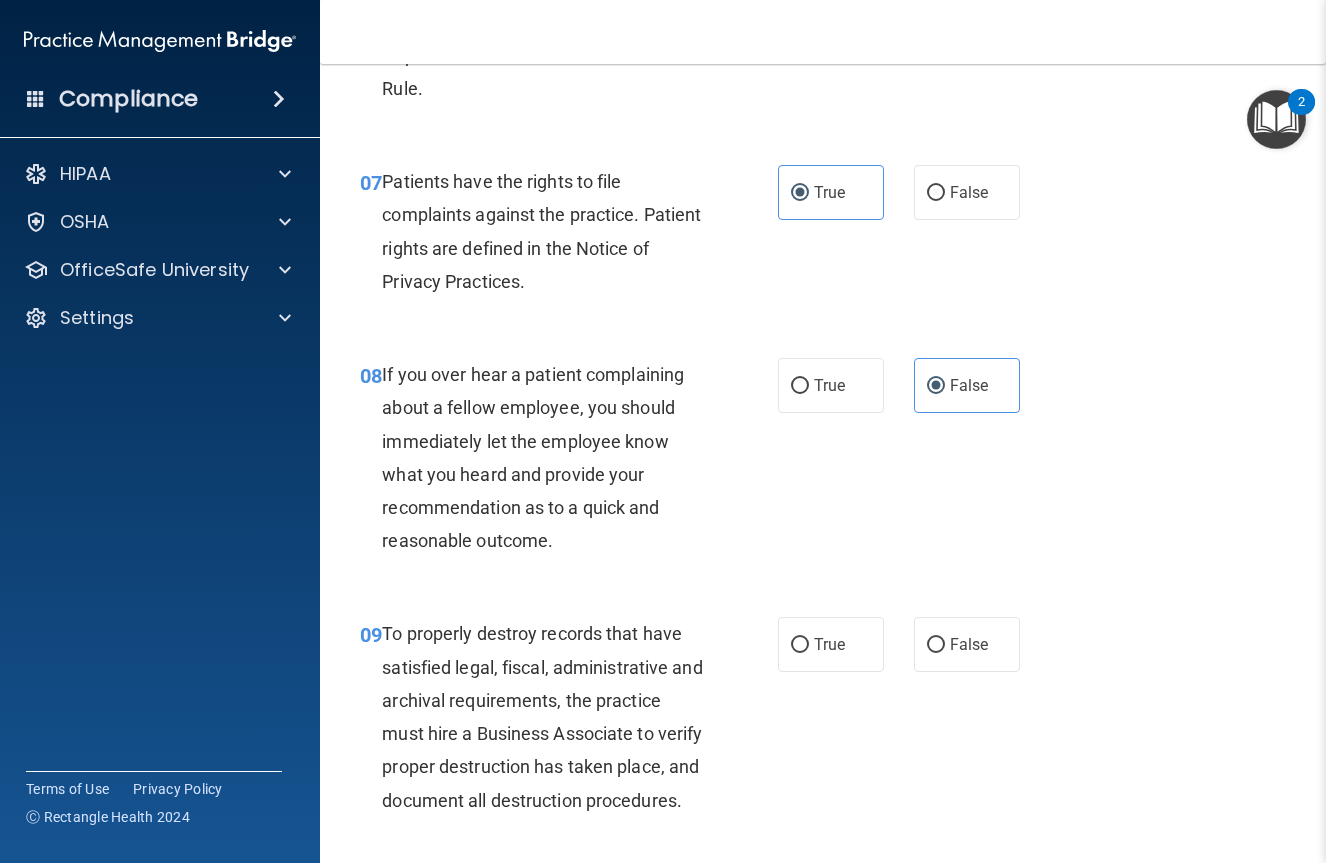 click on "09       To properly destroy records that have satisfied legal, fiscal, administrative and archival requirements, the practice must hire a Business Associate to verify proper destruction has taken place, and document all destruction procedures." at bounding box center (569, 721) 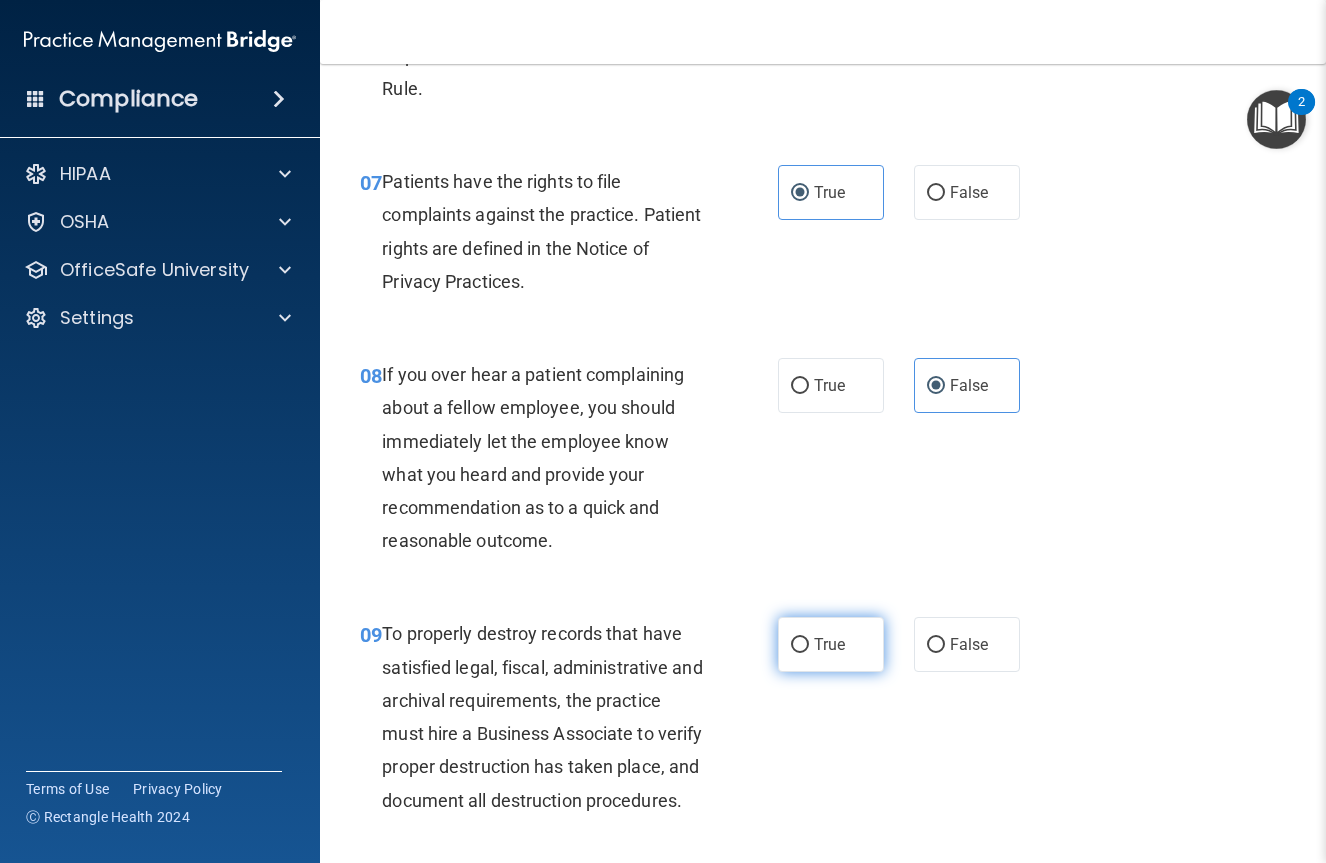 click on "True" at bounding box center (829, 644) 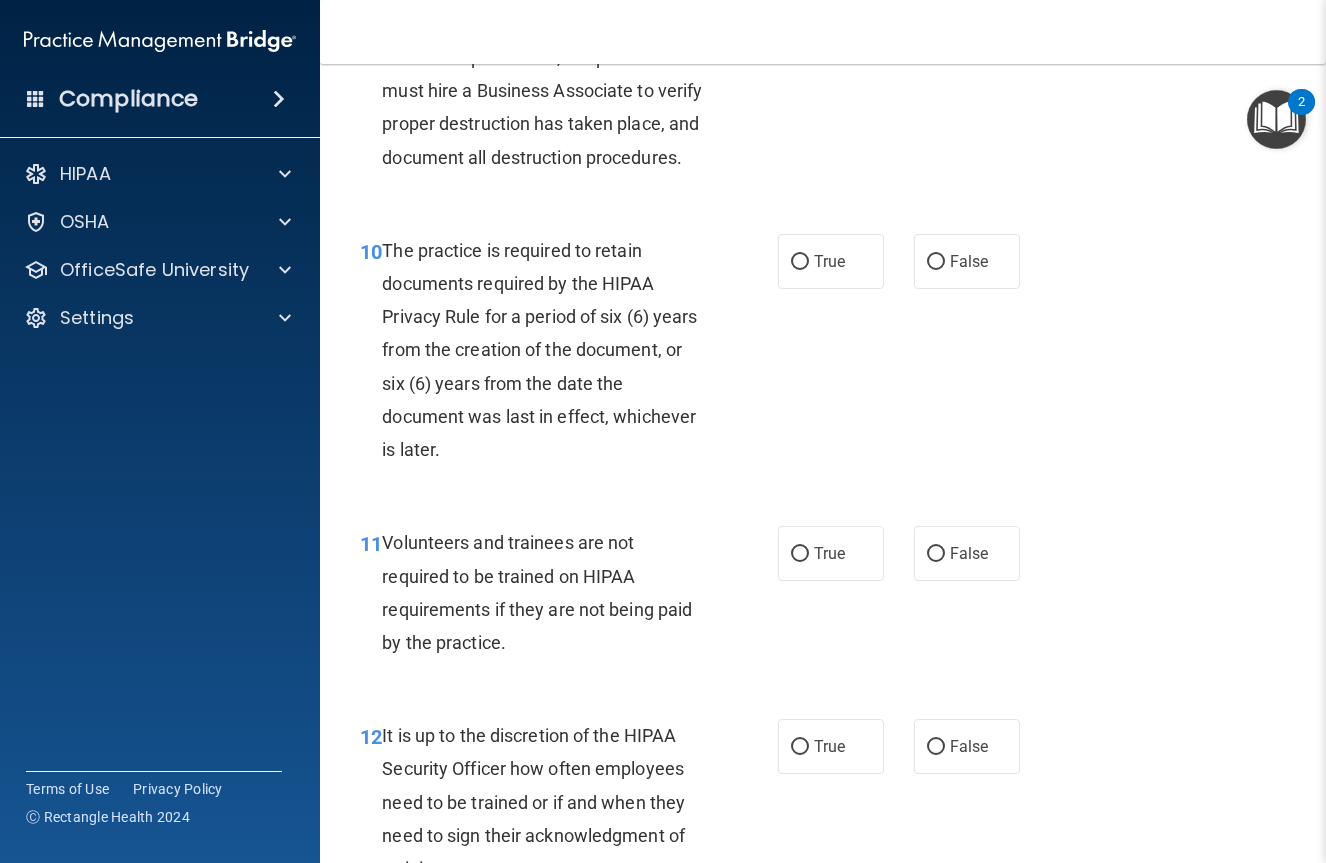 scroll, scrollTop: 2218, scrollLeft: 0, axis: vertical 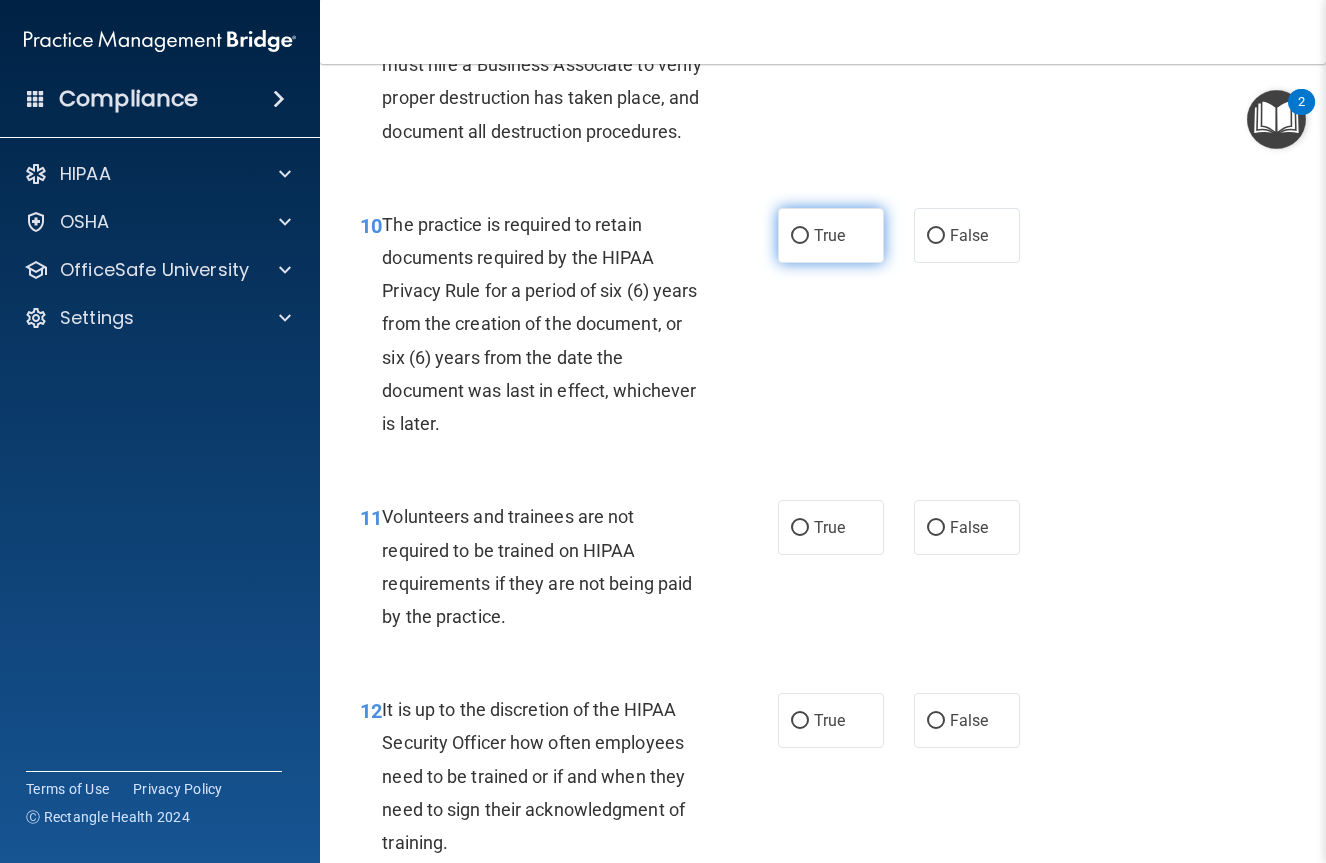 click on "True" at bounding box center [829, 235] 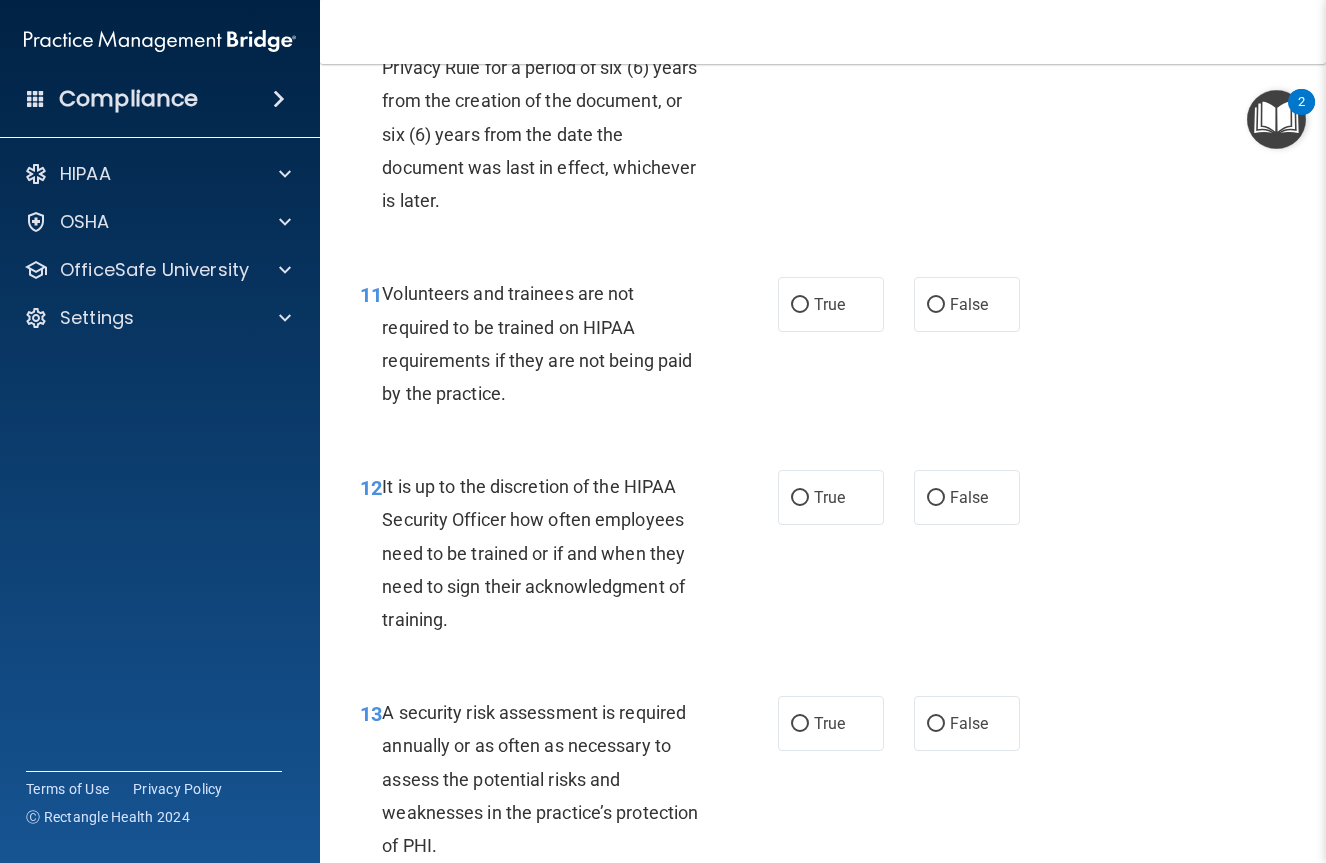 scroll, scrollTop: 2473, scrollLeft: 0, axis: vertical 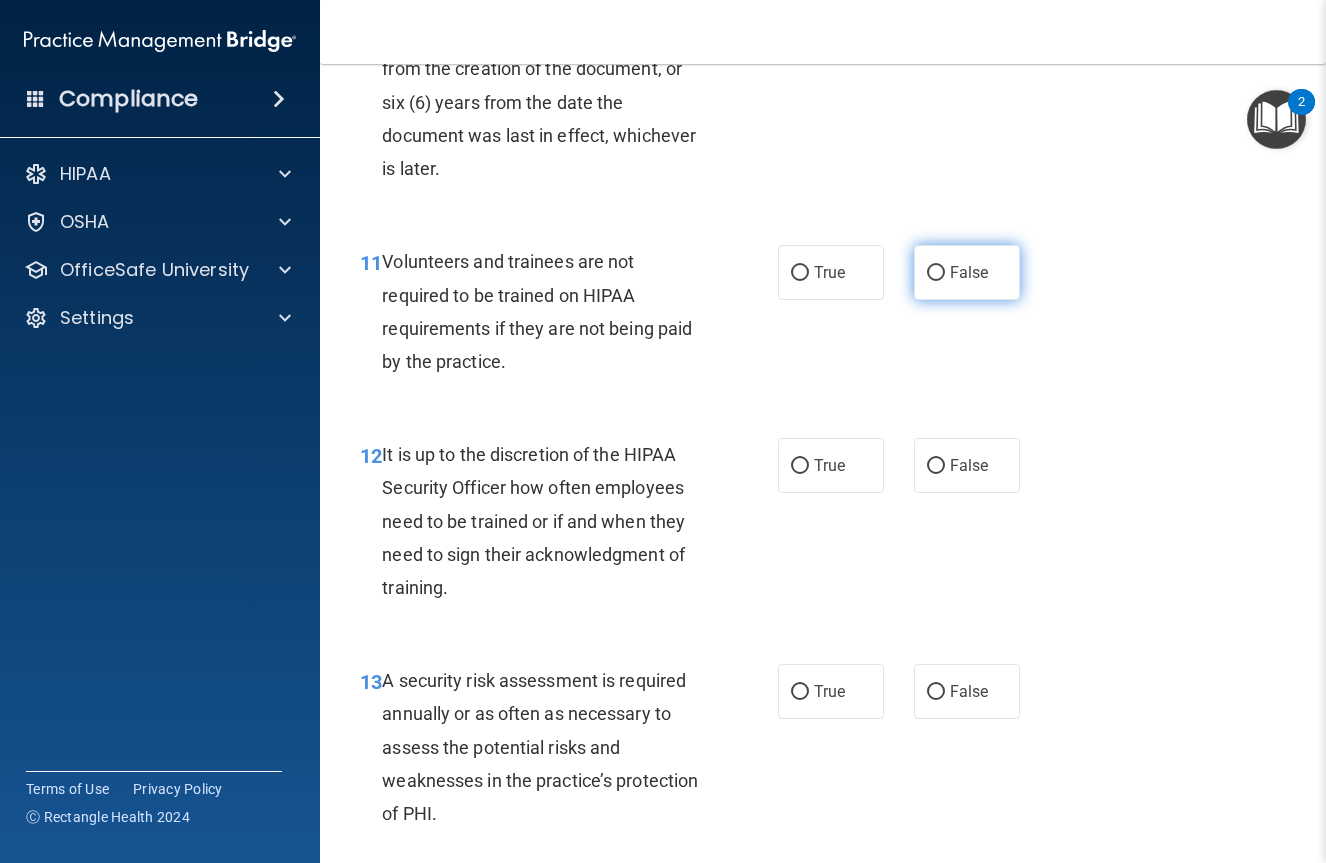 click on "False" at bounding box center [969, 272] 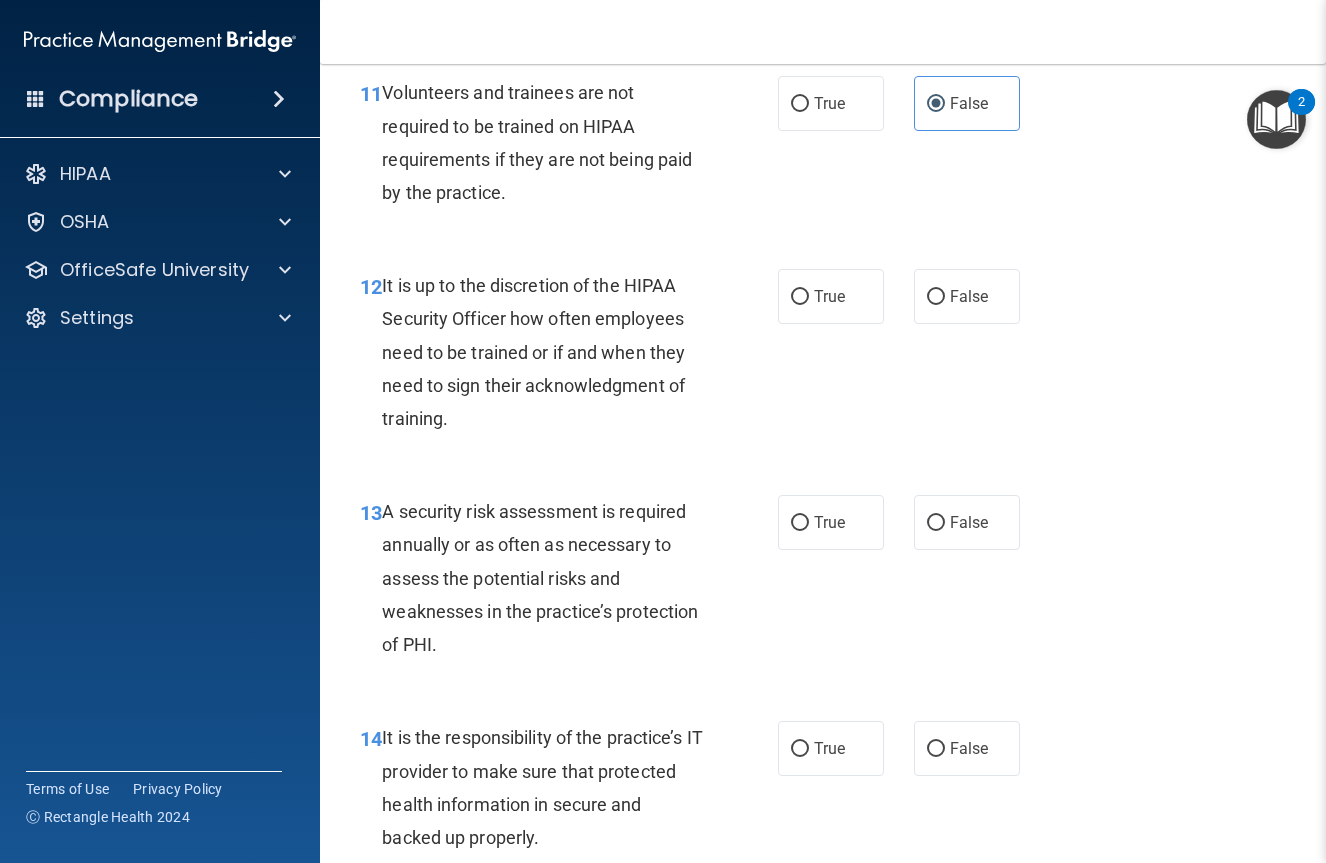 scroll, scrollTop: 2654, scrollLeft: 0, axis: vertical 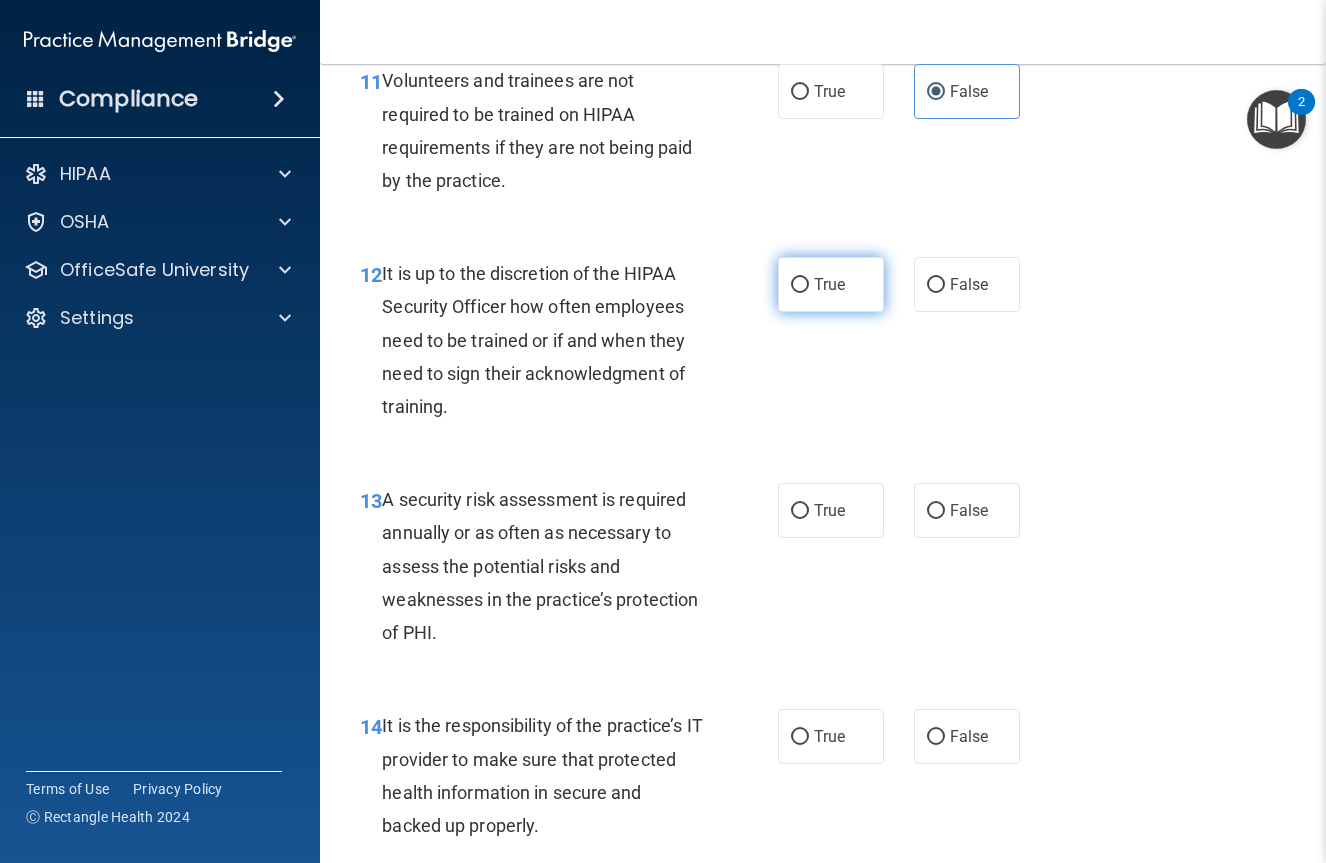 click on "True" at bounding box center [831, 284] 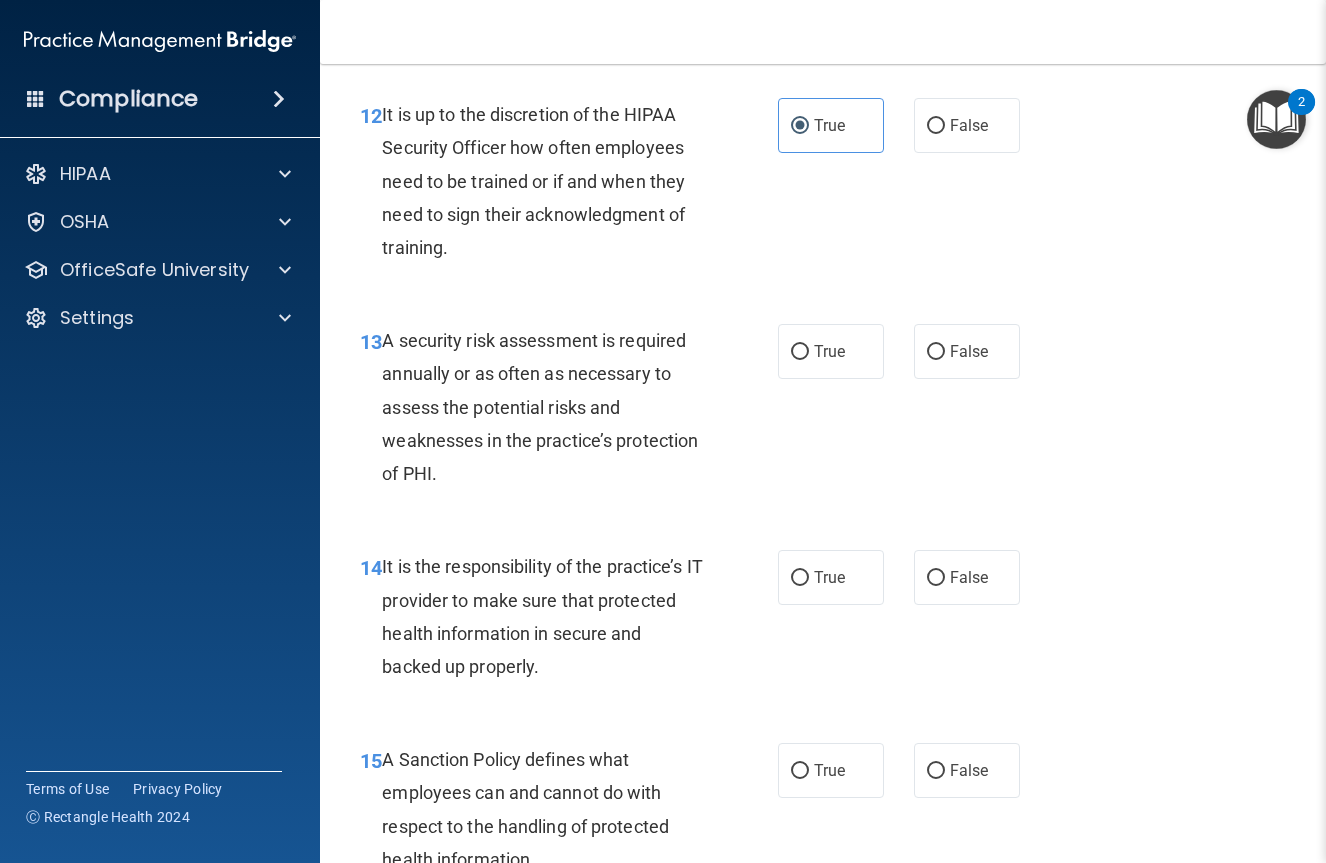 scroll, scrollTop: 2962, scrollLeft: 0, axis: vertical 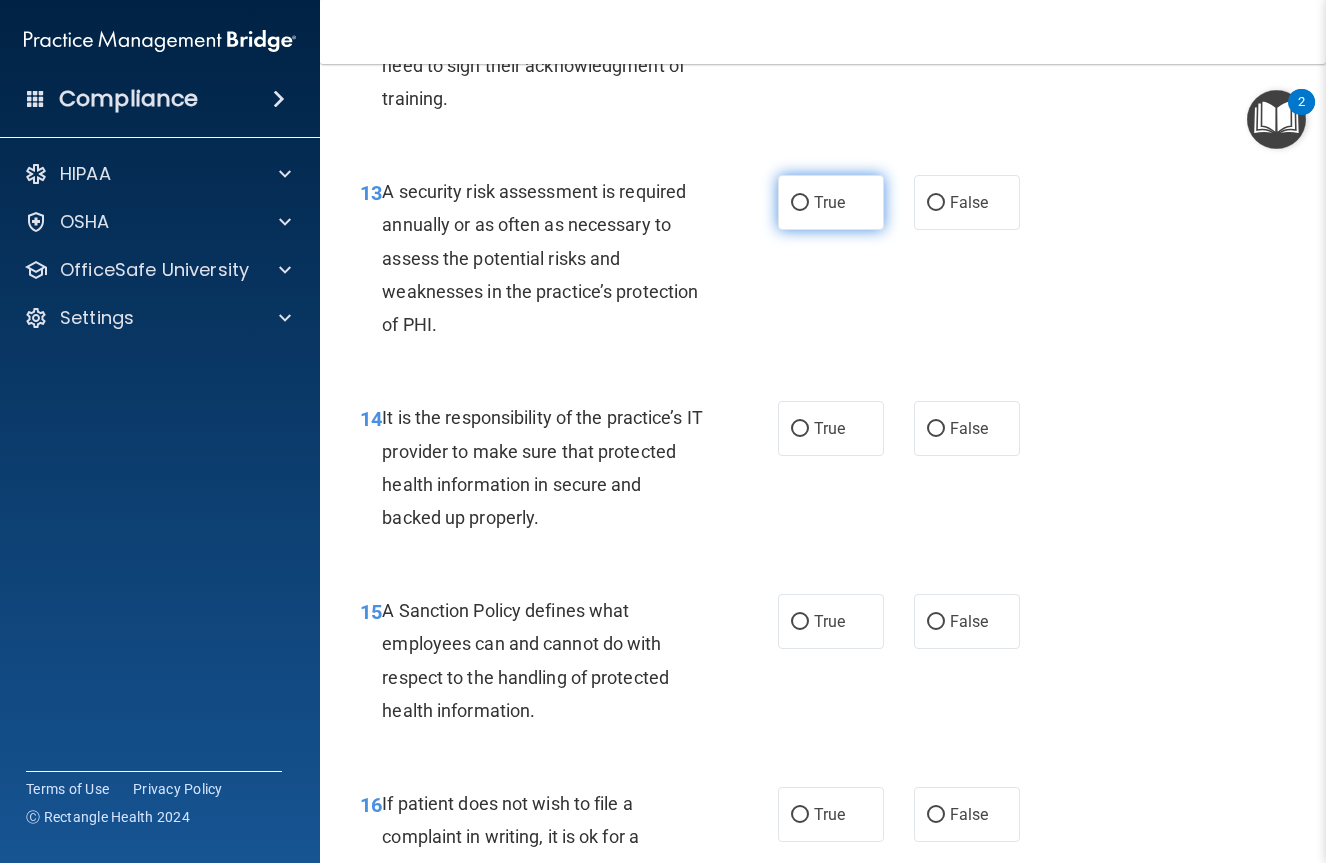 click on "True" at bounding box center [831, 202] 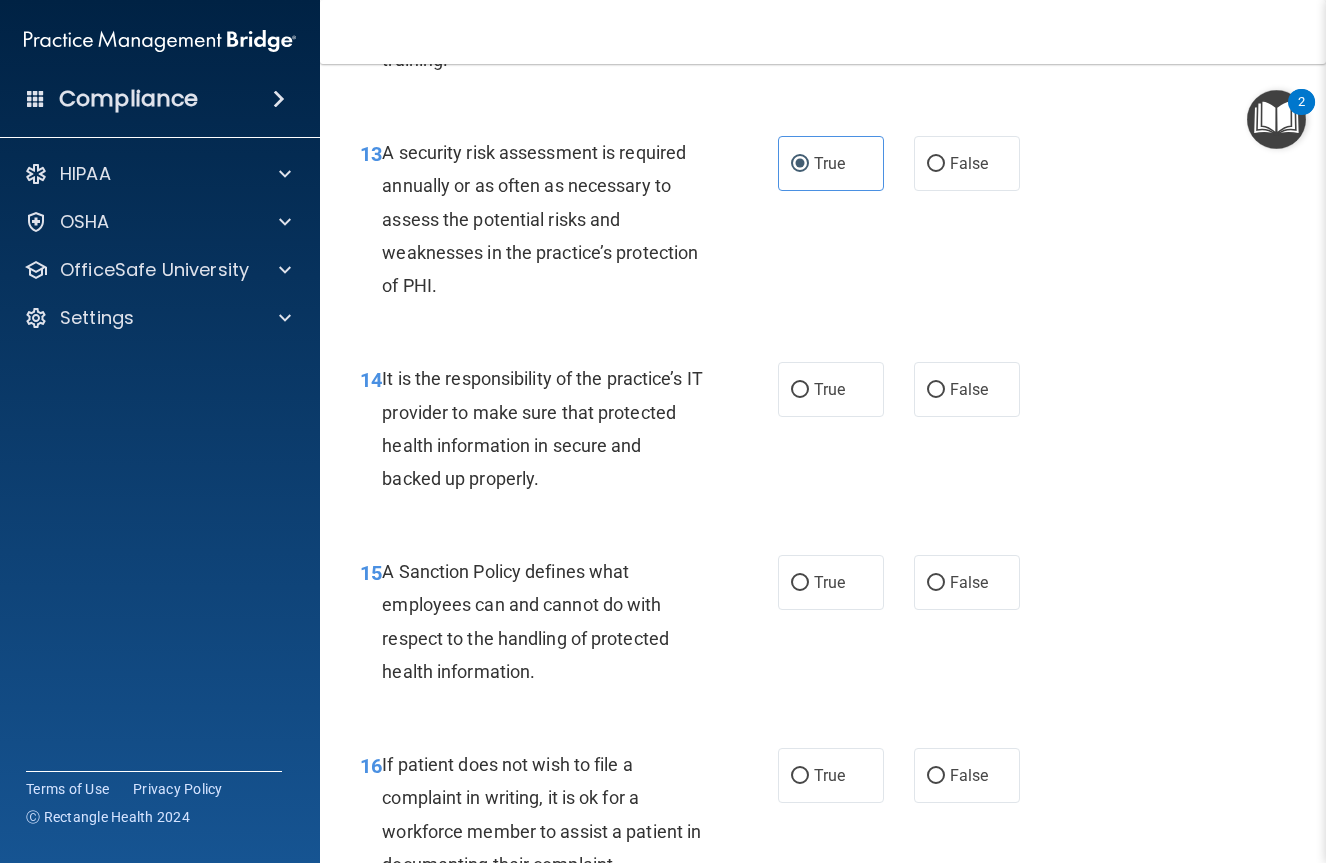 scroll, scrollTop: 3039, scrollLeft: 0, axis: vertical 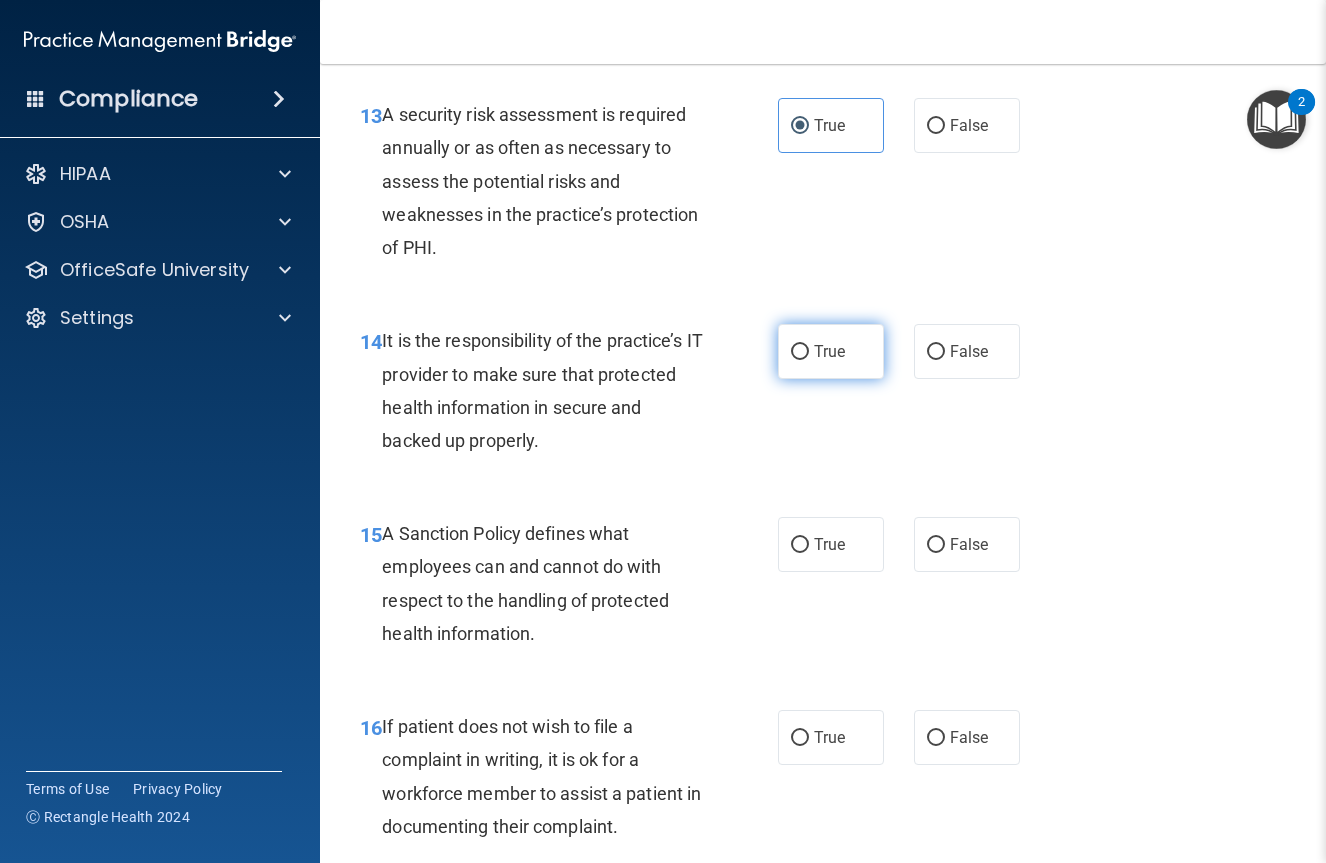 click on "True" at bounding box center (831, 351) 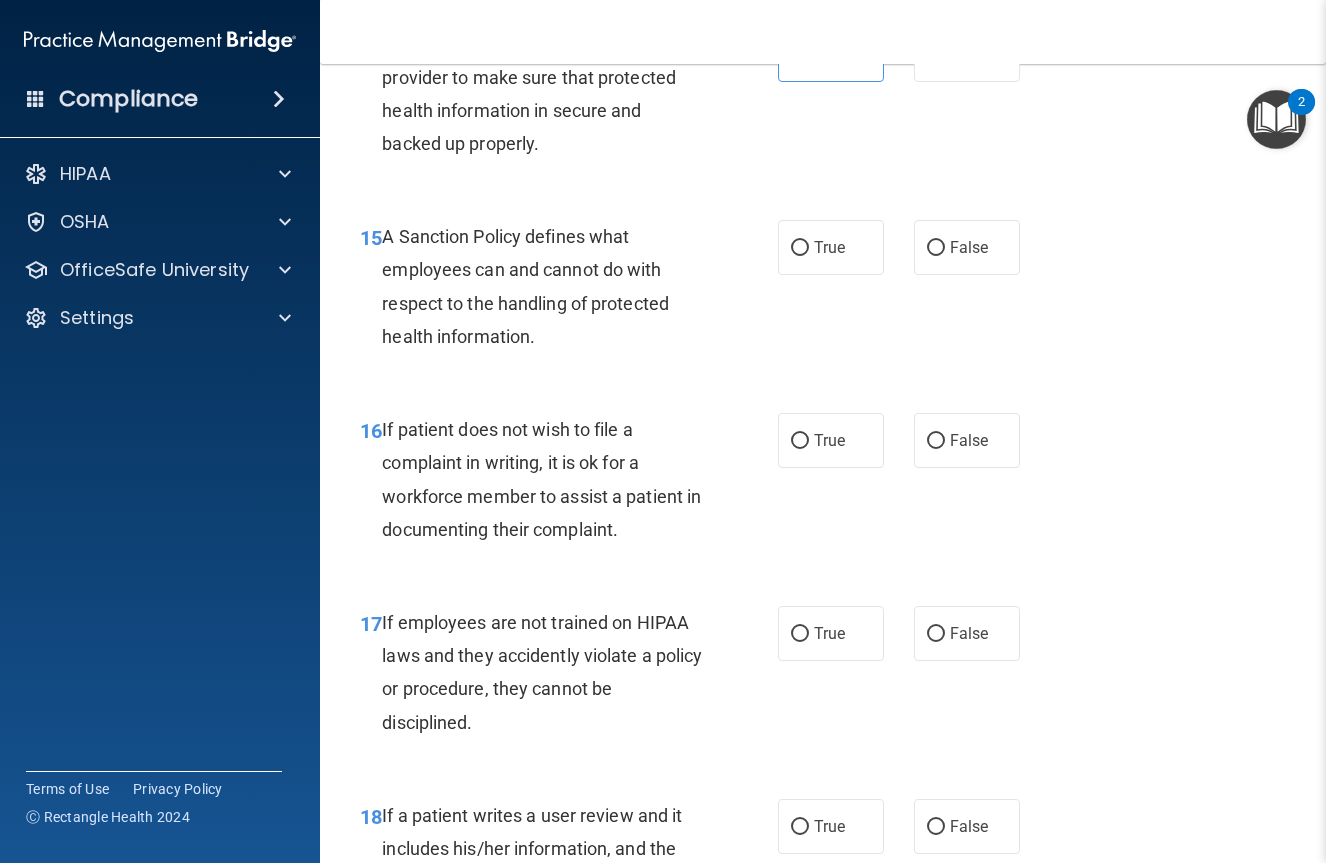 scroll, scrollTop: 3337, scrollLeft: 0, axis: vertical 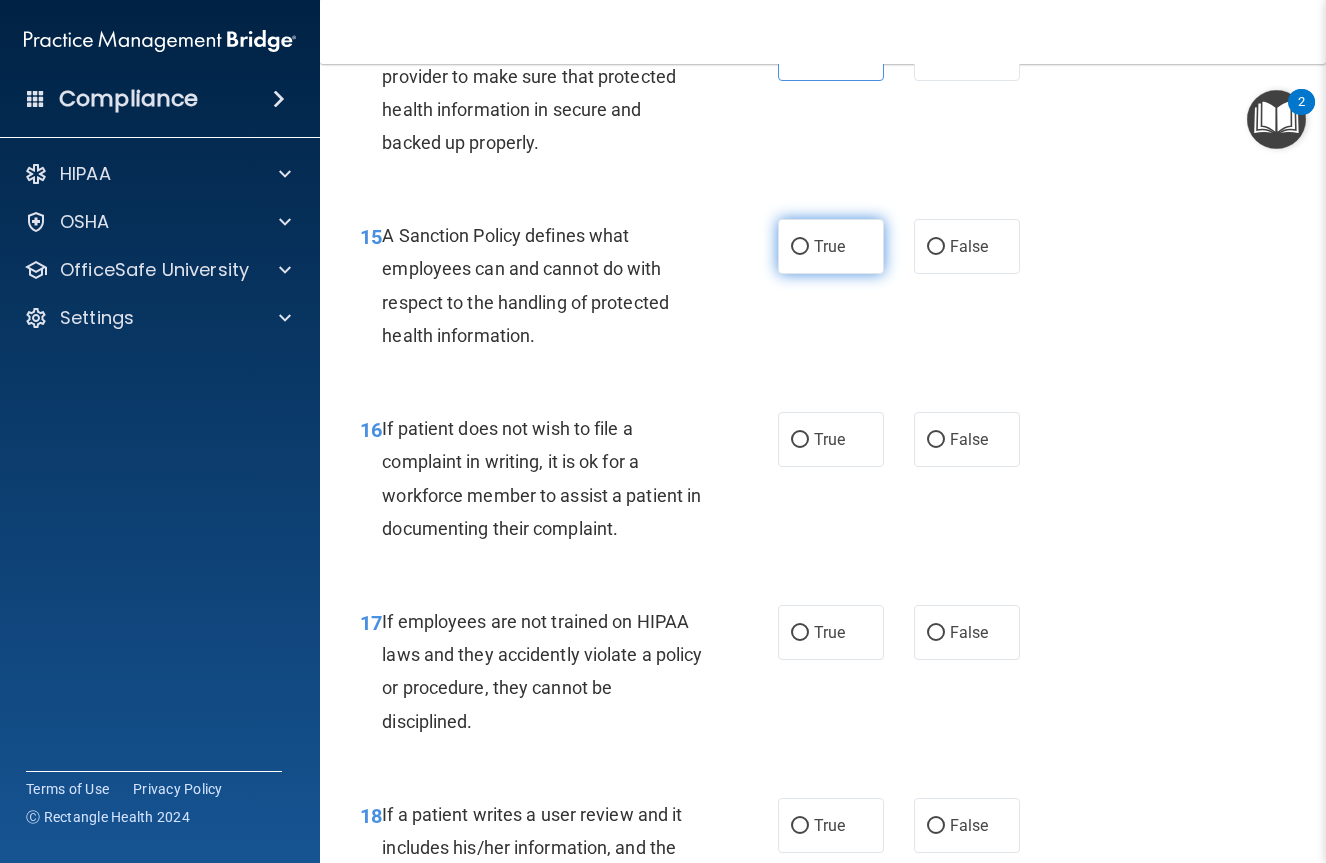 click on "True" at bounding box center (831, 246) 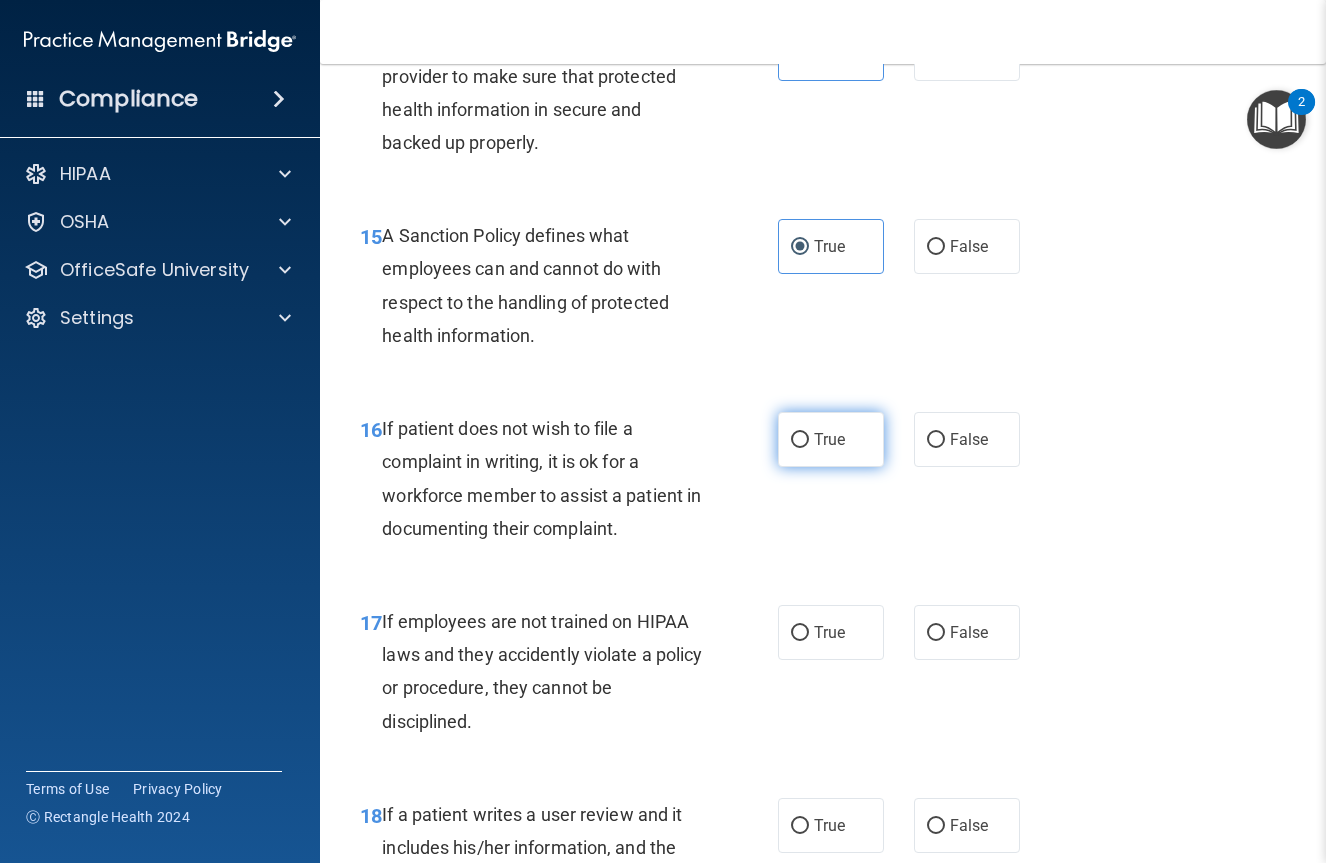 click on "True" at bounding box center [831, 439] 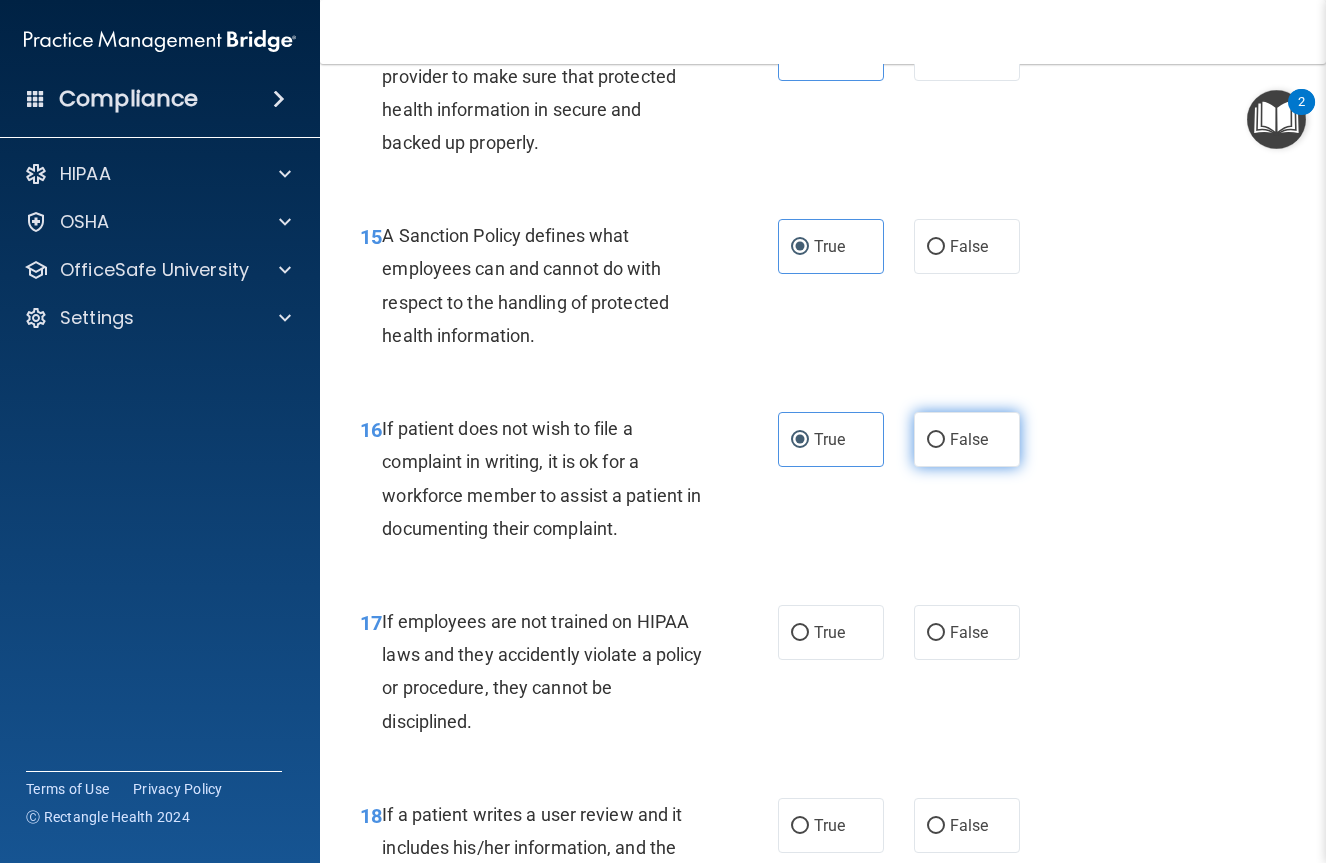 click on "False" at bounding box center [967, 439] 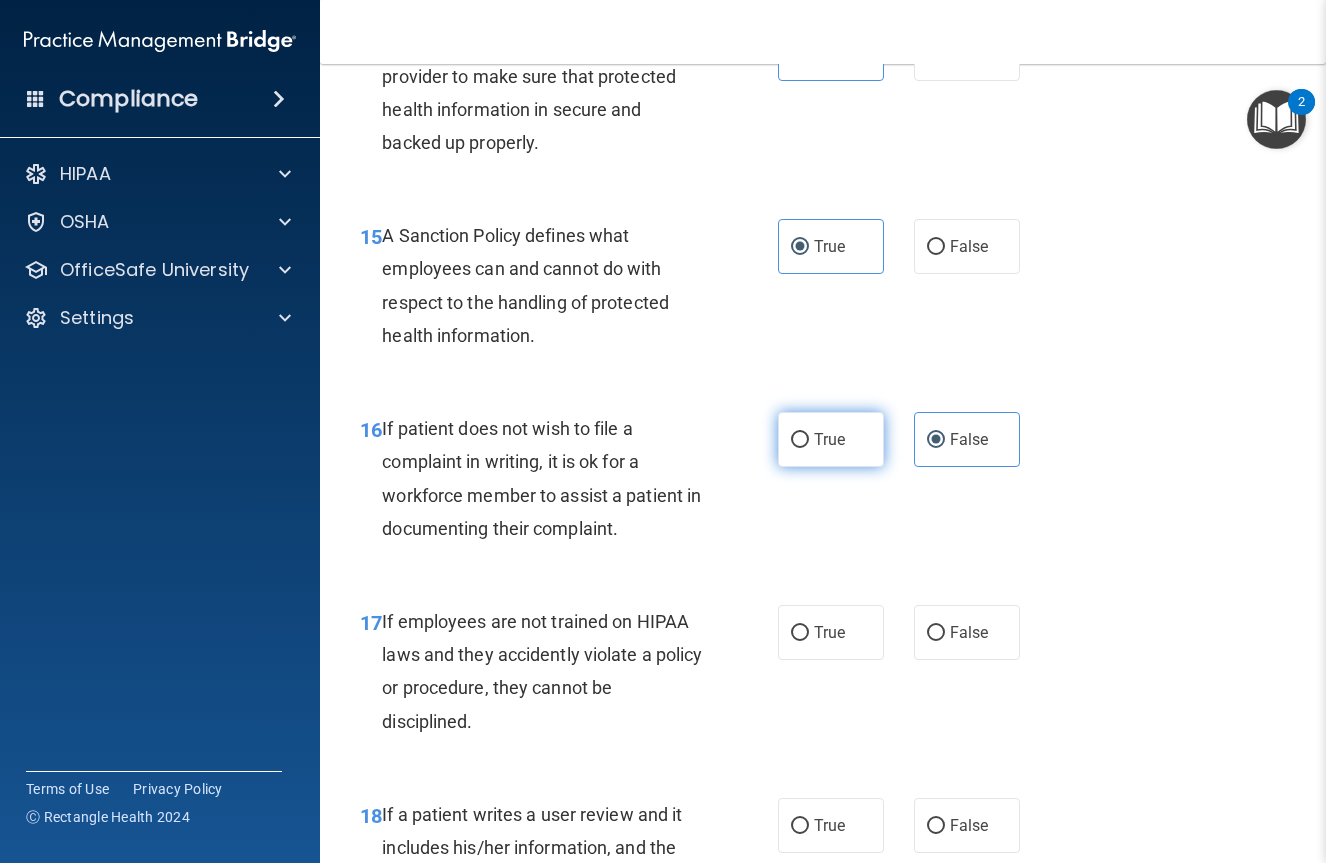 click on "True" at bounding box center (831, 439) 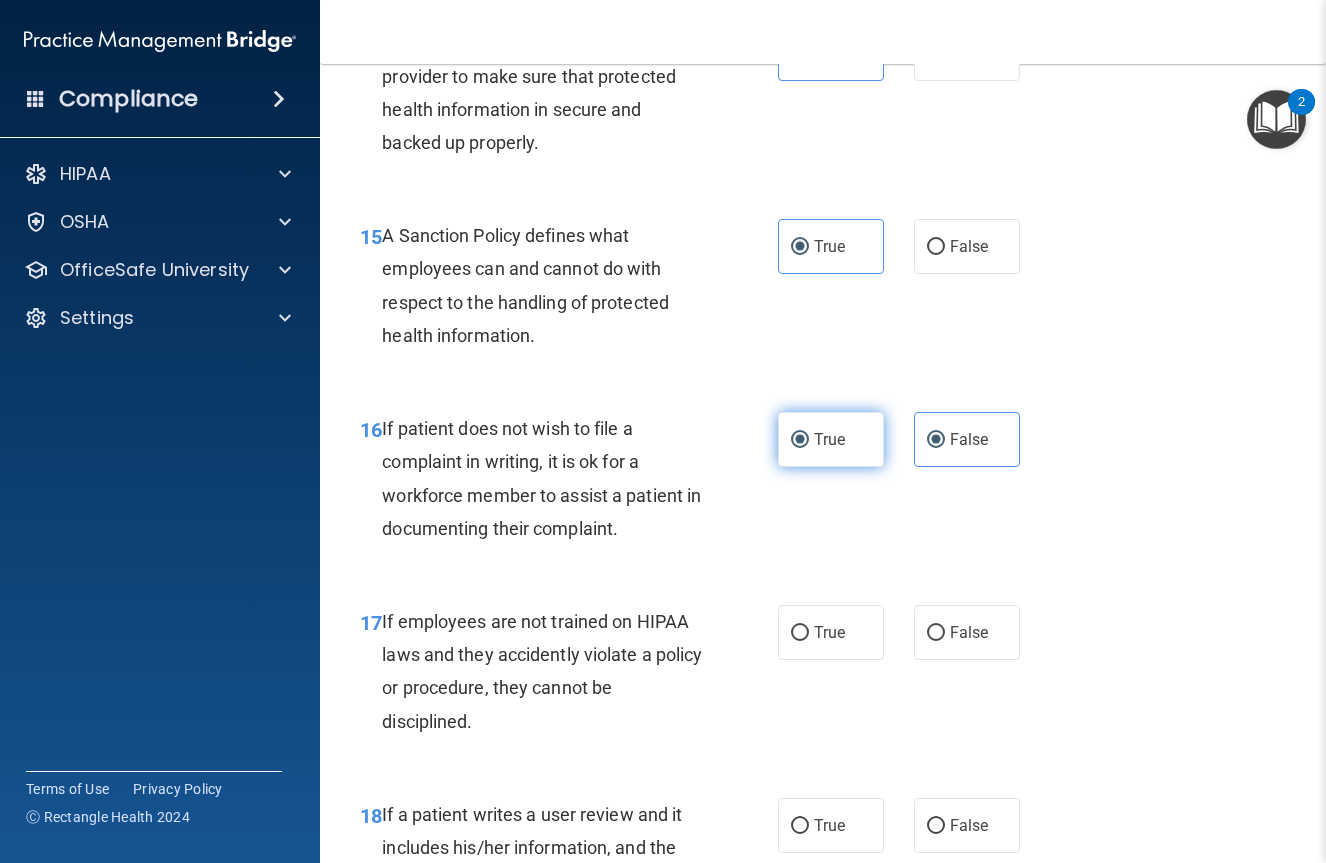 radio on "false" 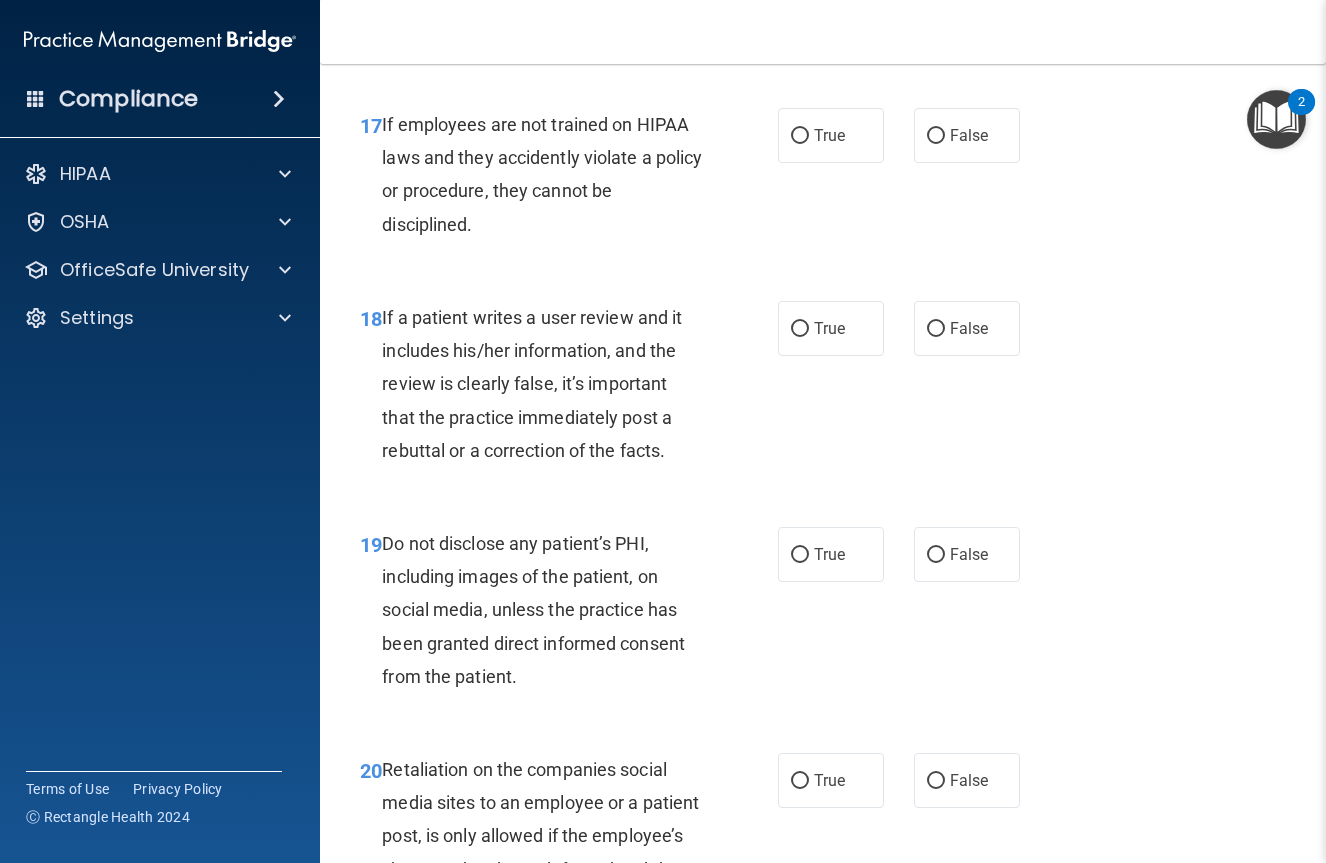 scroll, scrollTop: 3857, scrollLeft: 0, axis: vertical 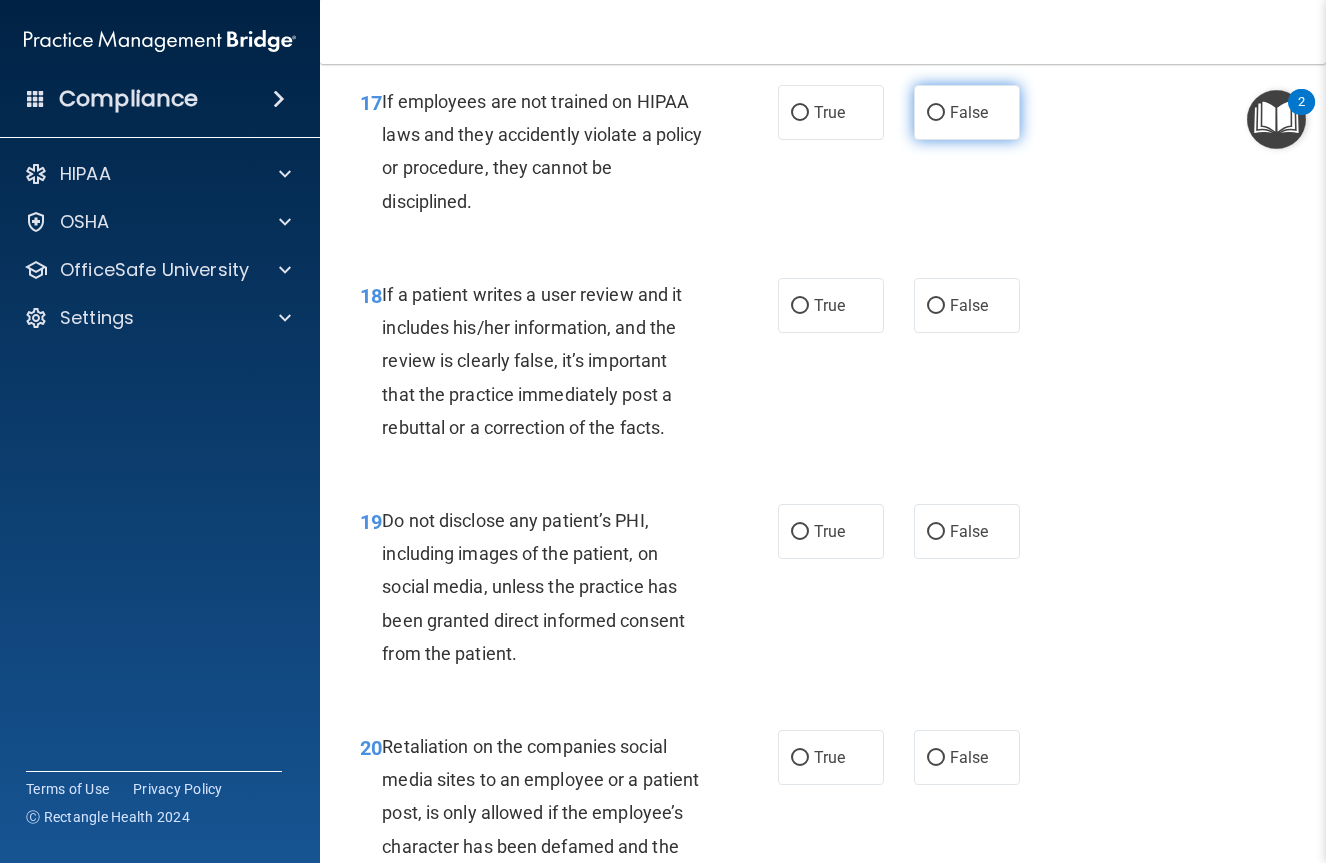 click on "False" at bounding box center (969, 112) 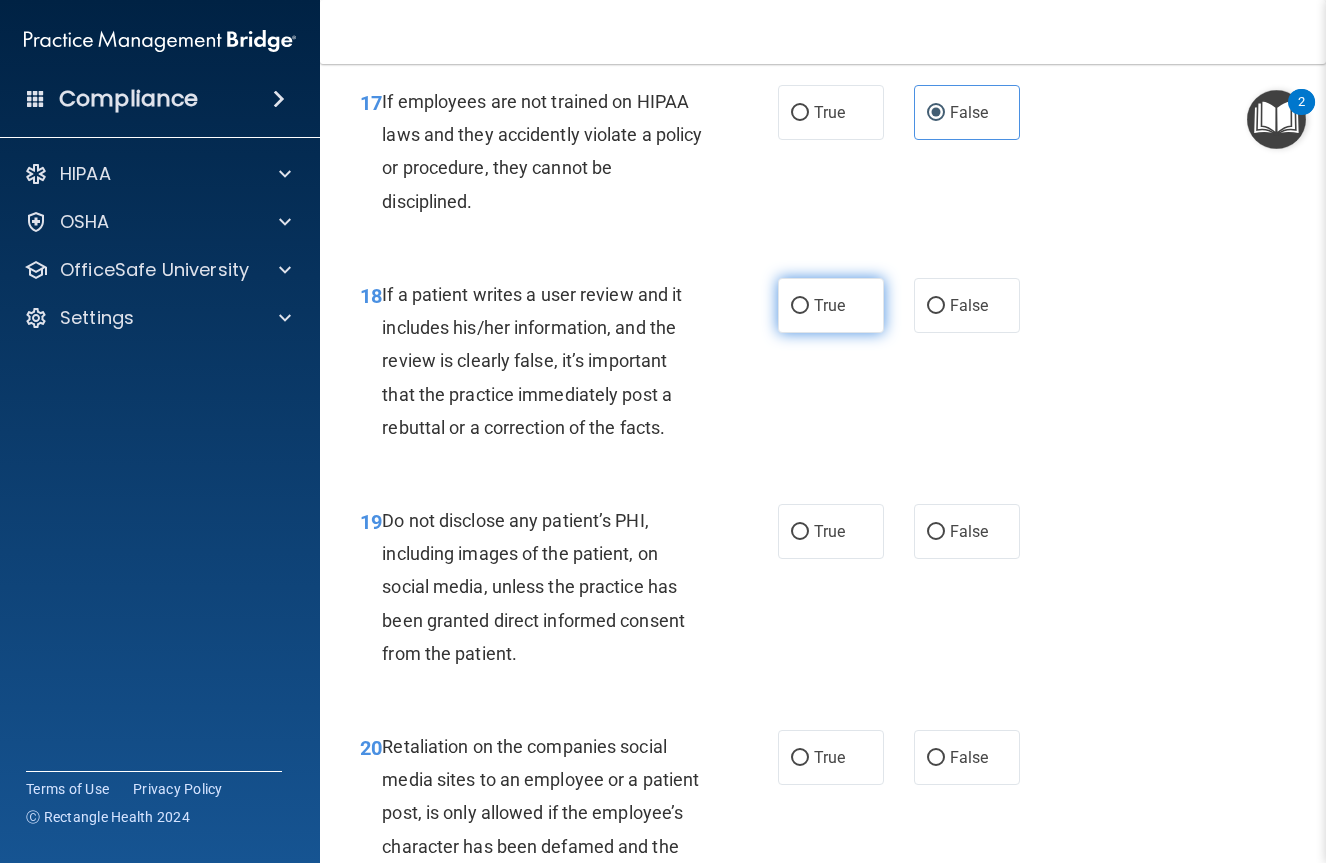click on "True" at bounding box center [829, 305] 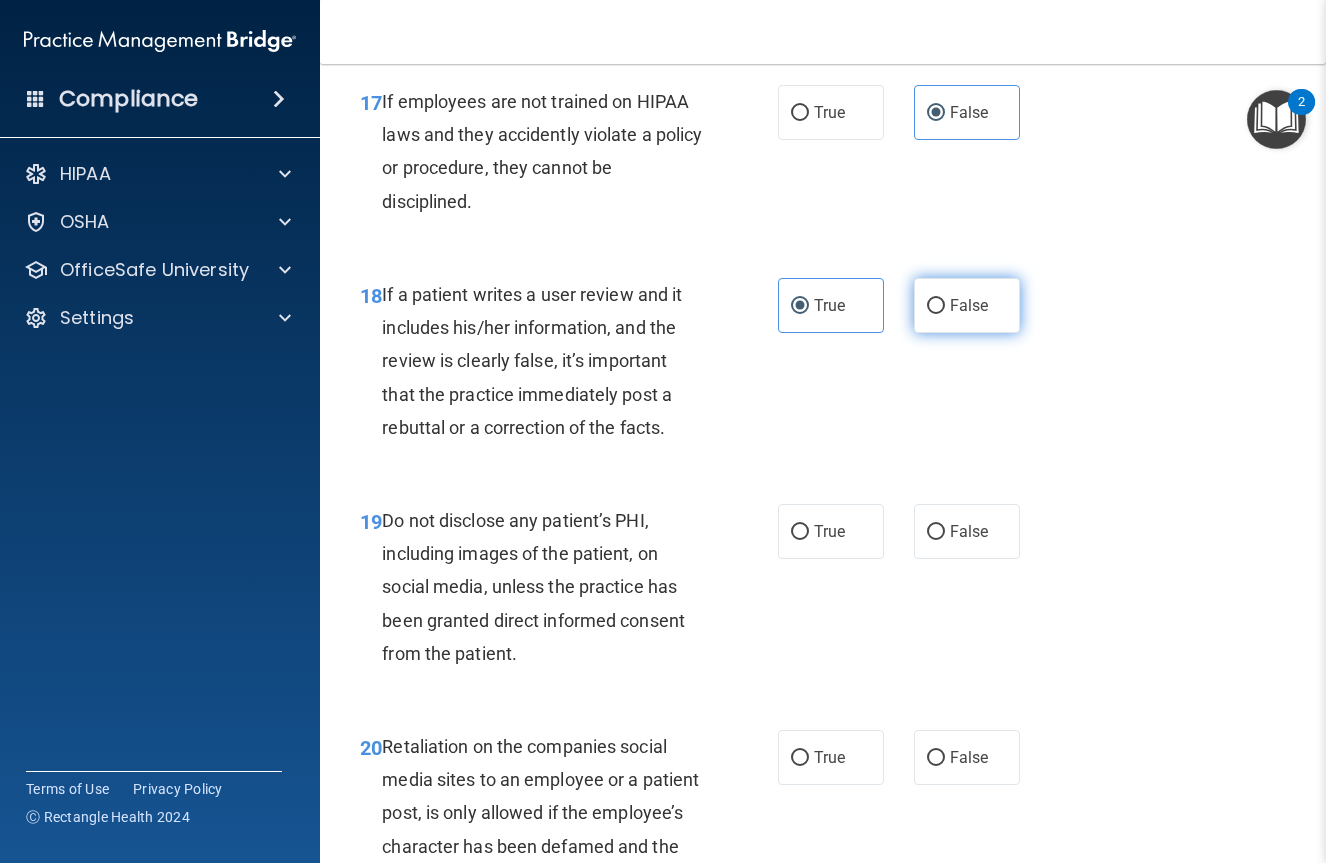 click on "False" at bounding box center [936, 306] 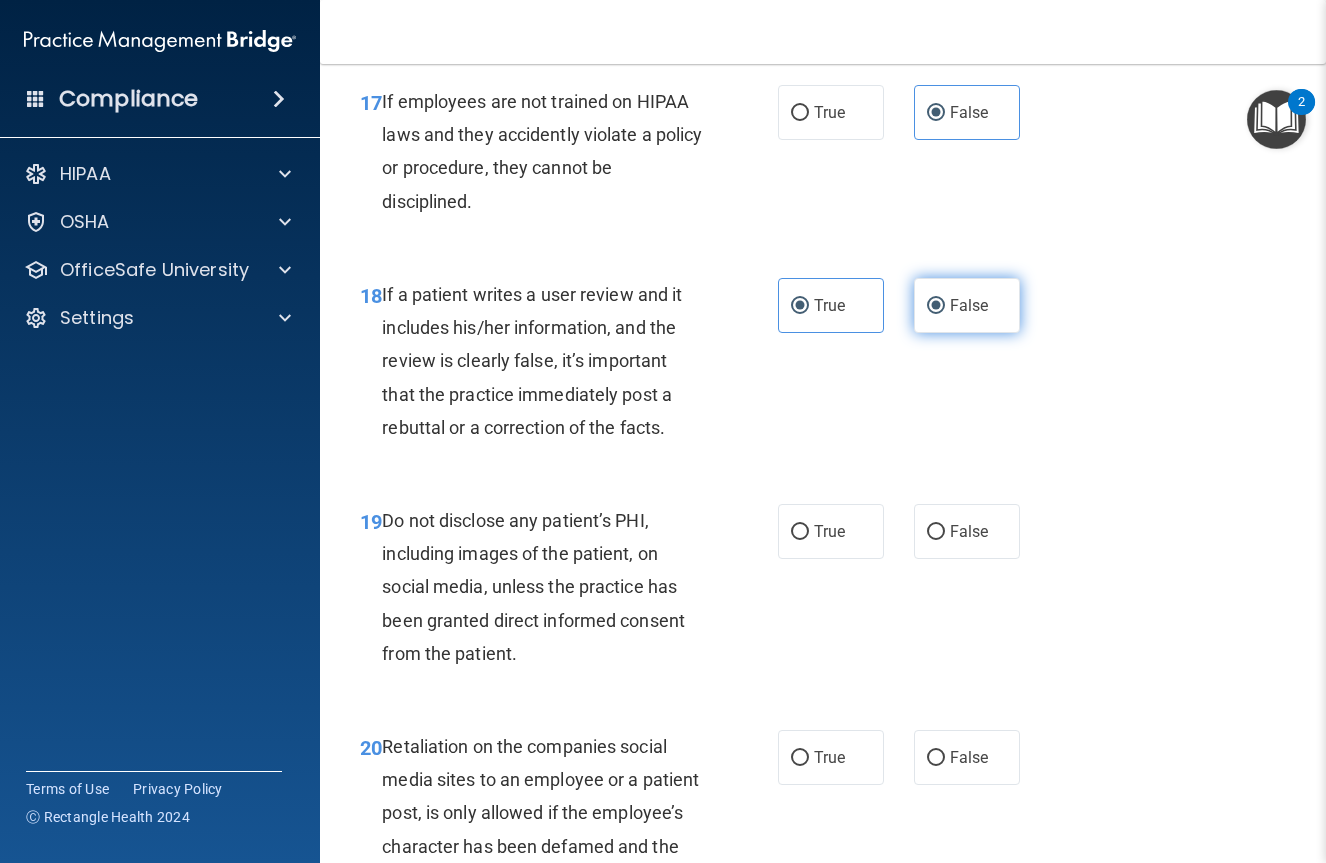 radio on "false" 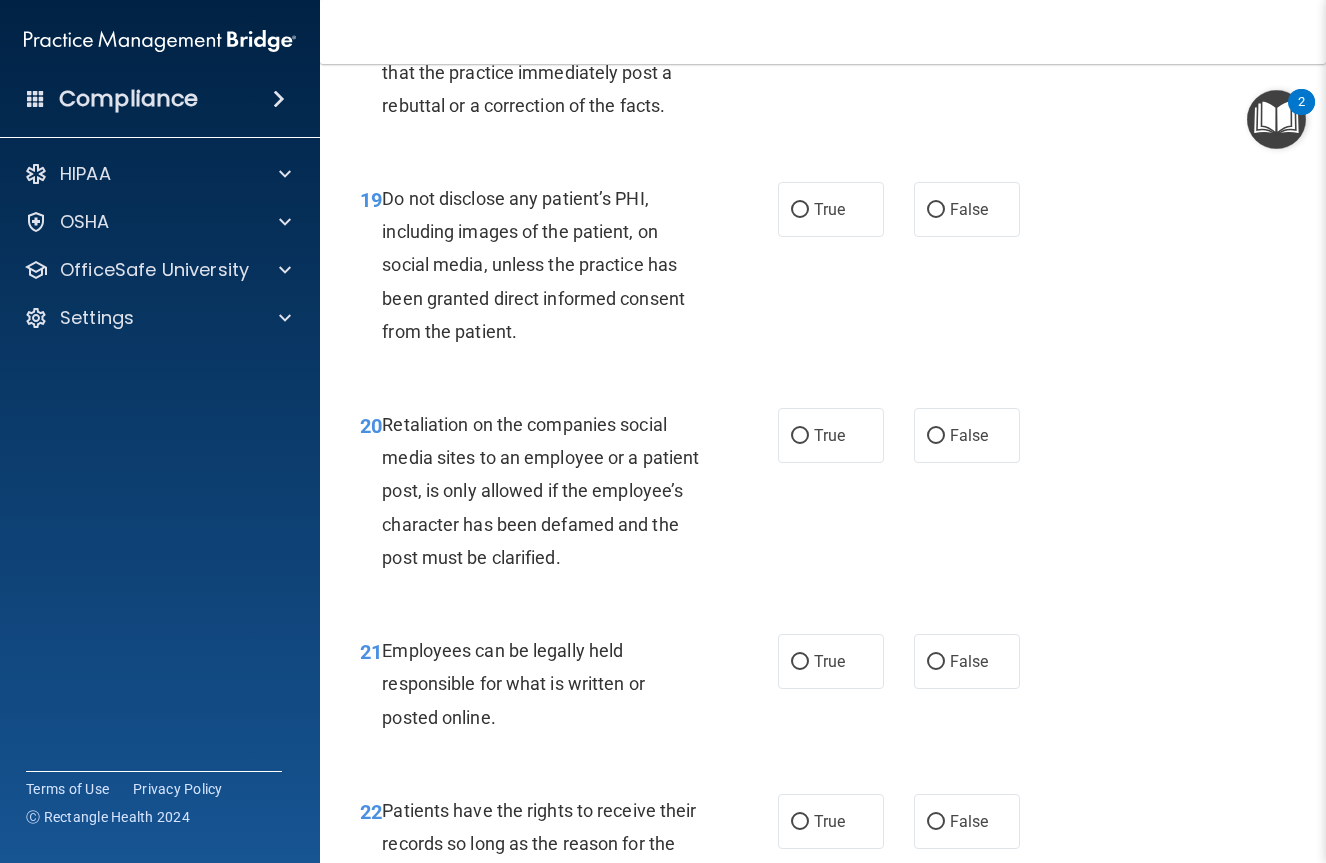 scroll, scrollTop: 4217, scrollLeft: 0, axis: vertical 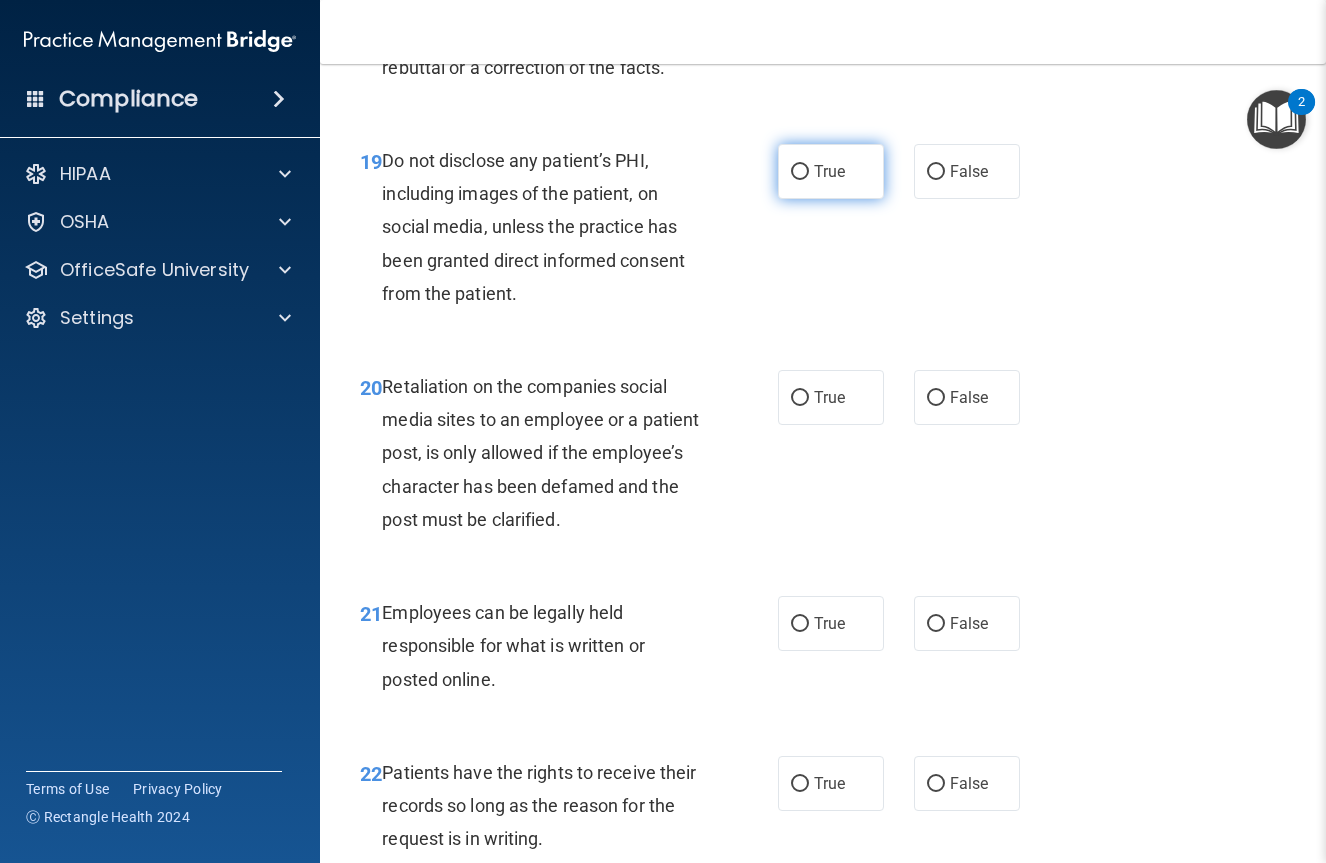 click on "True" at bounding box center [829, 171] 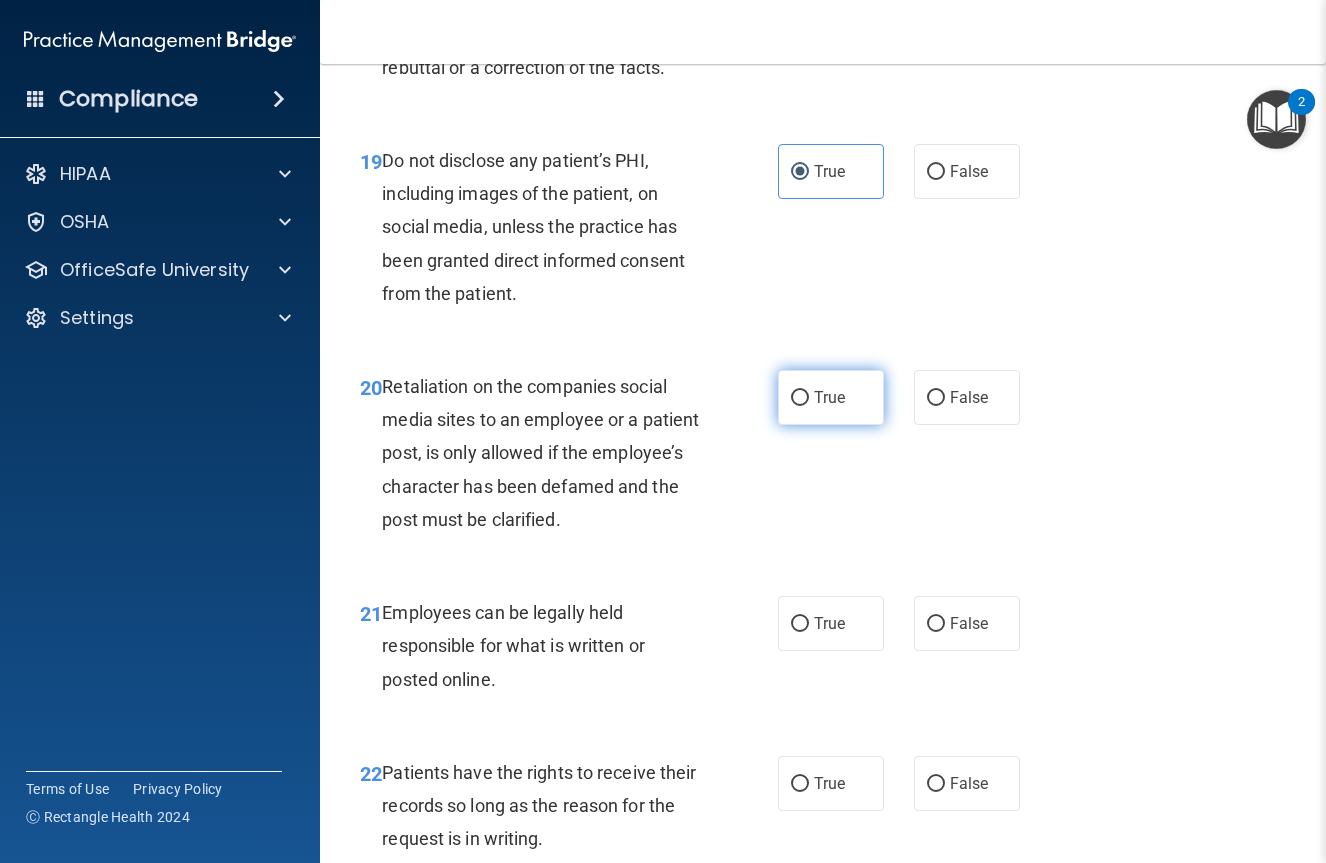 click on "True" at bounding box center (831, 397) 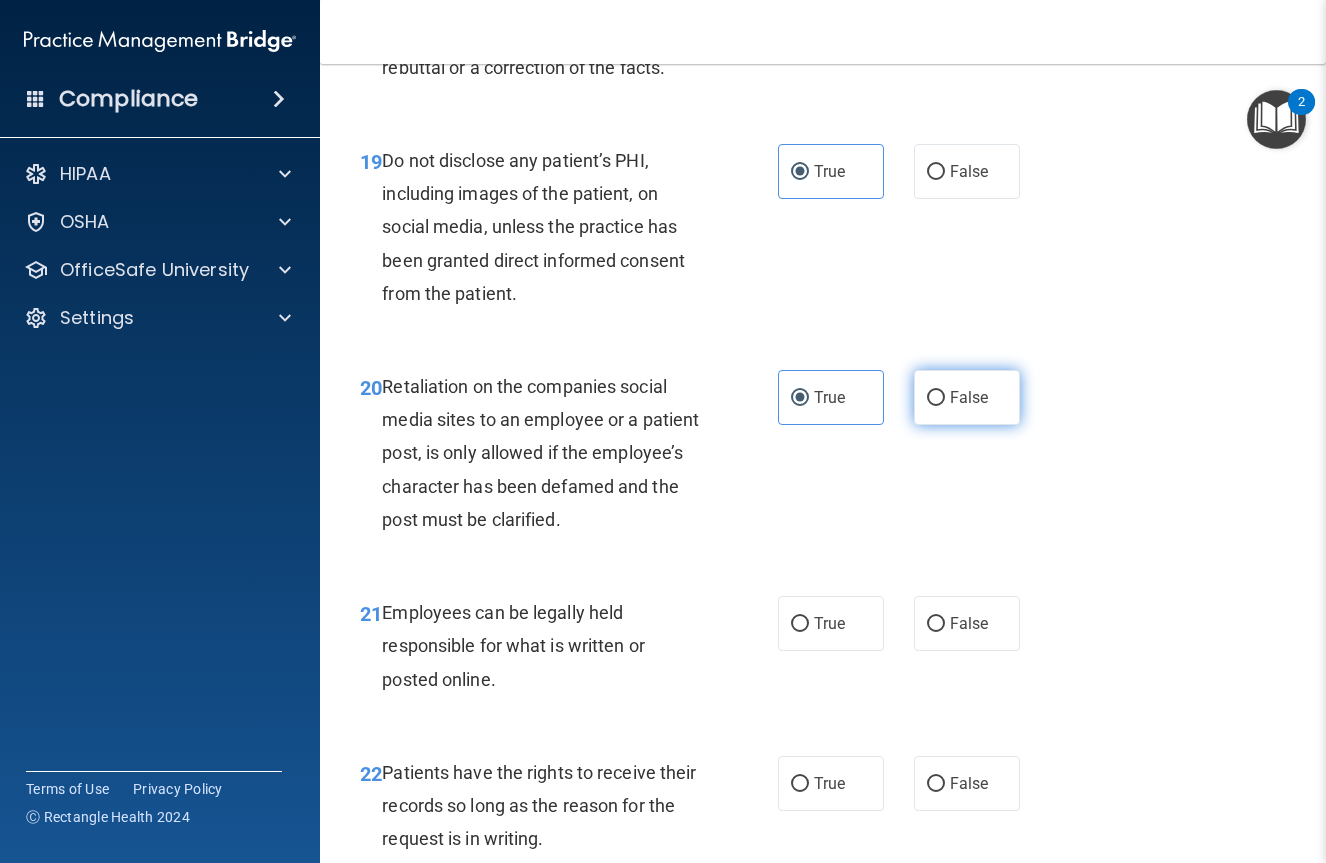 click on "False" at bounding box center (967, 397) 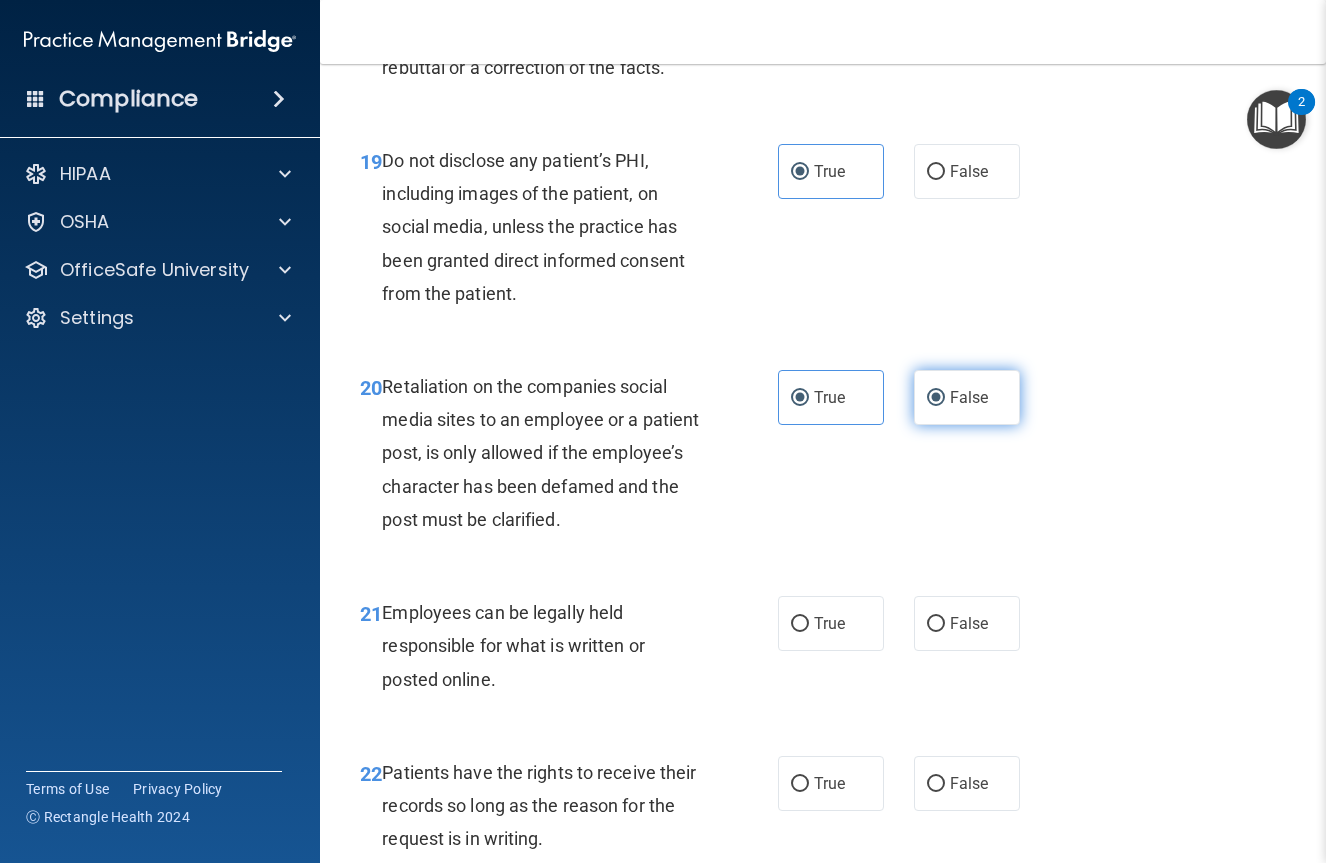 radio on "false" 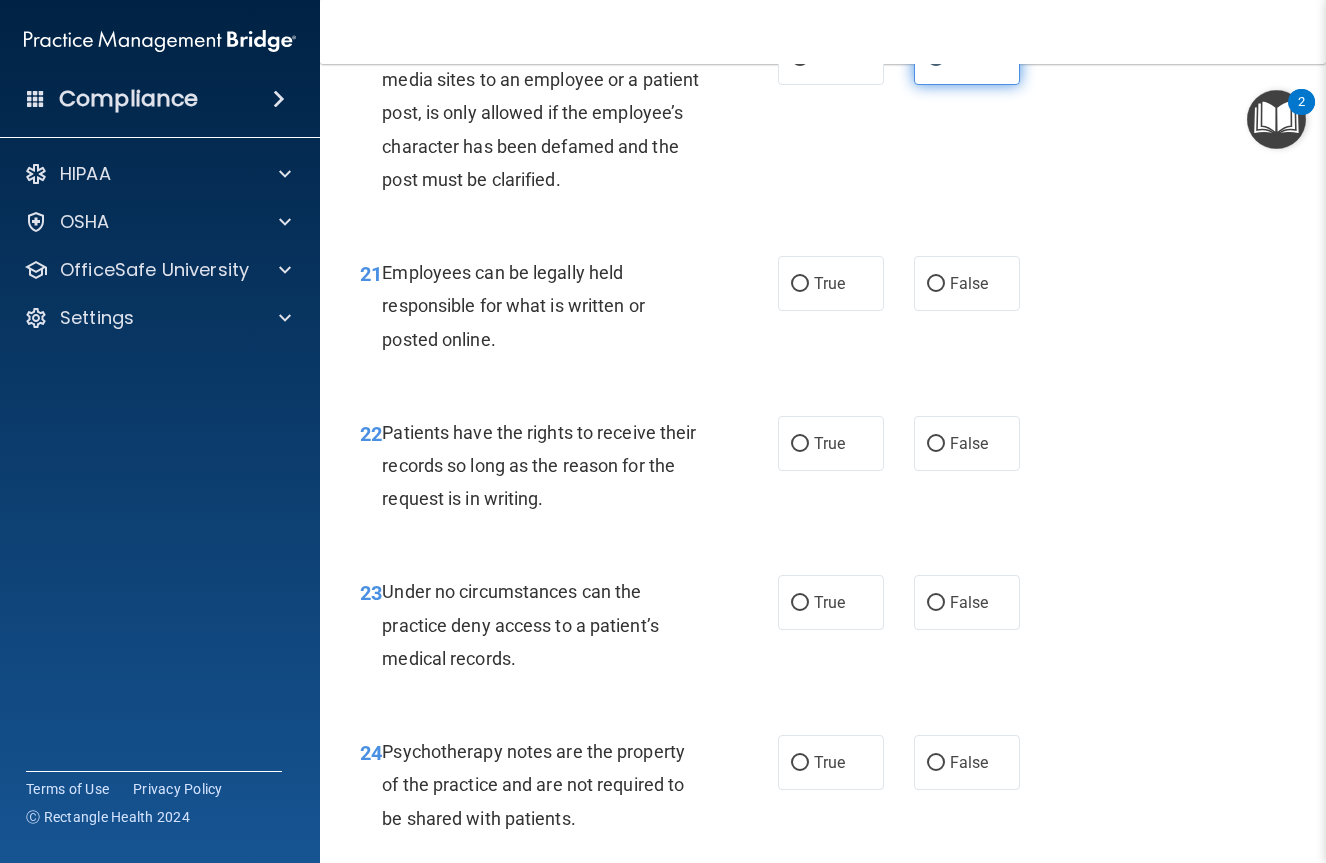 scroll, scrollTop: 4561, scrollLeft: 0, axis: vertical 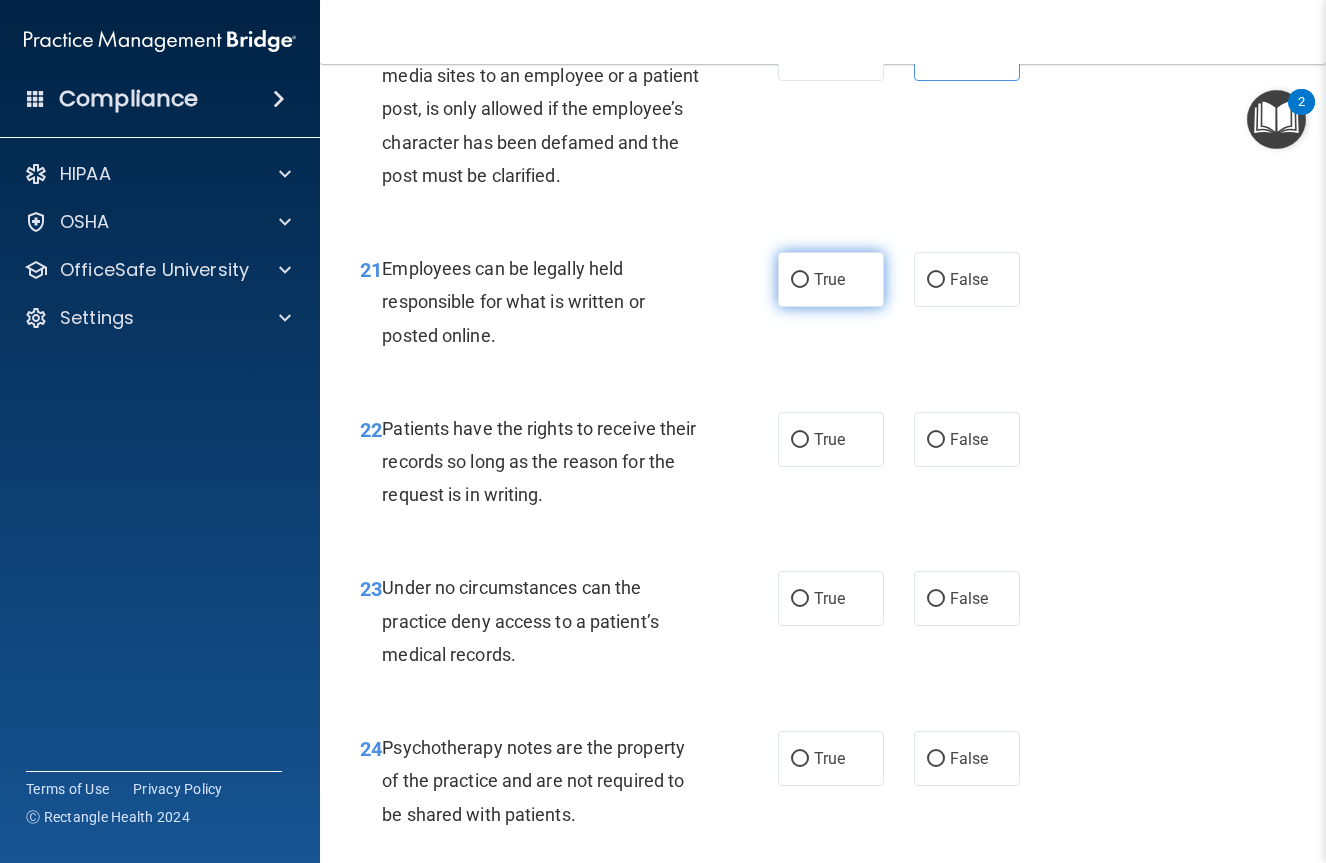 click on "True" at bounding box center [831, 279] 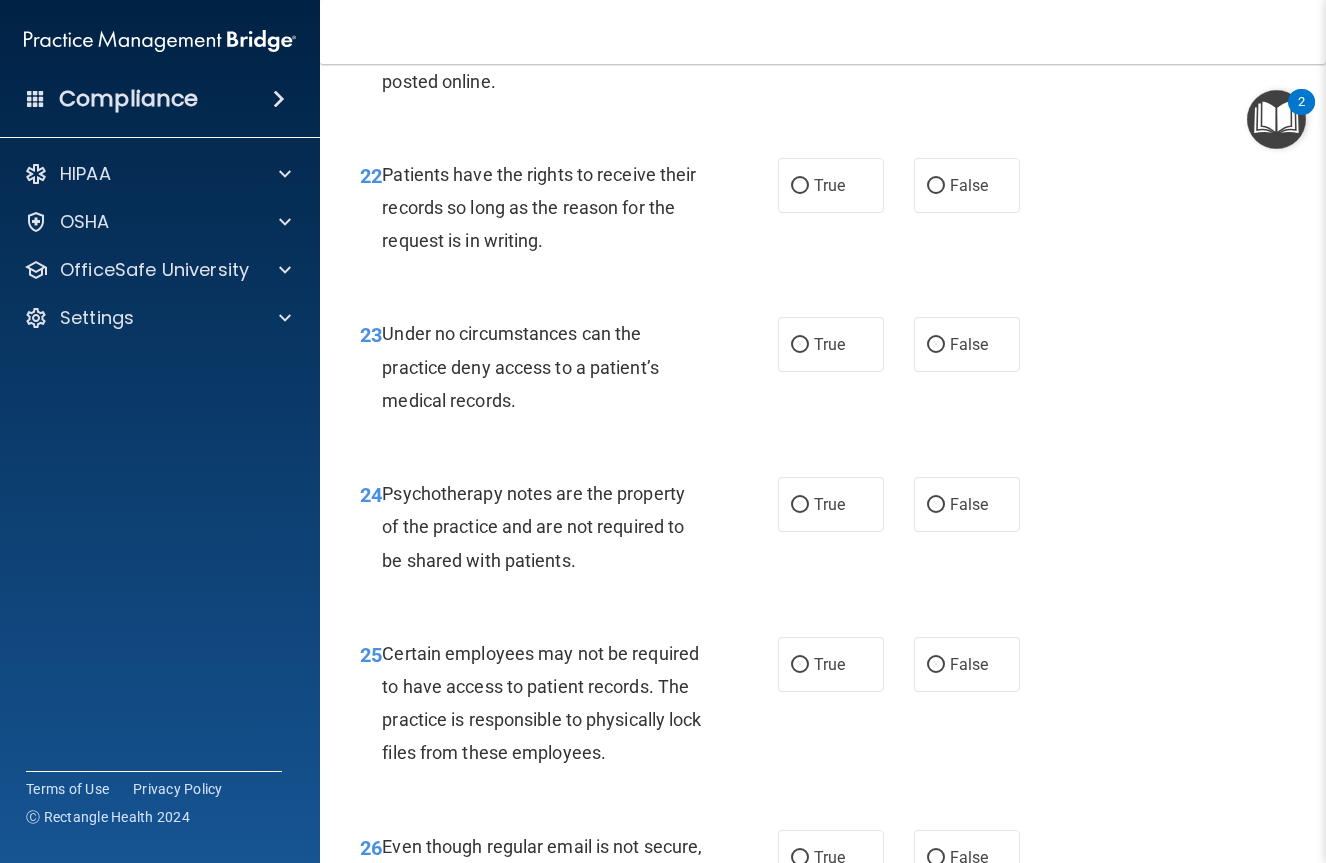scroll, scrollTop: 4847, scrollLeft: 0, axis: vertical 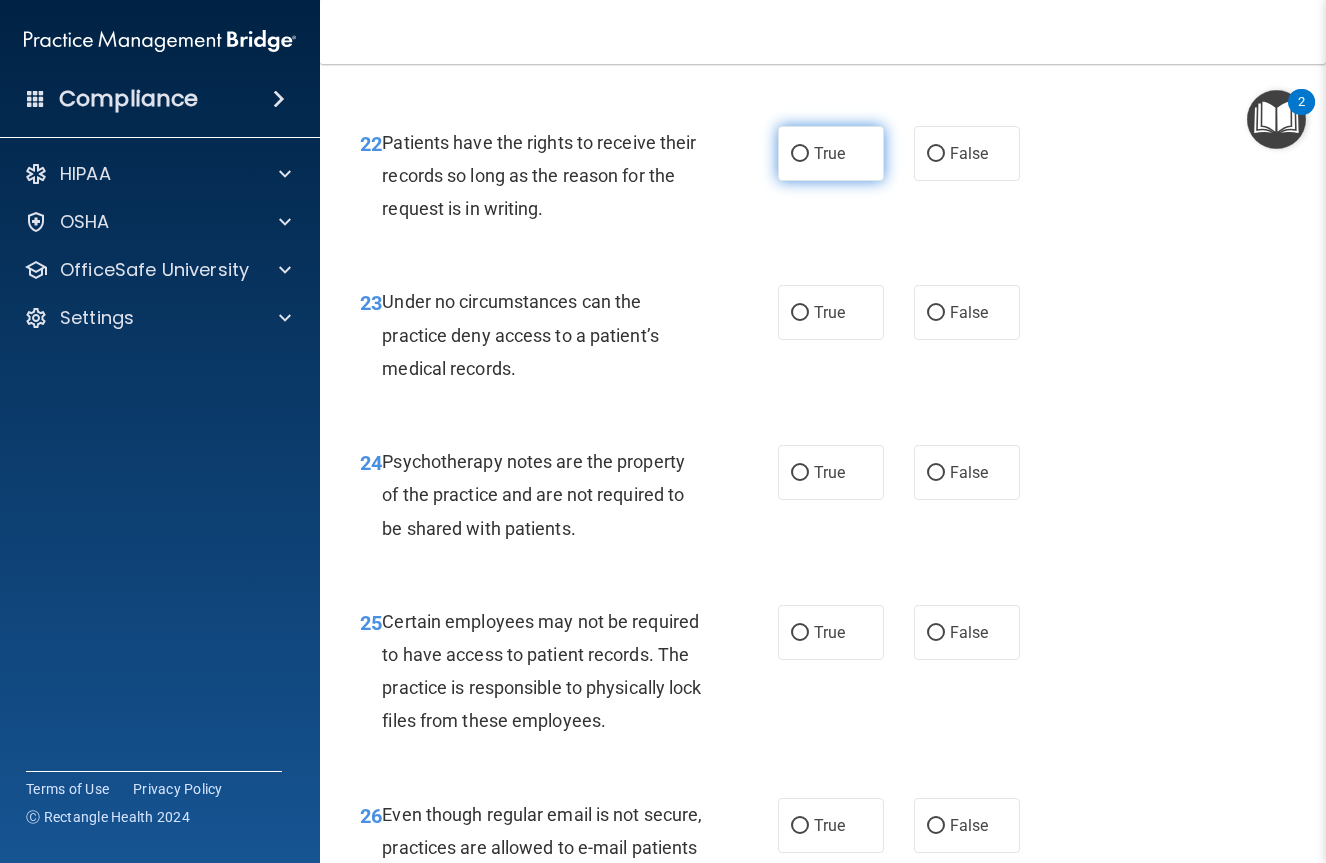 click on "True" at bounding box center [829, 153] 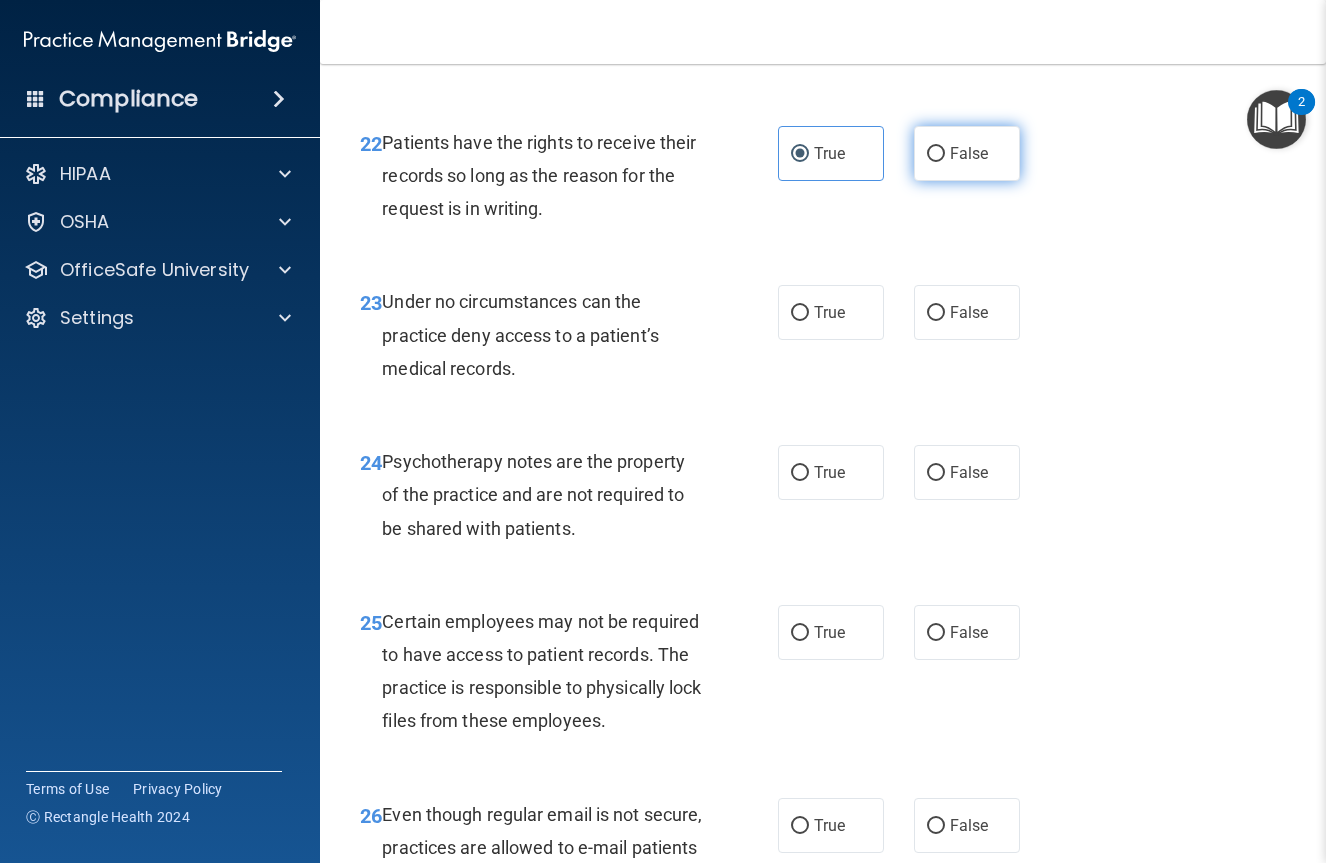 click on "False" at bounding box center (969, 153) 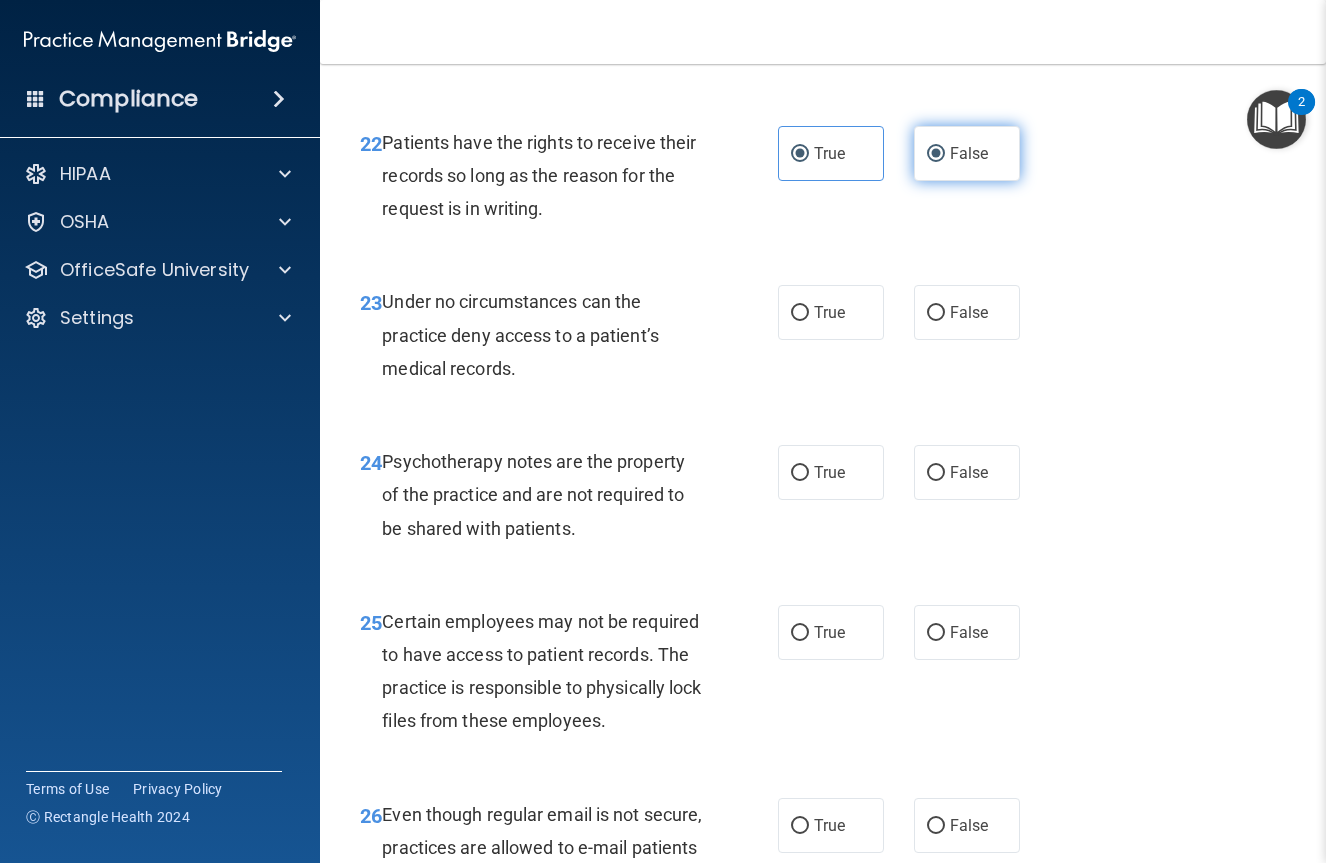 radio on "false" 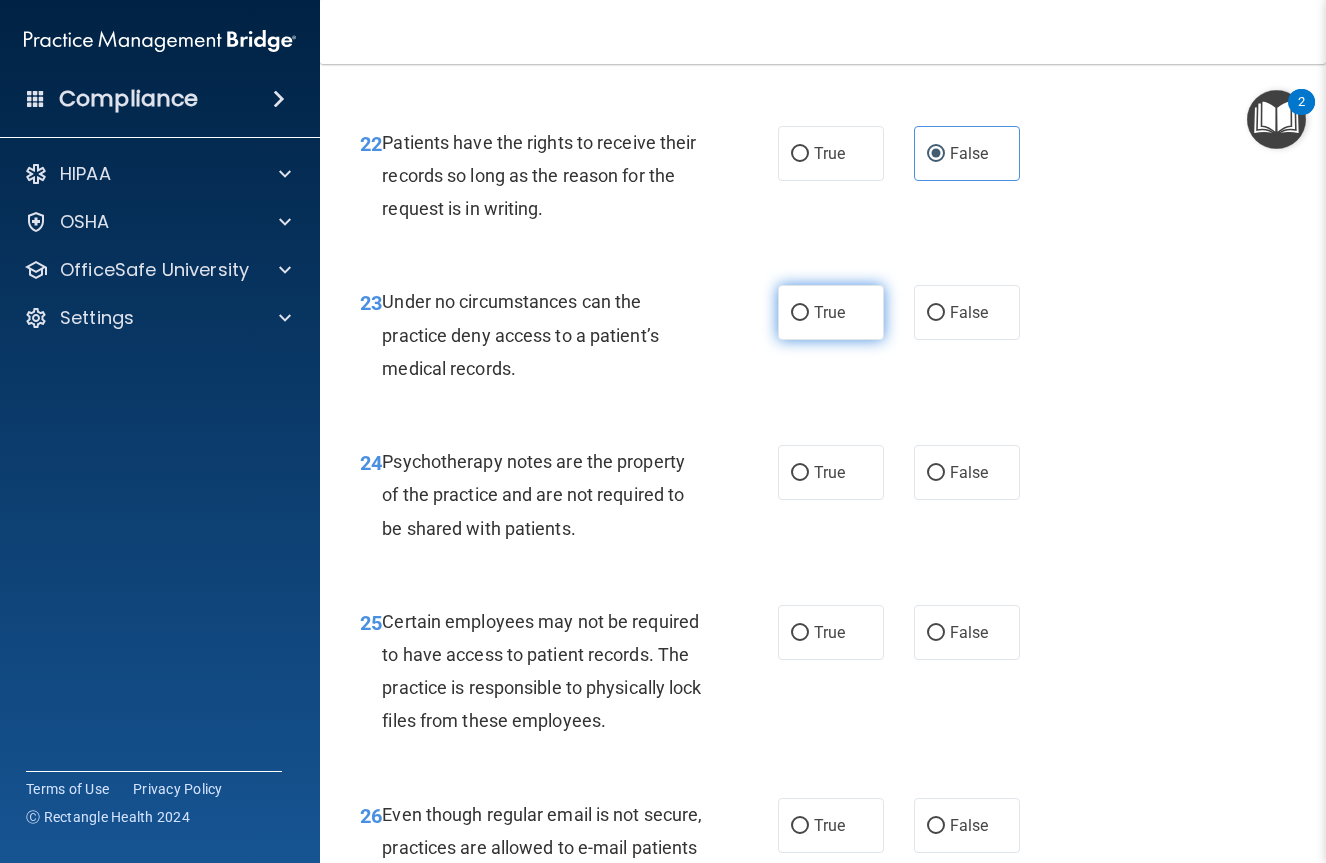 click on "True" at bounding box center [829, 312] 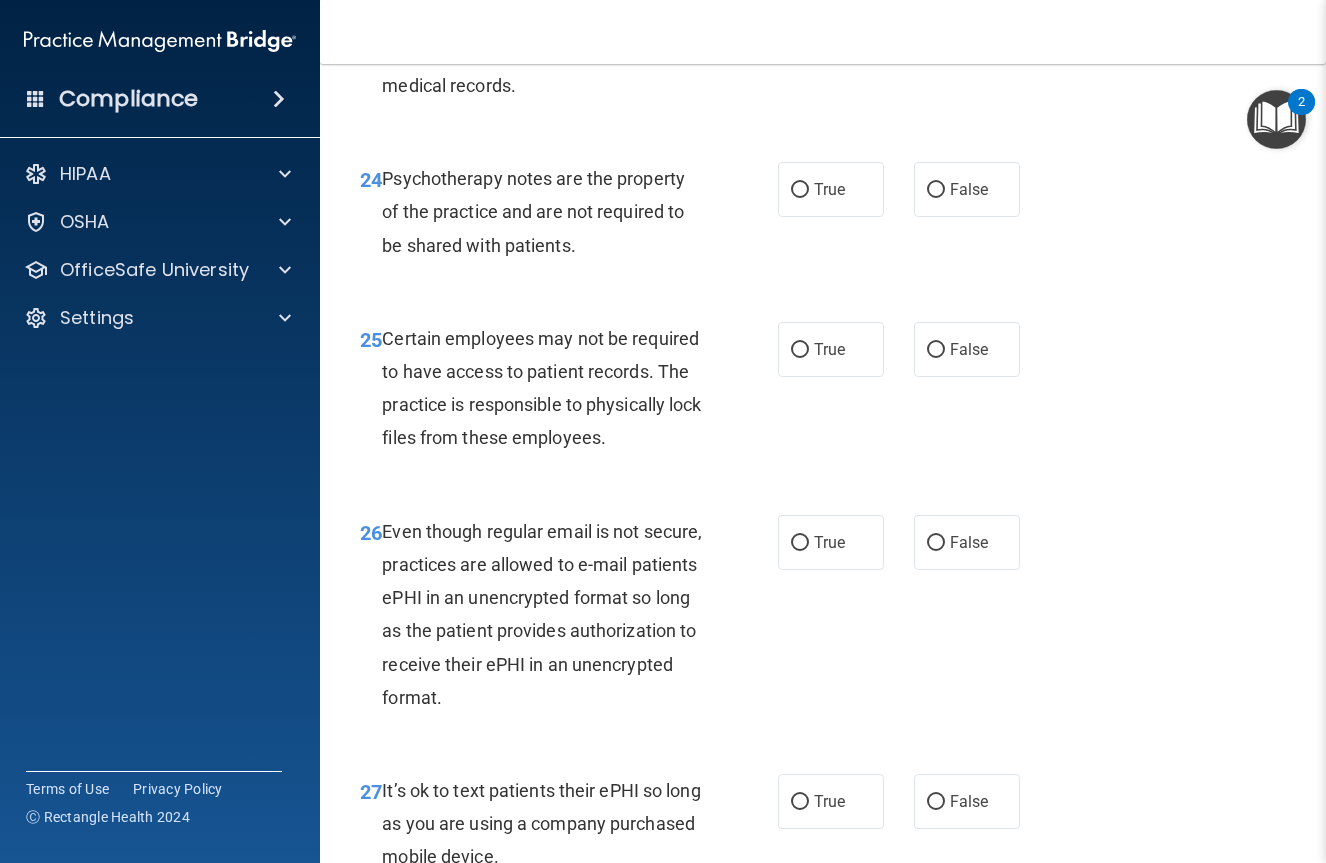 scroll, scrollTop: 5132, scrollLeft: 0, axis: vertical 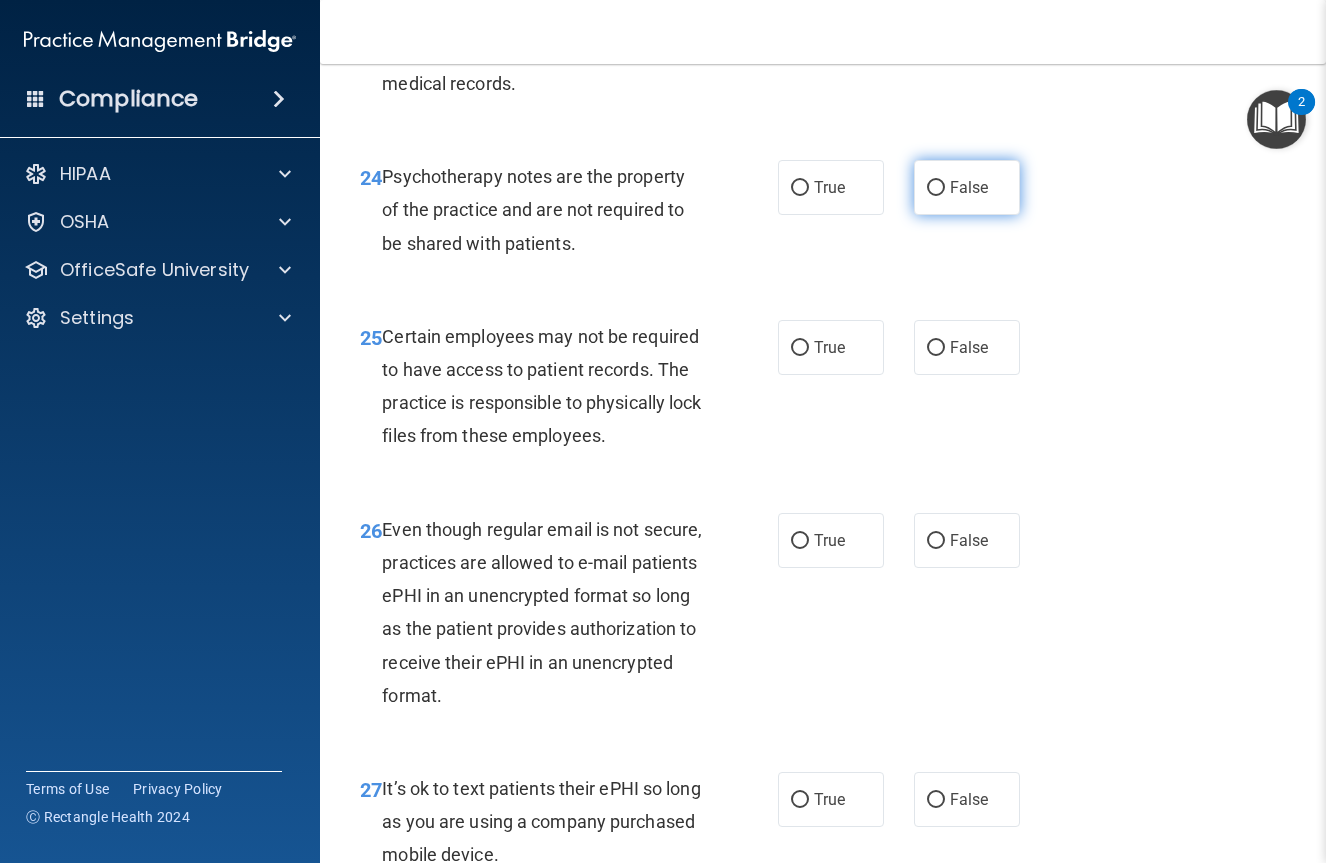 click on "False" at bounding box center (967, 187) 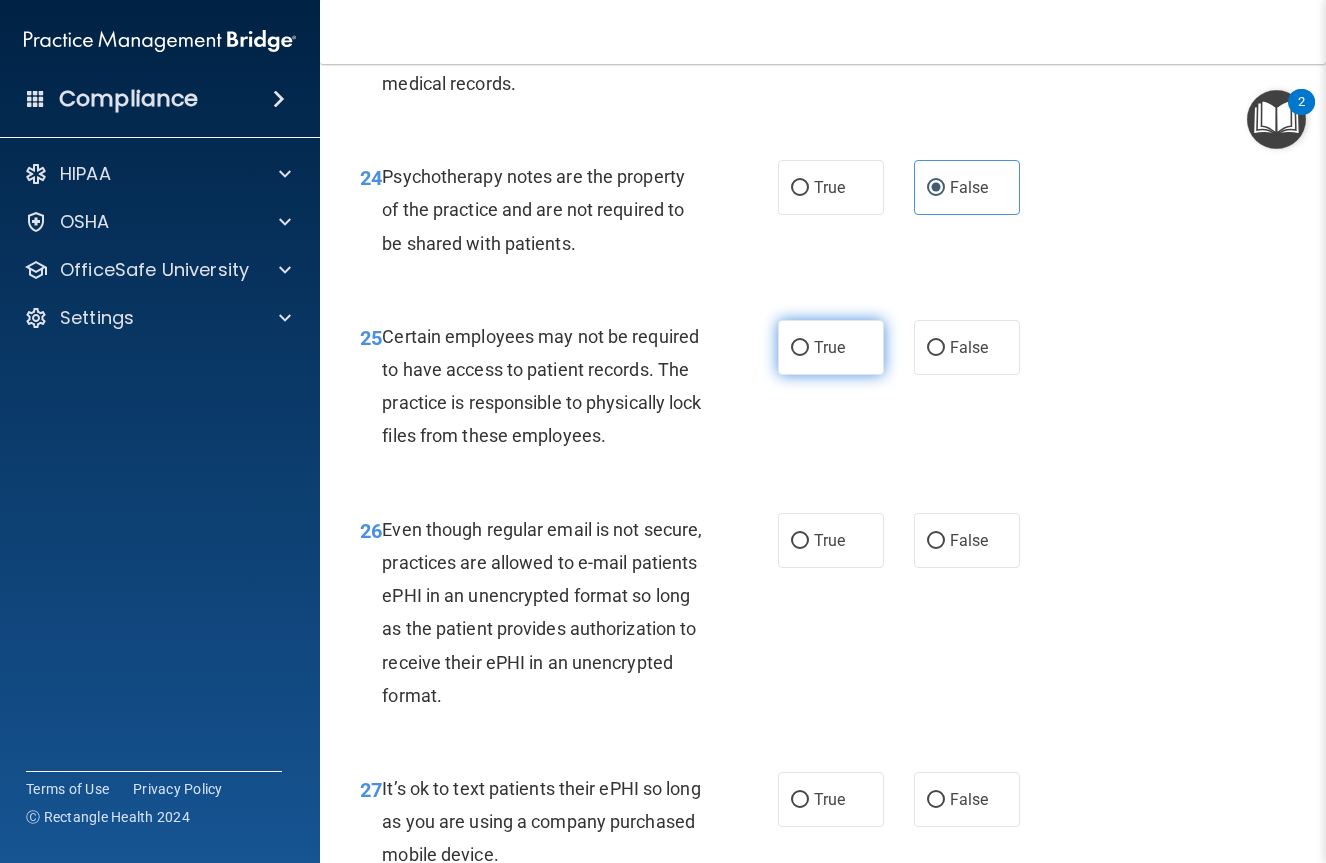 click on "True" at bounding box center (829, 347) 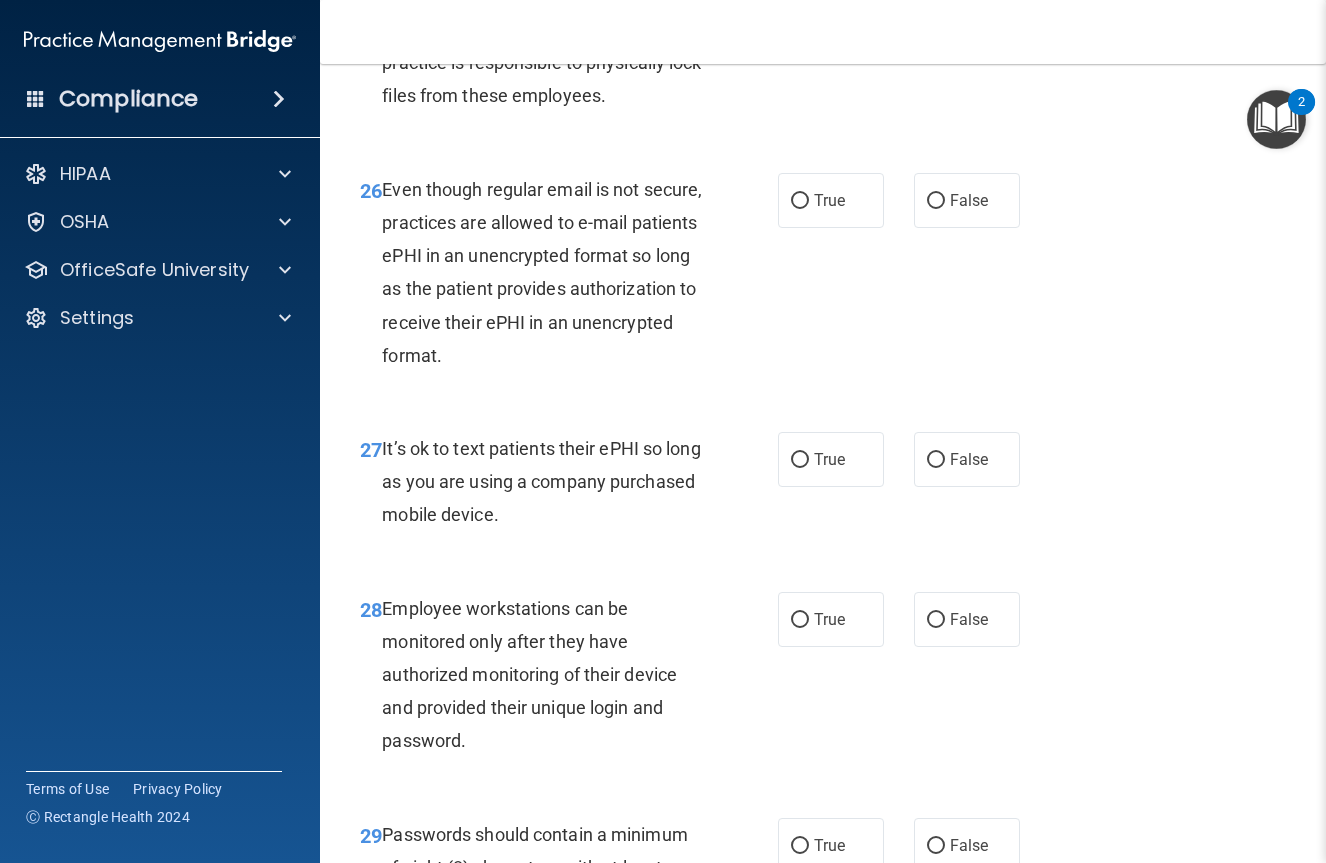 scroll, scrollTop: 5476, scrollLeft: 0, axis: vertical 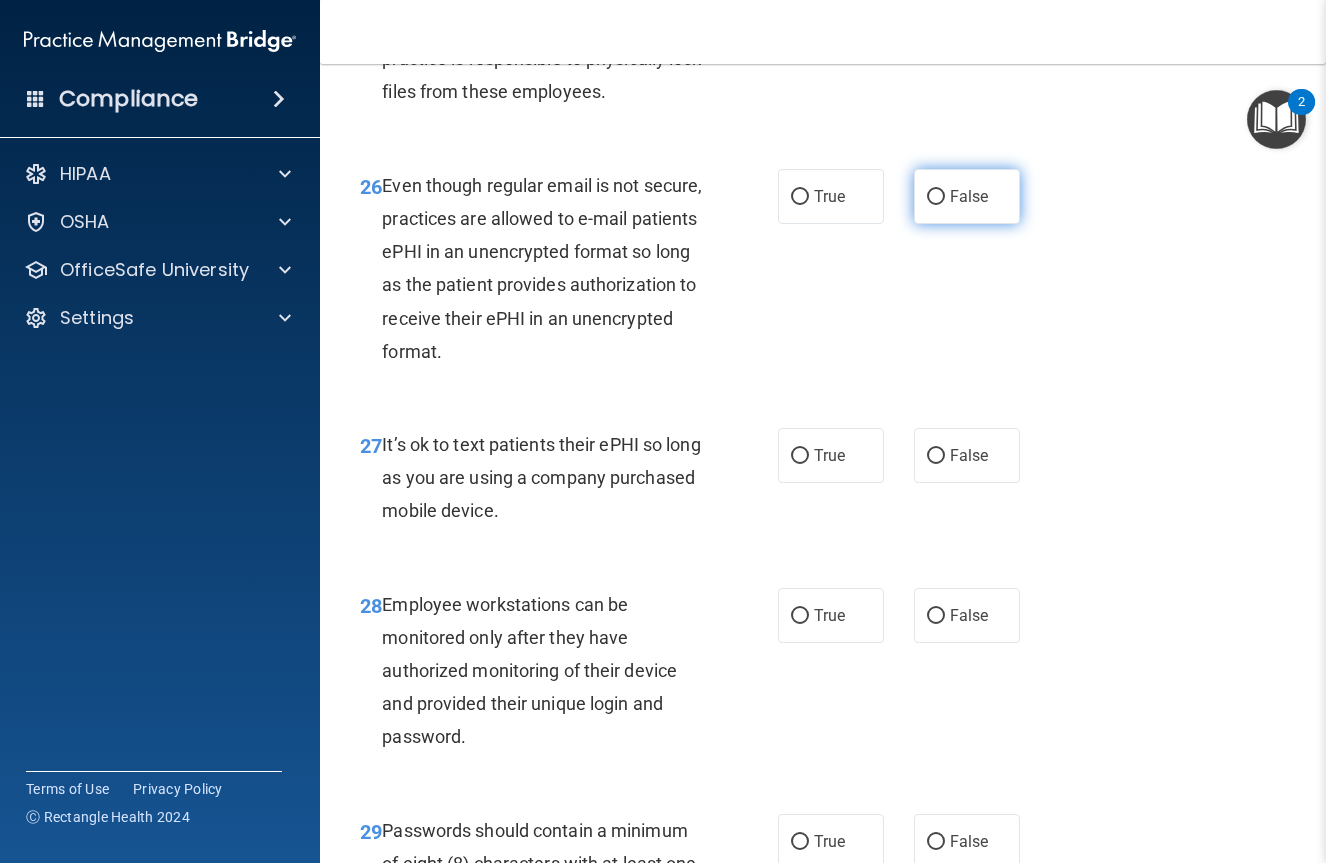 click on "False" at bounding box center [967, 196] 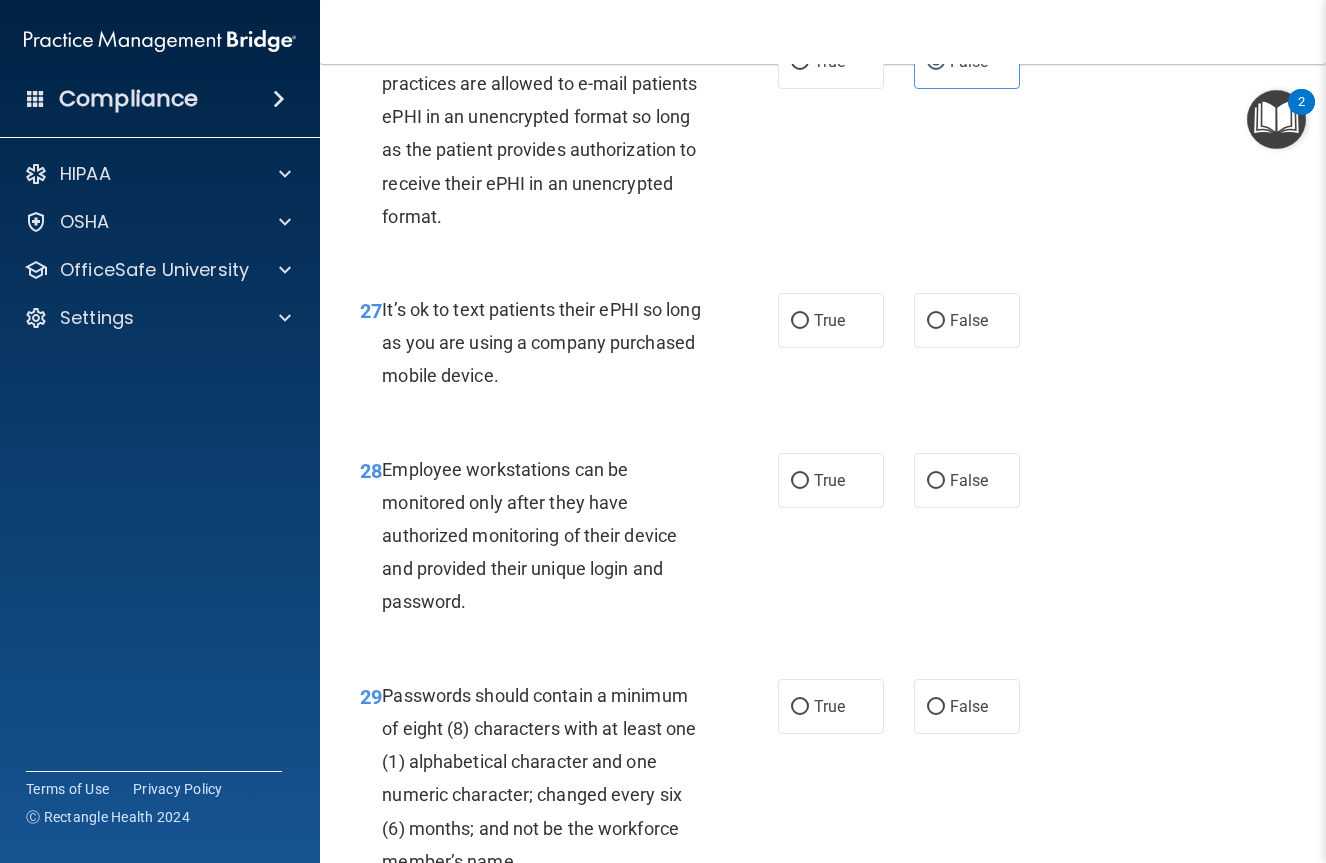scroll, scrollTop: 5613, scrollLeft: 0, axis: vertical 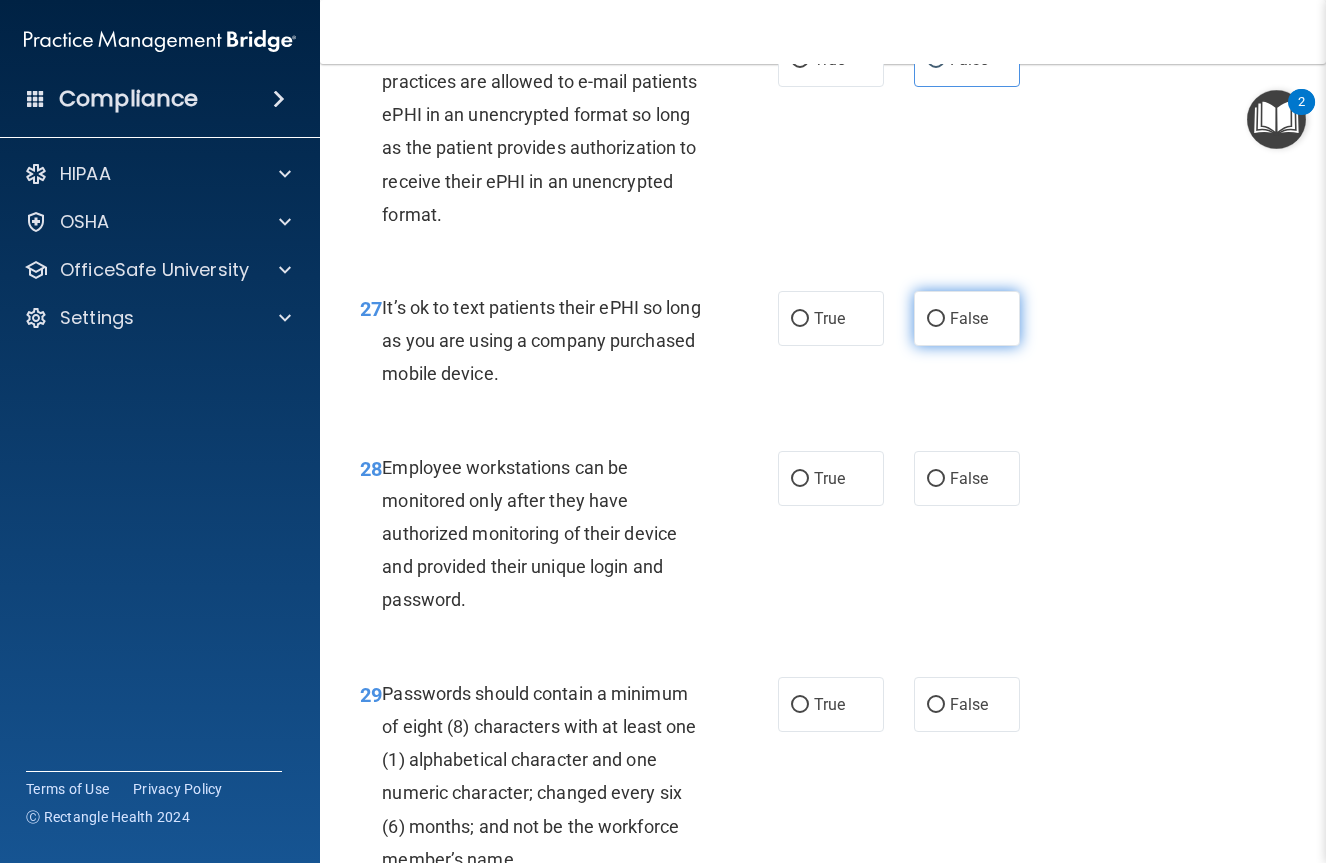 click on "False" at bounding box center [967, 318] 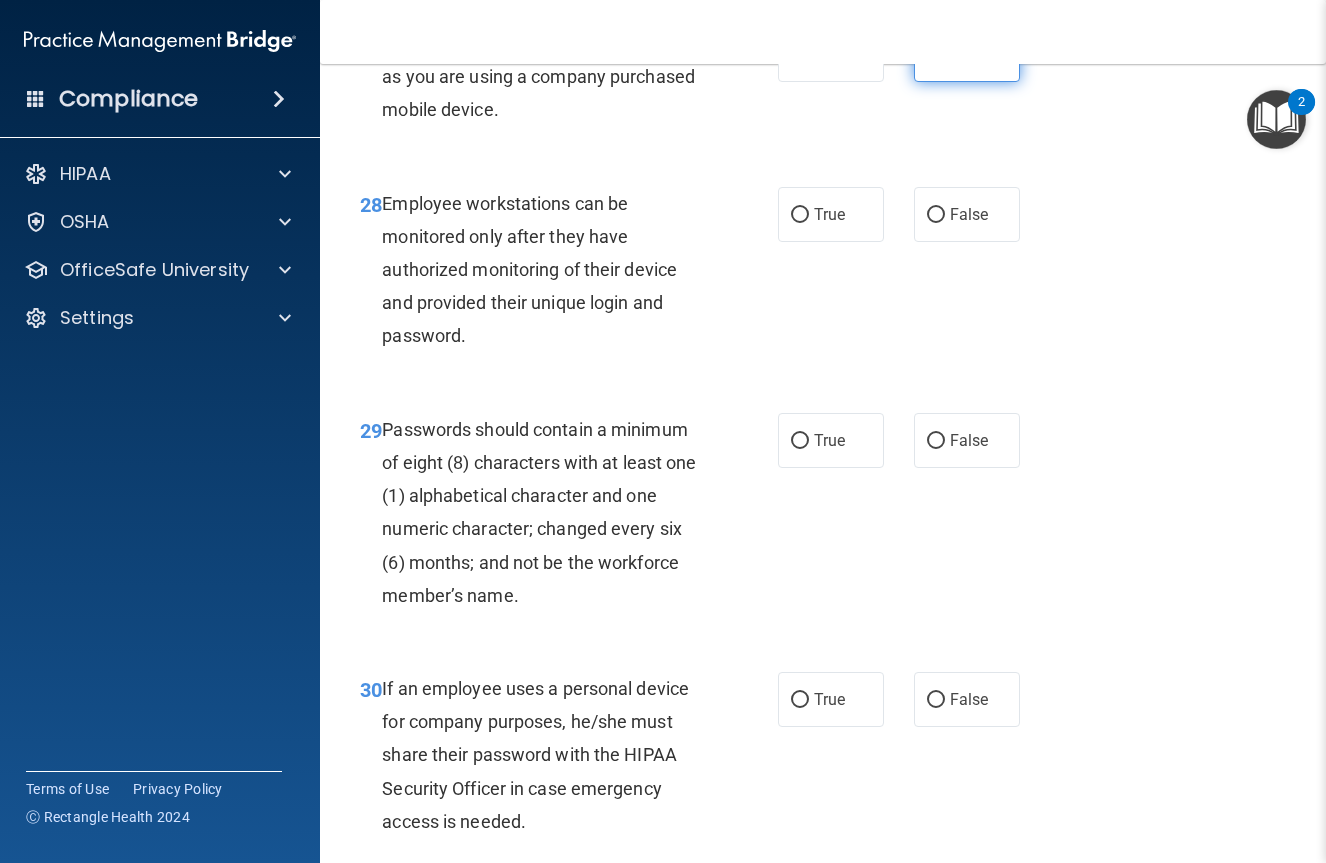 scroll, scrollTop: 5909, scrollLeft: 0, axis: vertical 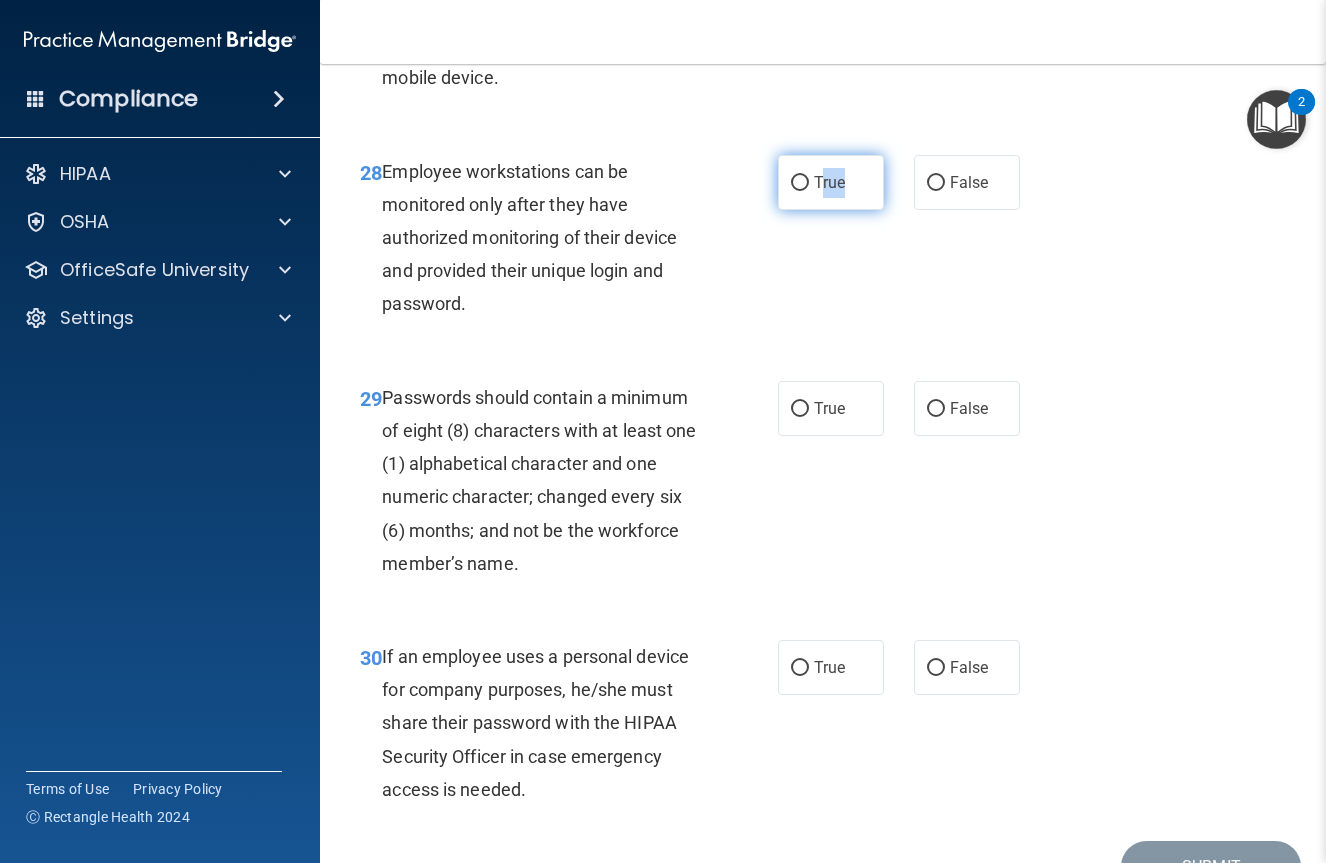 click on "True" at bounding box center [831, 182] 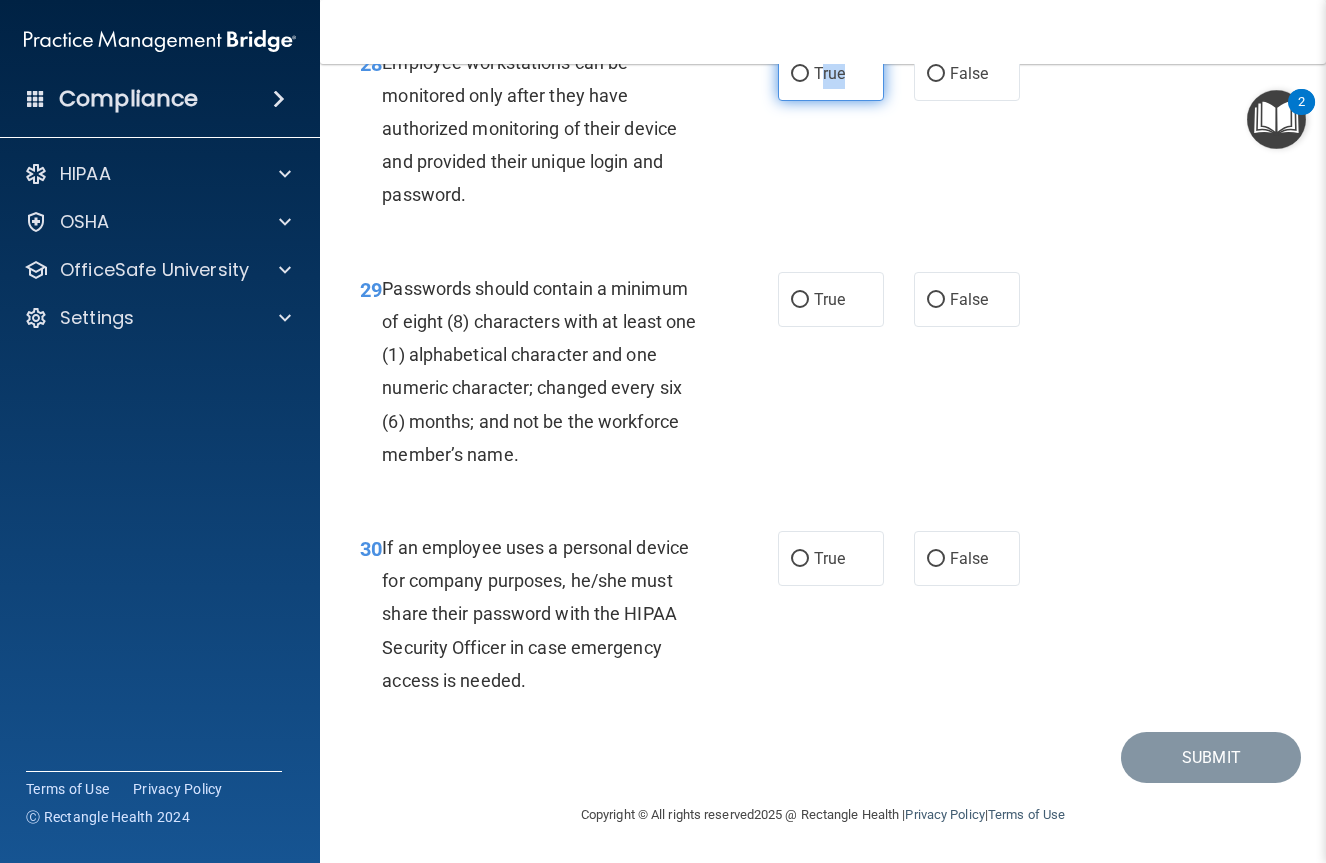 scroll, scrollTop: 6117, scrollLeft: 0, axis: vertical 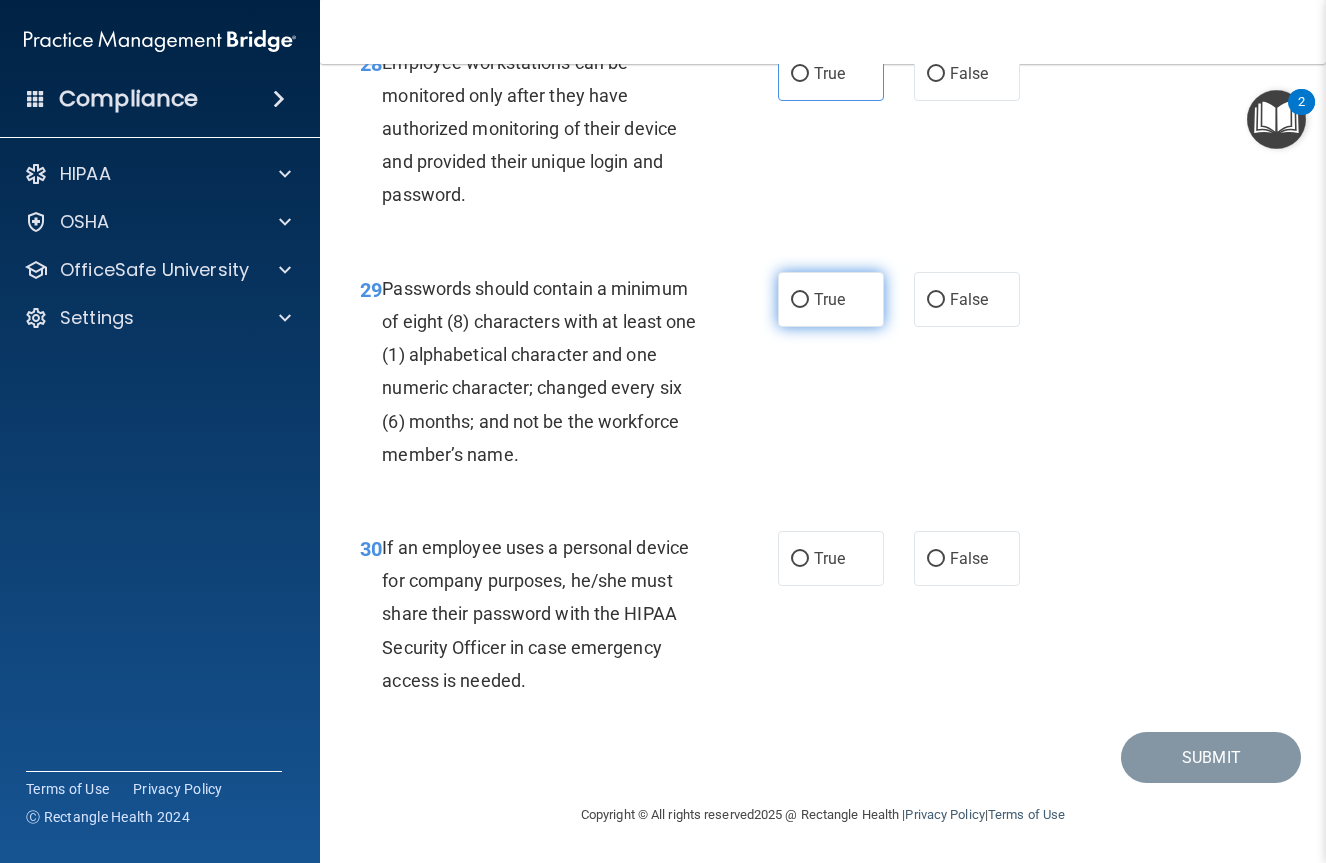 click on "True" at bounding box center [829, 299] 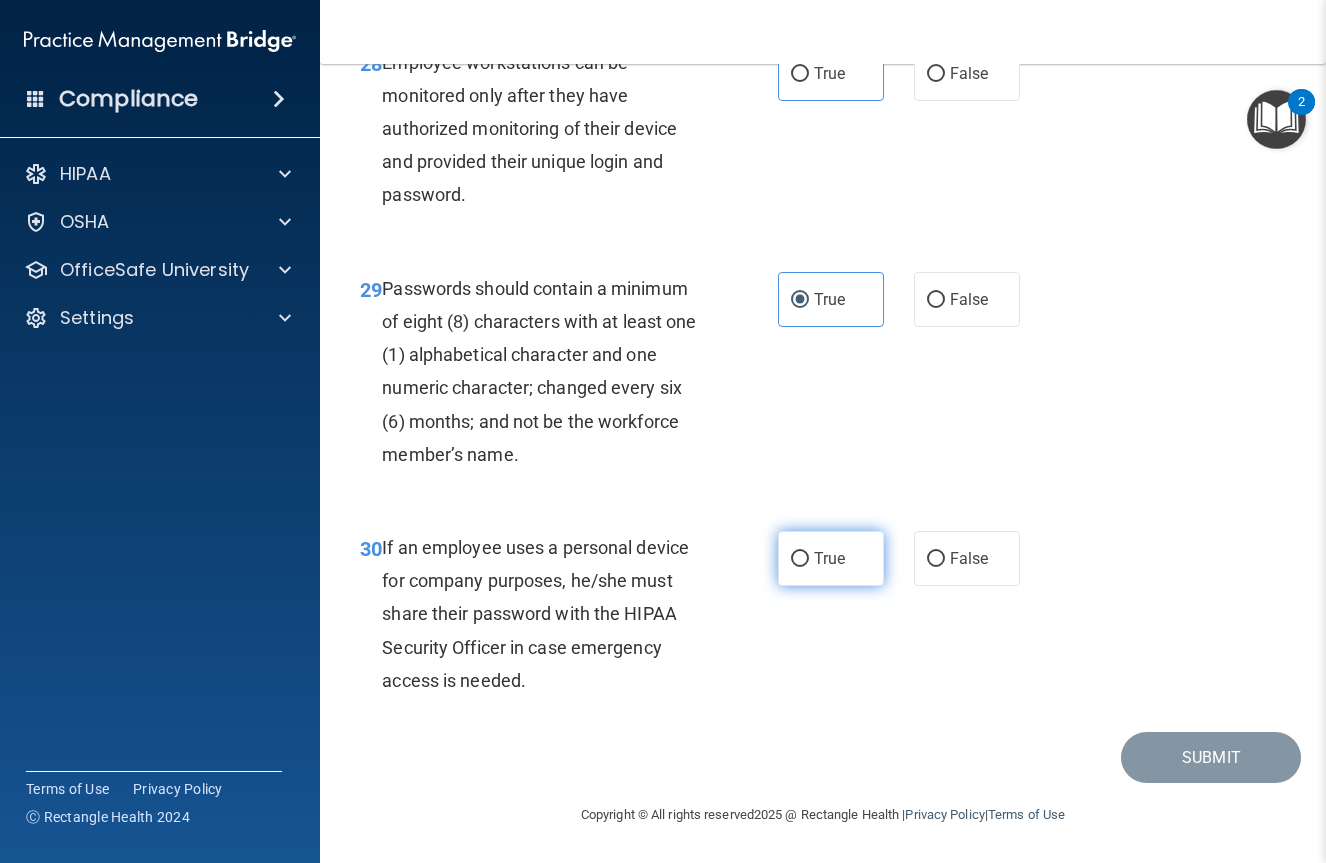 click on "True" at bounding box center (829, 558) 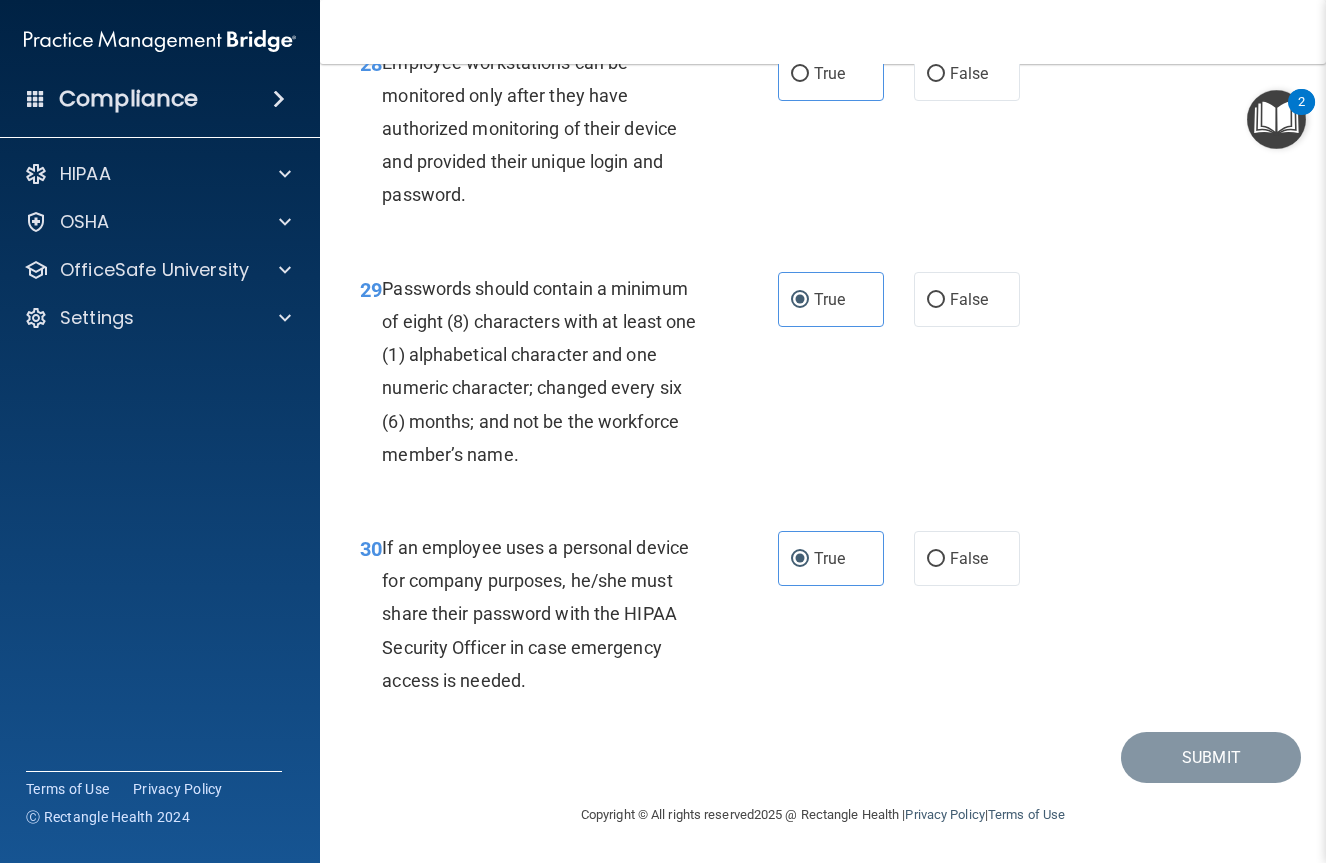 scroll, scrollTop: 6080, scrollLeft: 0, axis: vertical 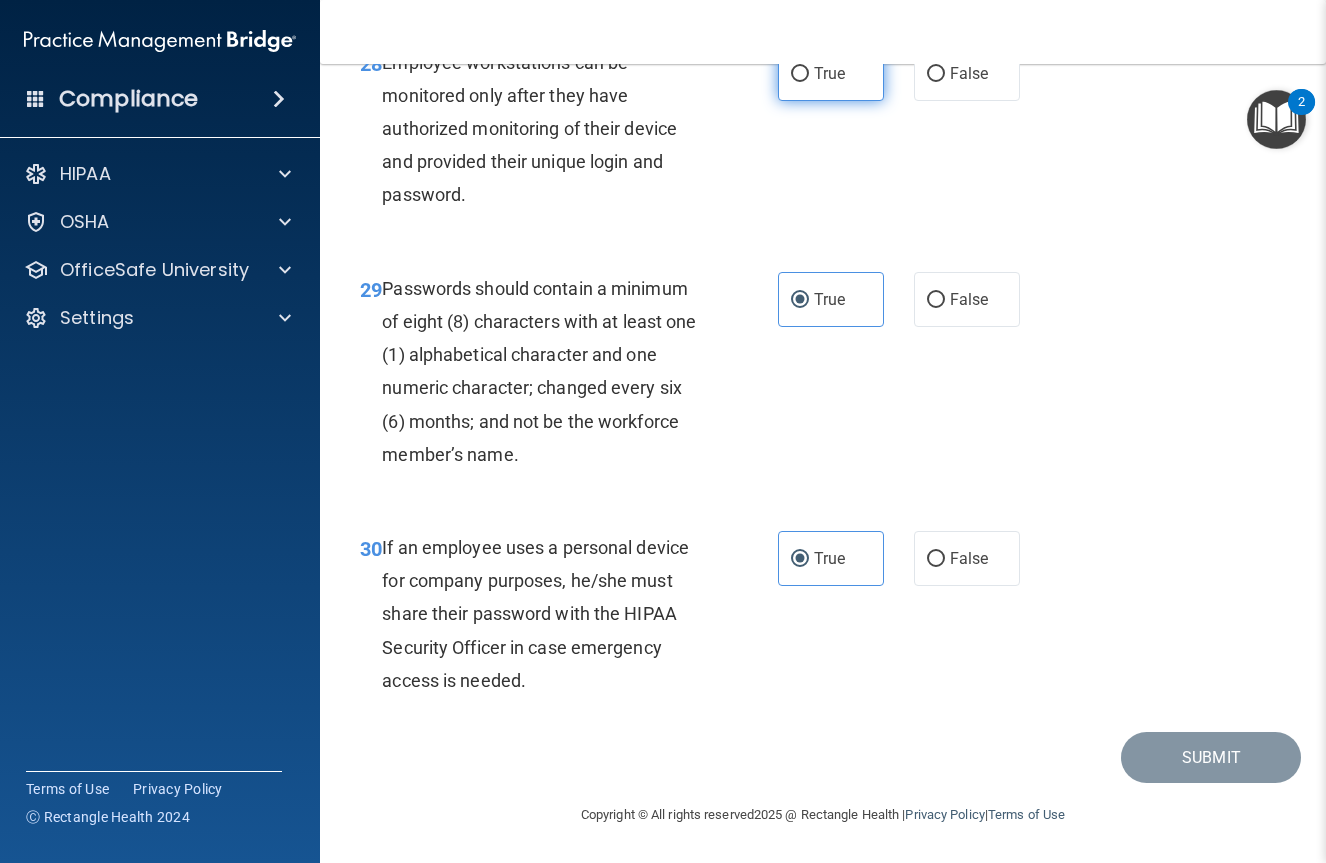 click on "True" at bounding box center (831, 73) 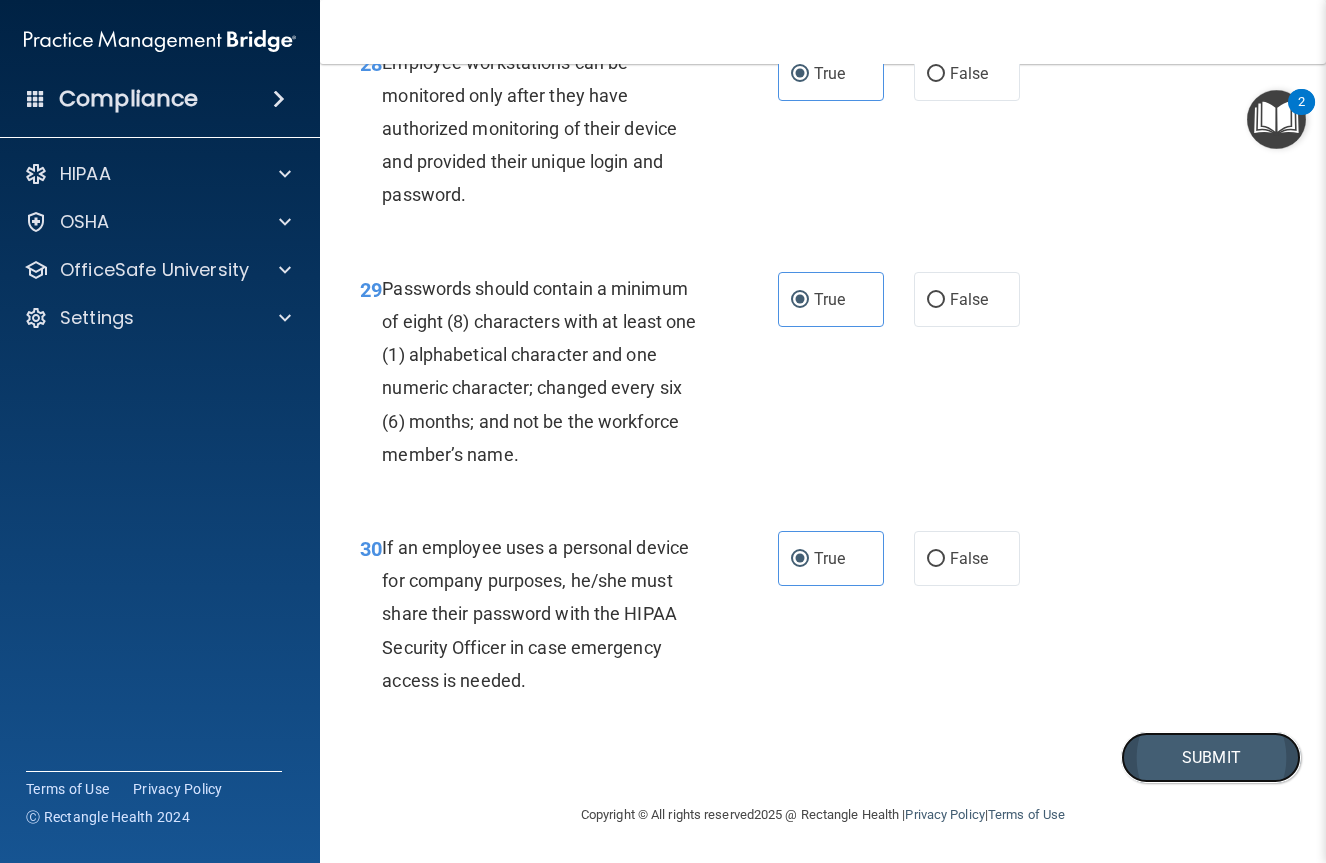 drag, startPoint x: 1155, startPoint y: 799, endPoint x: 1145, endPoint y: 803, distance: 10.770329 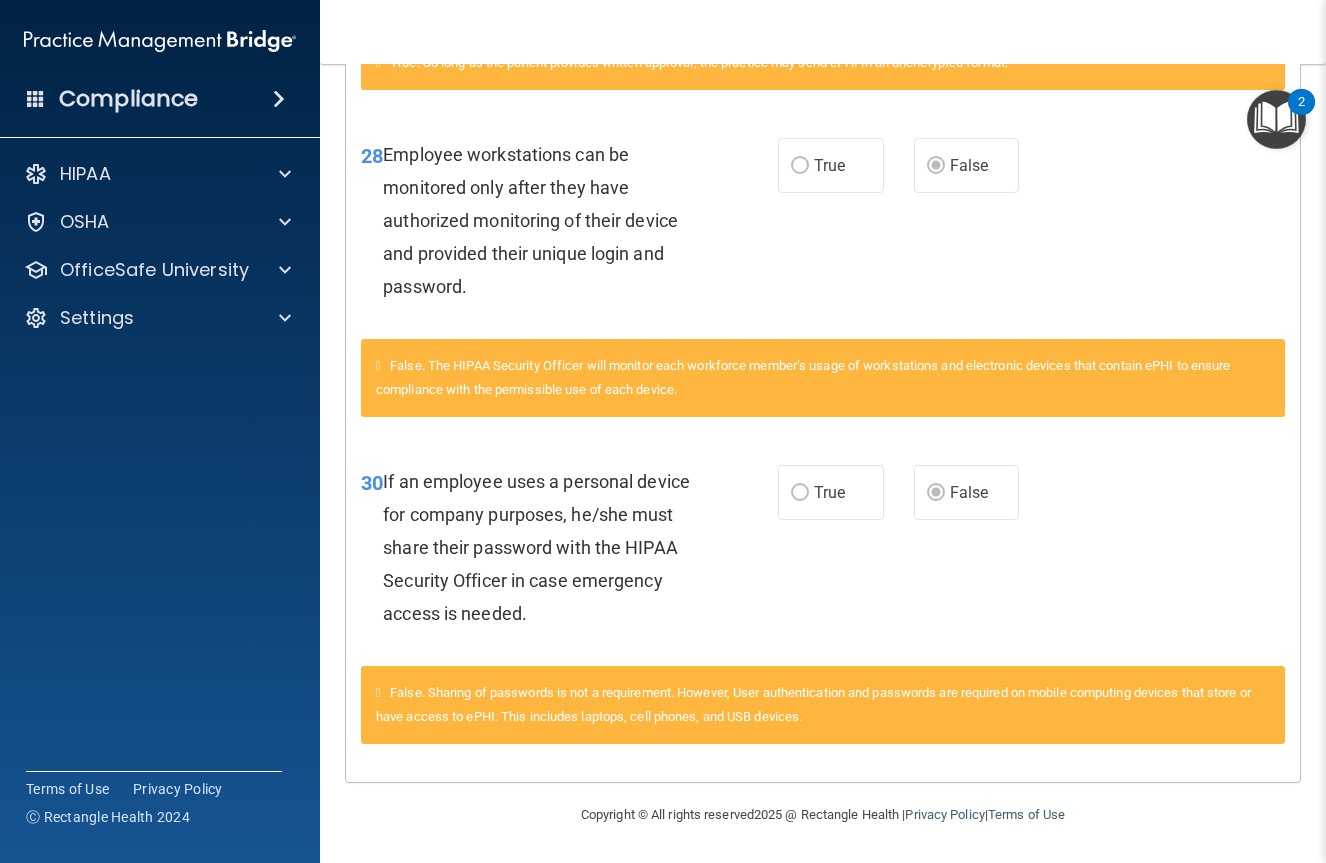 scroll, scrollTop: 3314, scrollLeft: 0, axis: vertical 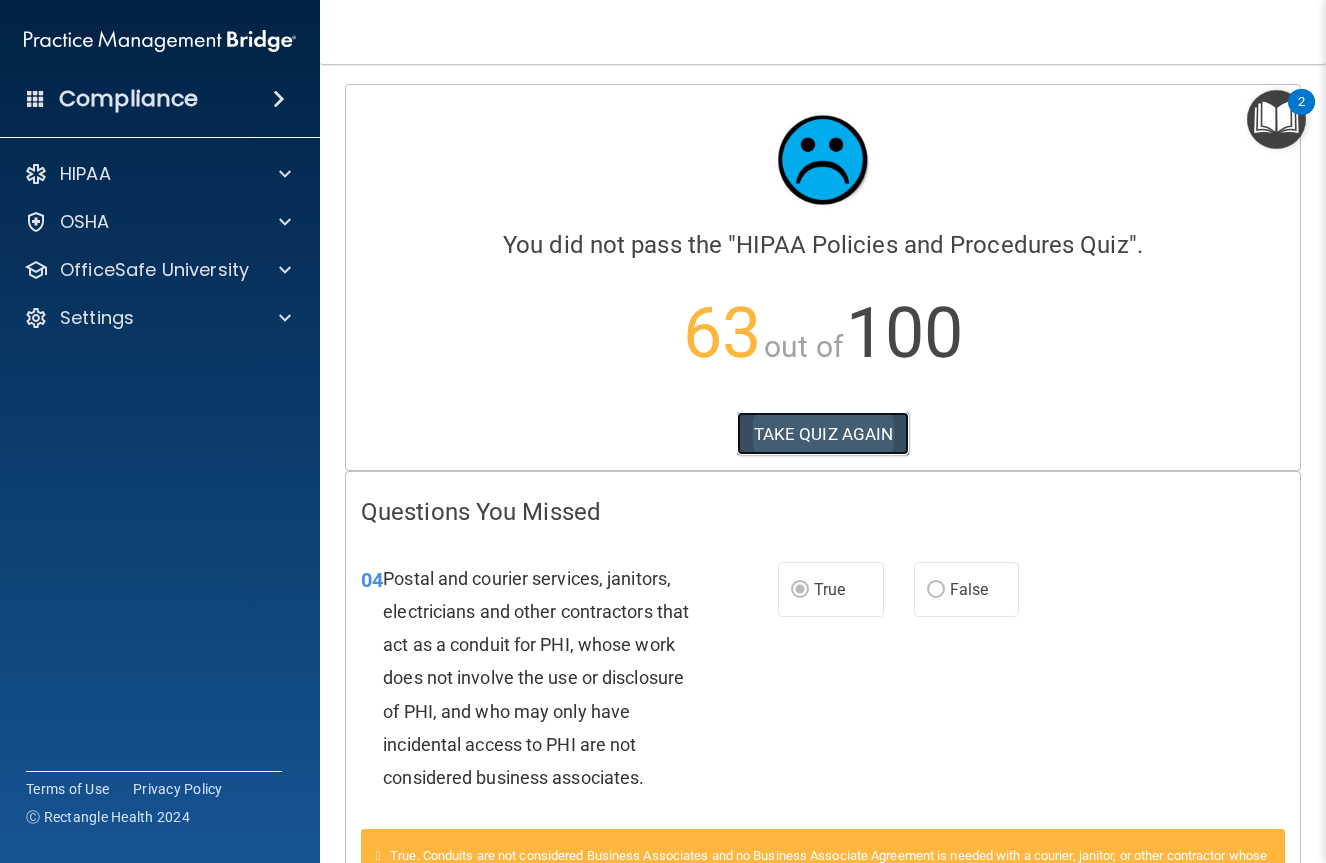 click on "TAKE QUIZ AGAIN" at bounding box center [823, 434] 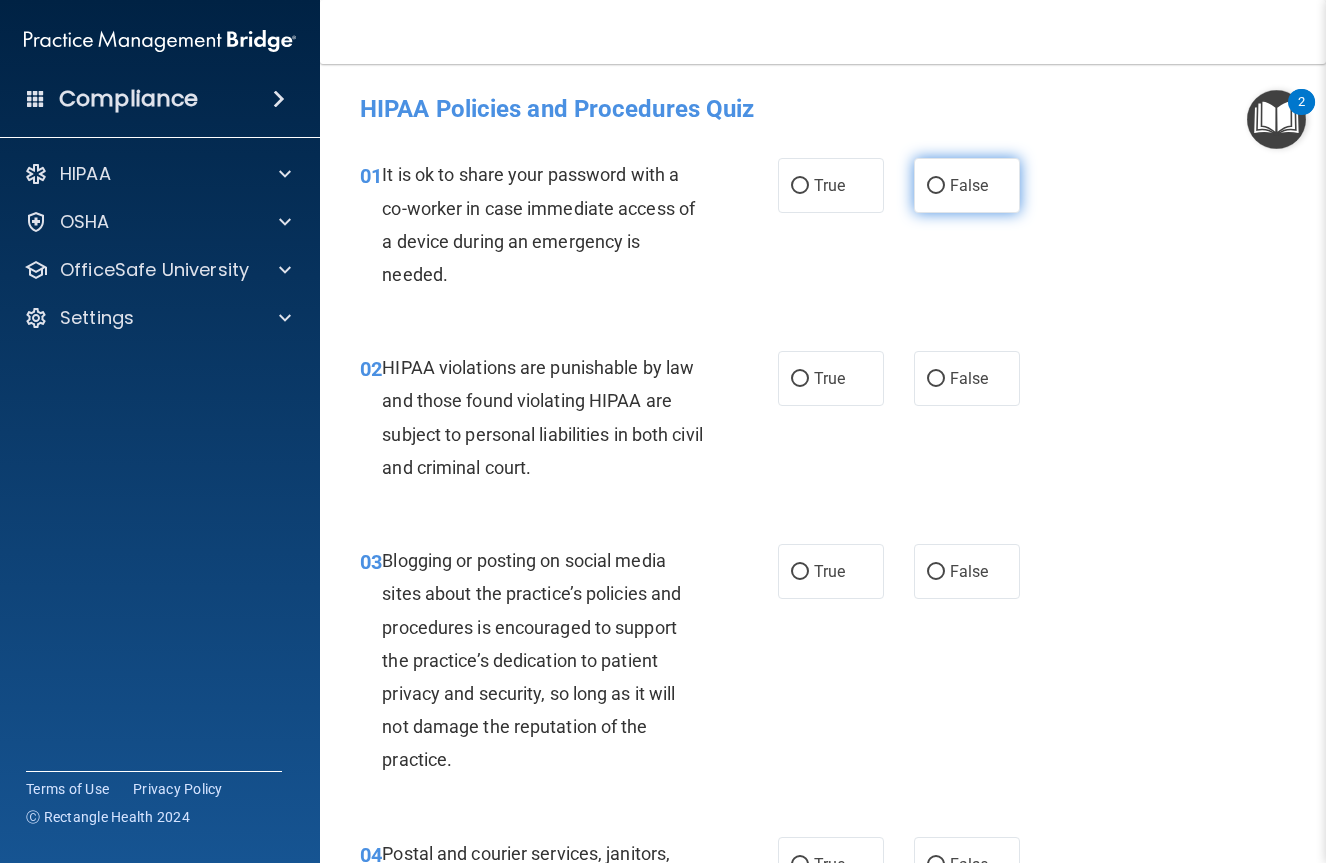 click on "False" at bounding box center [969, 185] 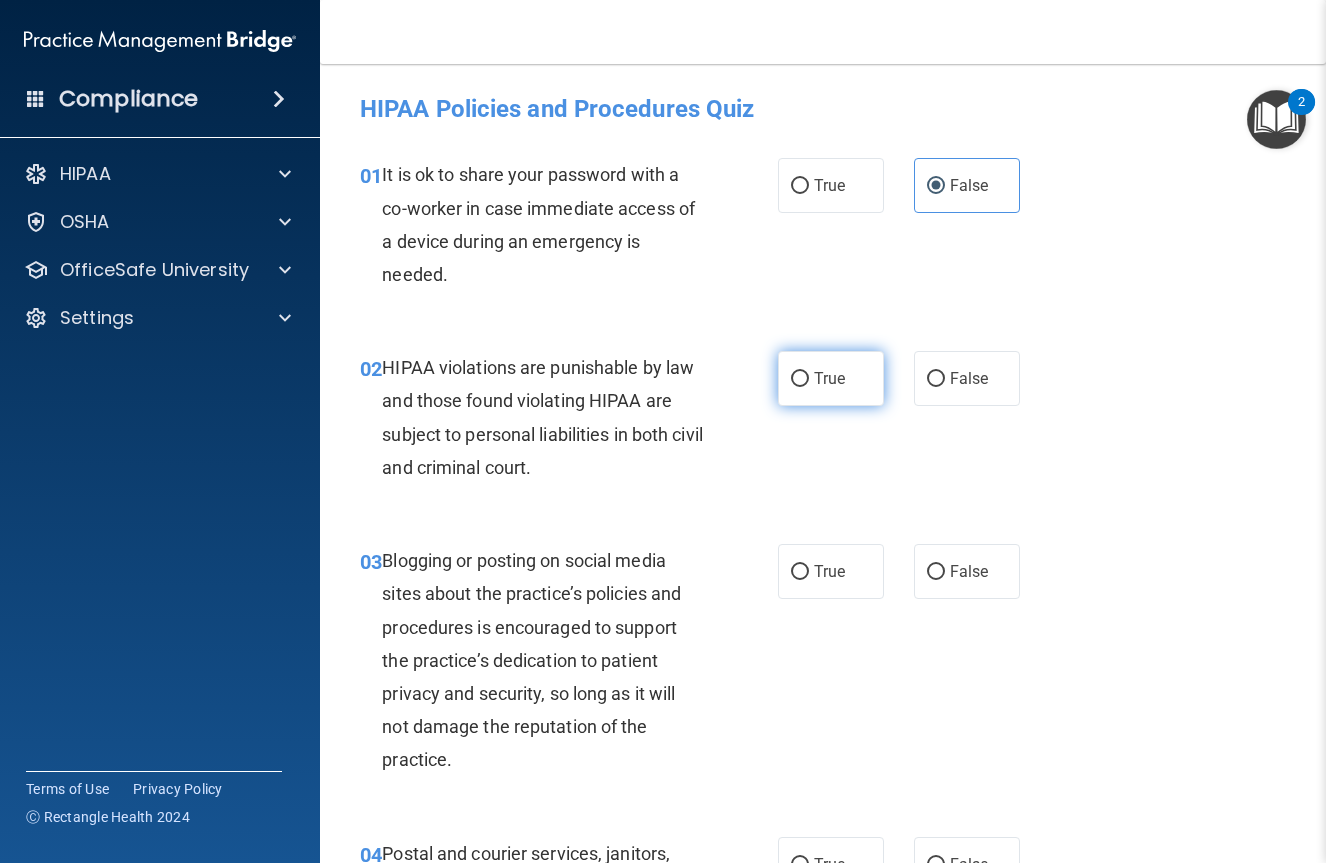 click on "True" at bounding box center (800, 379) 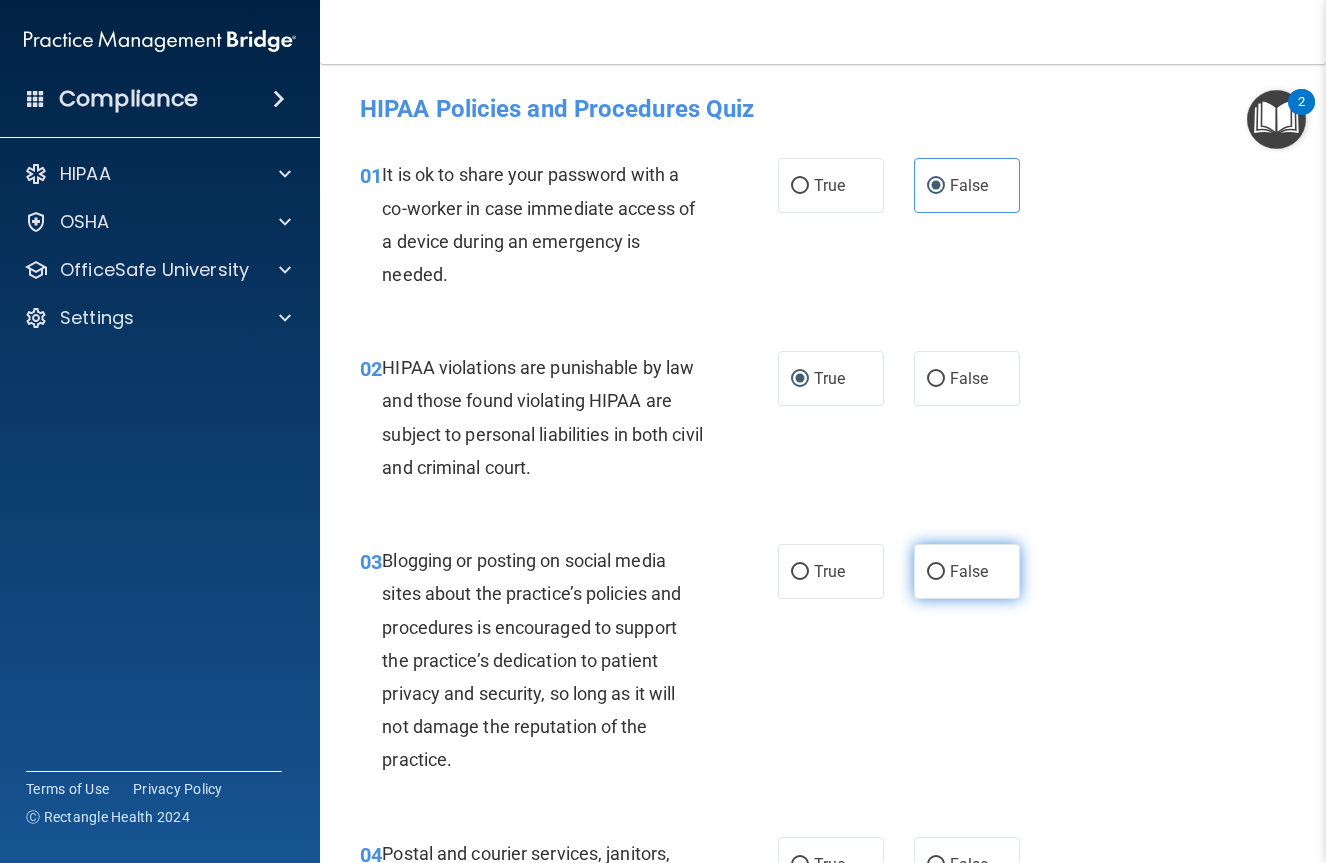 click on "False" at bounding box center (967, 571) 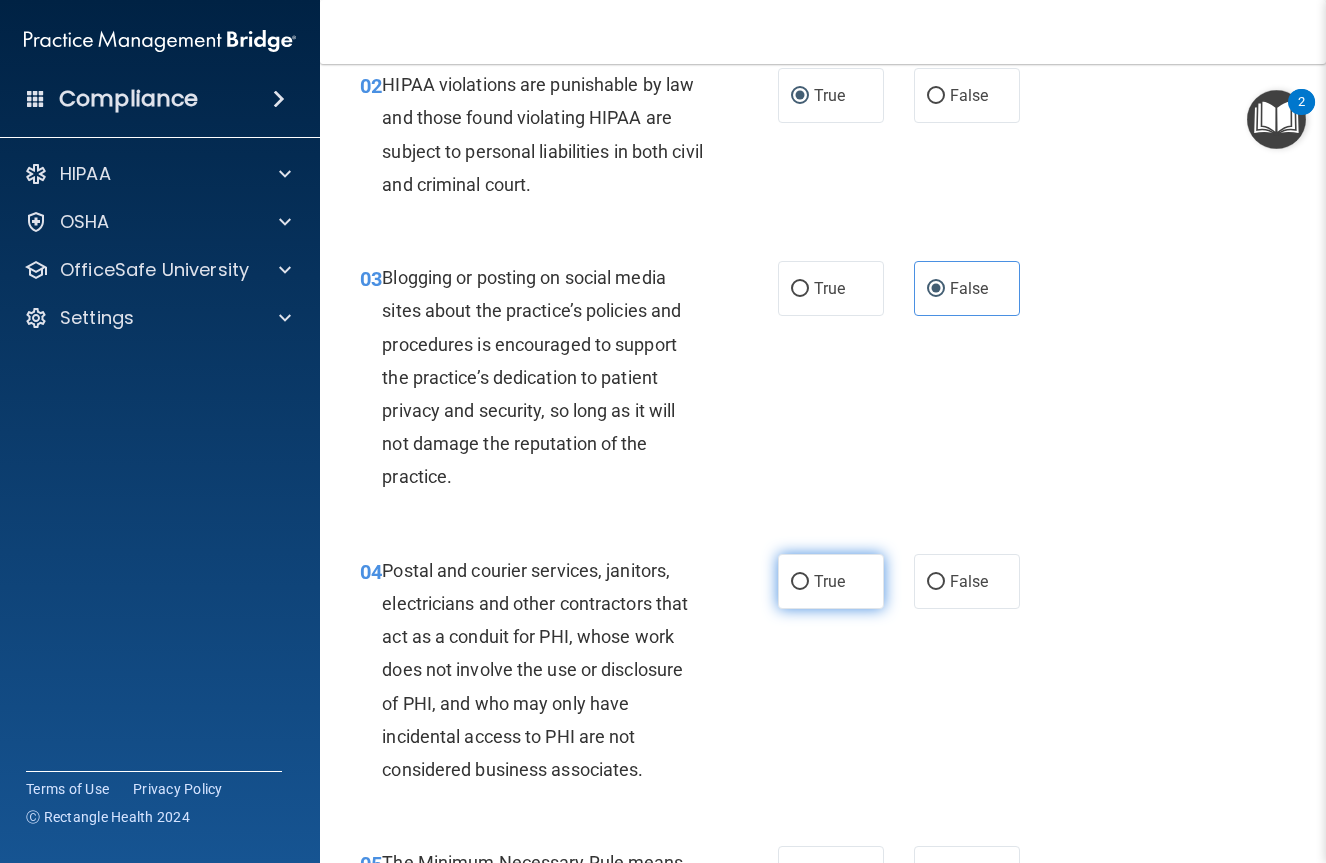 click on "True" at bounding box center (829, 581) 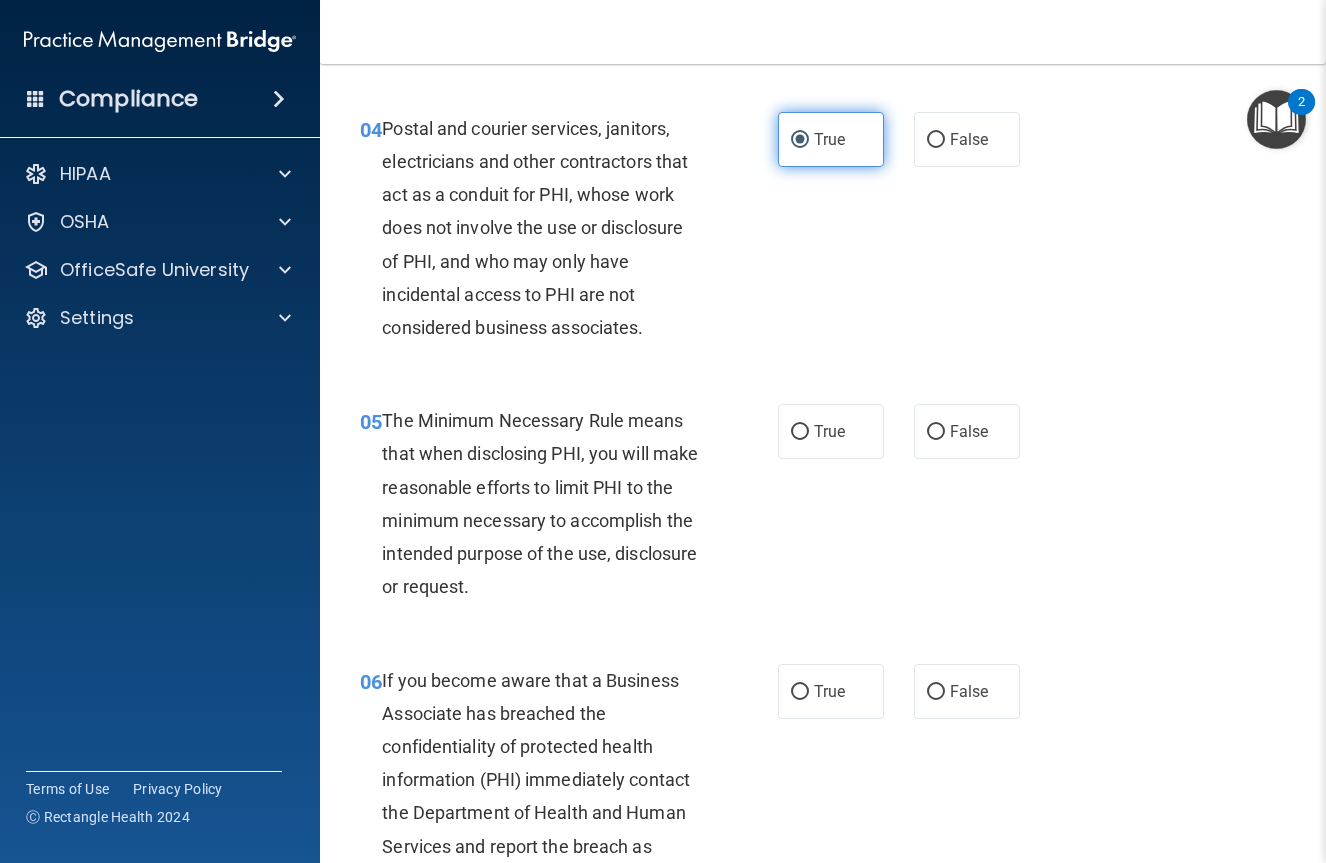 scroll, scrollTop: 745, scrollLeft: 0, axis: vertical 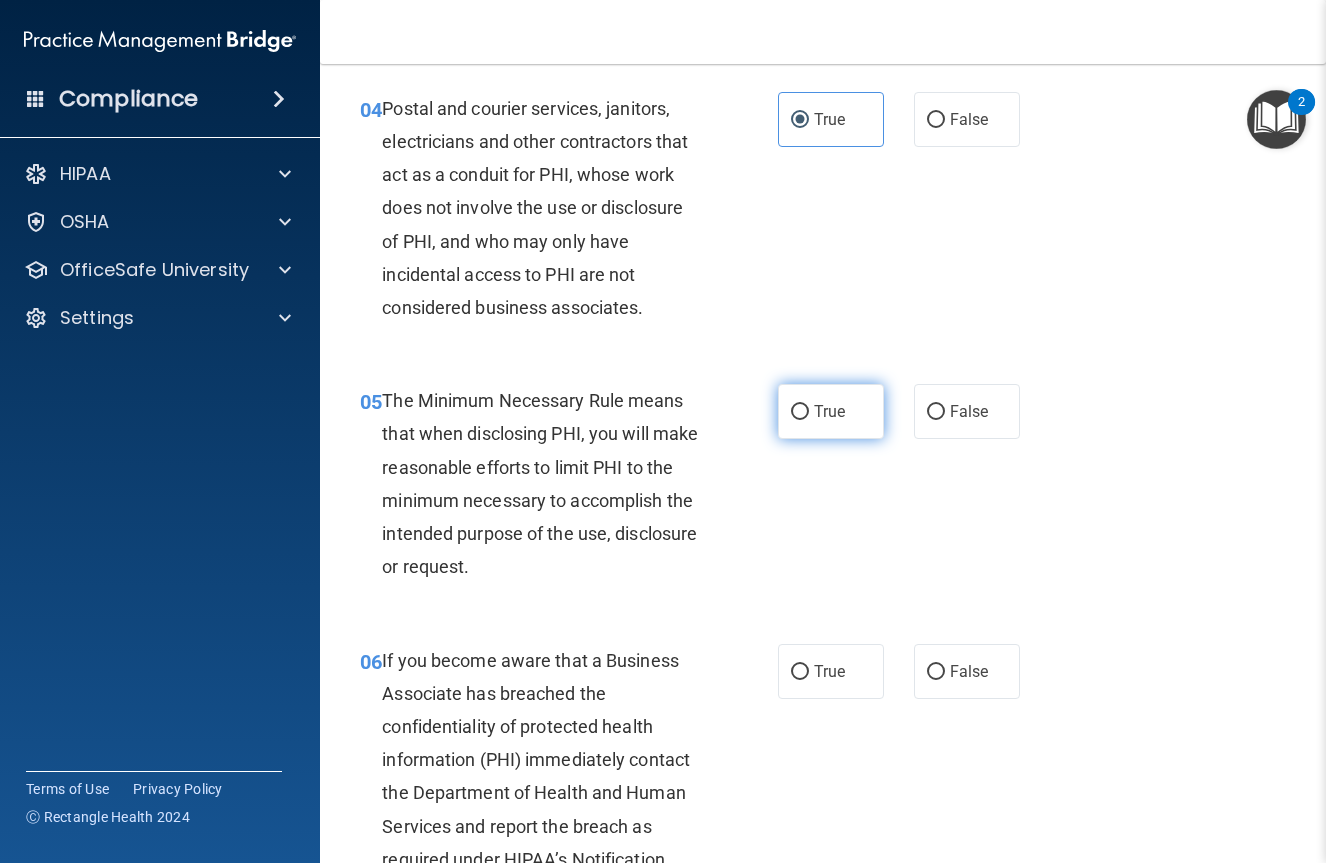 click on "True" at bounding box center (829, 411) 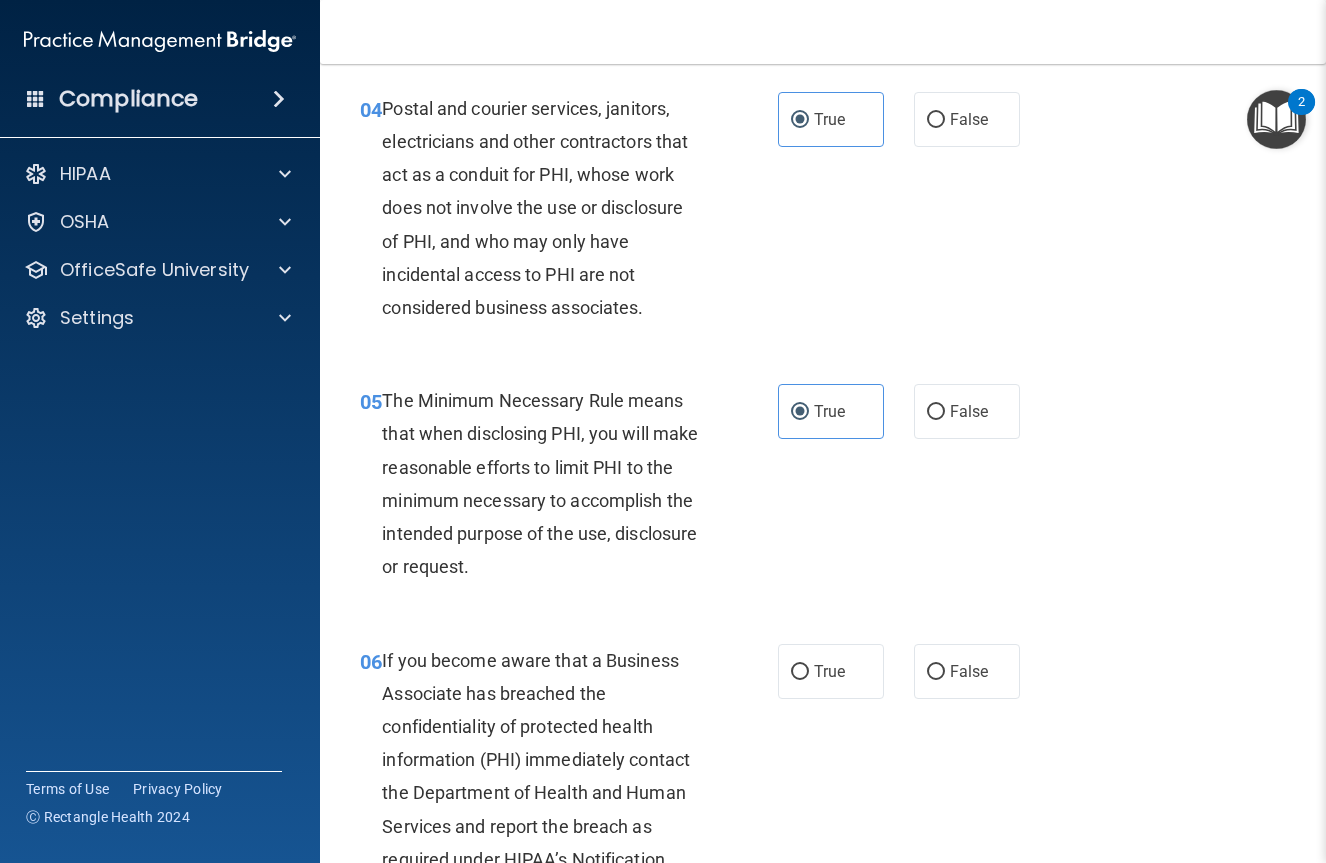 click on "06       If you become aware that a Business Associate has breached the confidentiality of protected health information (PHI) immediately contact the Department of Health and Human Services and report the breach as required under HIPAA’s Notification Rule.                  True           False" at bounding box center (823, 782) 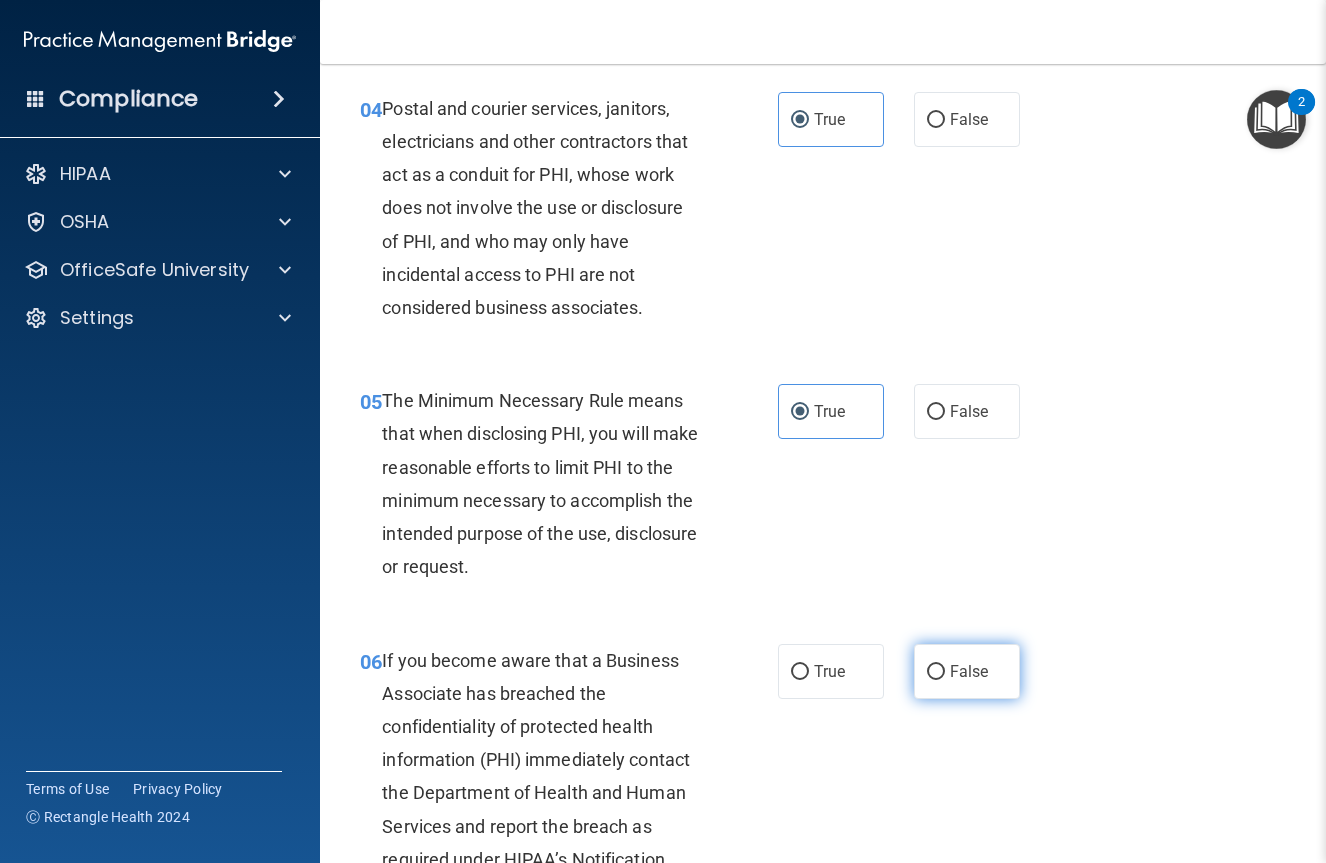 click on "False" at bounding box center (969, 671) 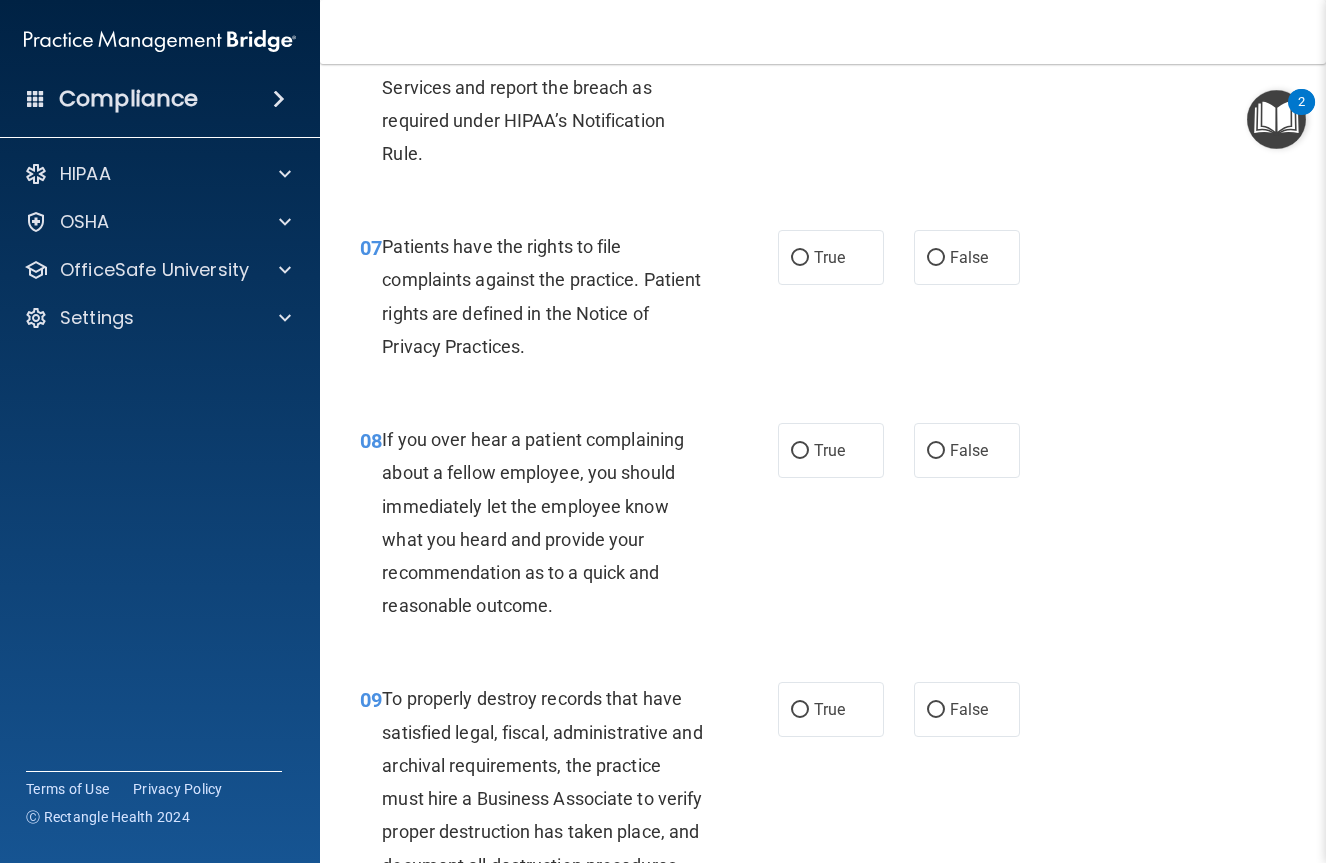 scroll, scrollTop: 1502, scrollLeft: 0, axis: vertical 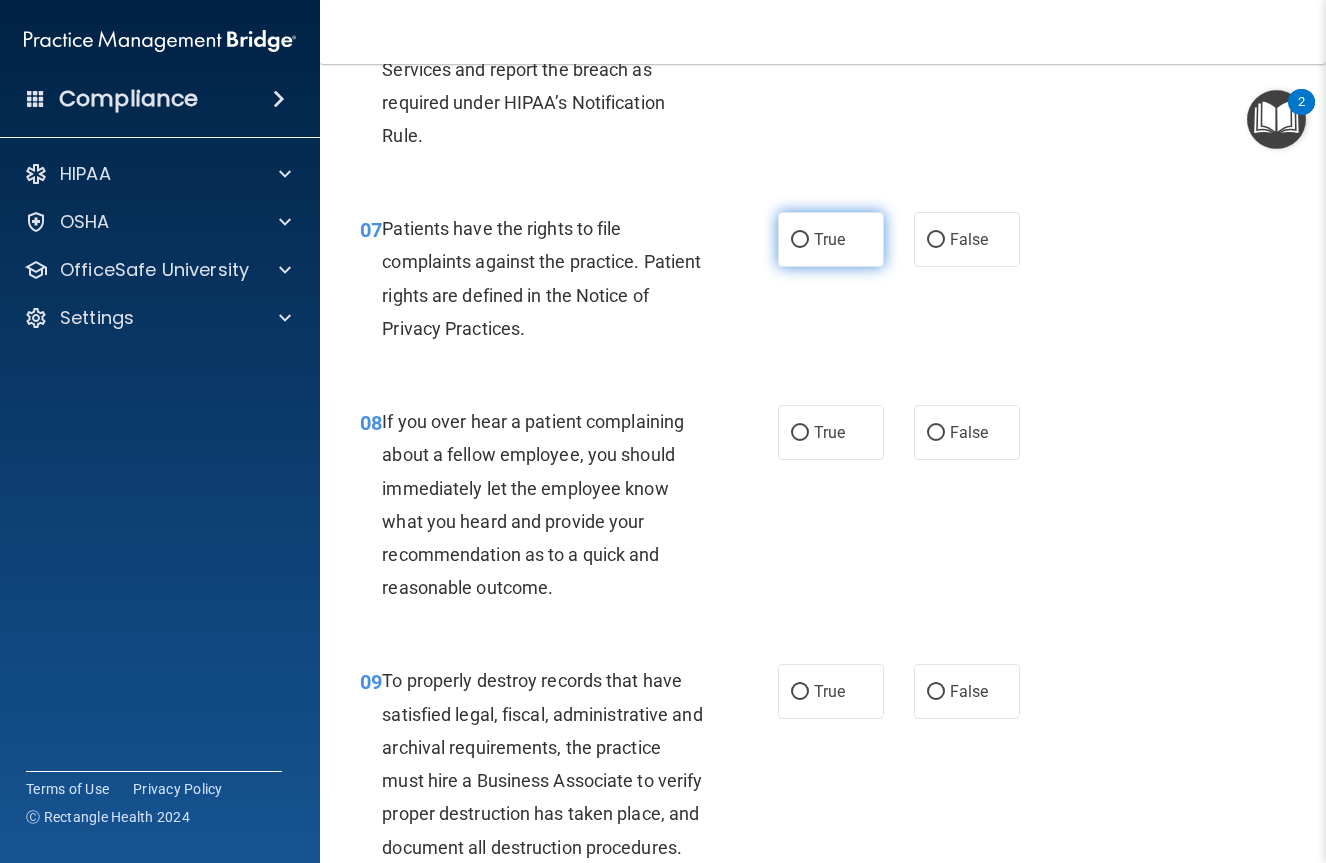 click on "True" at bounding box center [829, 239] 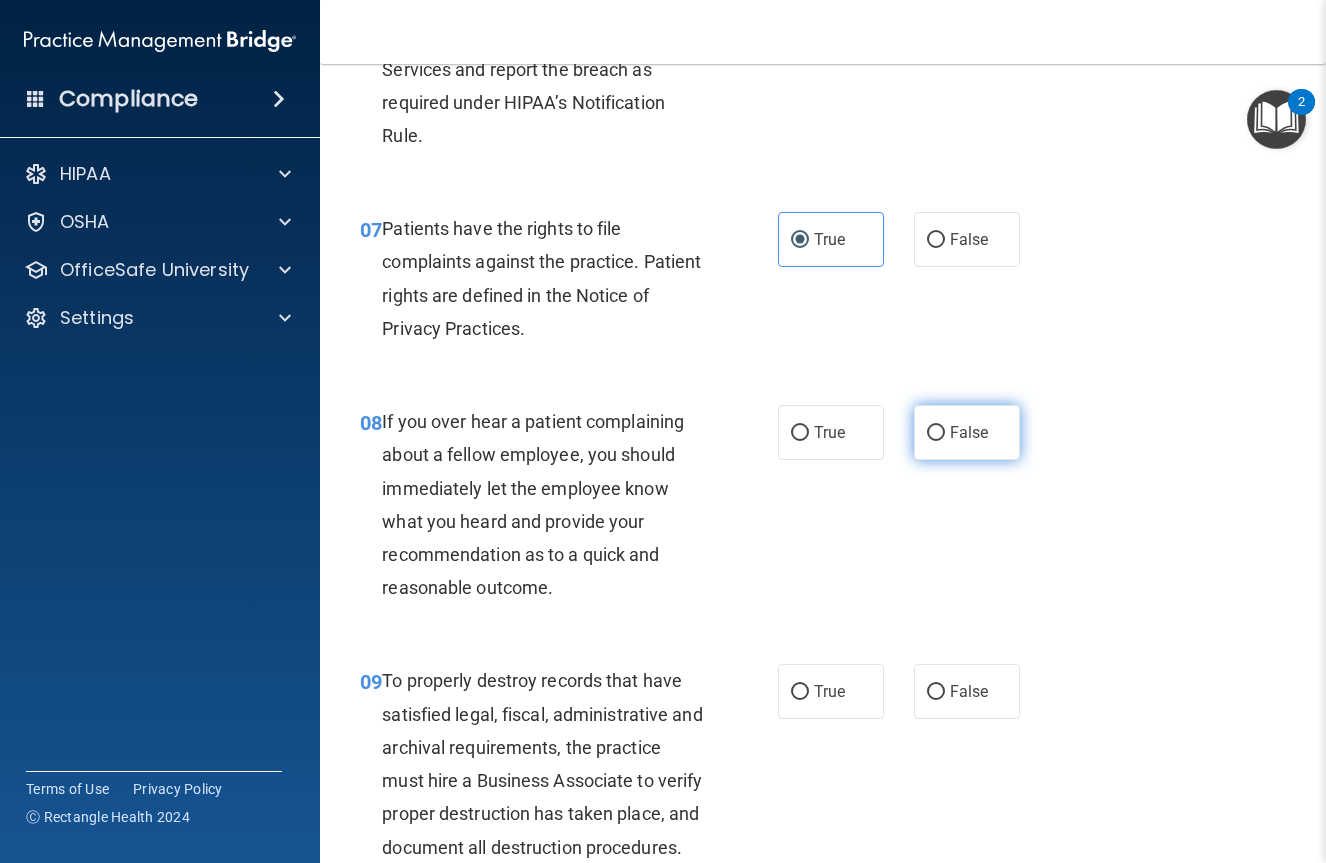 click on "False" at bounding box center (967, 432) 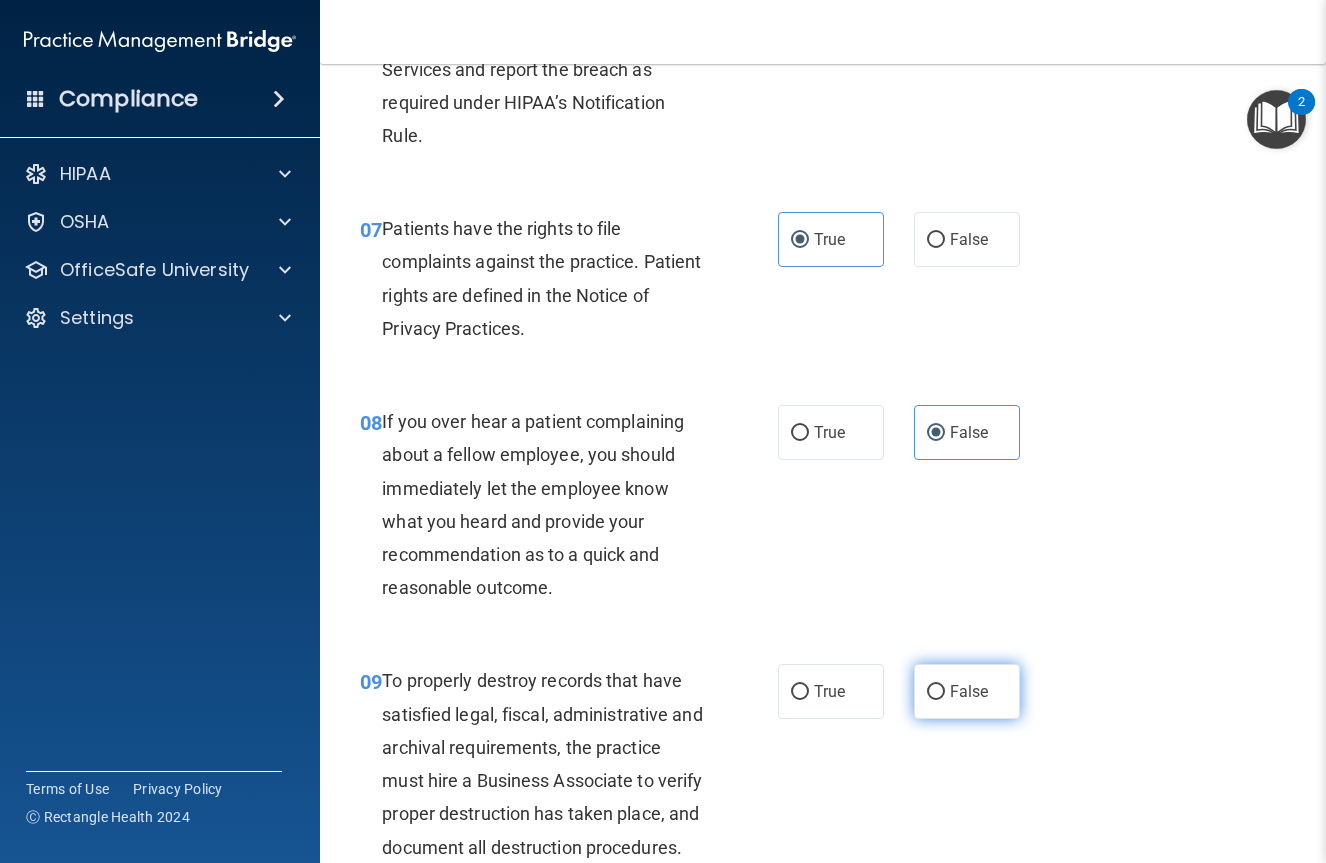 click on "False" at bounding box center (967, 691) 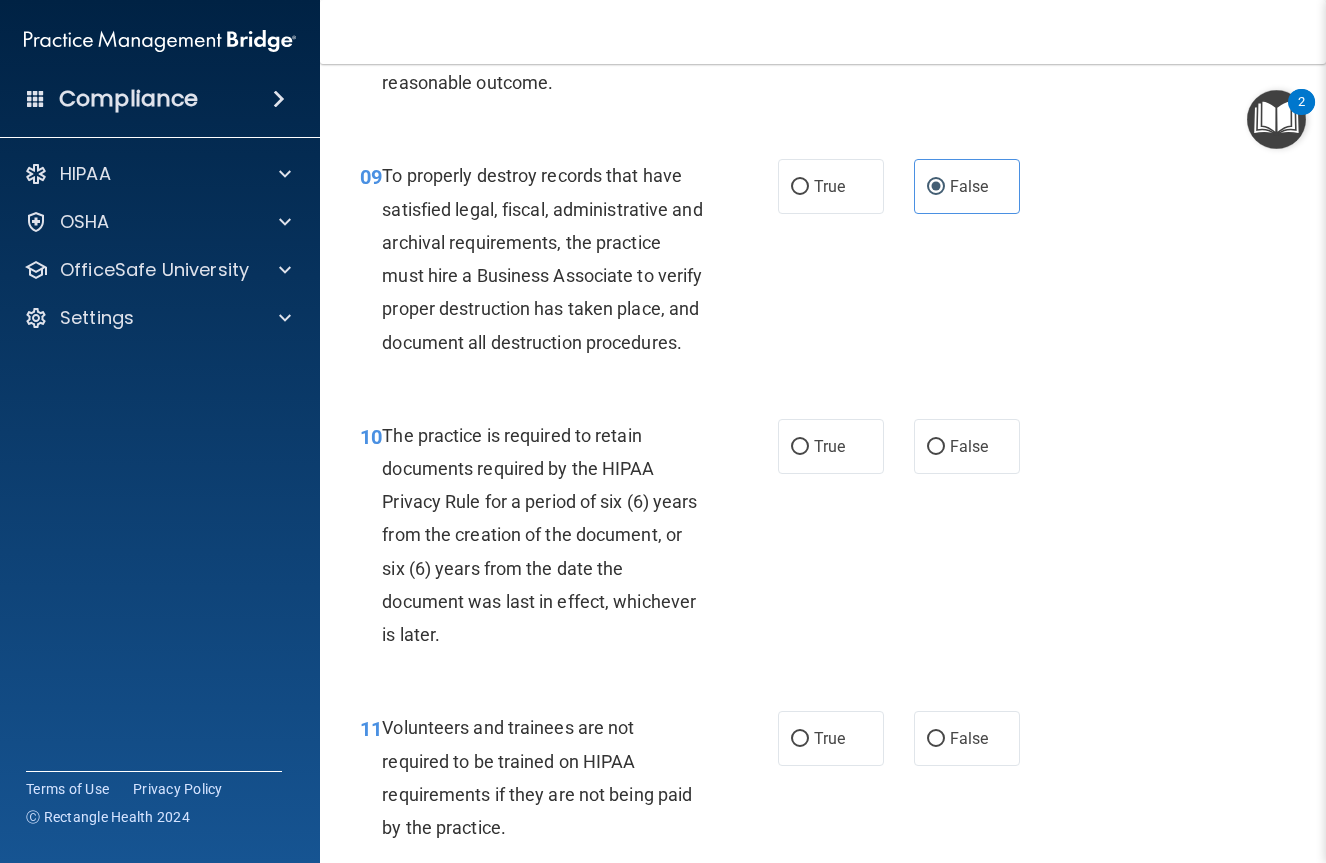 scroll, scrollTop: 2011, scrollLeft: 0, axis: vertical 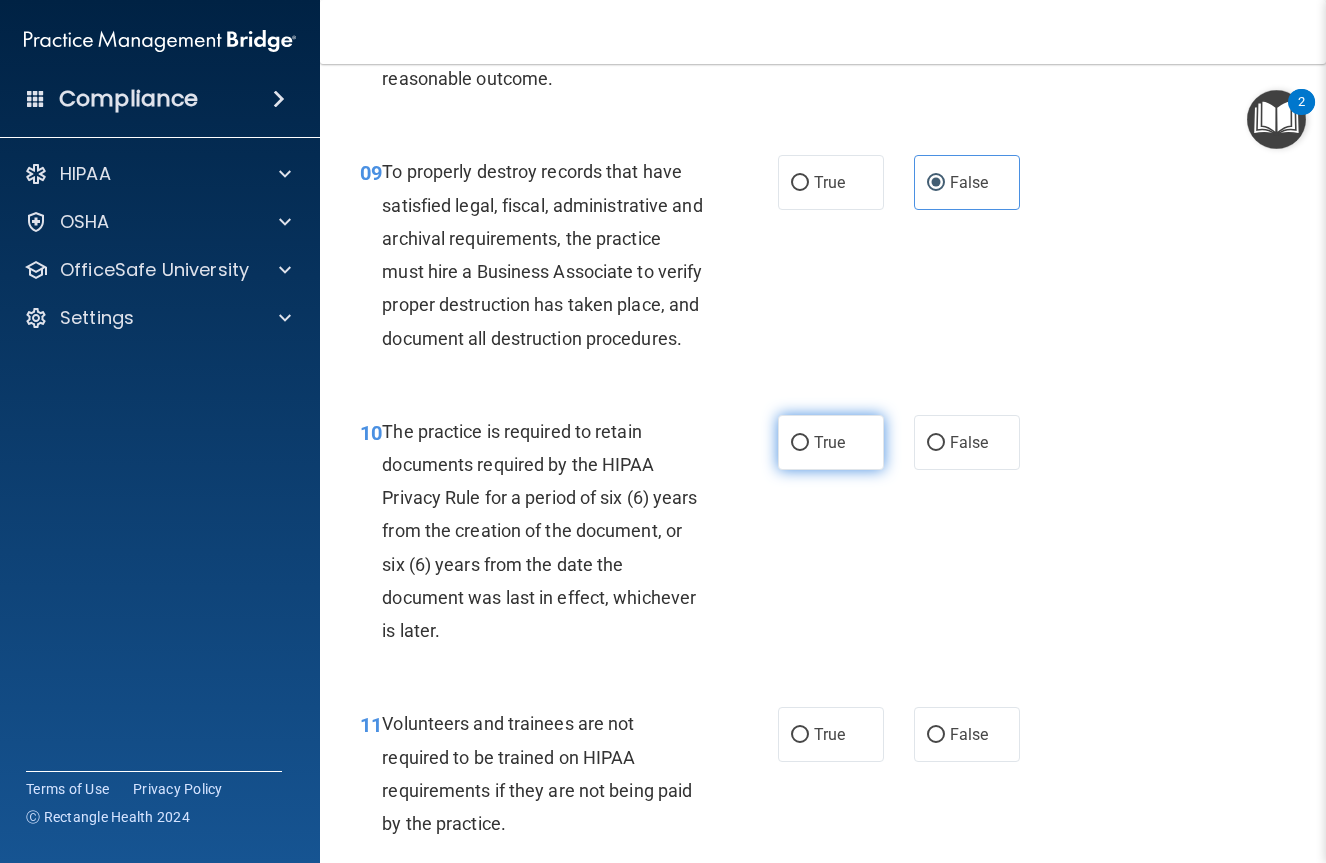 click on "True" at bounding box center (829, 442) 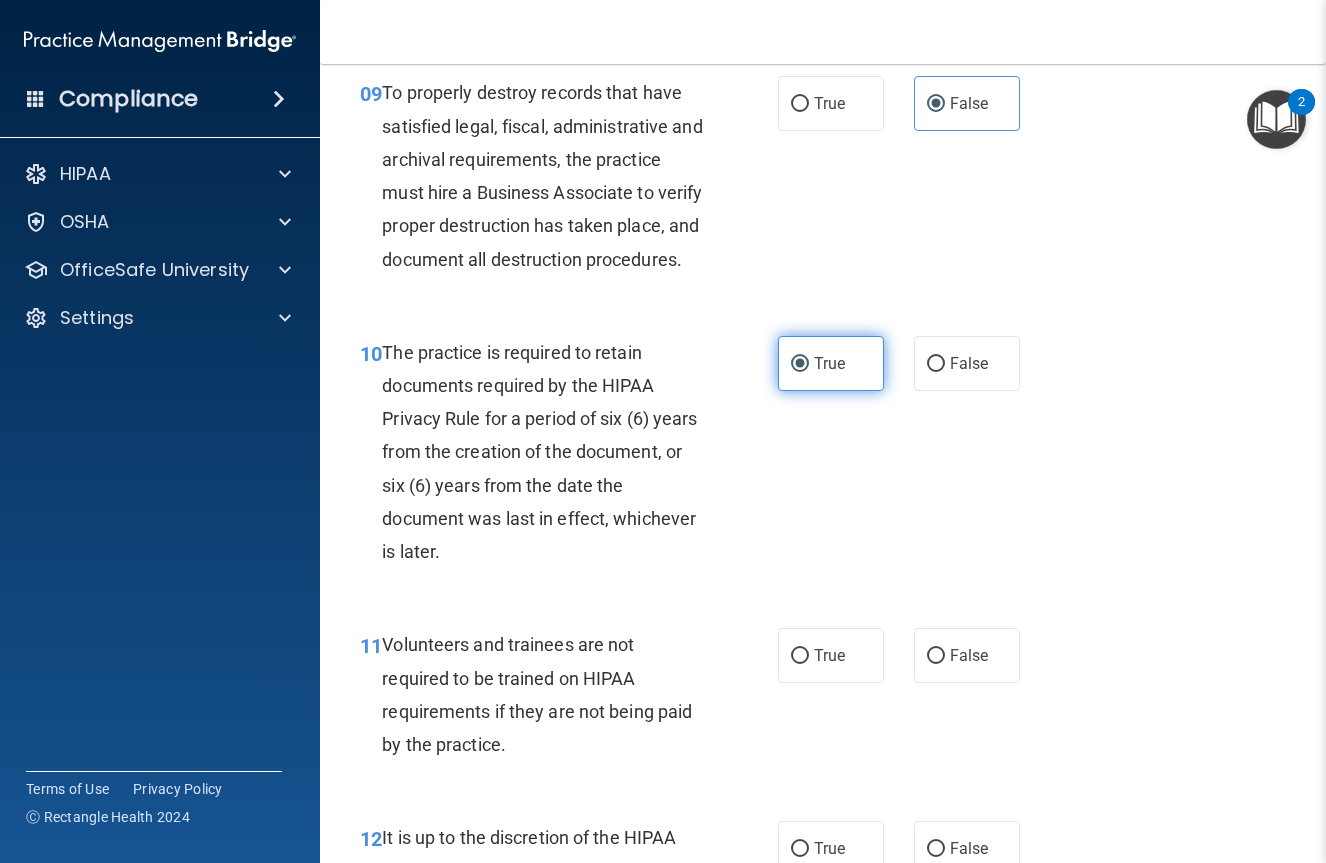 scroll, scrollTop: 2111, scrollLeft: 0, axis: vertical 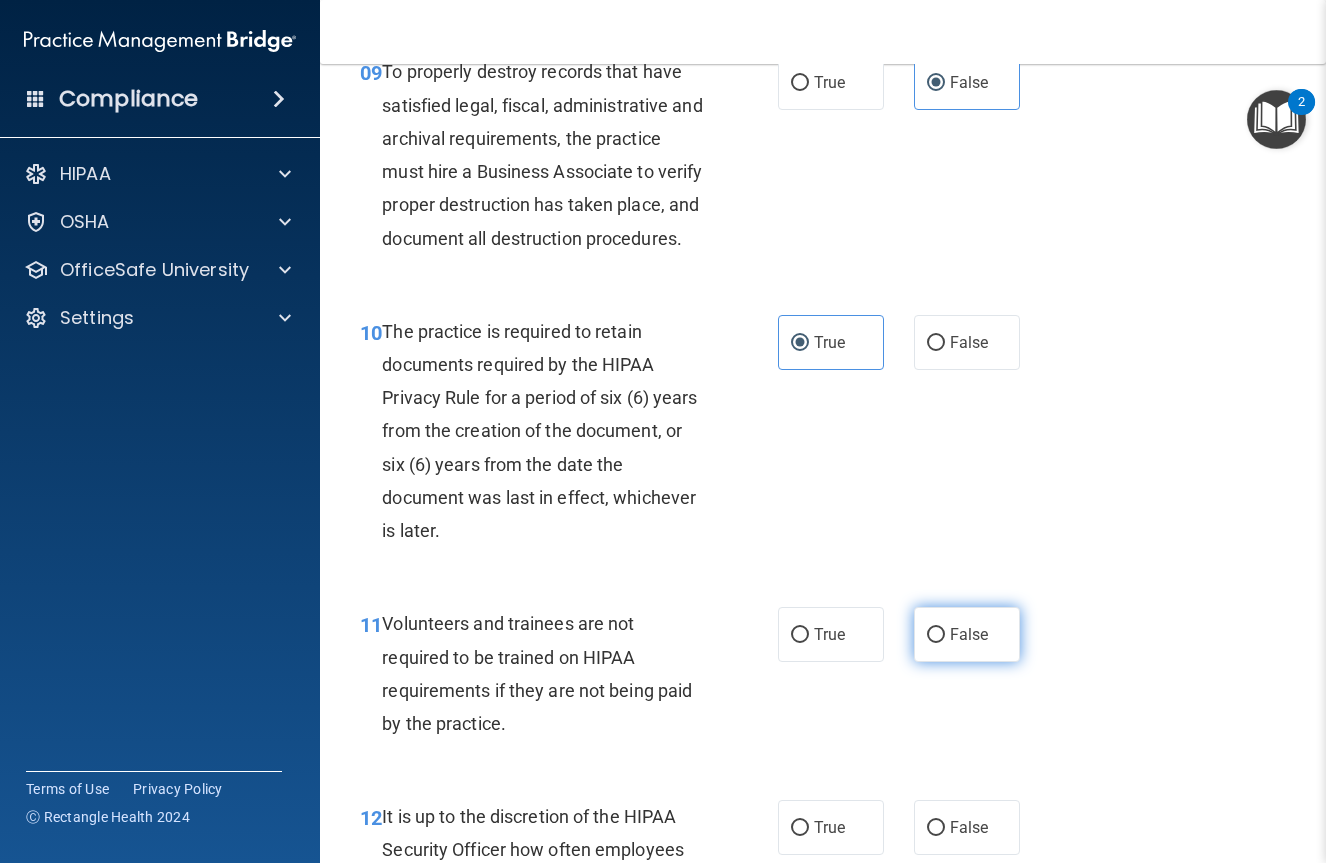 click on "False" at bounding box center [969, 634] 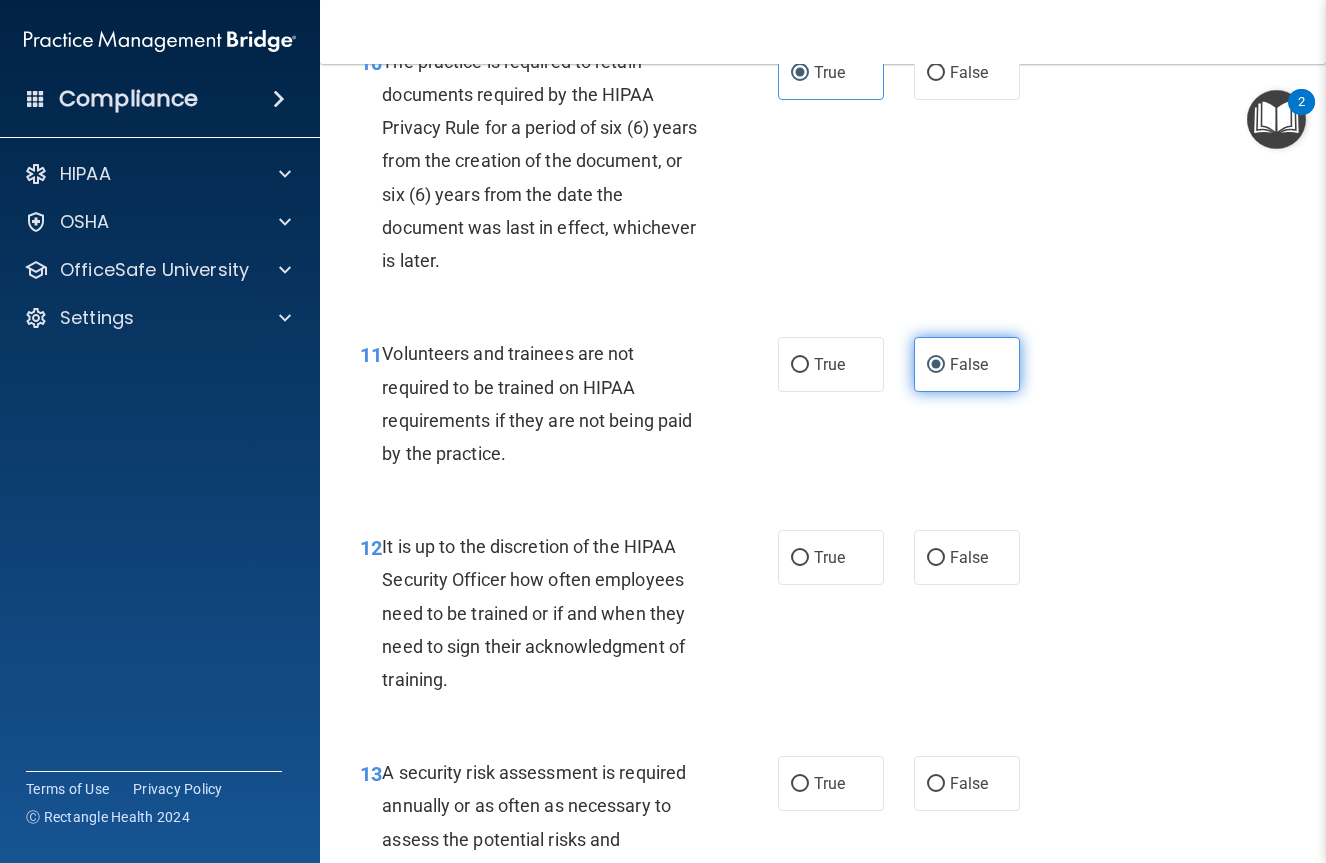 scroll, scrollTop: 2391, scrollLeft: 0, axis: vertical 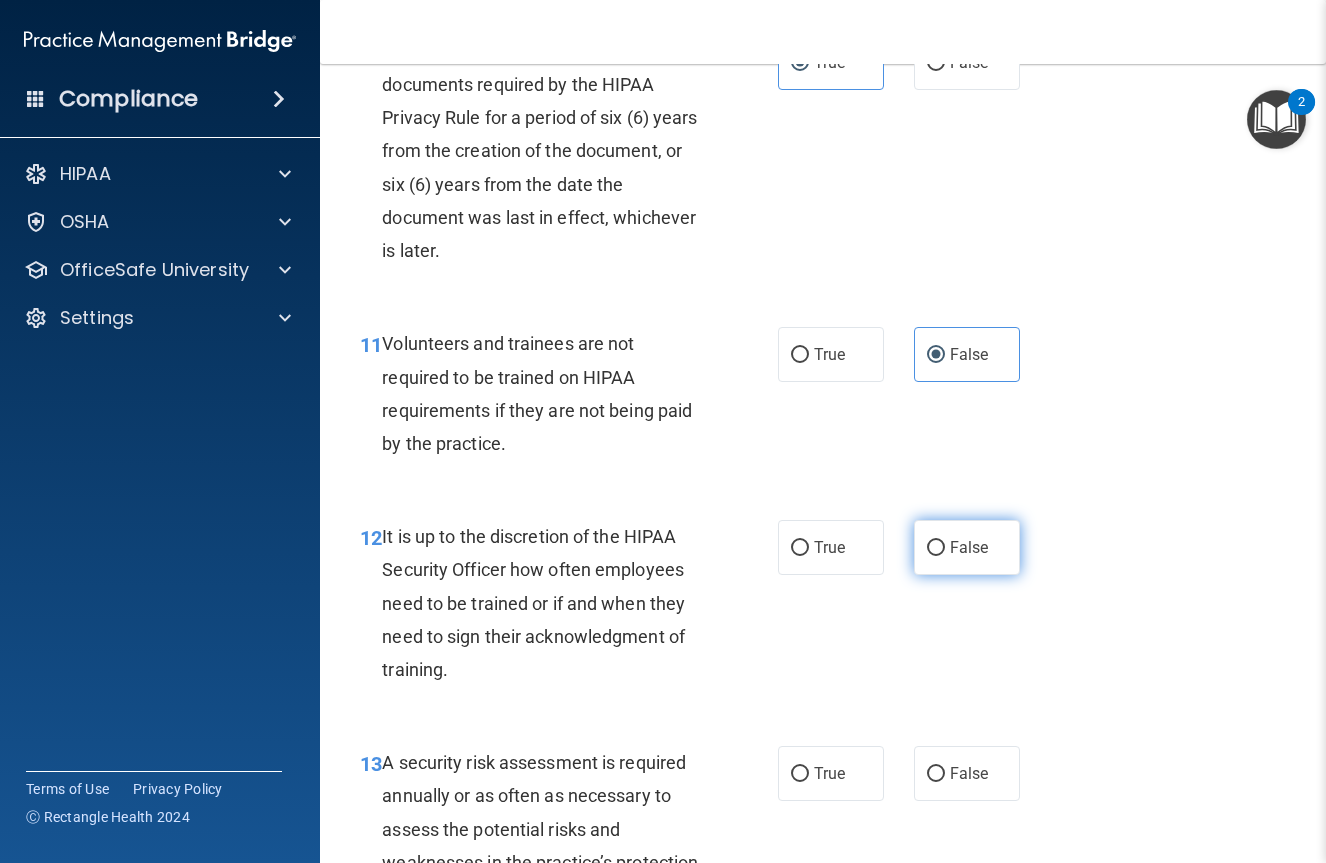 click on "False" at bounding box center [967, 547] 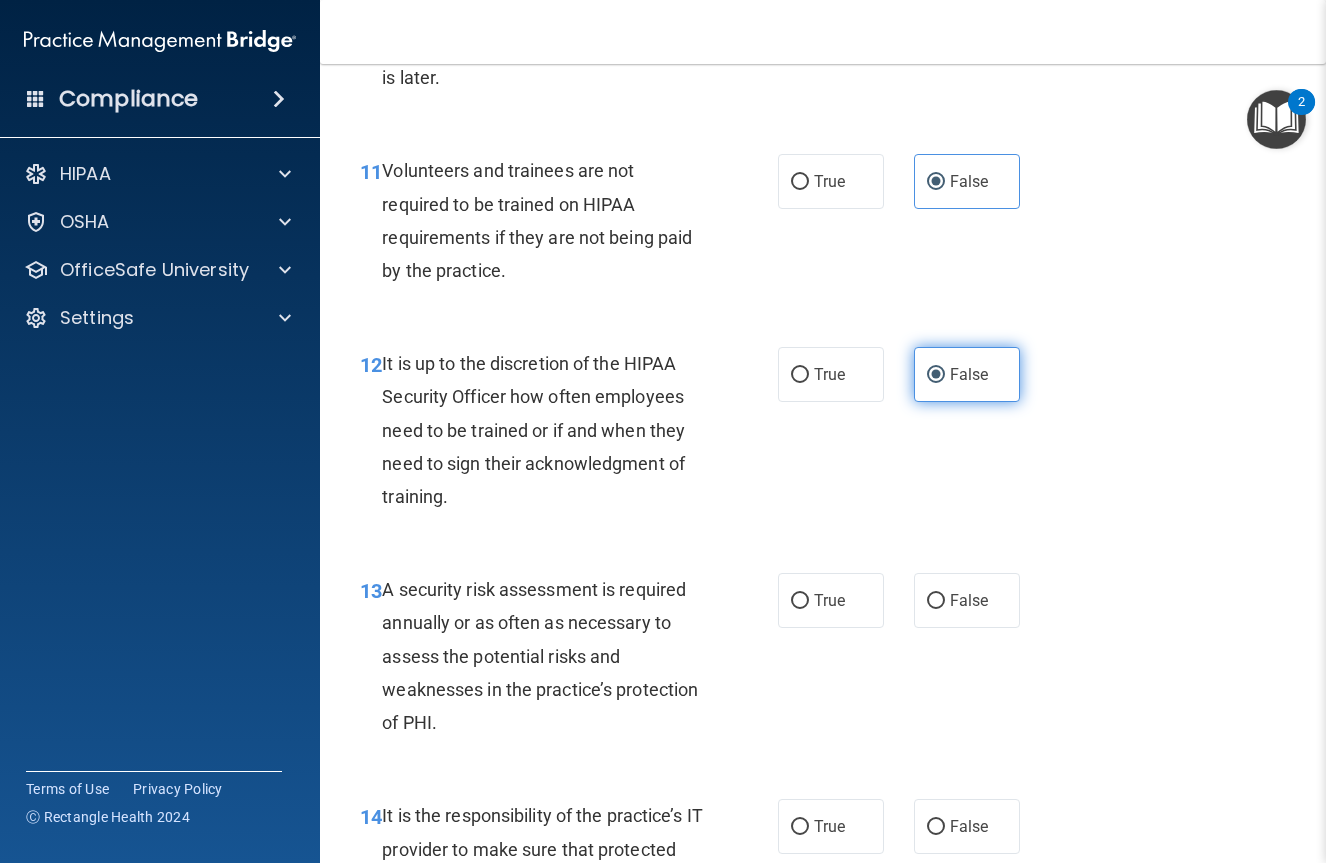 scroll, scrollTop: 2567, scrollLeft: 0, axis: vertical 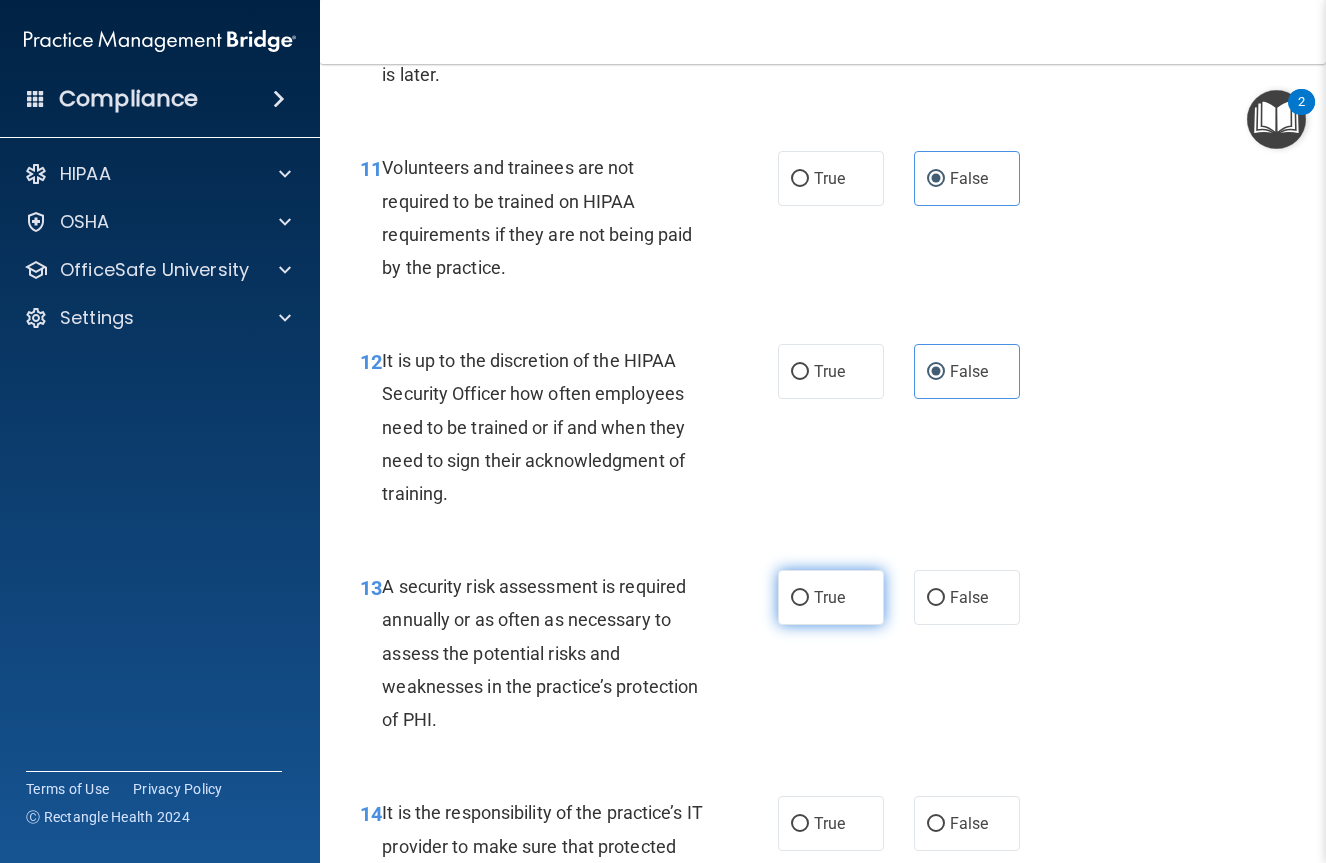 click on "True" at bounding box center [831, 597] 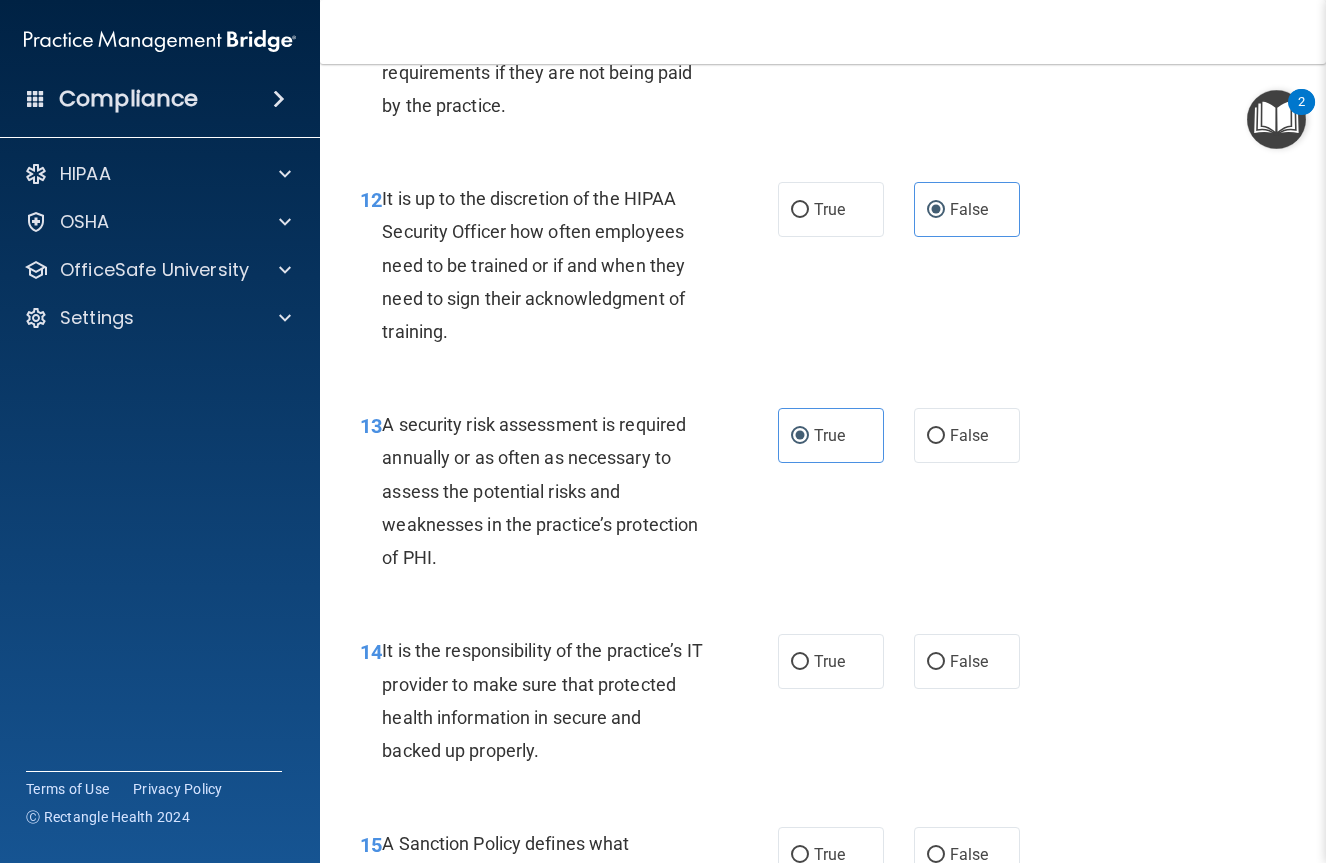 scroll, scrollTop: 2732, scrollLeft: 0, axis: vertical 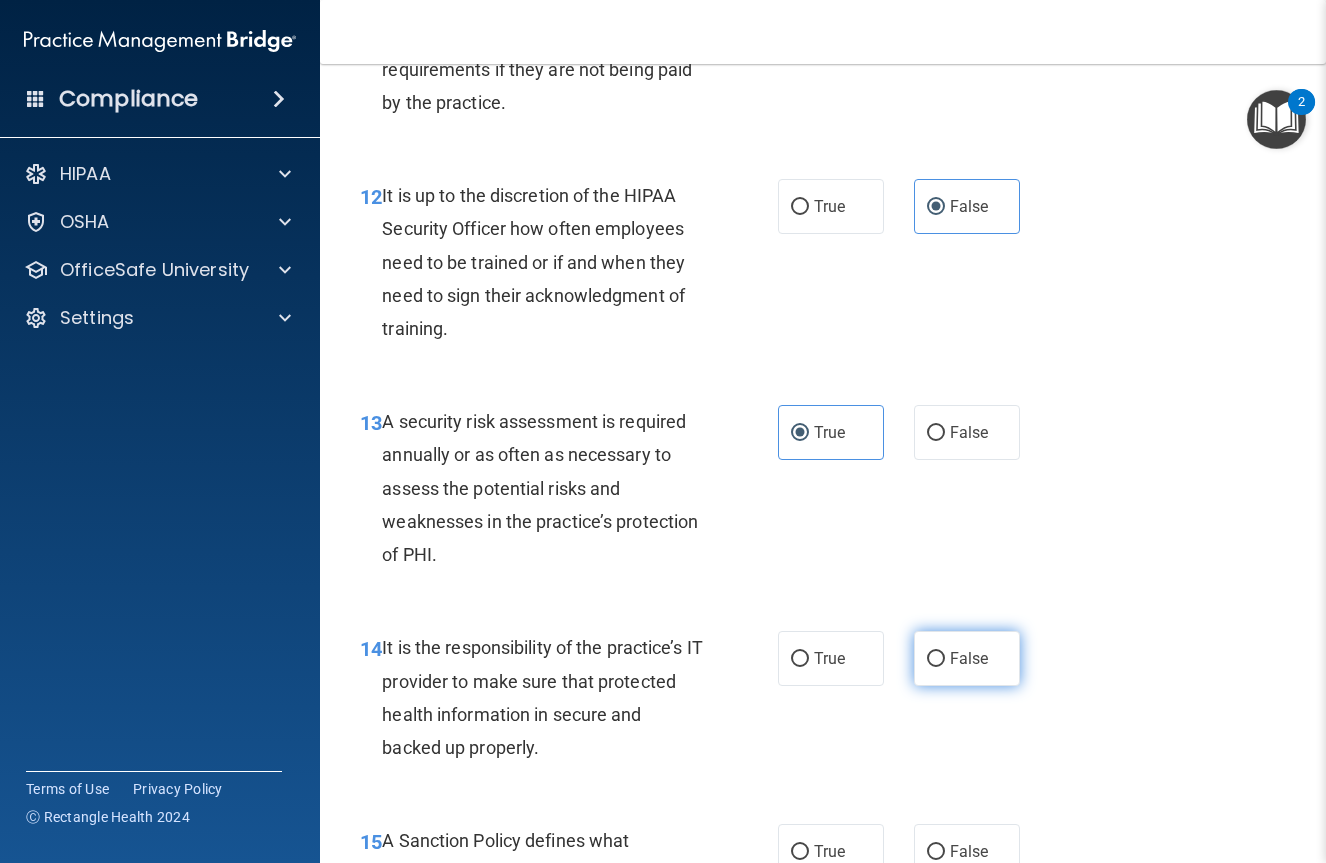 click on "False" at bounding box center (969, 658) 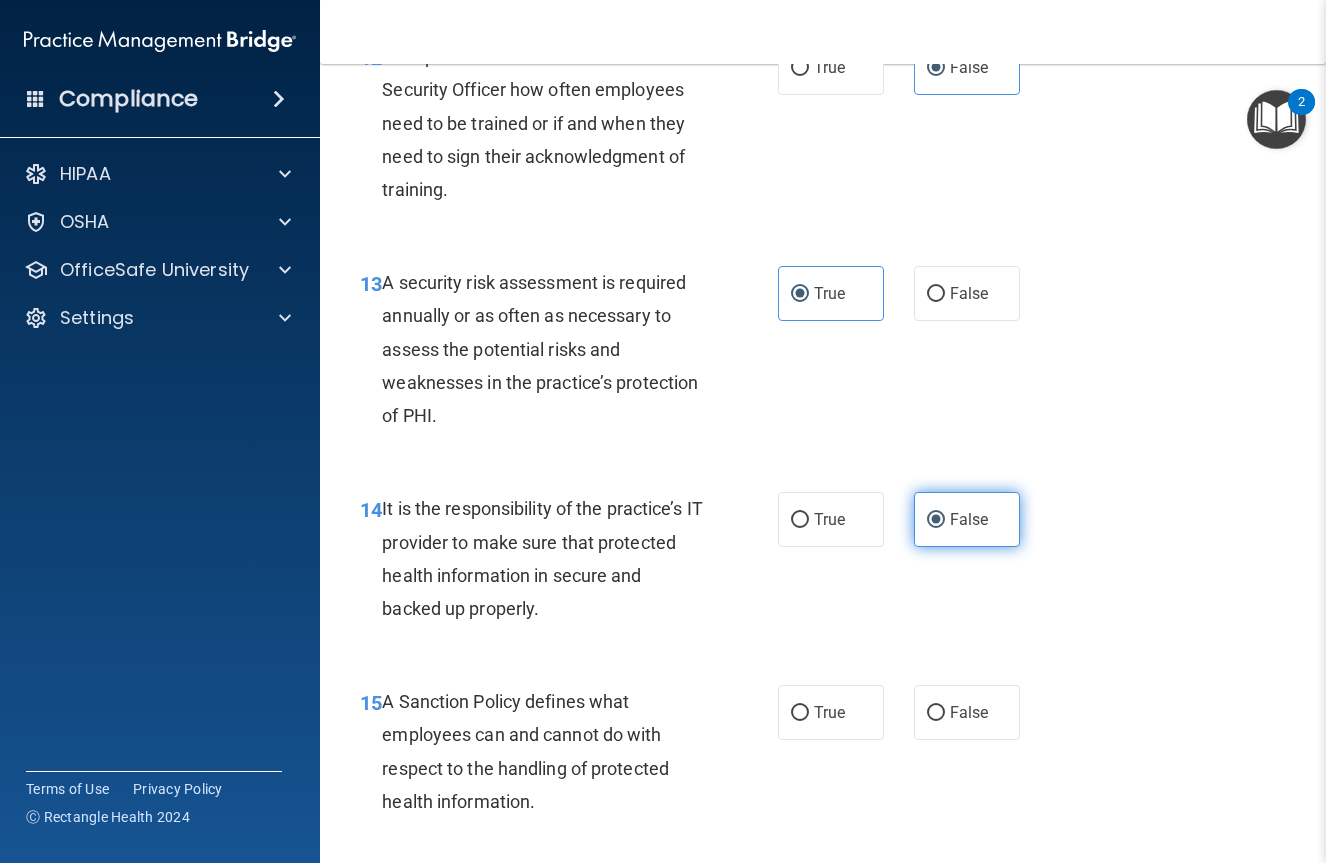 scroll, scrollTop: 2876, scrollLeft: 0, axis: vertical 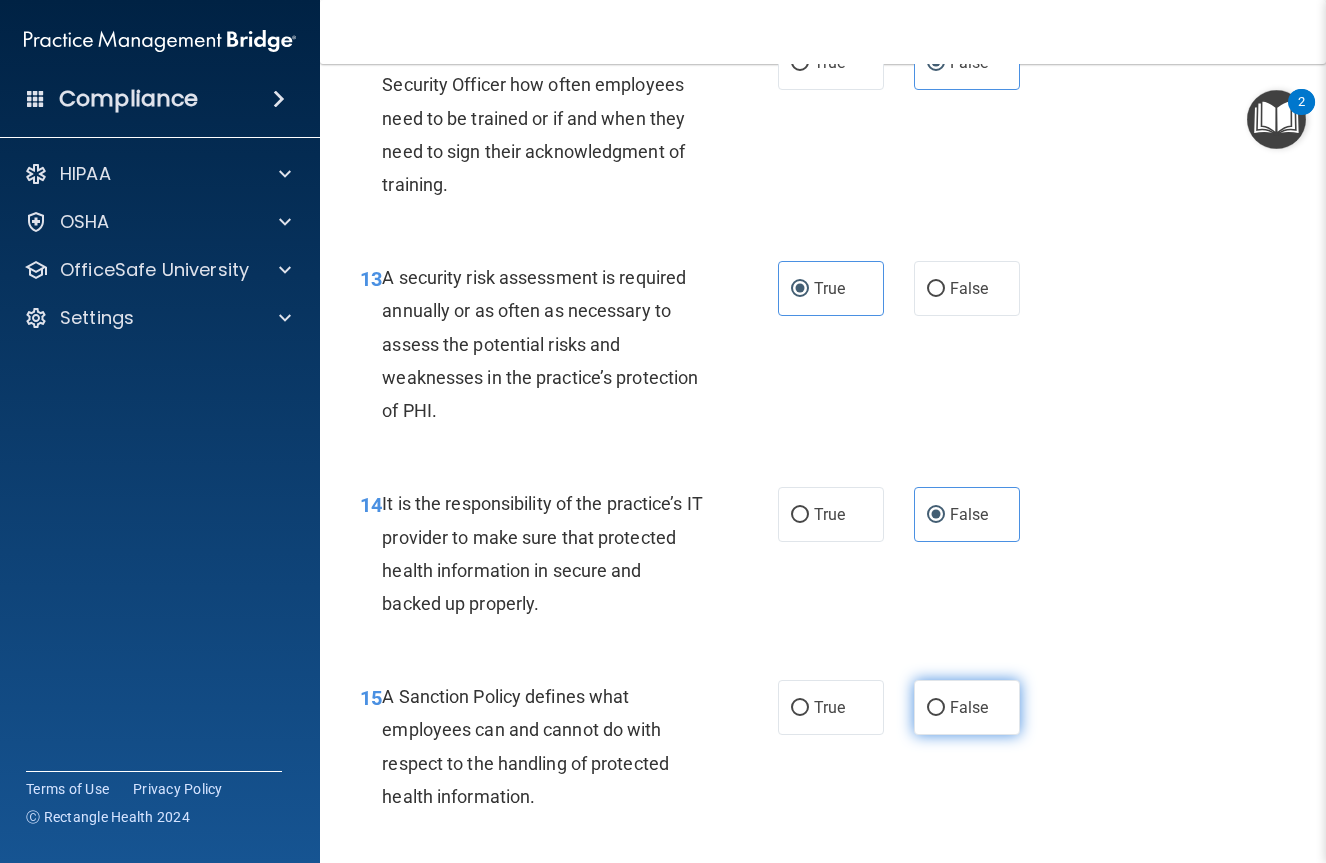 click on "False" at bounding box center (969, 707) 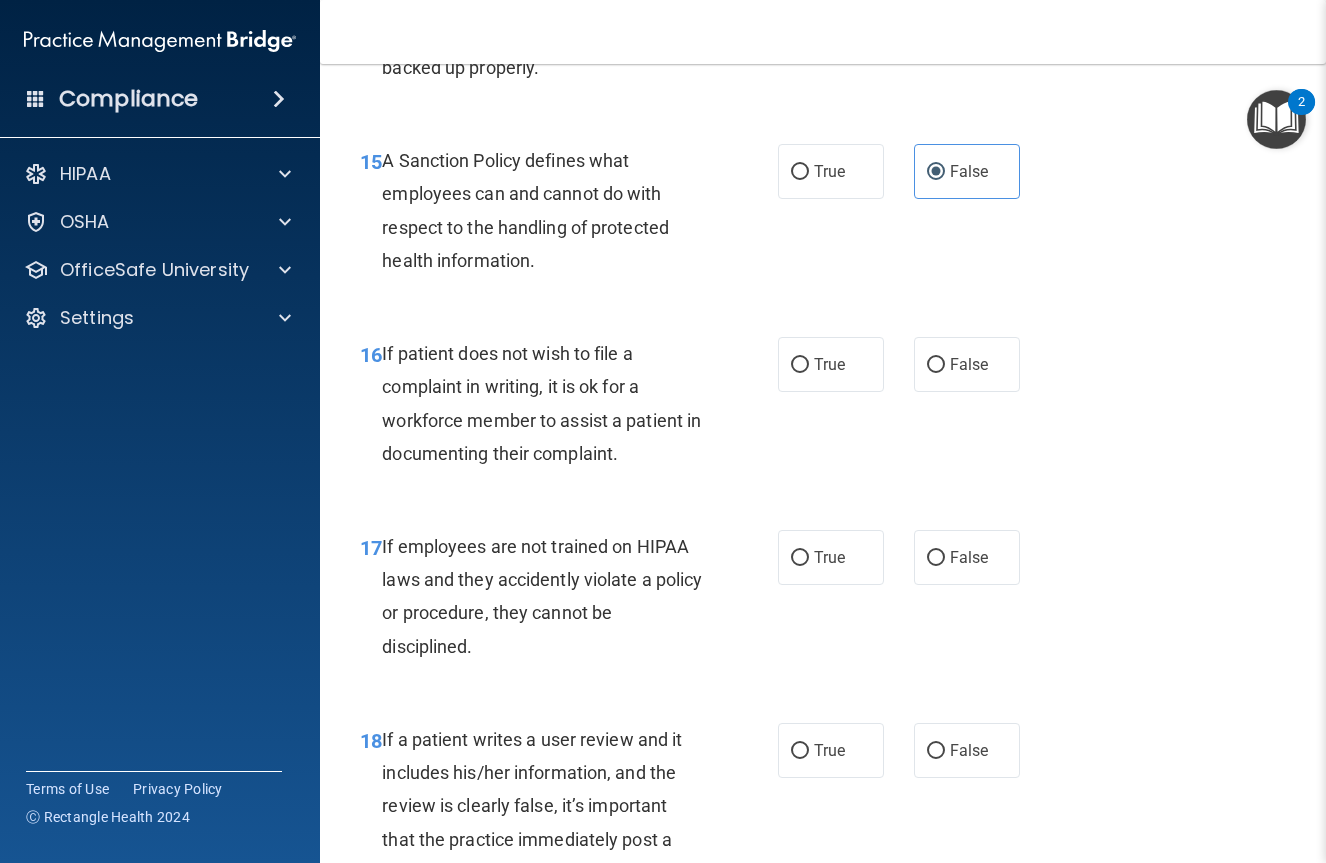 scroll, scrollTop: 3411, scrollLeft: 0, axis: vertical 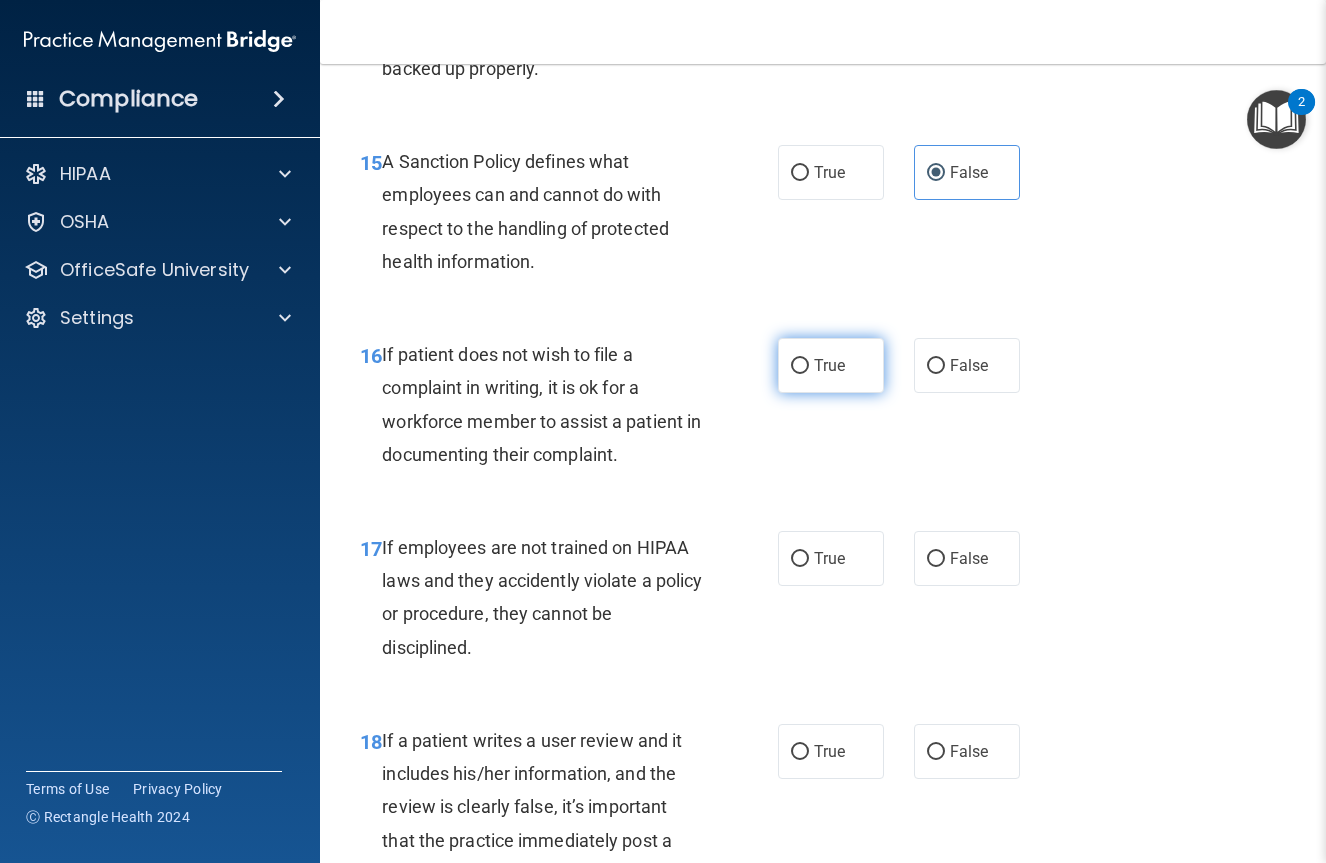 click on "True" at bounding box center [831, 365] 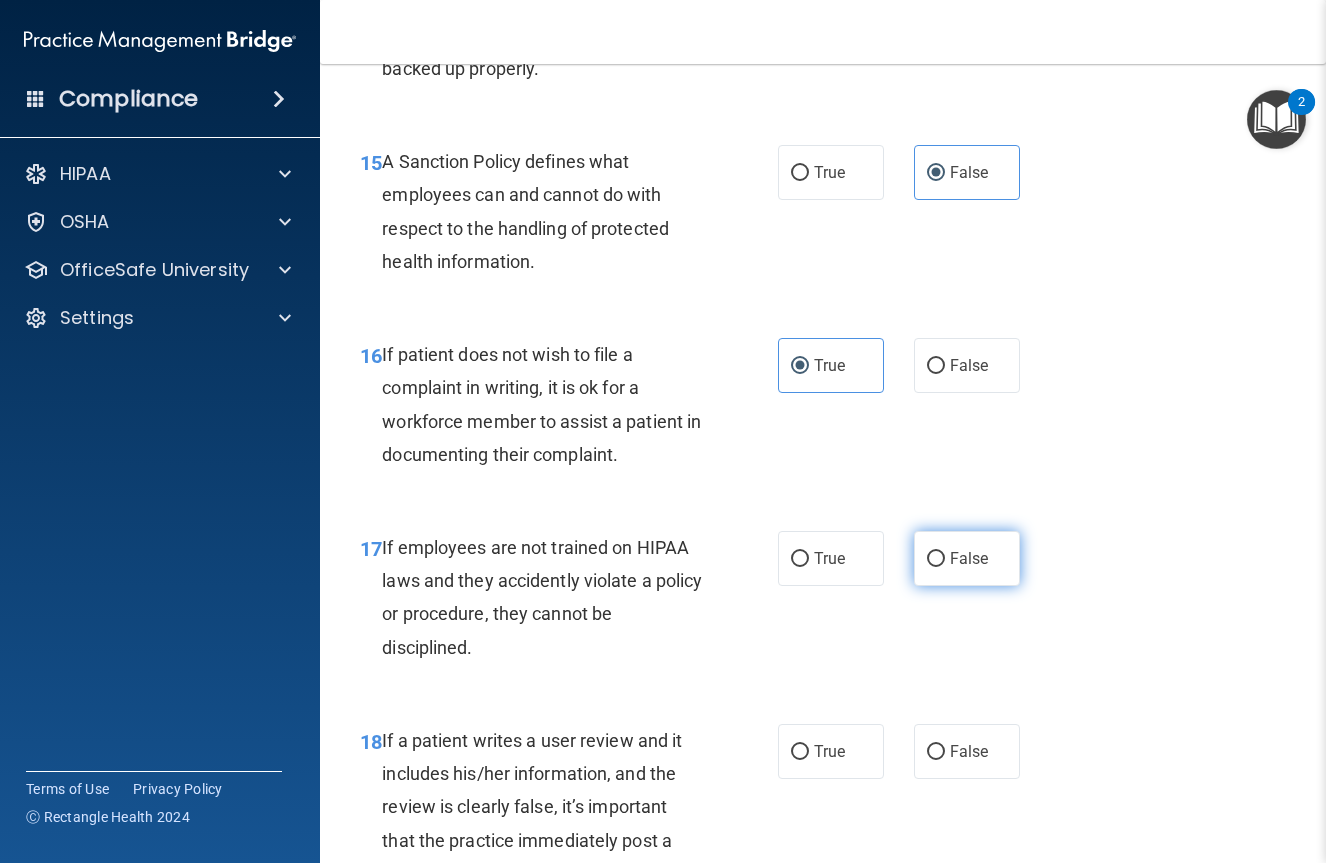 click on "False" at bounding box center [967, 558] 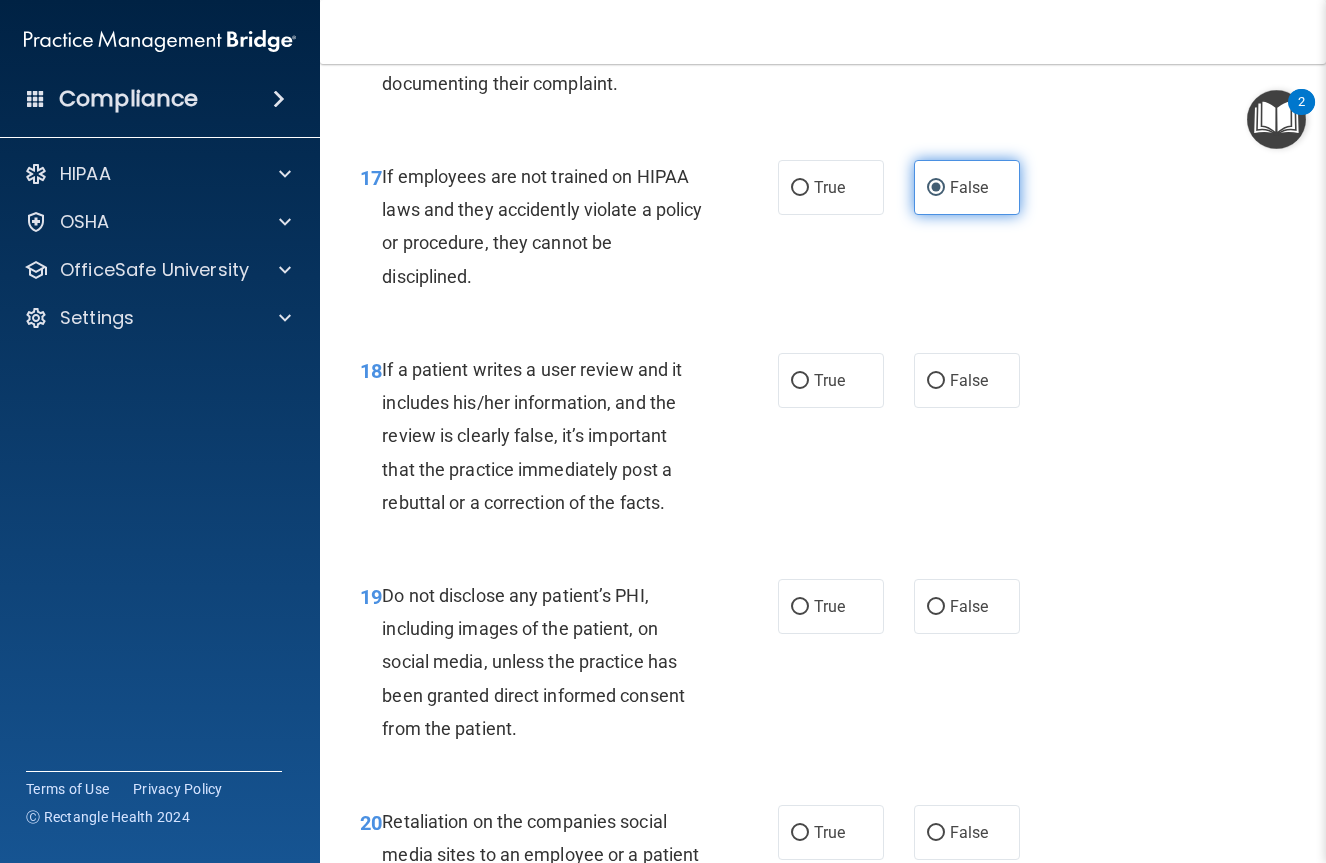 scroll, scrollTop: 3866, scrollLeft: 0, axis: vertical 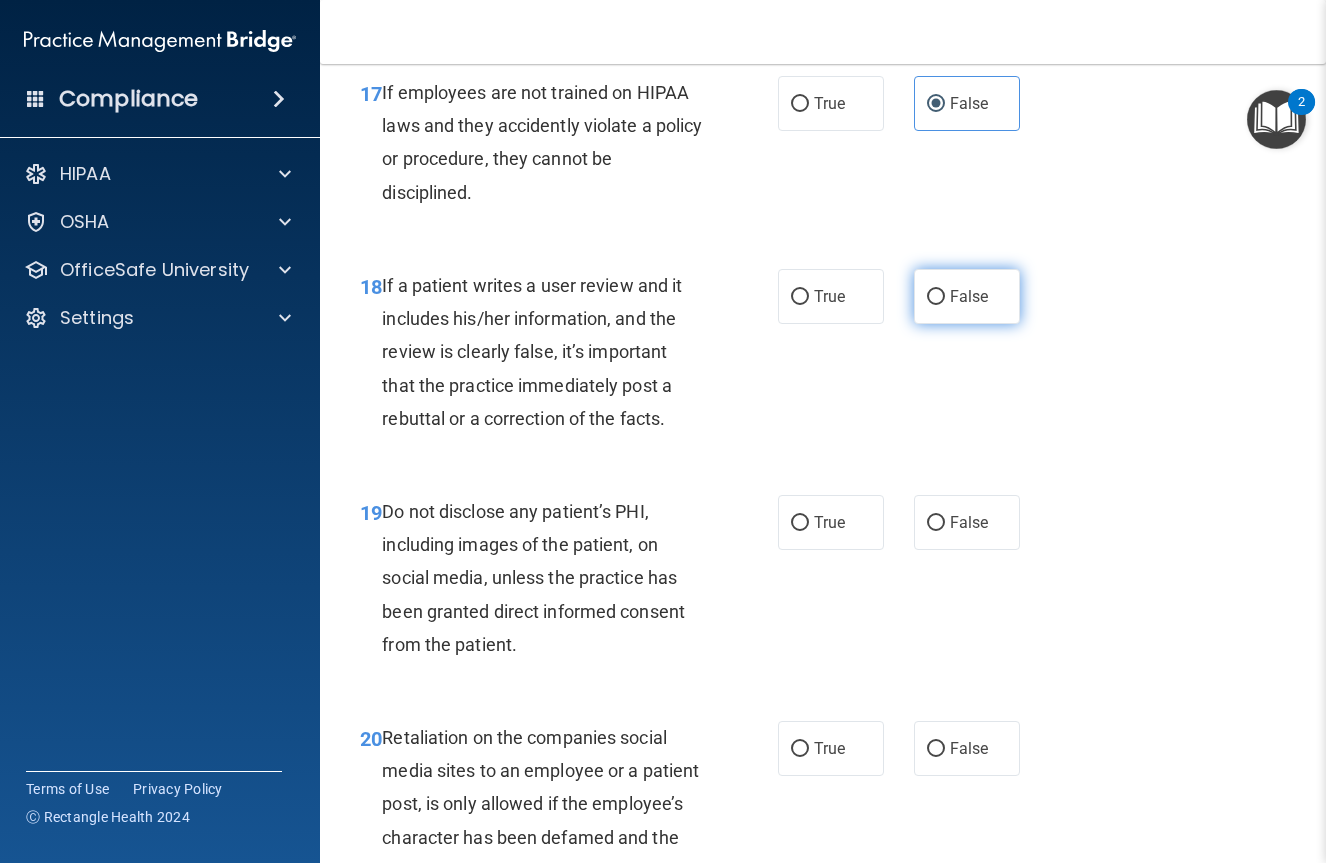 click on "False" at bounding box center [967, 296] 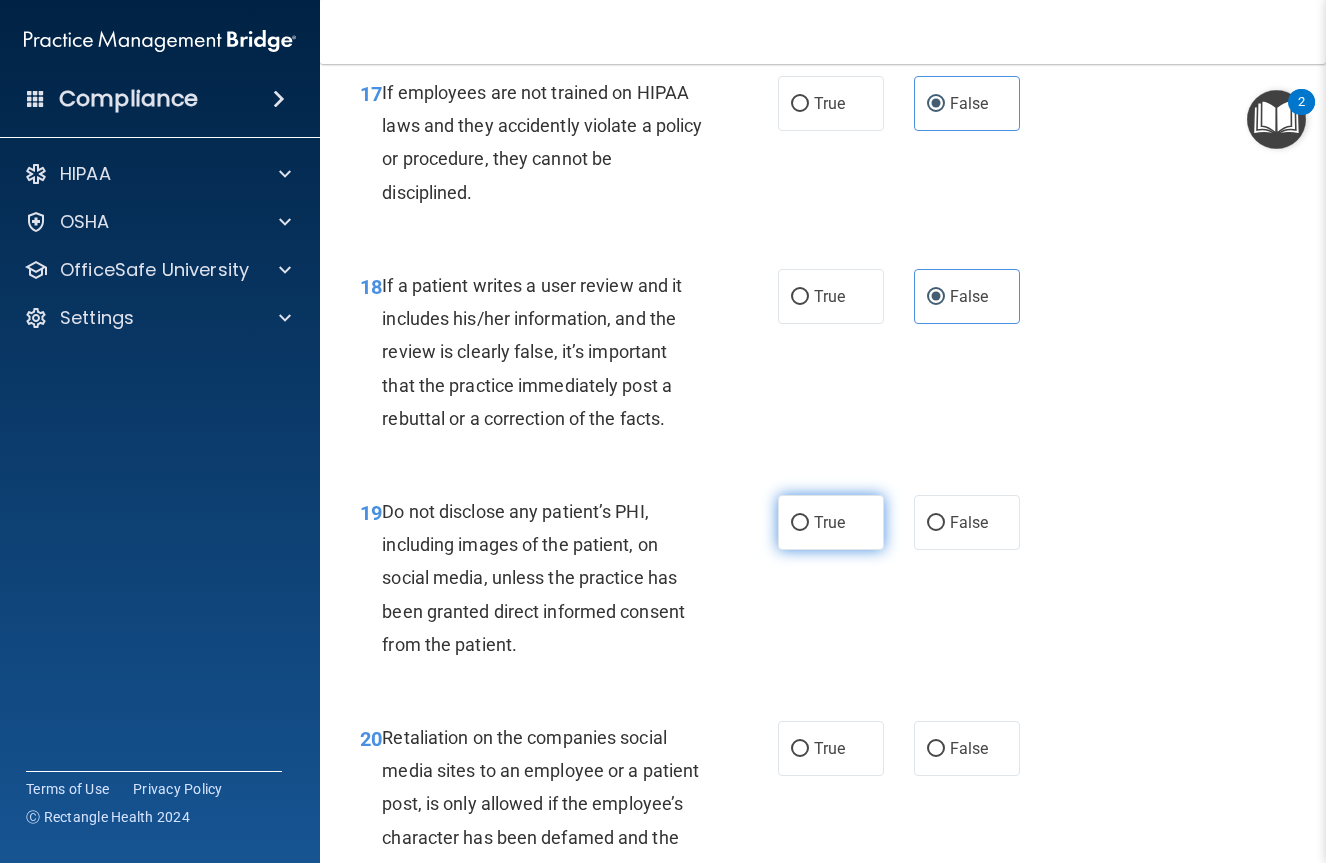 click on "True" at bounding box center [829, 522] 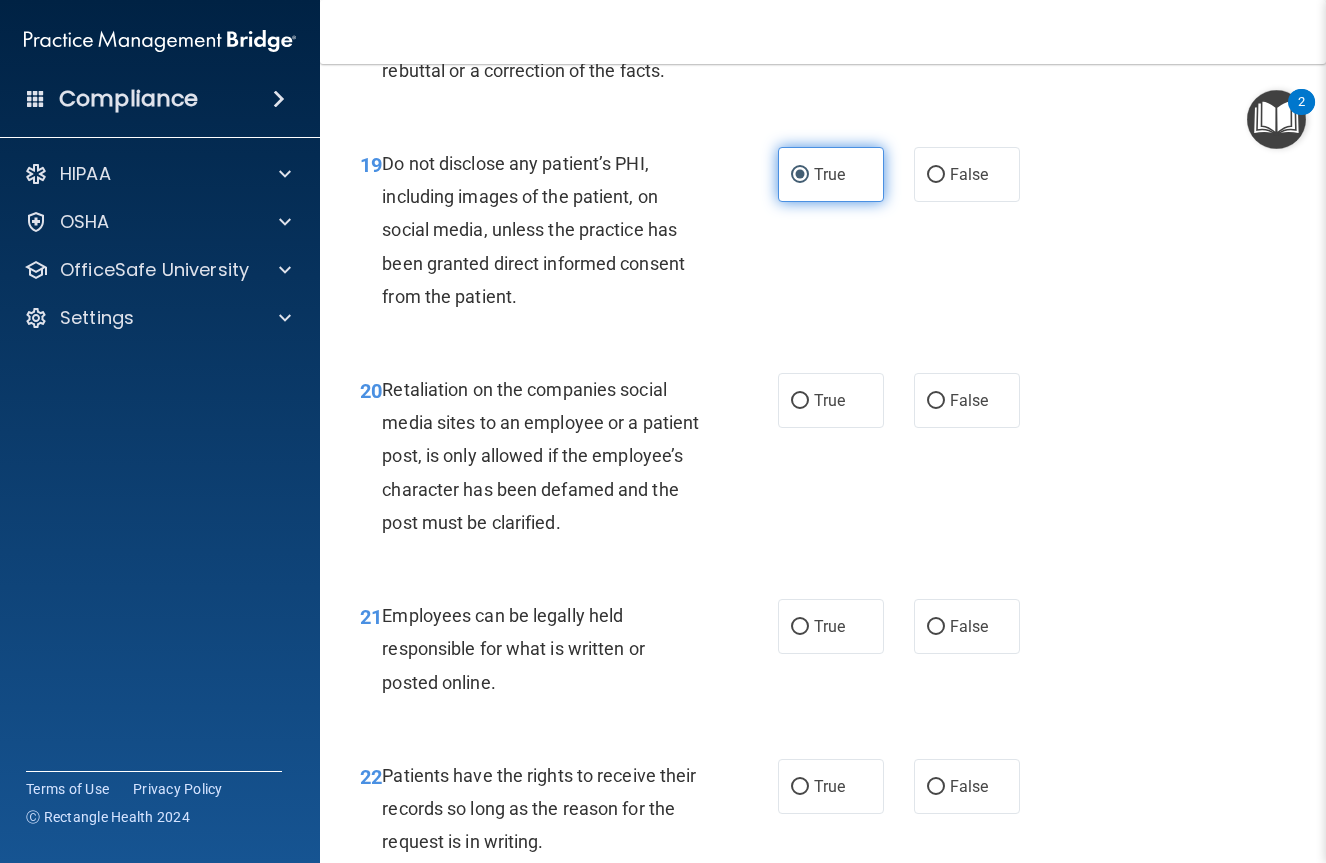 scroll, scrollTop: 4222, scrollLeft: 0, axis: vertical 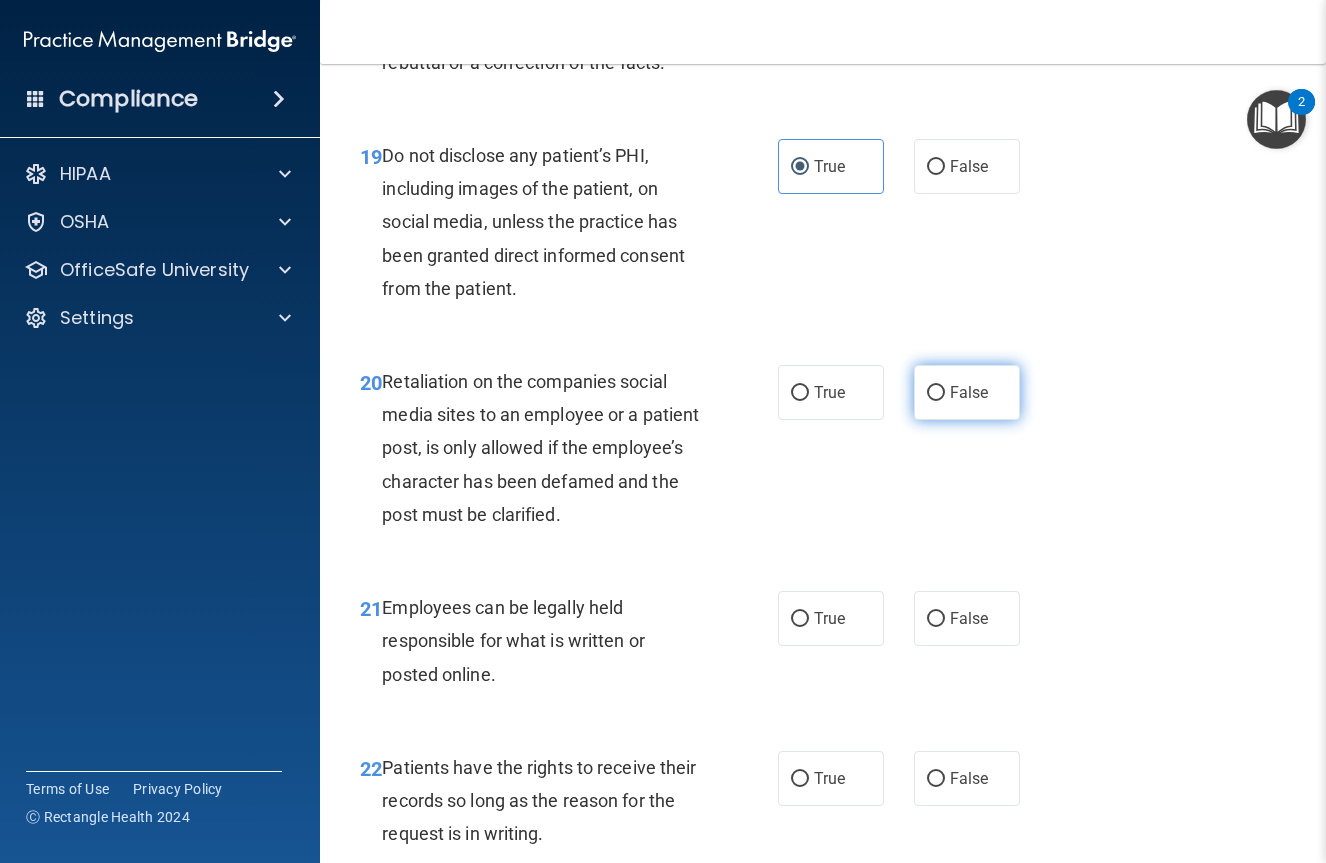 click on "False" at bounding box center (967, 392) 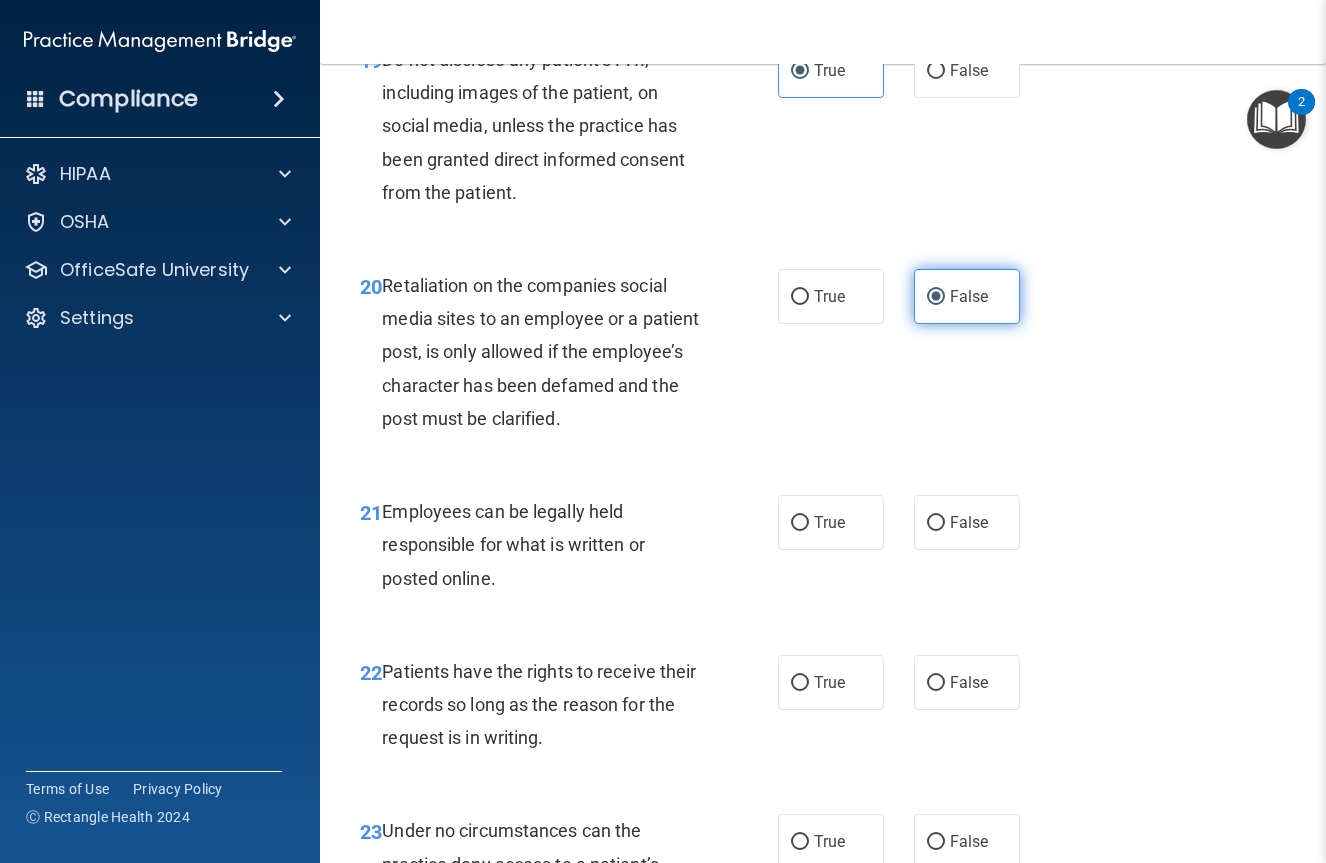 scroll, scrollTop: 4319, scrollLeft: 0, axis: vertical 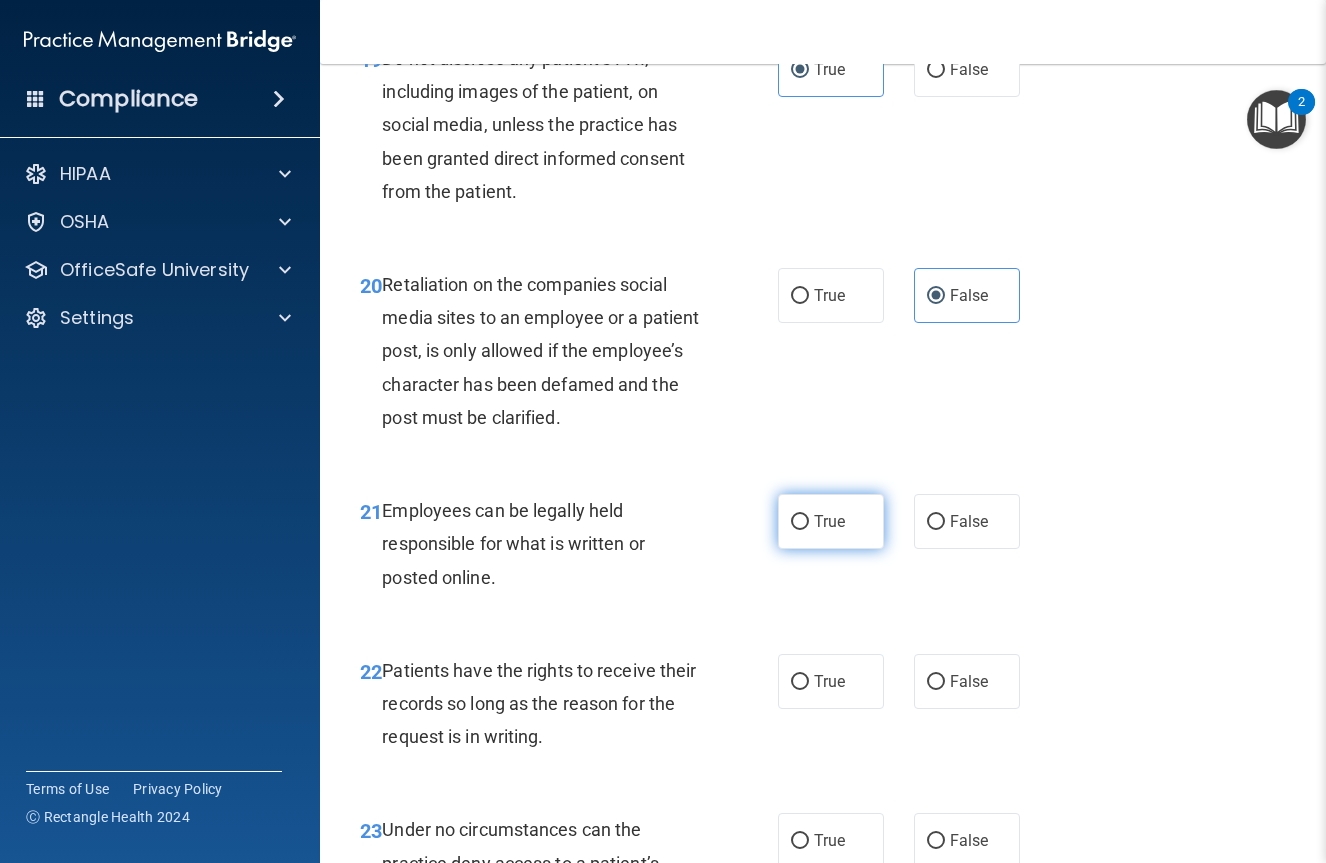 click on "True" at bounding box center (829, 521) 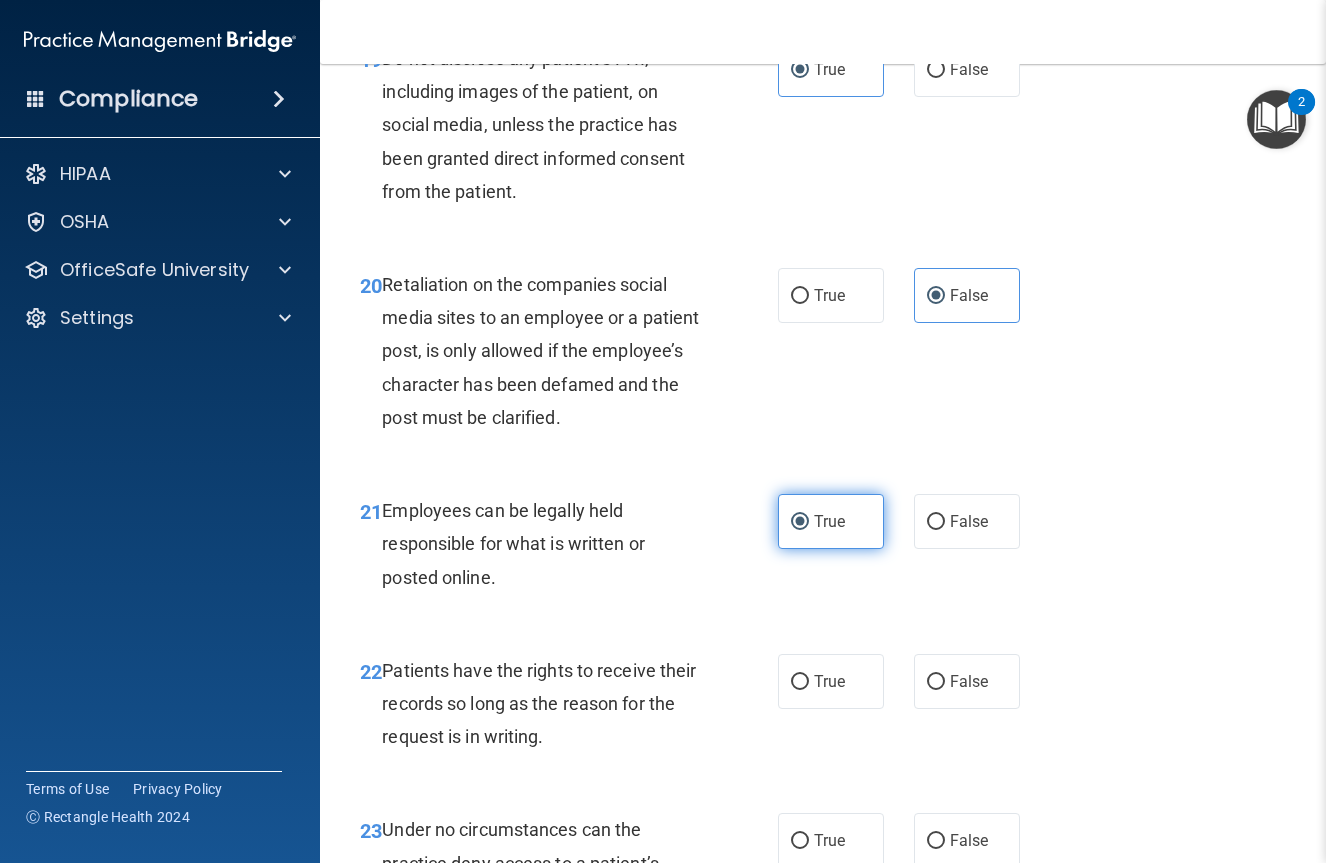 scroll, scrollTop: 4659, scrollLeft: 0, axis: vertical 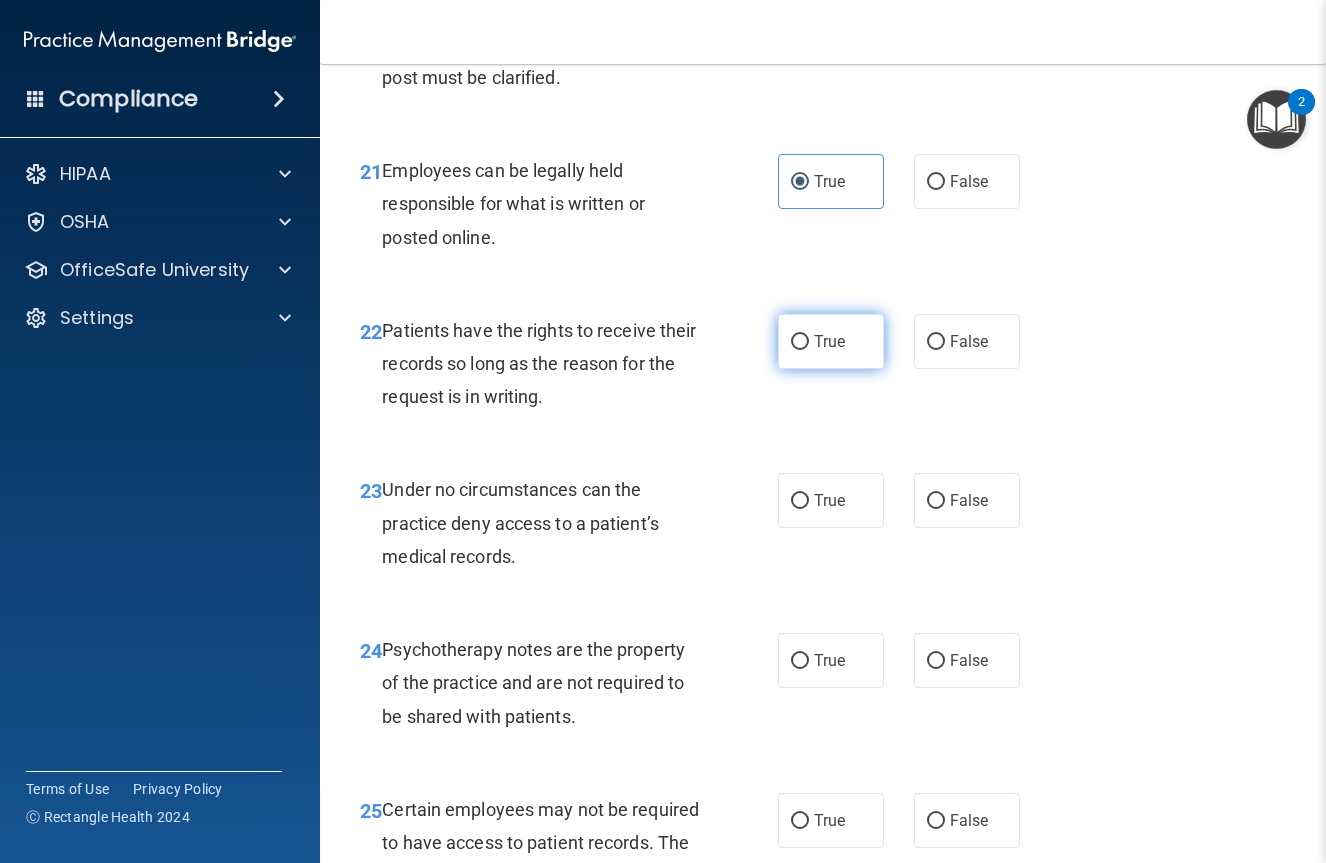 click on "True" at bounding box center [831, 341] 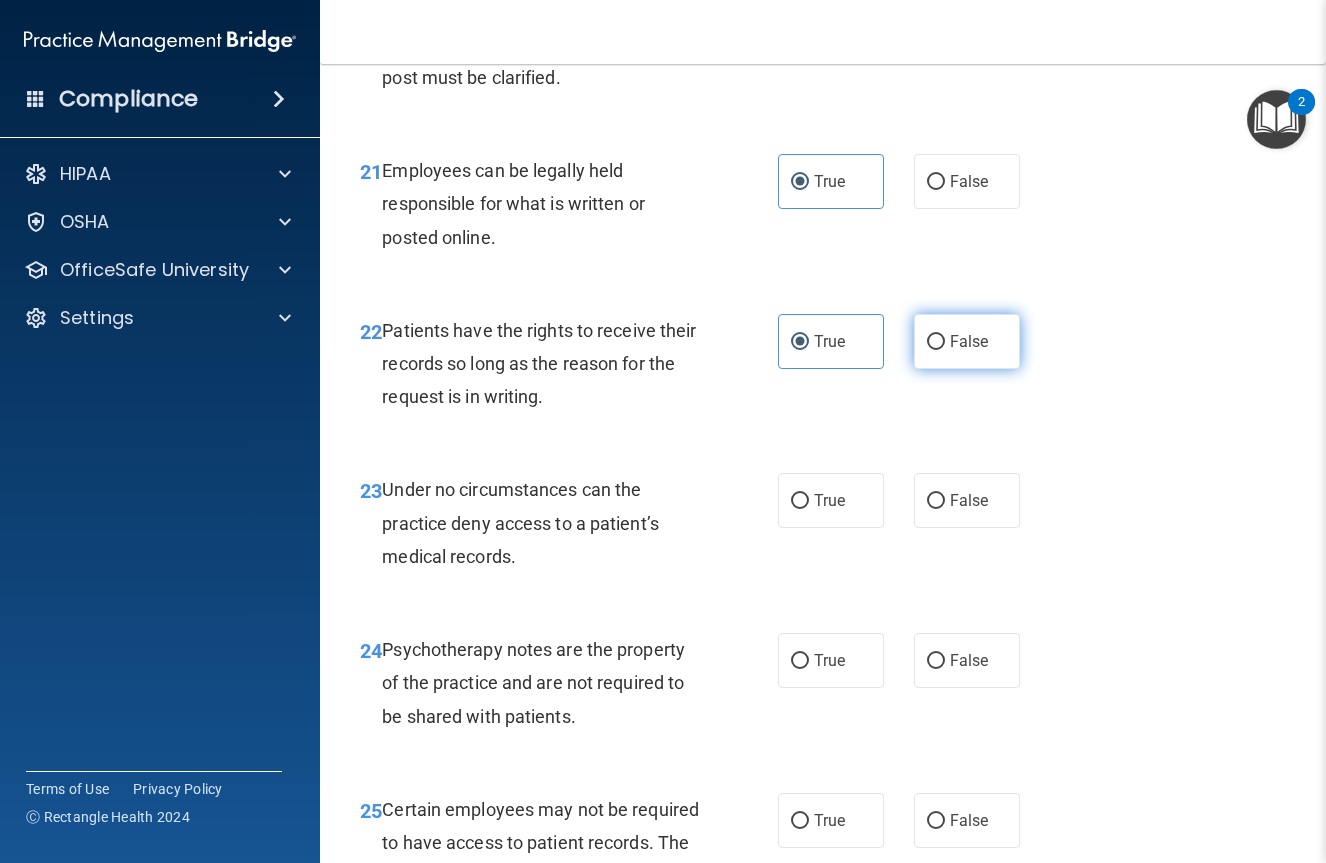 click on "False" at bounding box center [969, 341] 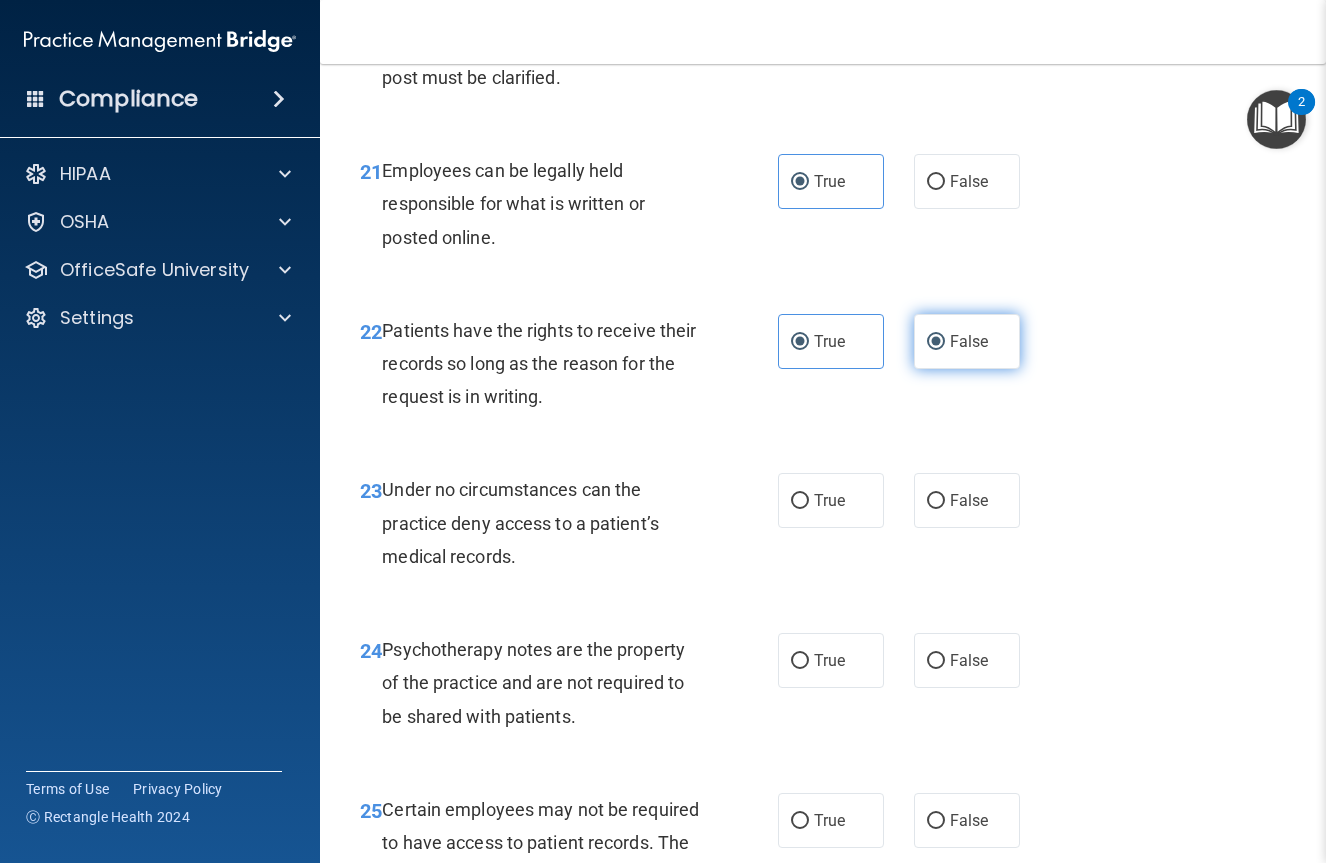 radio on "false" 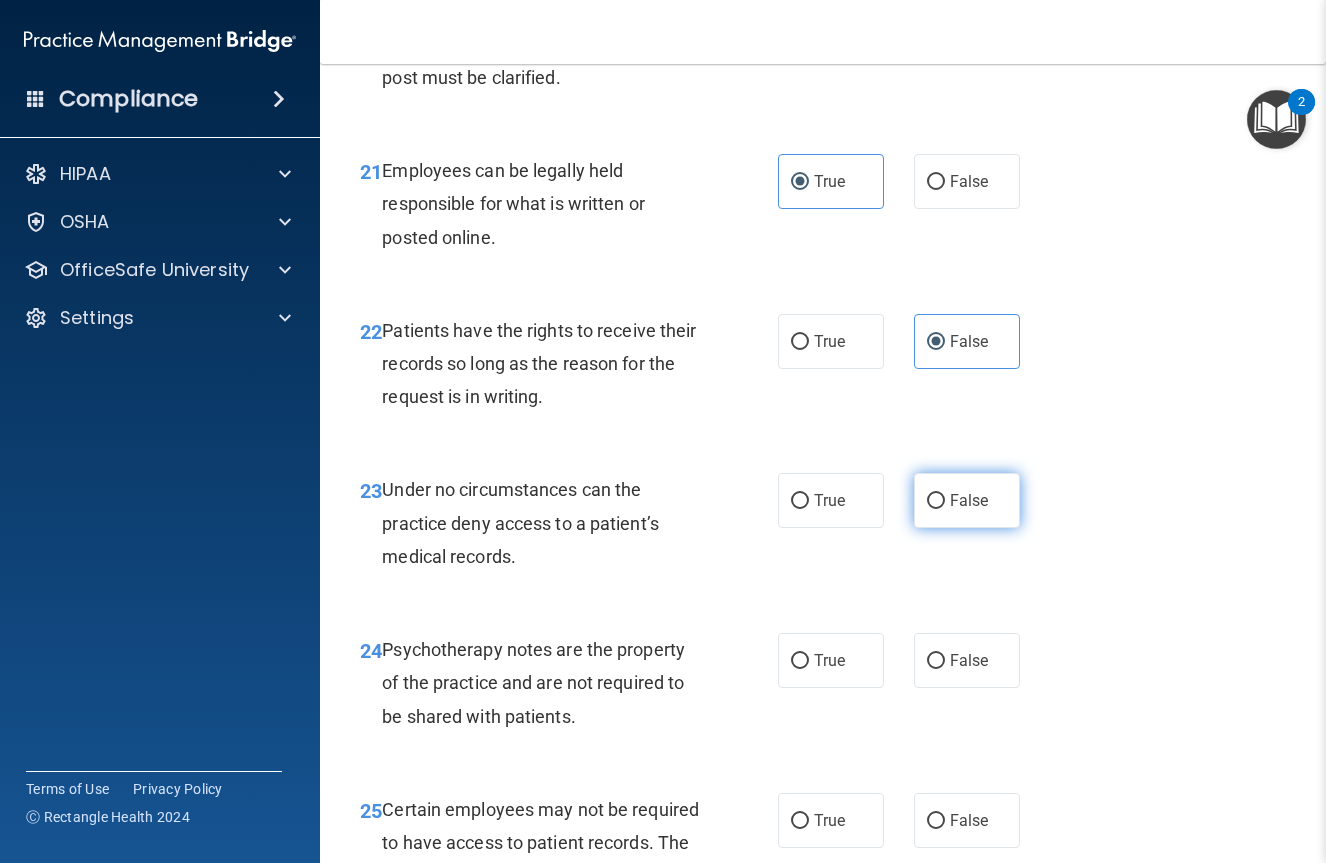 click on "False" at bounding box center (969, 500) 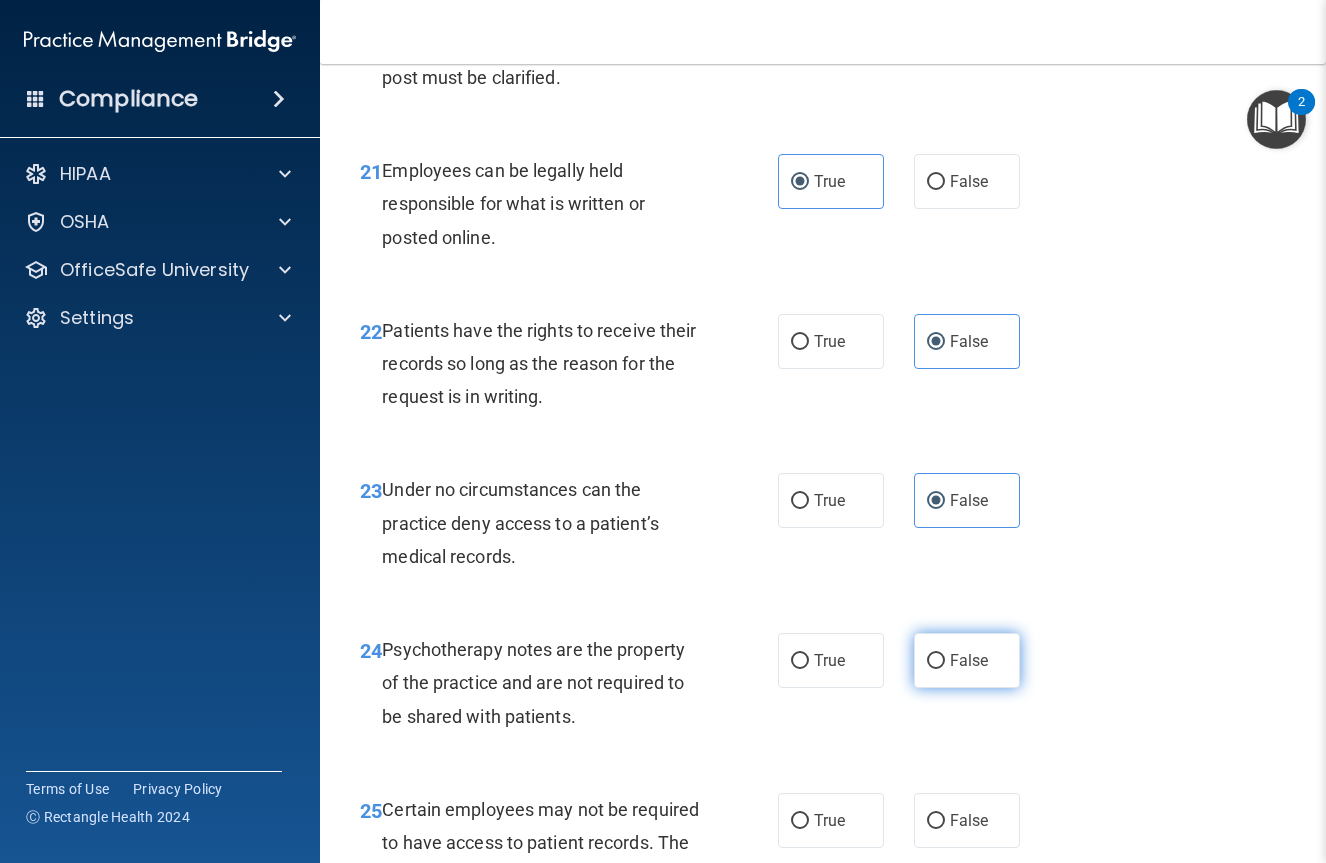 click on "False" at bounding box center (969, 660) 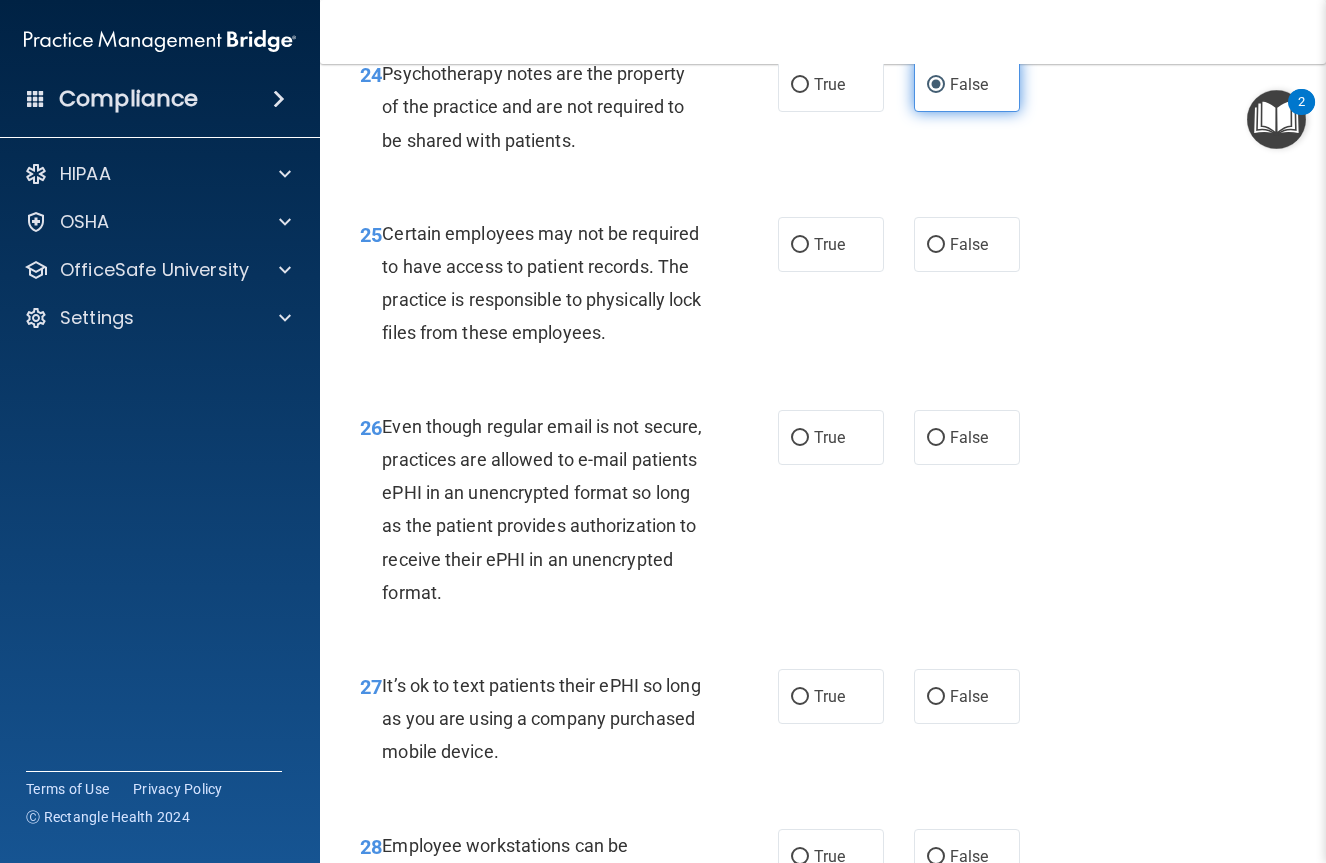 scroll, scrollTop: 5236, scrollLeft: 0, axis: vertical 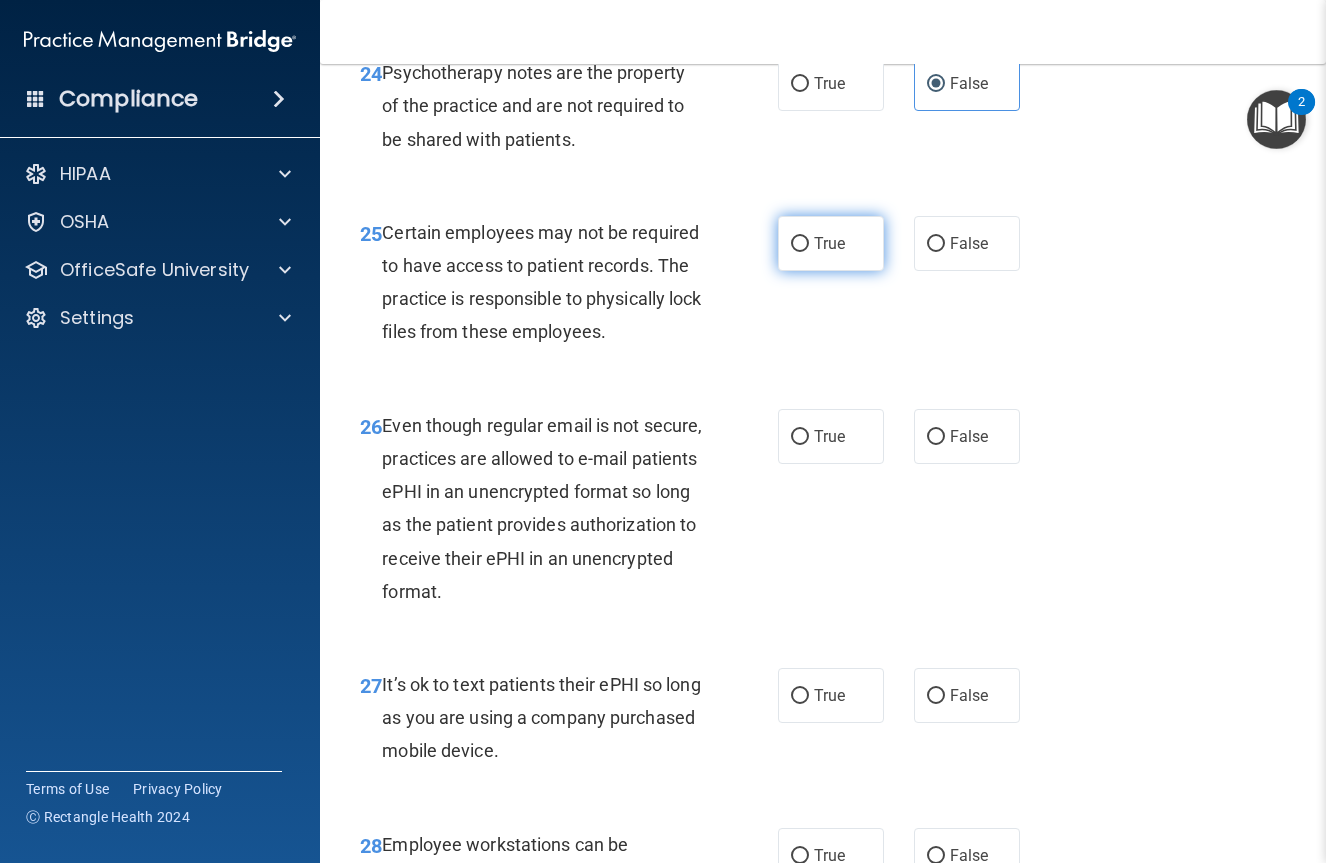 click on "True" at bounding box center [831, 243] 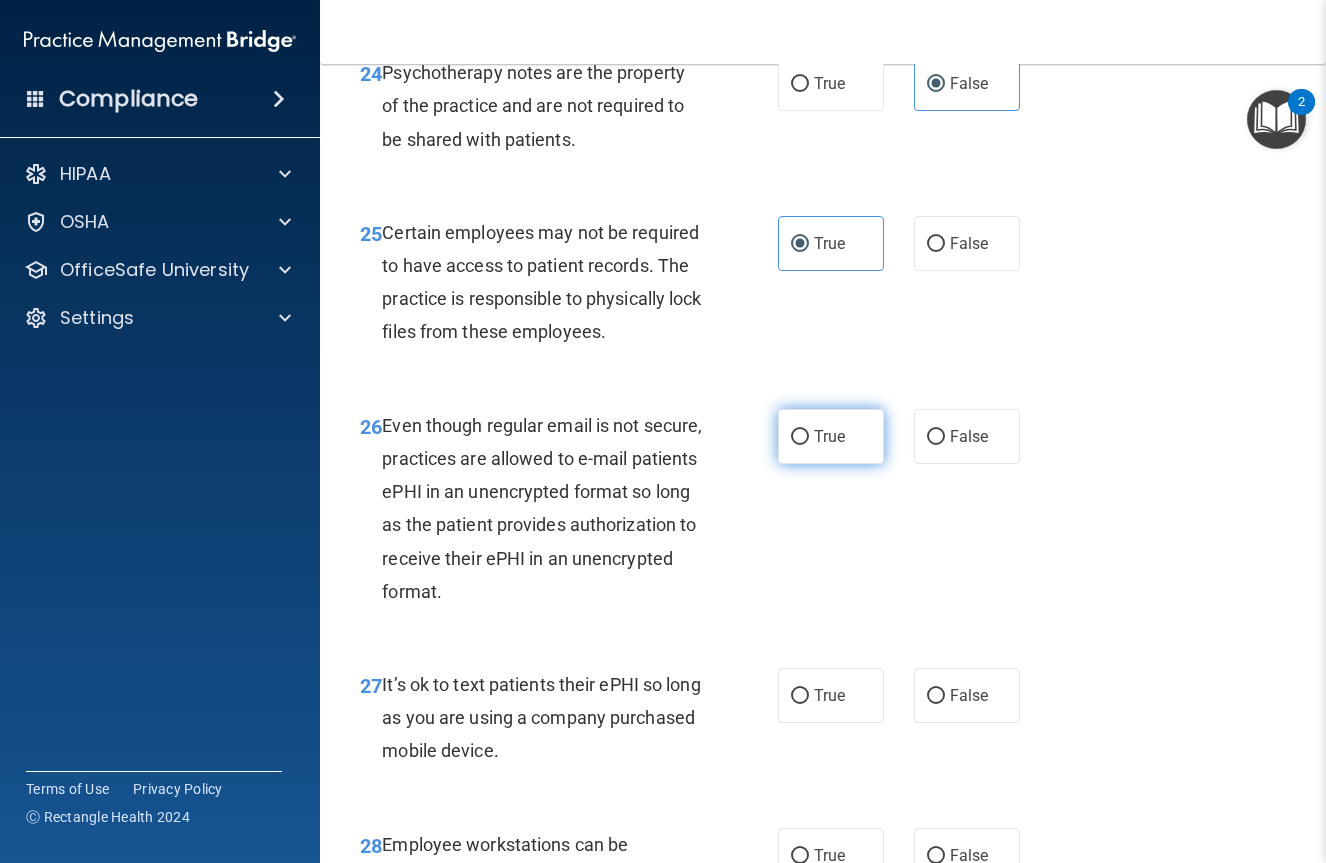click on "True" at bounding box center [831, 436] 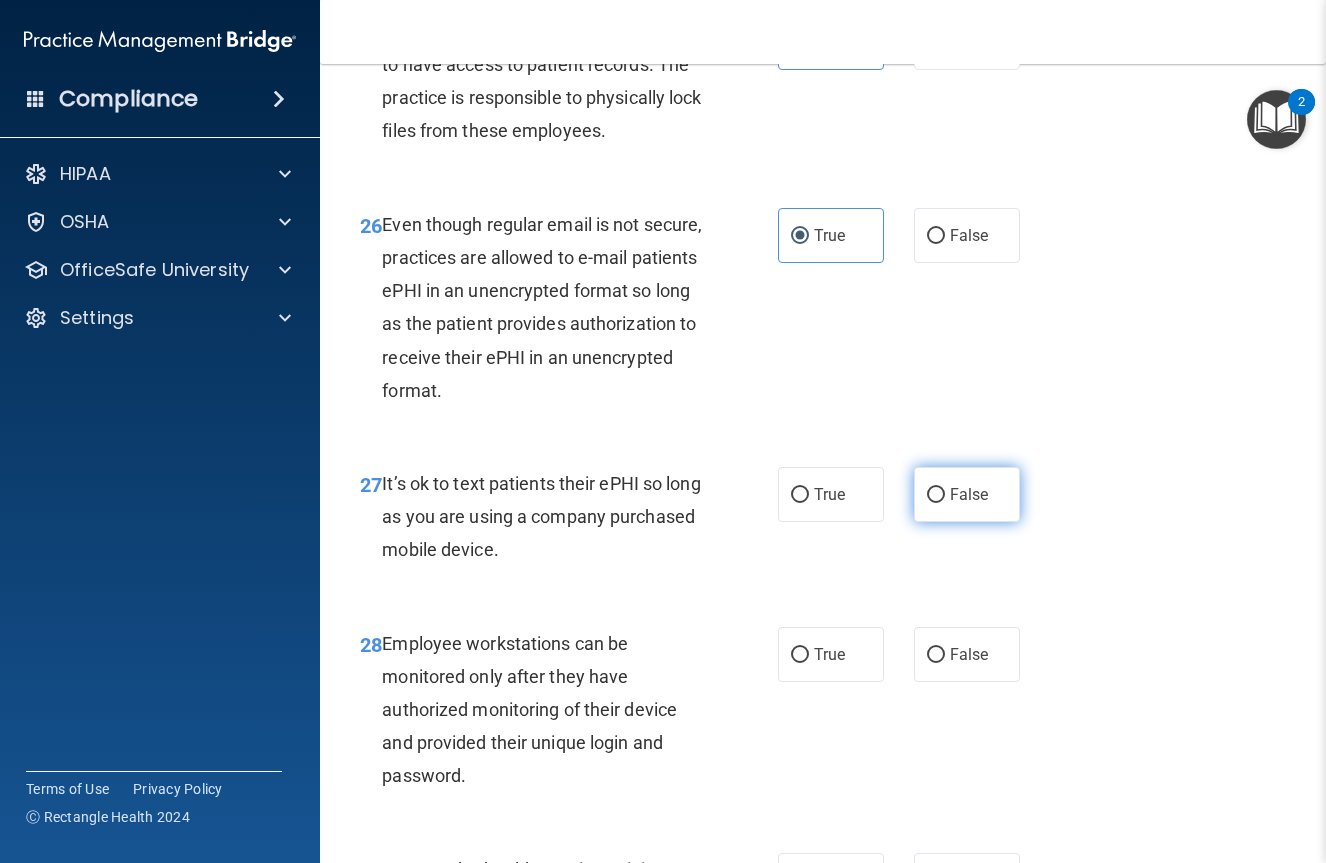 scroll, scrollTop: 5438, scrollLeft: 0, axis: vertical 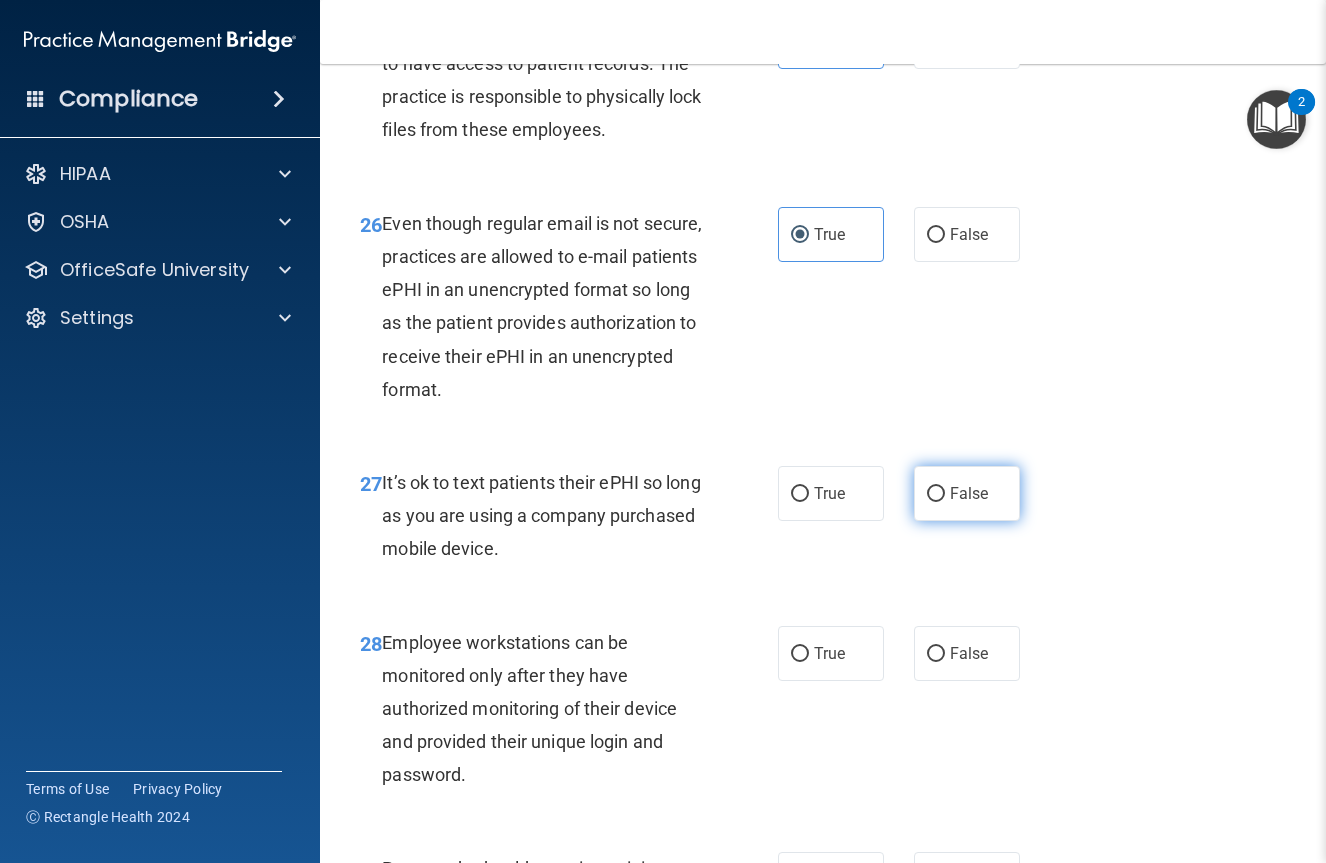 click on "False" at bounding box center [967, 493] 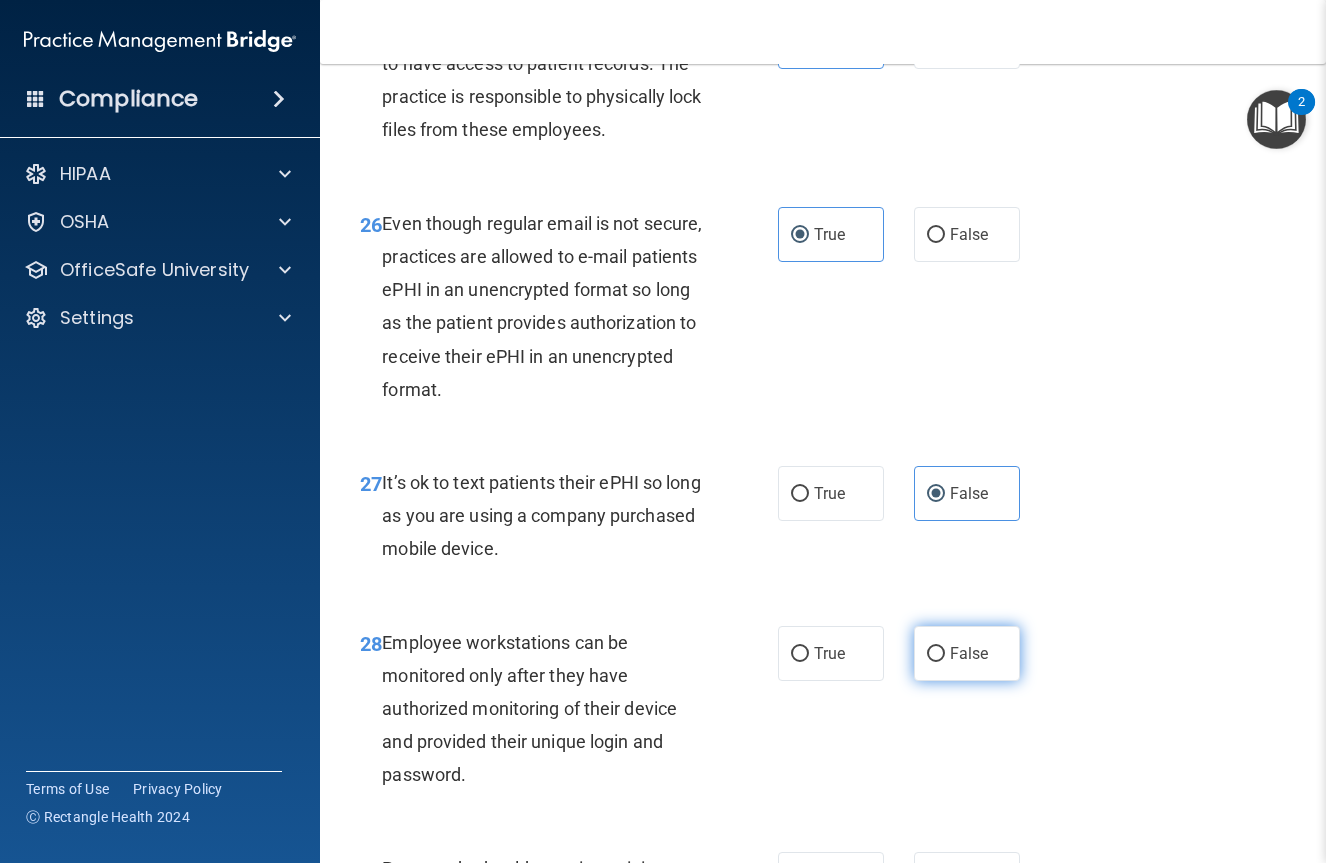 click on "False" at bounding box center [969, 653] 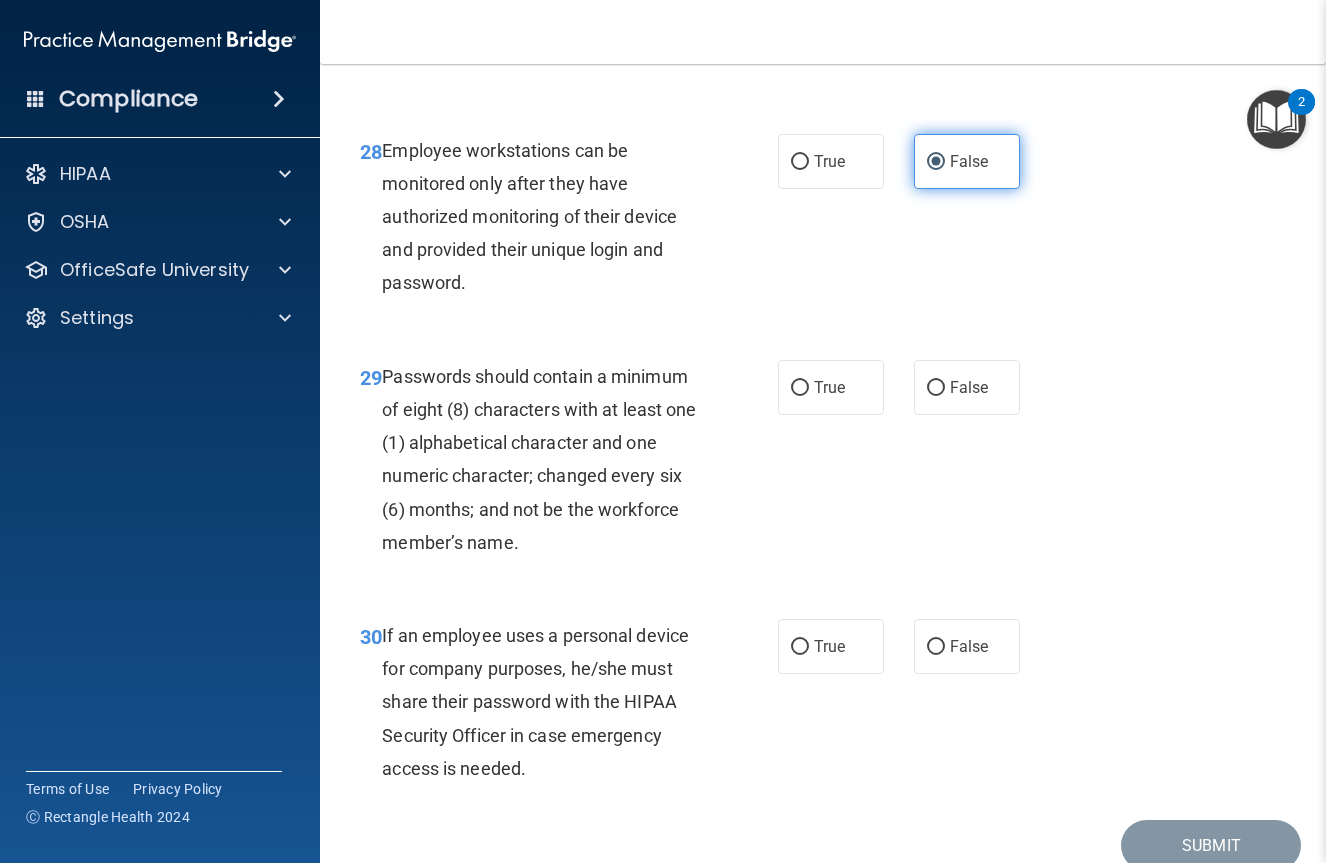 scroll, scrollTop: 5967, scrollLeft: 0, axis: vertical 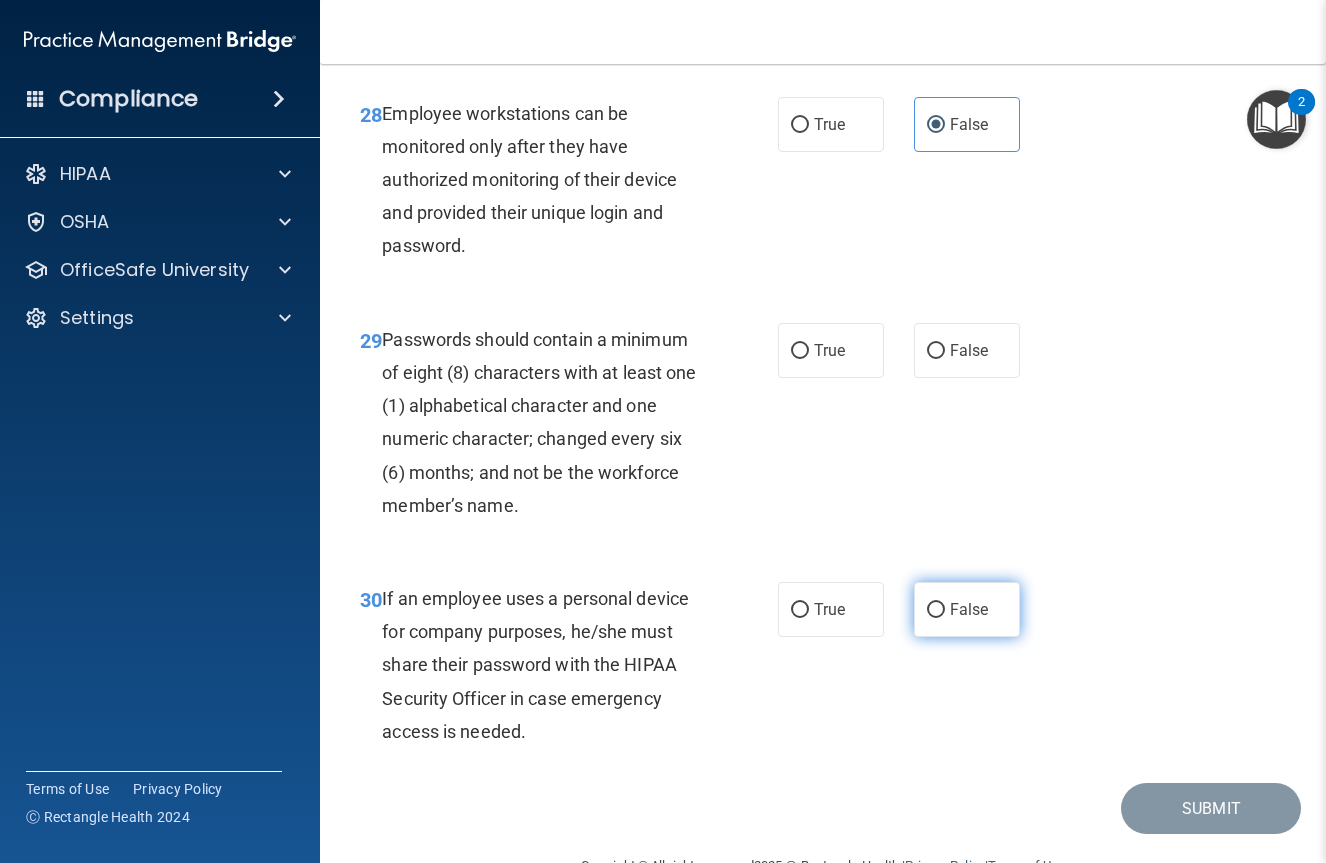 click on "False" at bounding box center [969, 609] 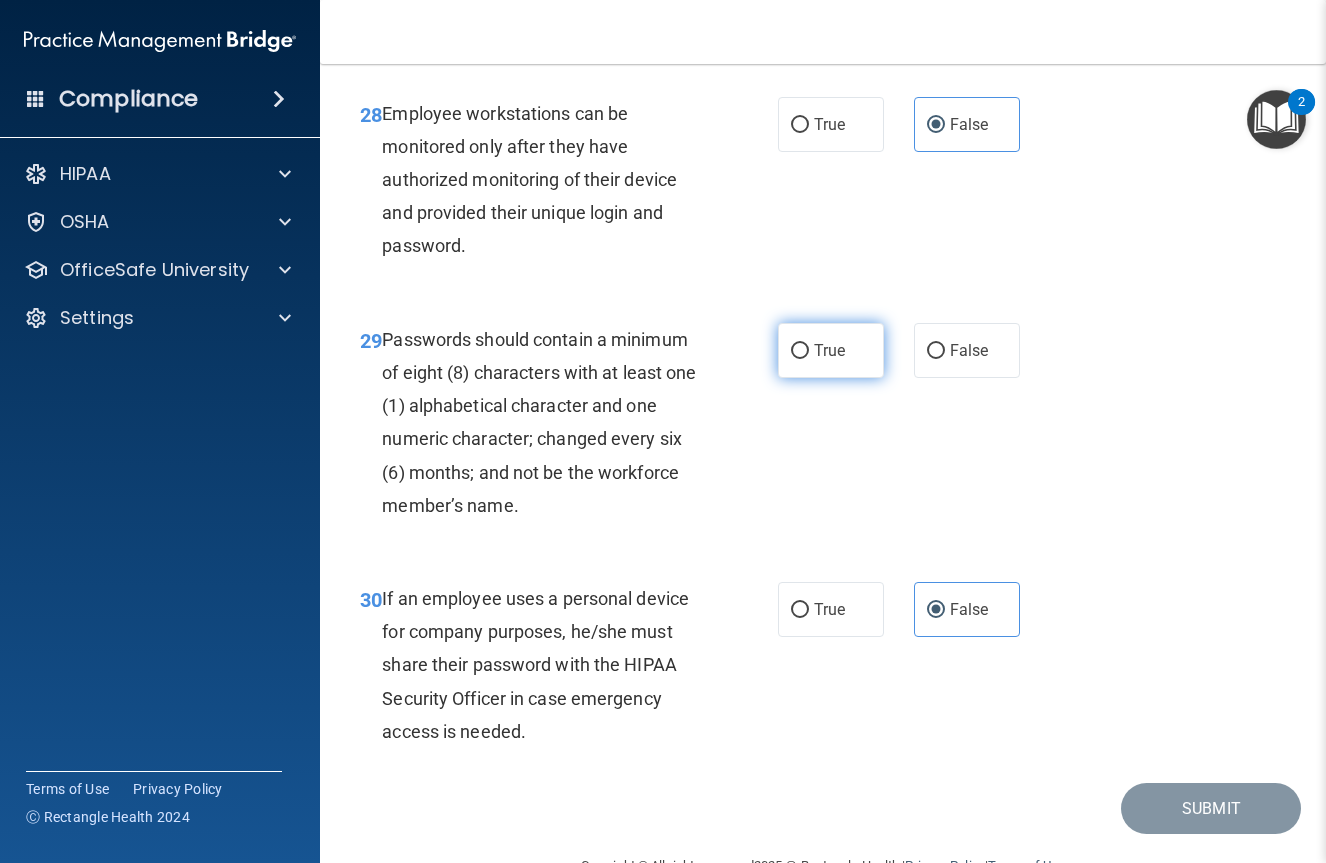 click on "True" at bounding box center (831, 350) 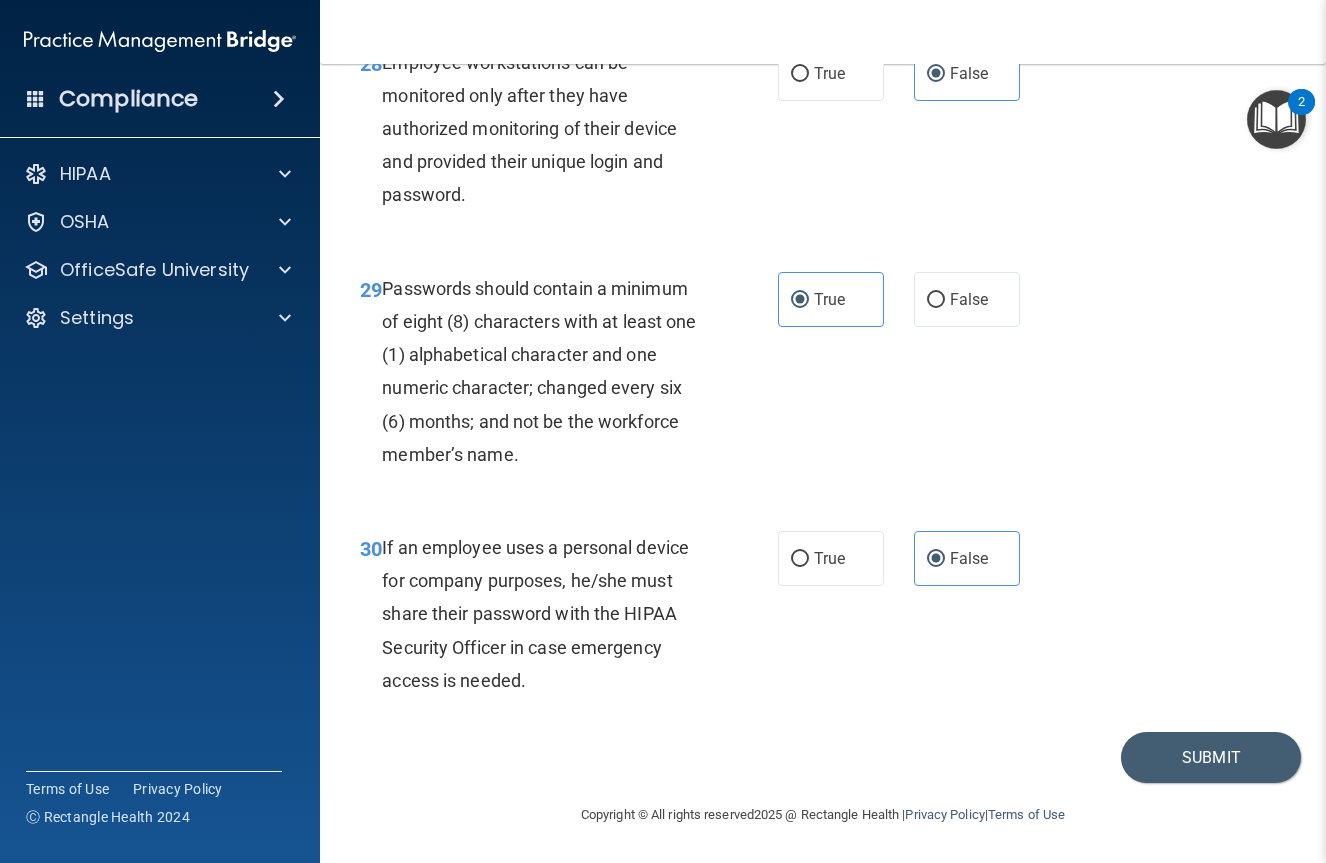 scroll, scrollTop: 6117, scrollLeft: 0, axis: vertical 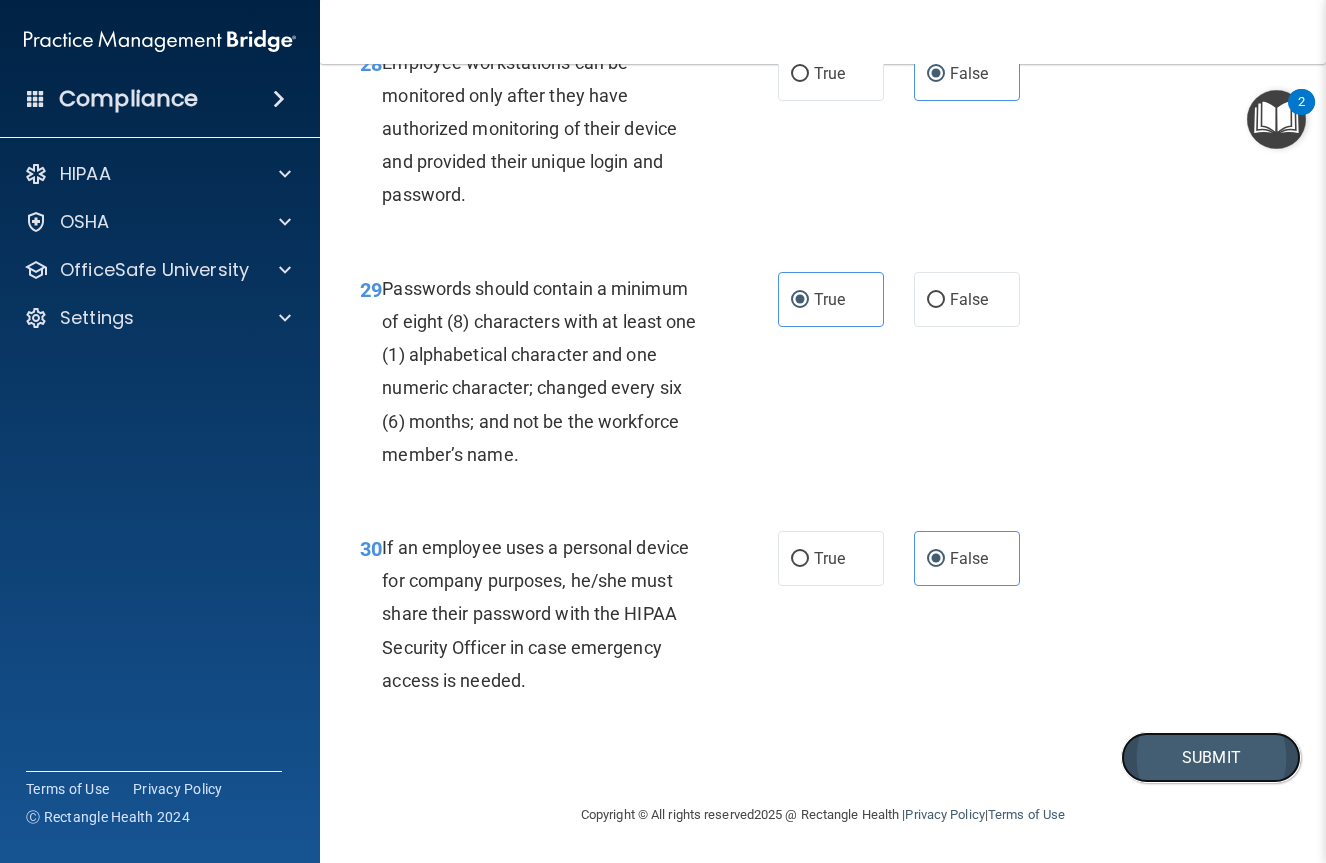 click on "Submit" at bounding box center [1211, 757] 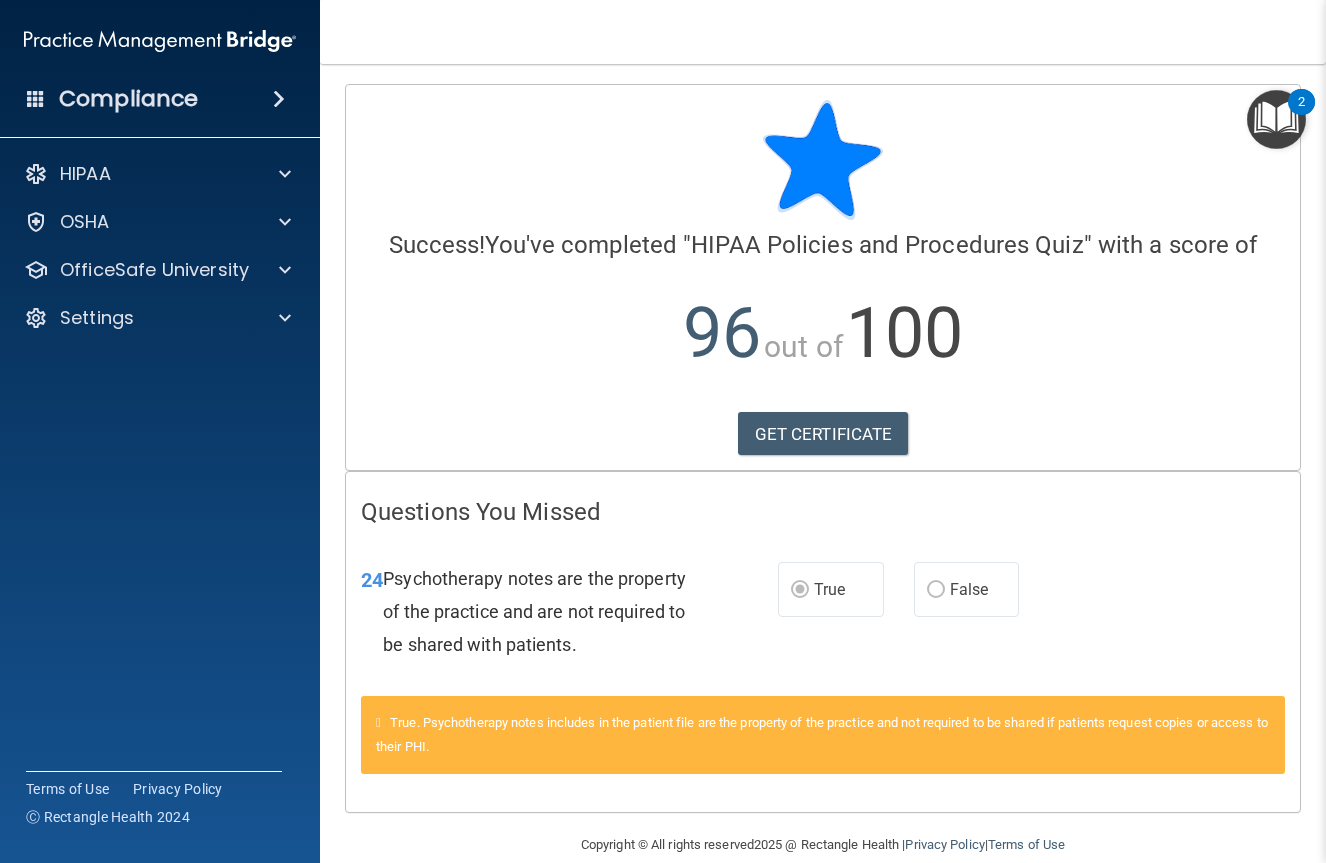 scroll, scrollTop: 26, scrollLeft: 0, axis: vertical 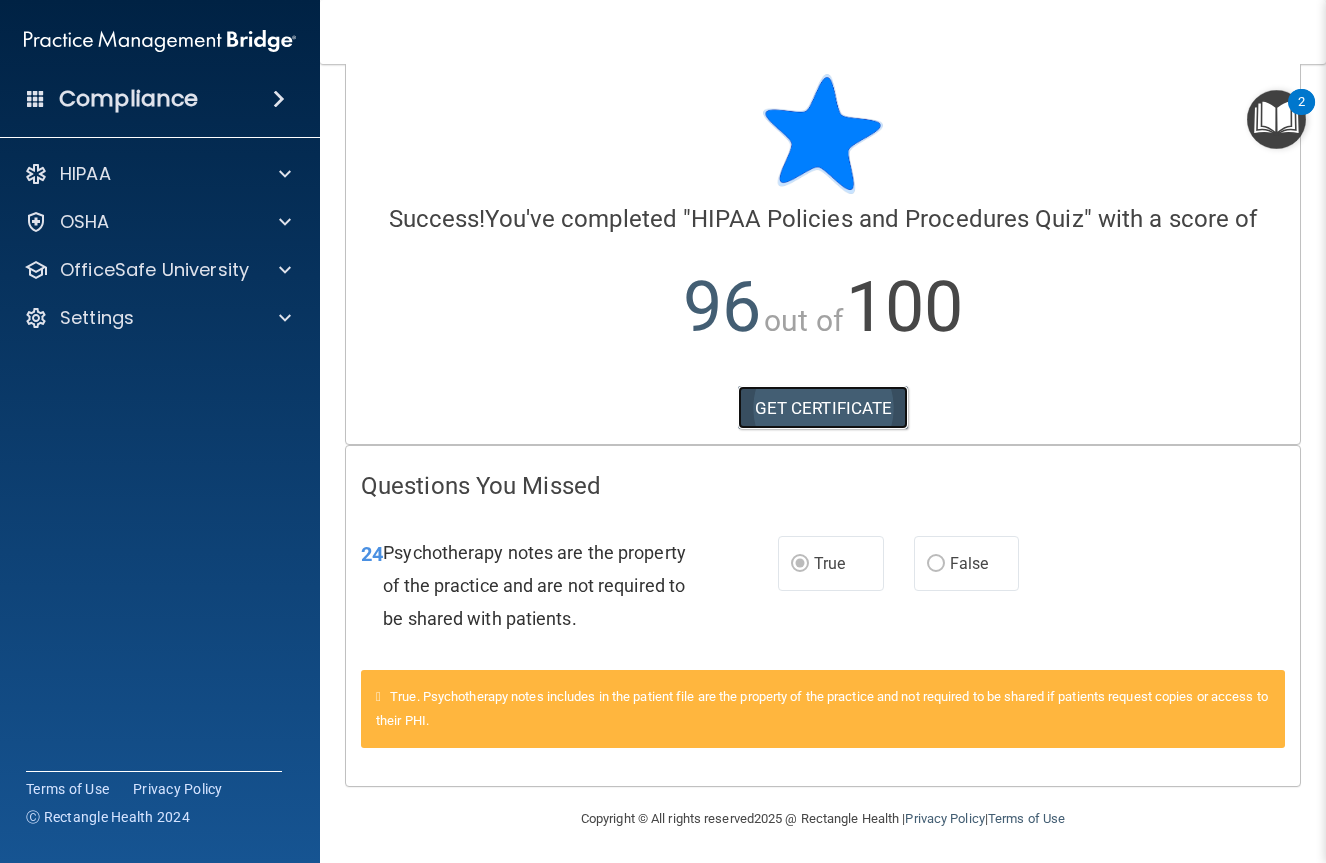 click on "GET CERTIFICATE" at bounding box center (823, 408) 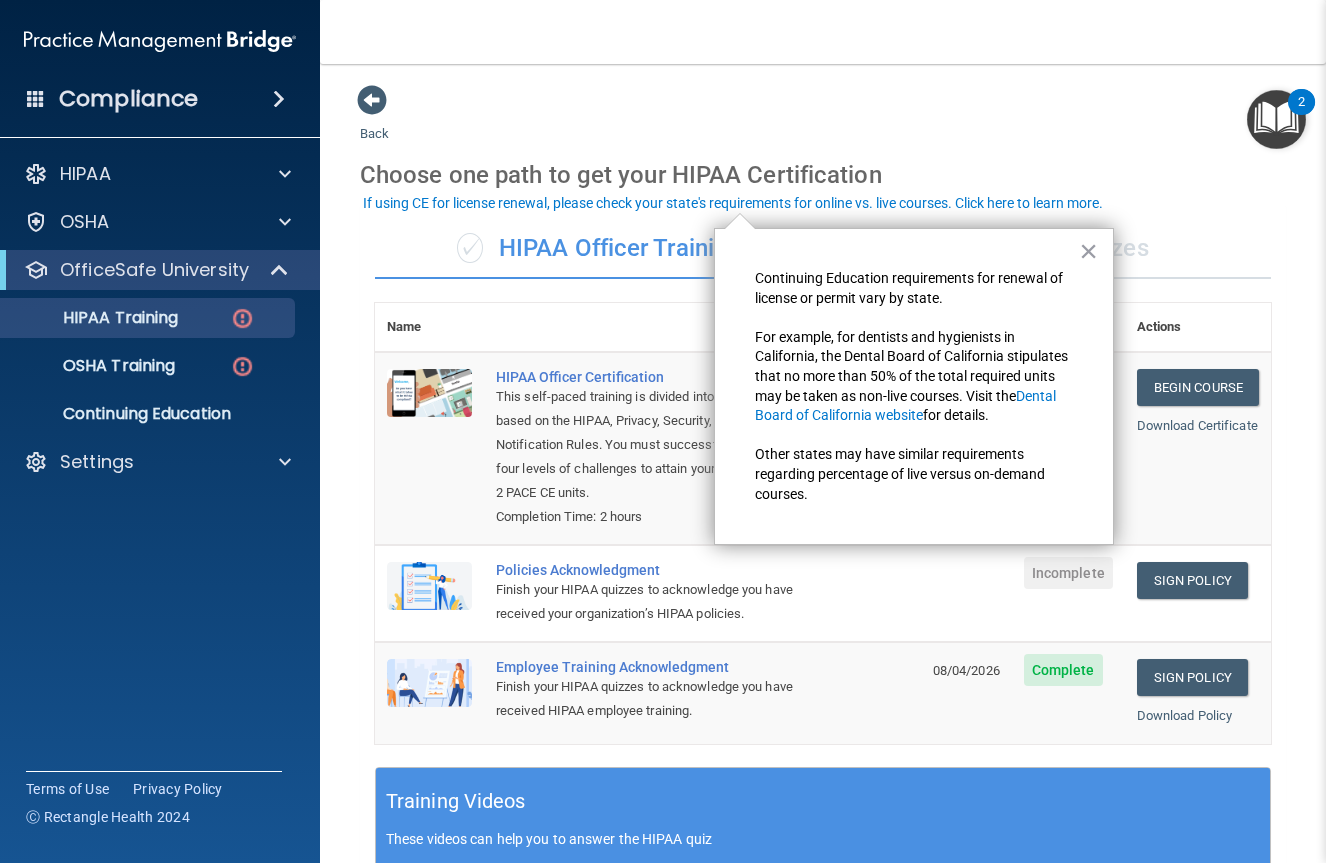 scroll, scrollTop: 0, scrollLeft: 0, axis: both 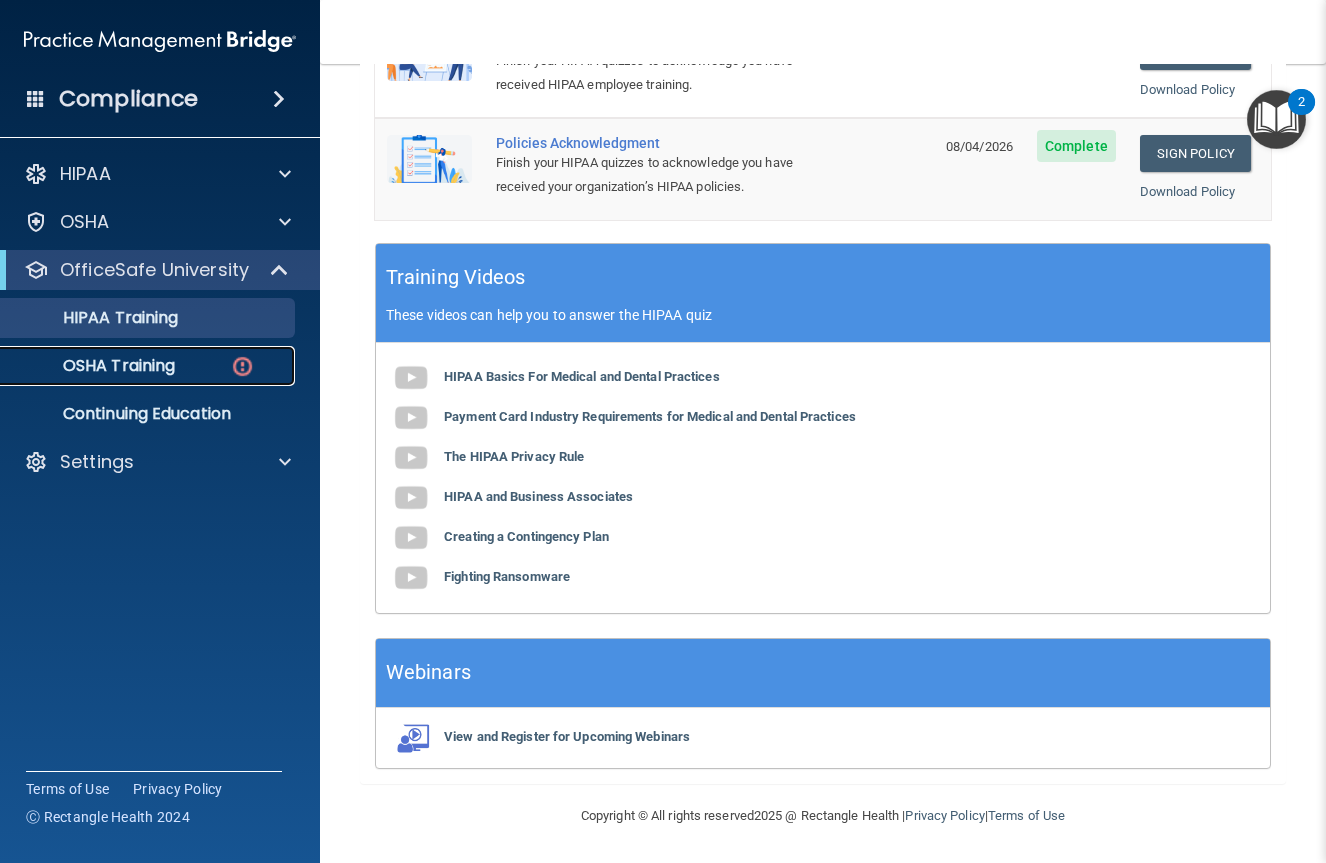 click on "OSHA Training" at bounding box center (94, 366) 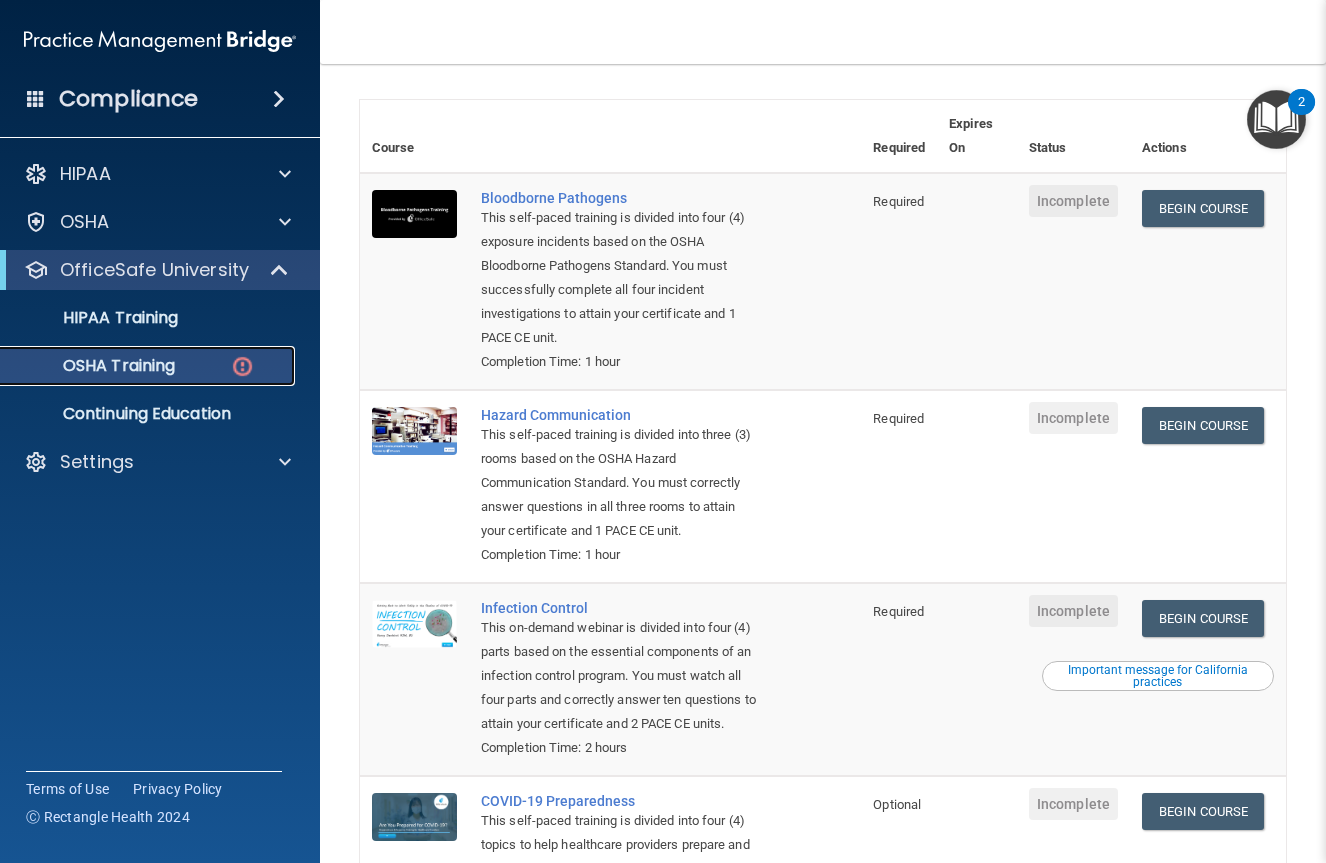 scroll, scrollTop: 21, scrollLeft: 0, axis: vertical 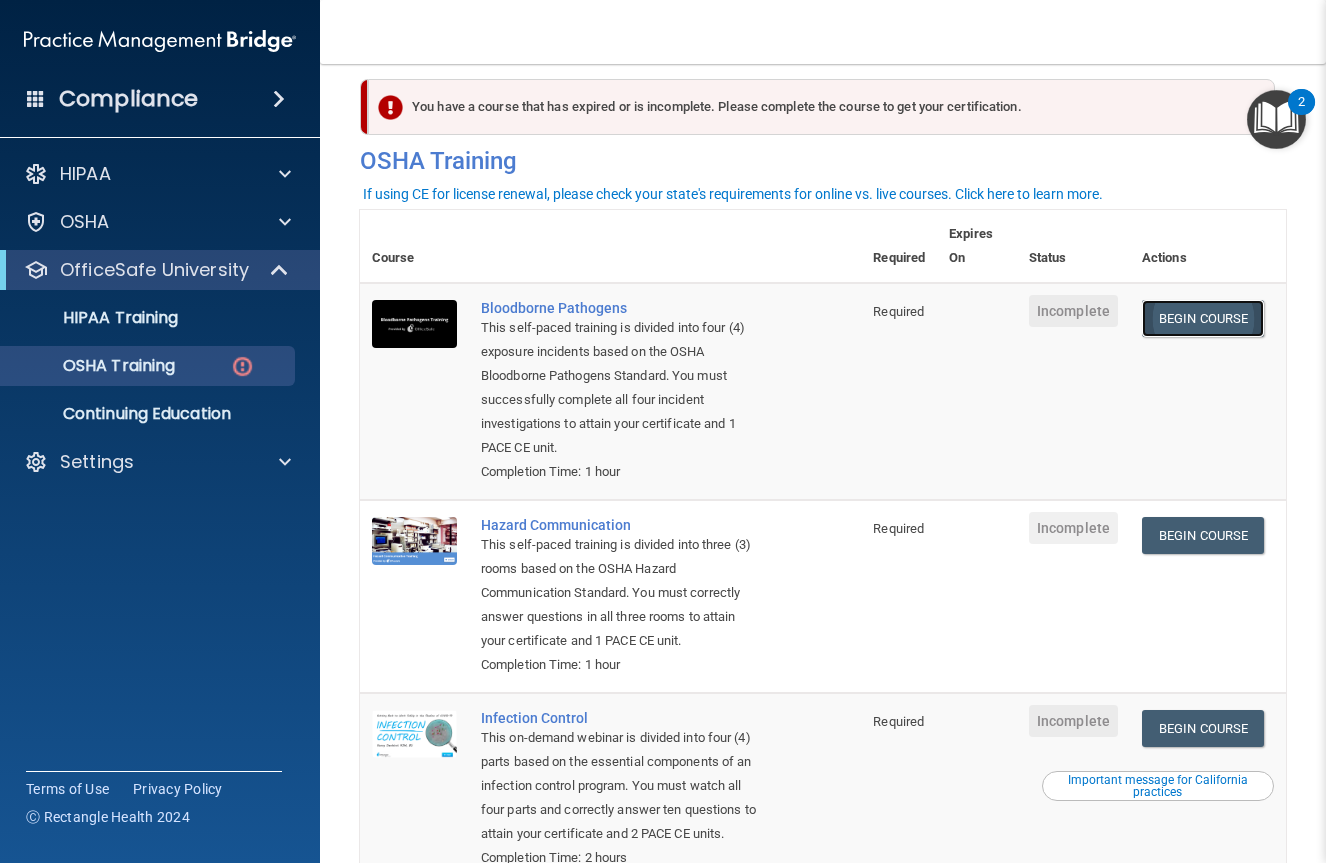 click on "Begin Course" at bounding box center [1203, 318] 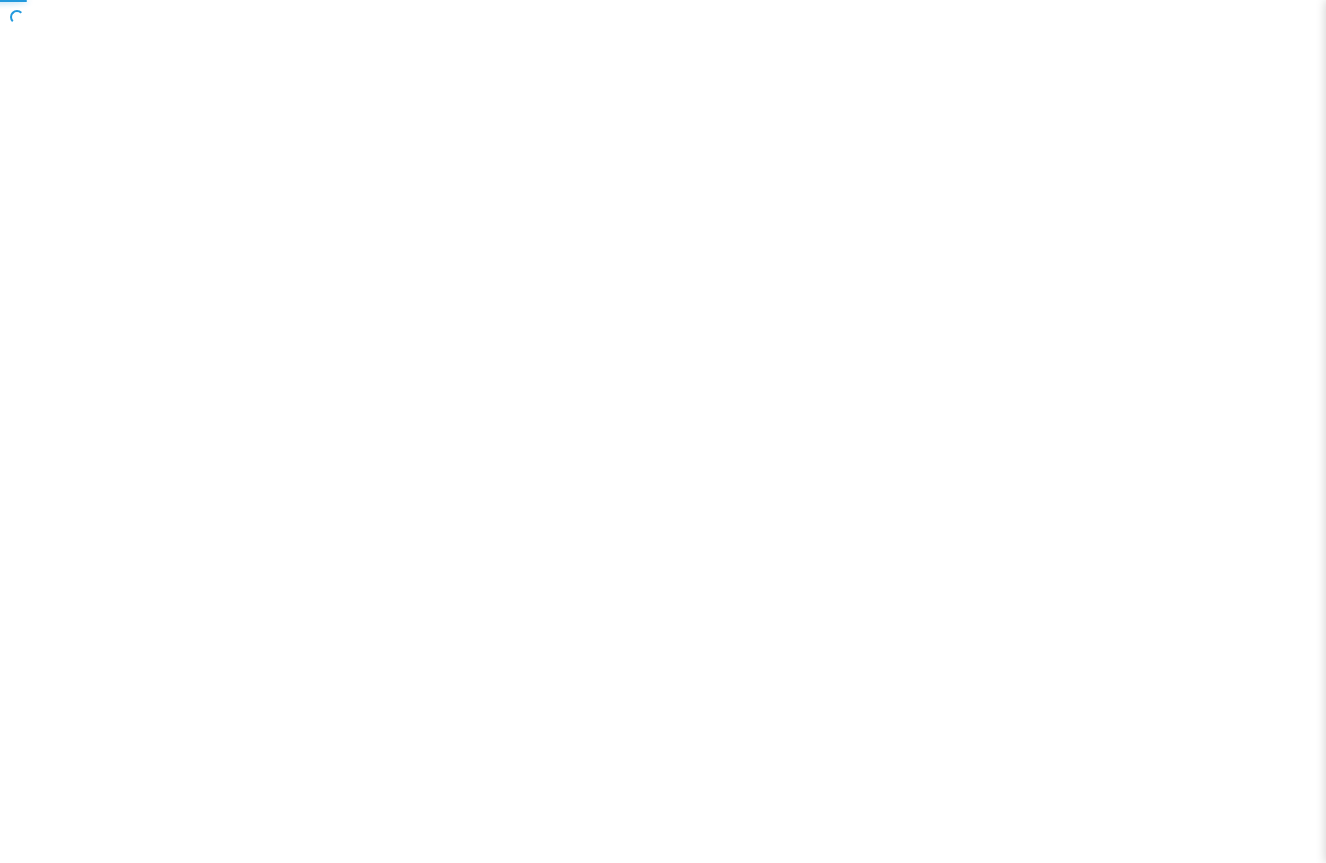 scroll, scrollTop: 0, scrollLeft: 0, axis: both 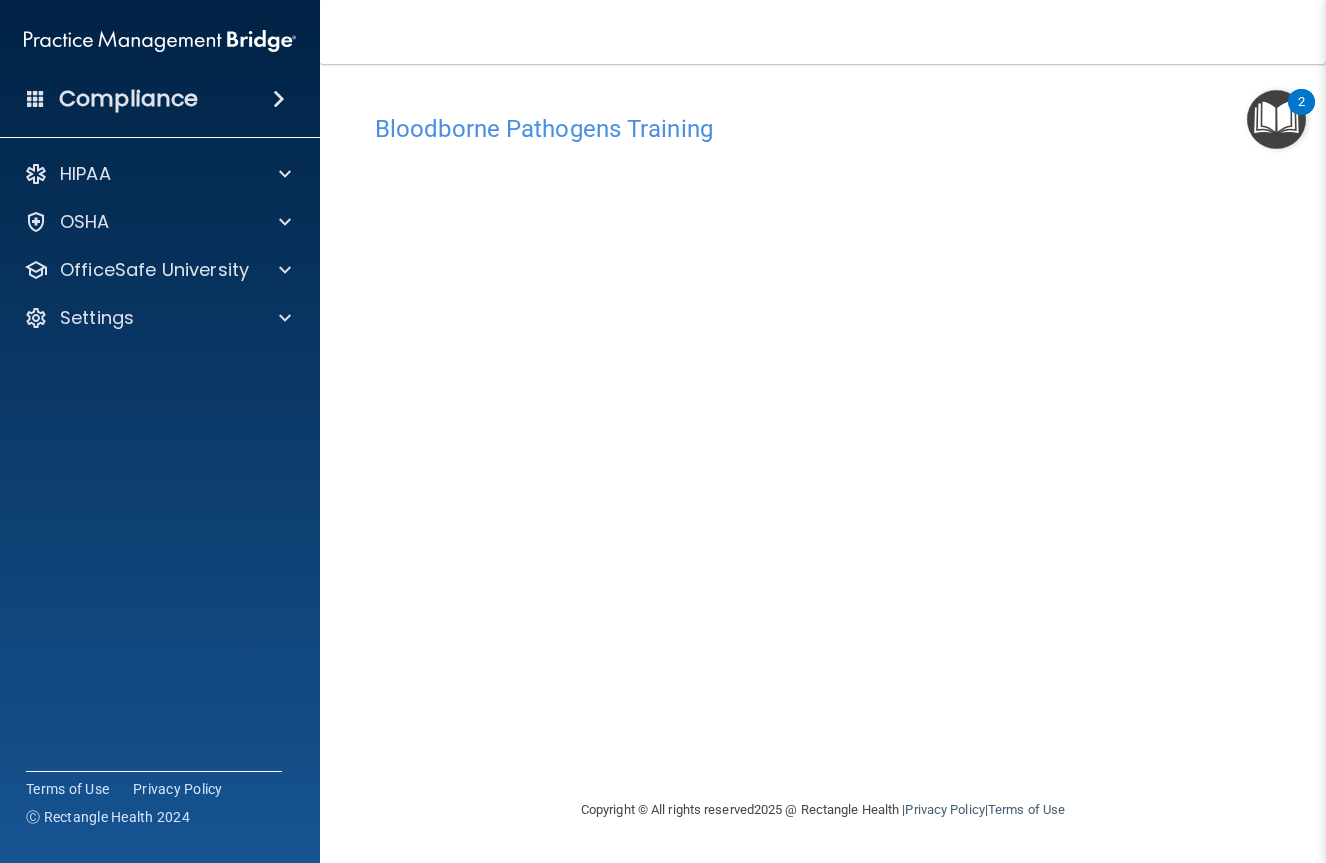 click at bounding box center [1276, 119] 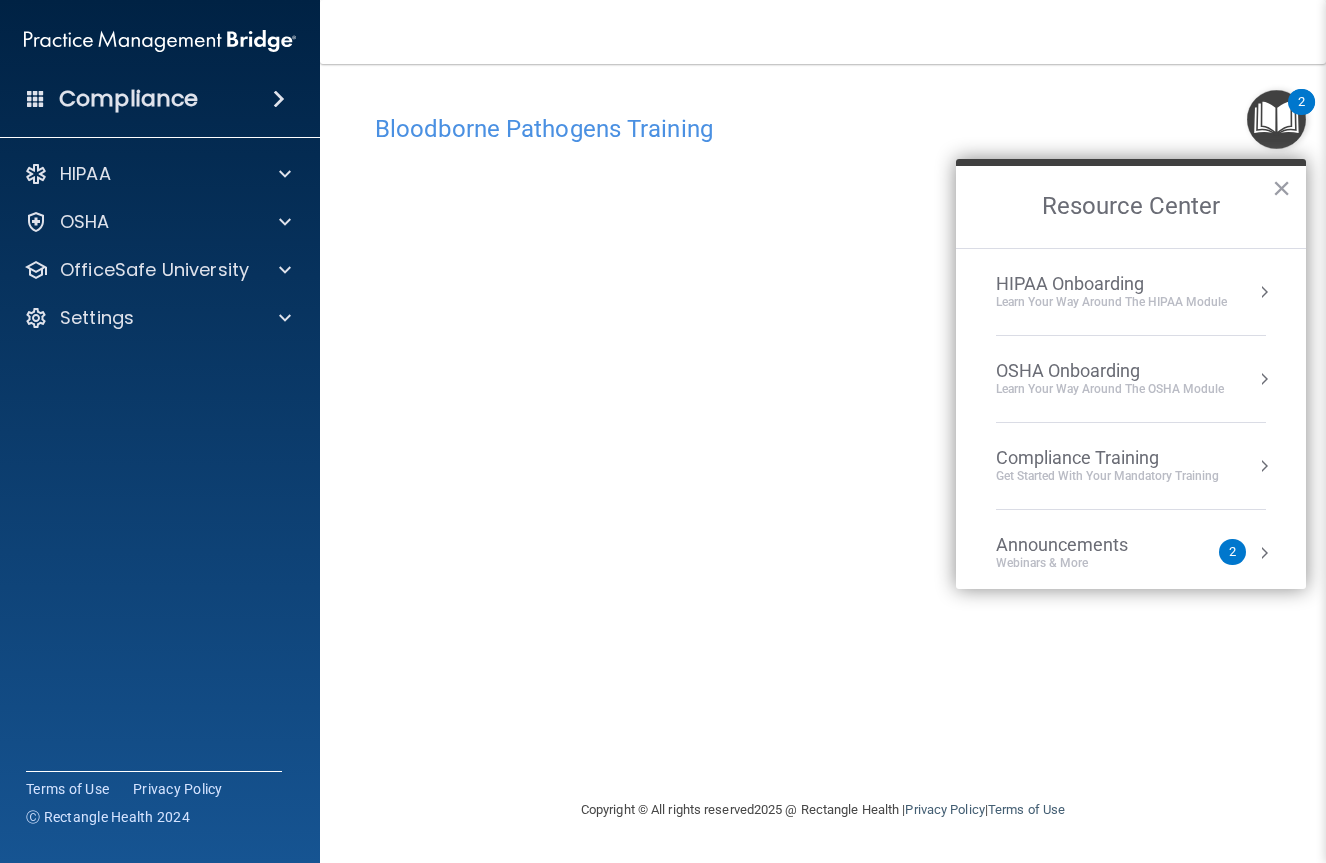 scroll, scrollTop: 26, scrollLeft: 0, axis: vertical 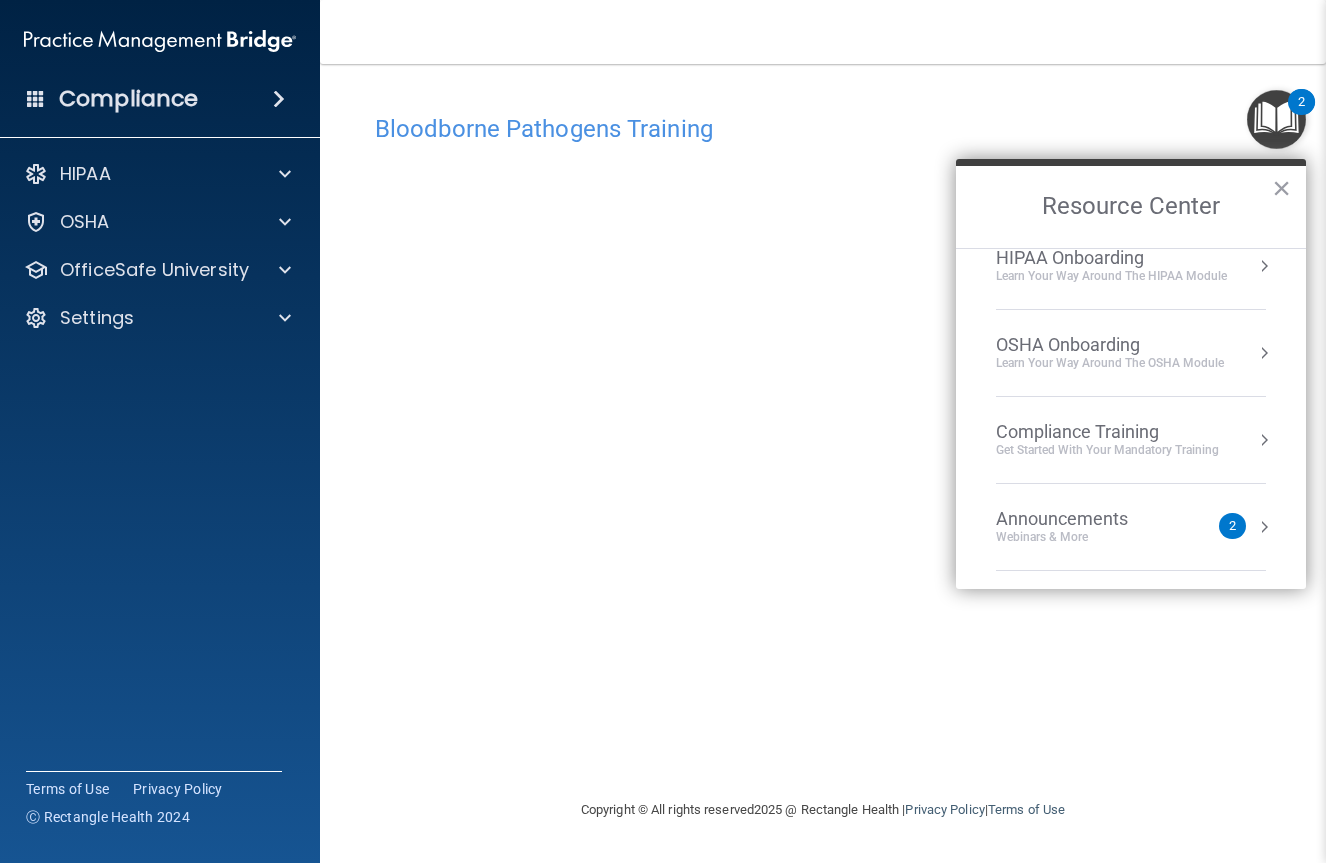 click on "Announcements Webinars & More" at bounding box center [1102, 527] 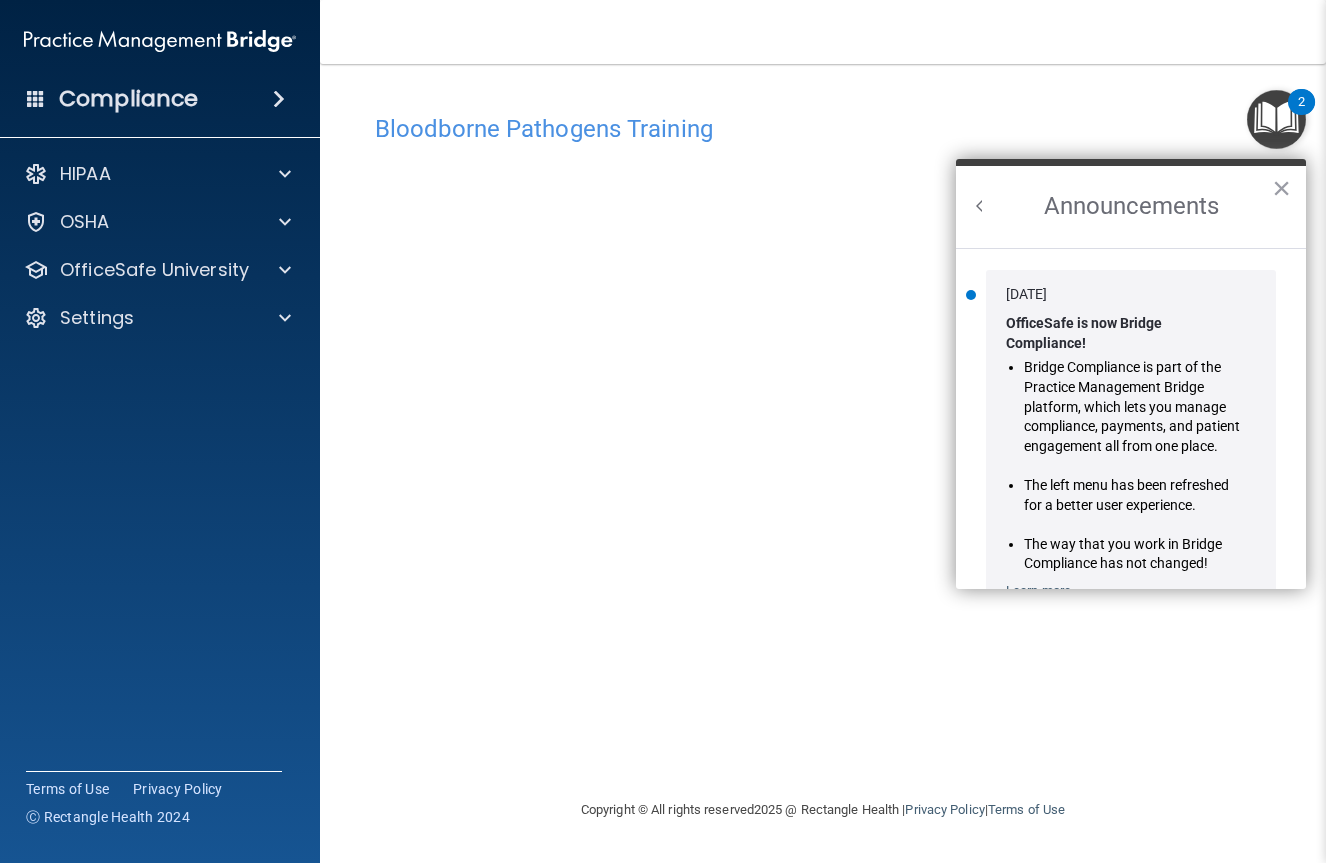 scroll, scrollTop: 0, scrollLeft: 0, axis: both 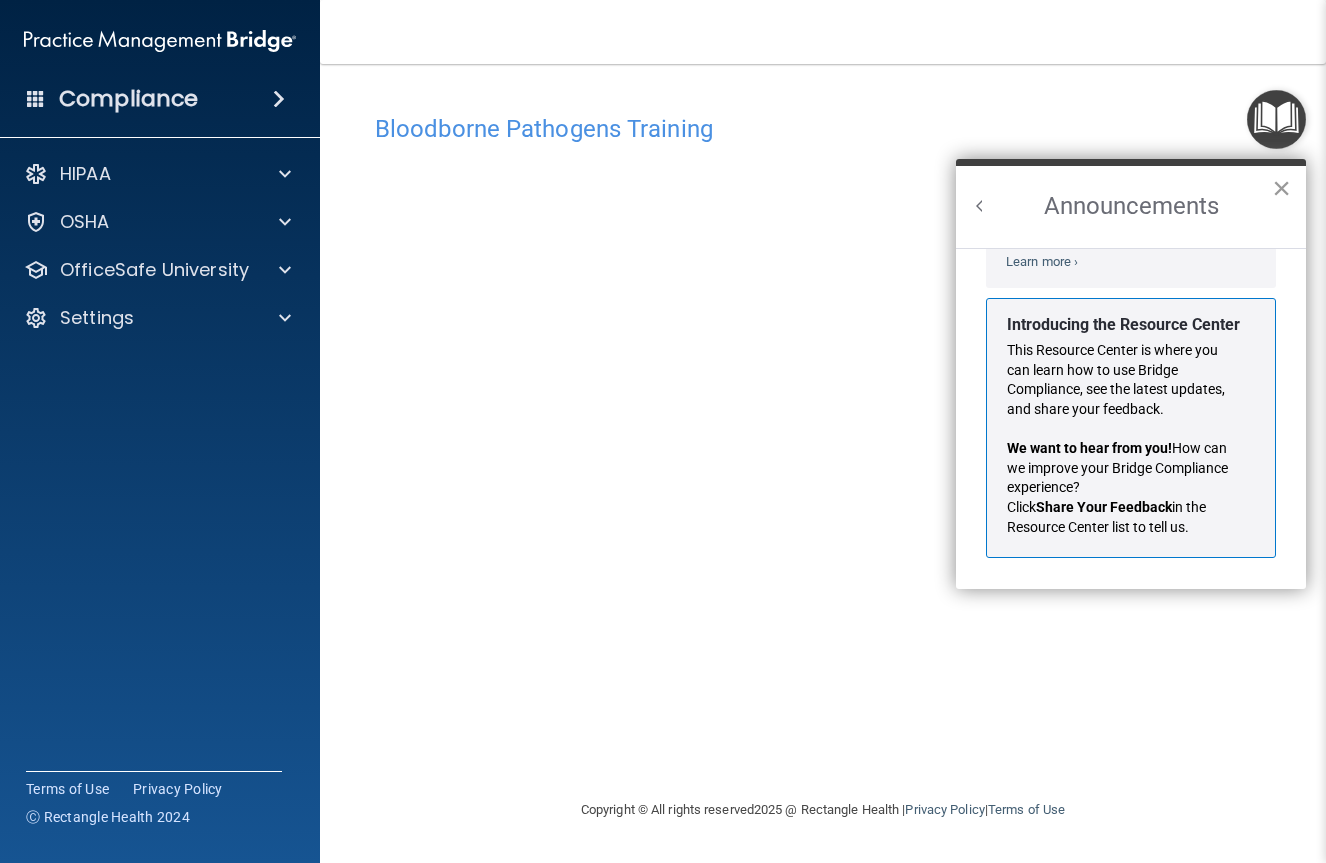 click on "×" at bounding box center [1281, 188] 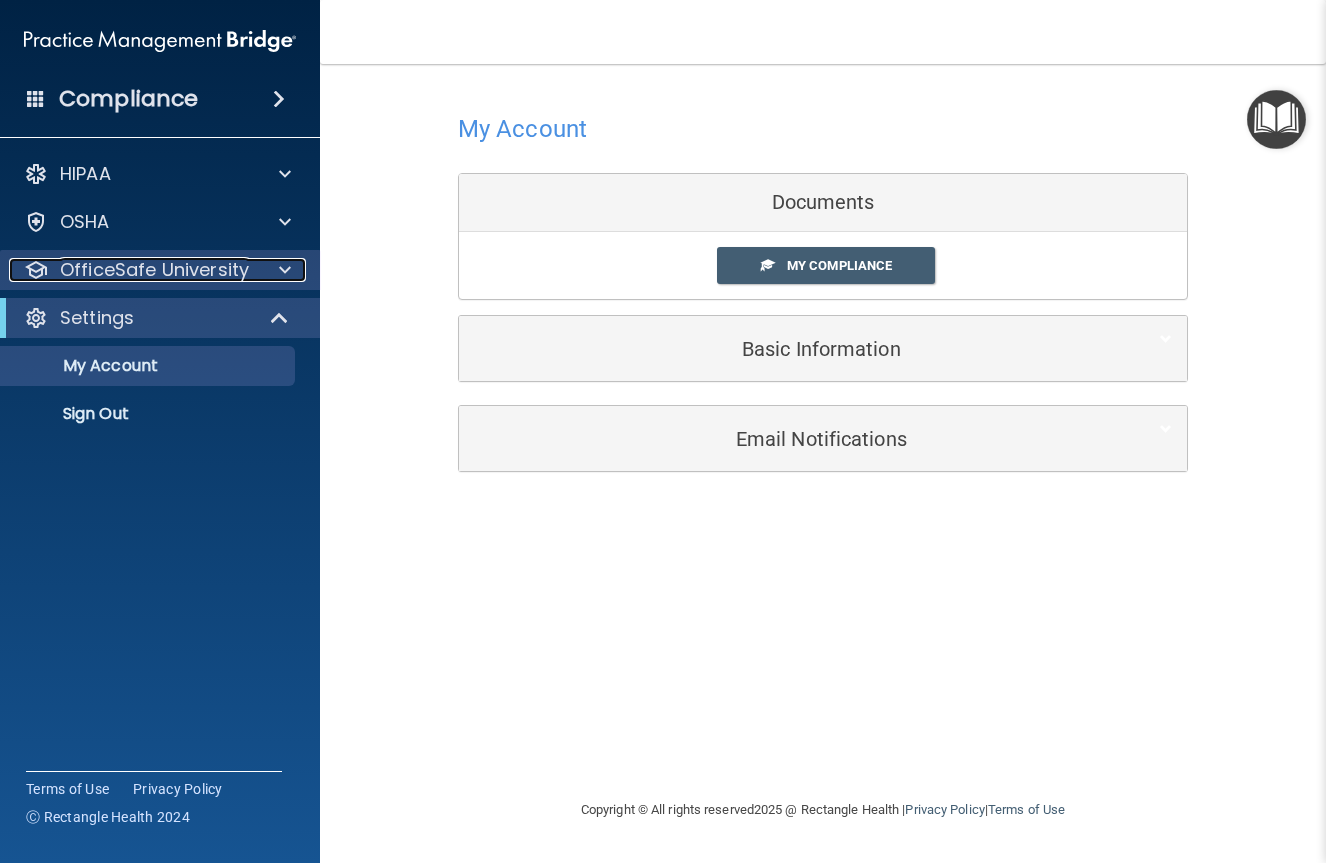 click at bounding box center (285, 270) 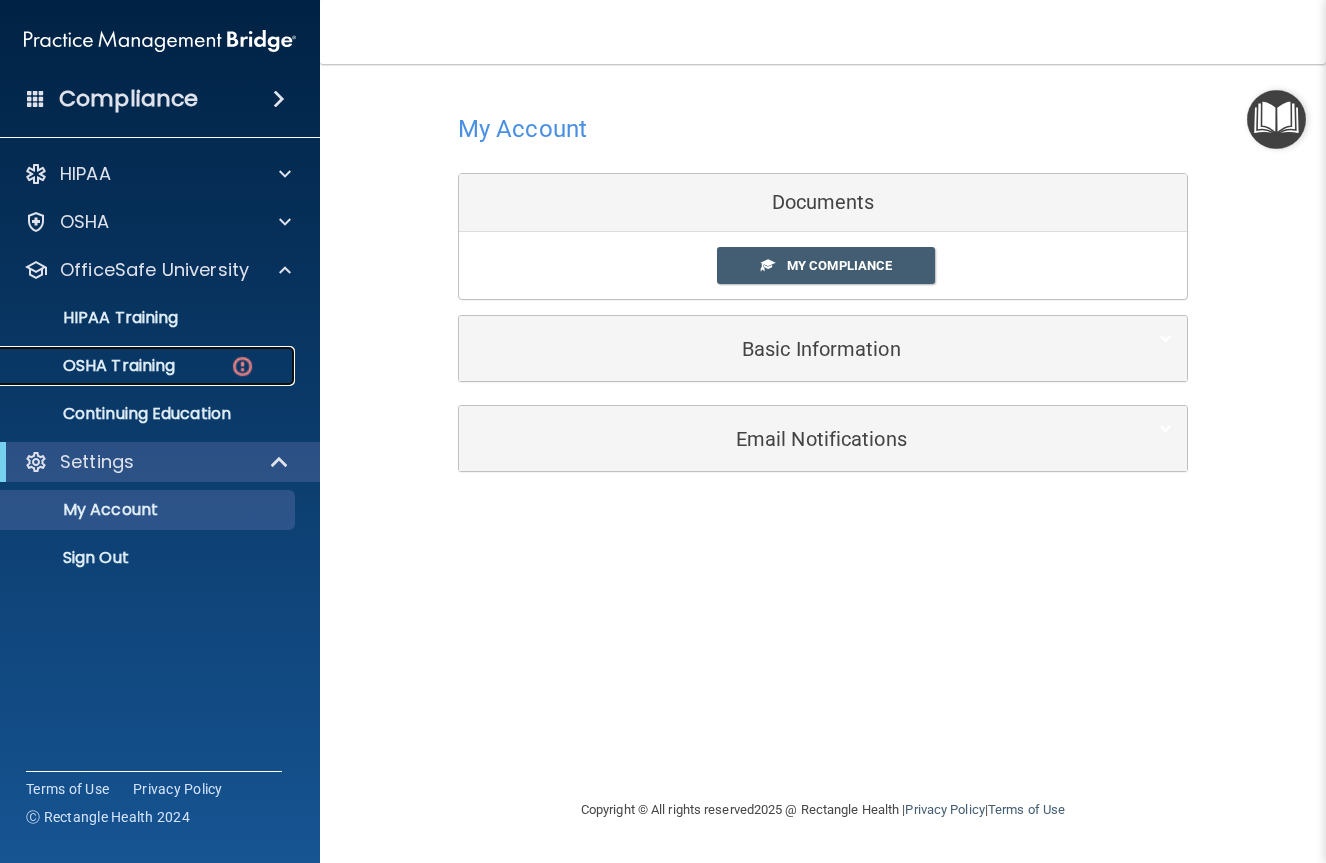 click on "OSHA Training" at bounding box center (94, 366) 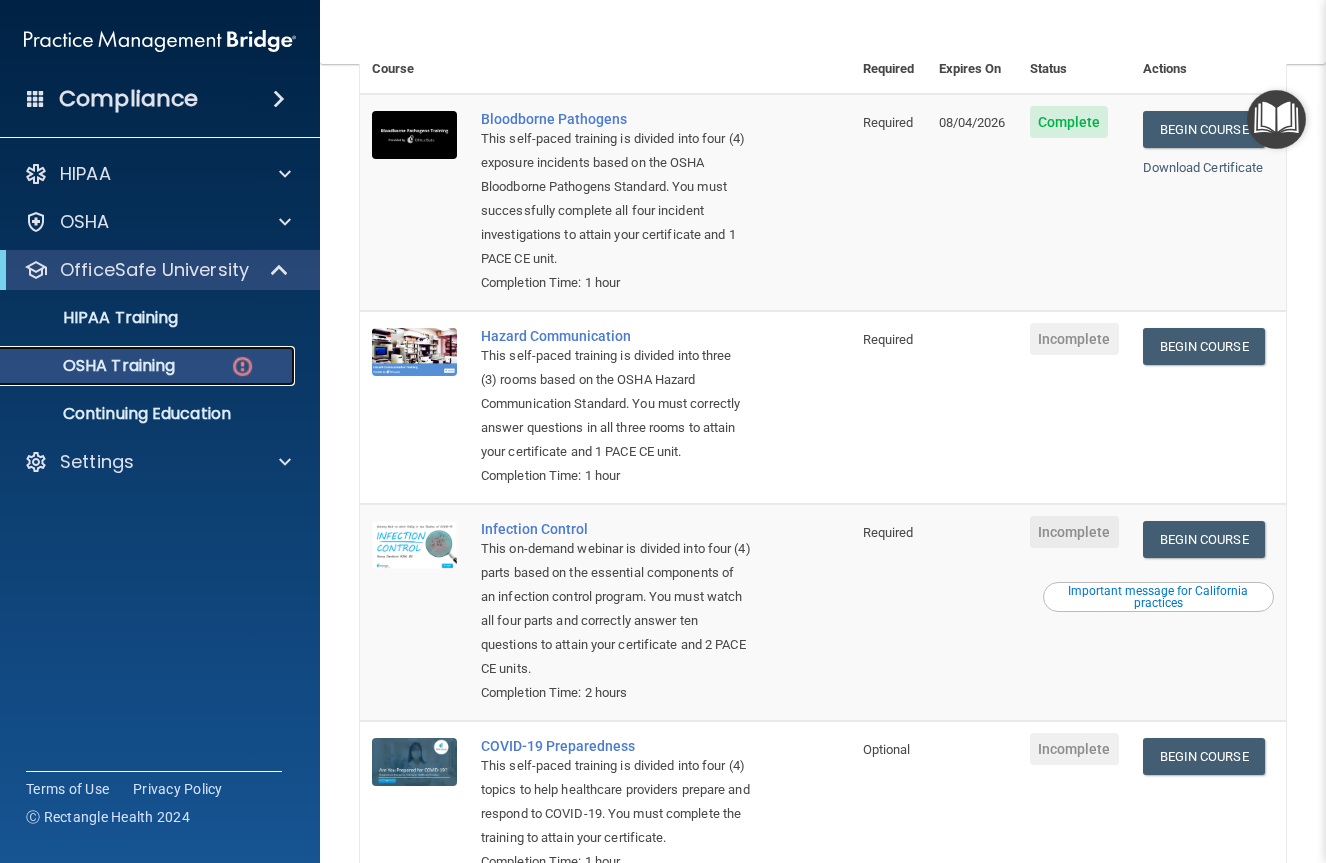 scroll, scrollTop: 198, scrollLeft: 0, axis: vertical 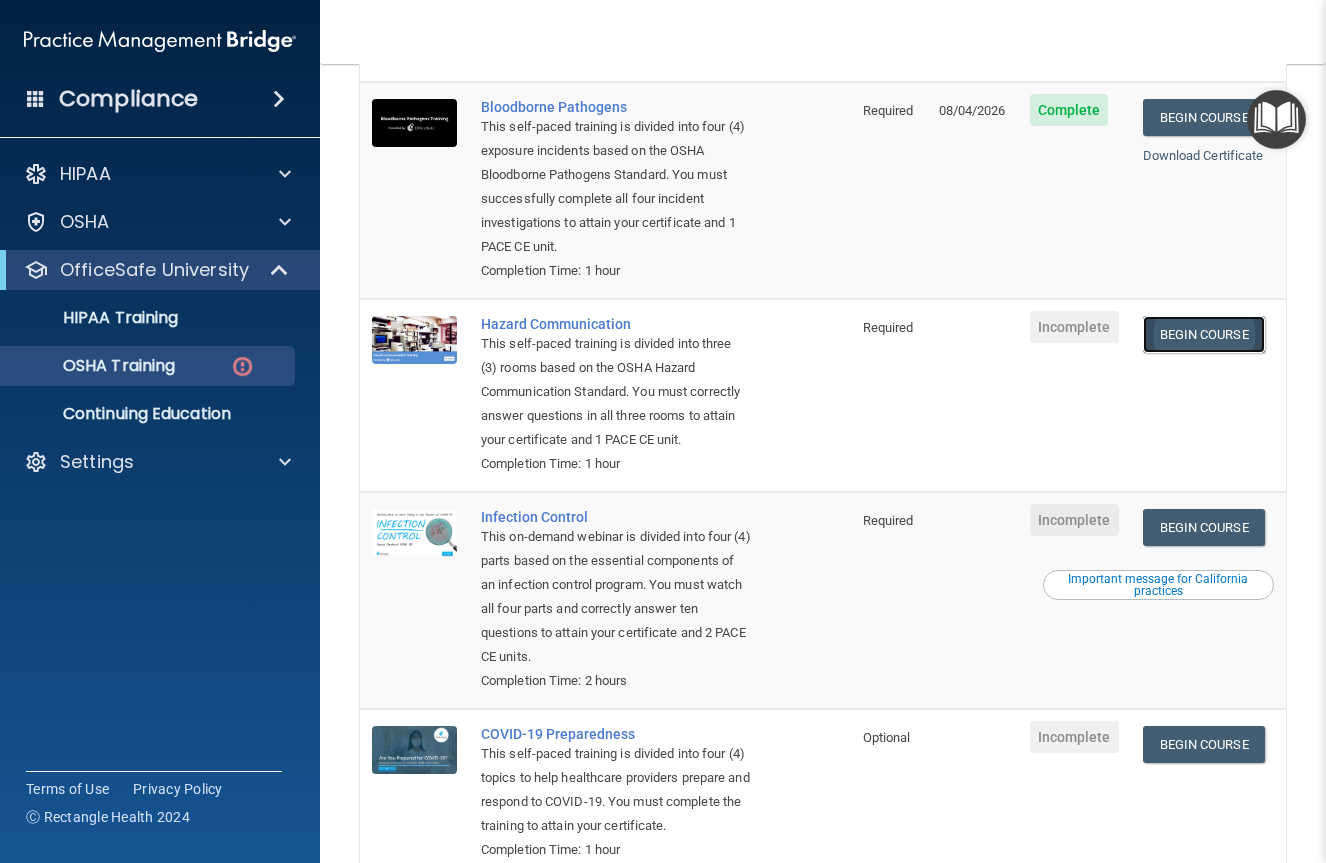 click on "Begin Course" at bounding box center [1204, 334] 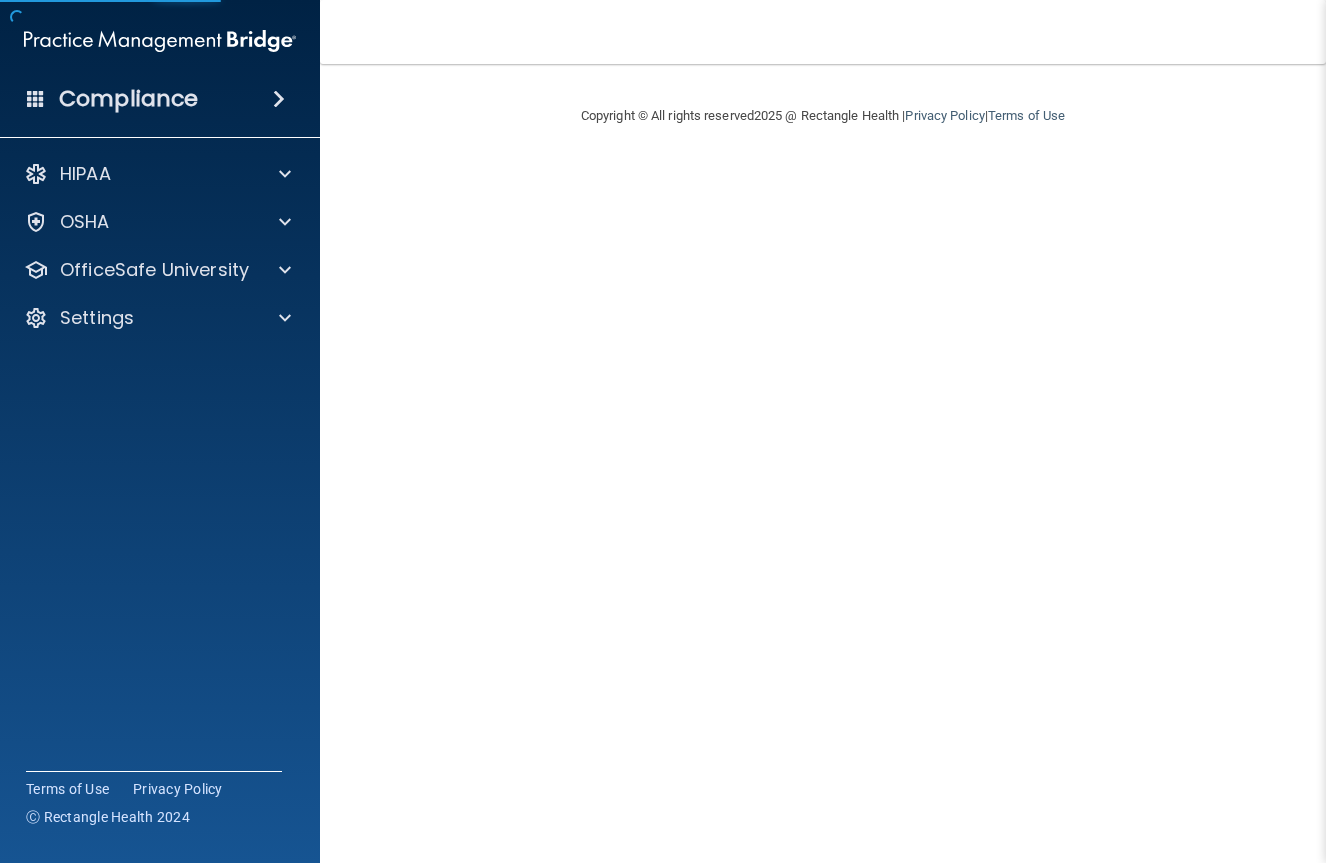 scroll, scrollTop: 0, scrollLeft: 0, axis: both 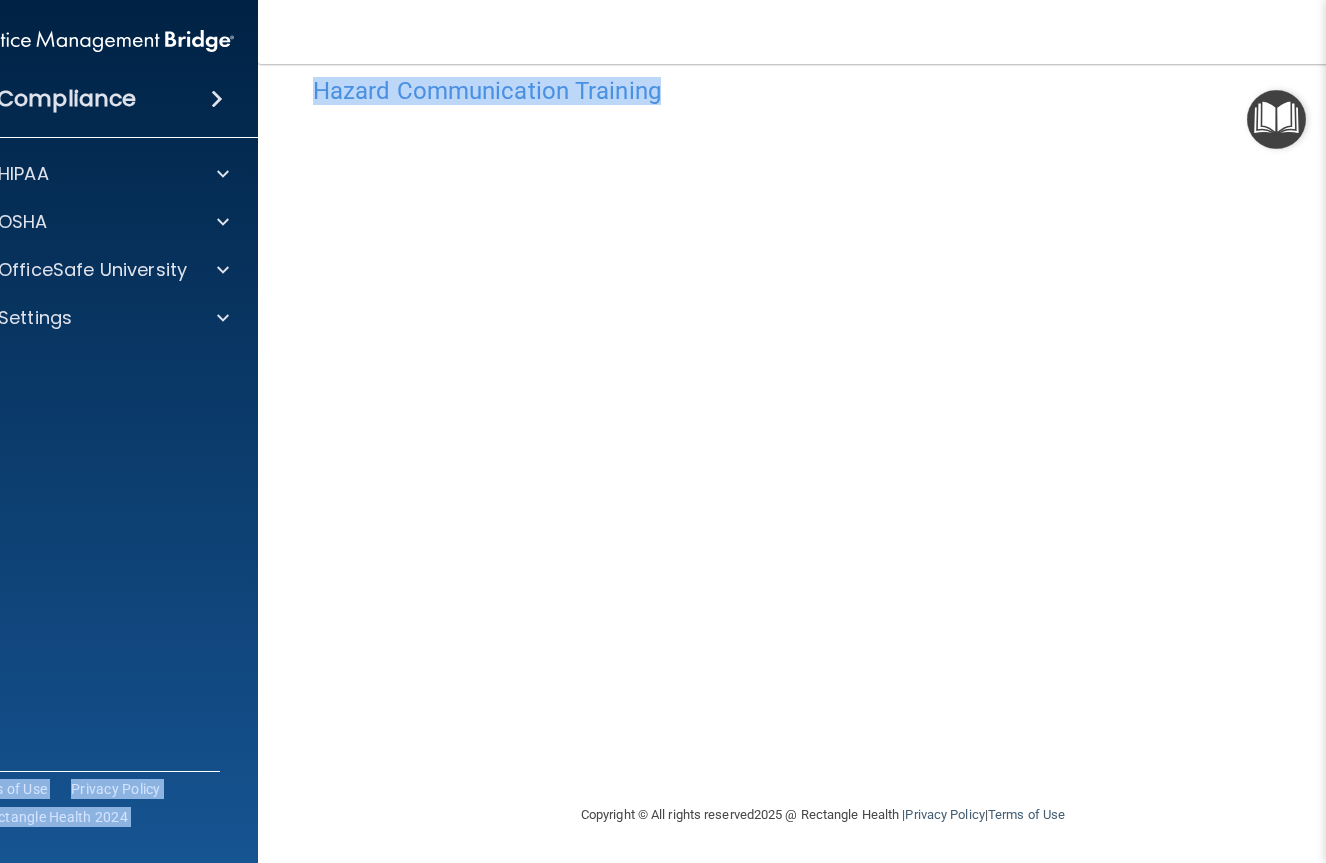 drag, startPoint x: 157, startPoint y: 456, endPoint x: 262, endPoint y: 452, distance: 105.076164 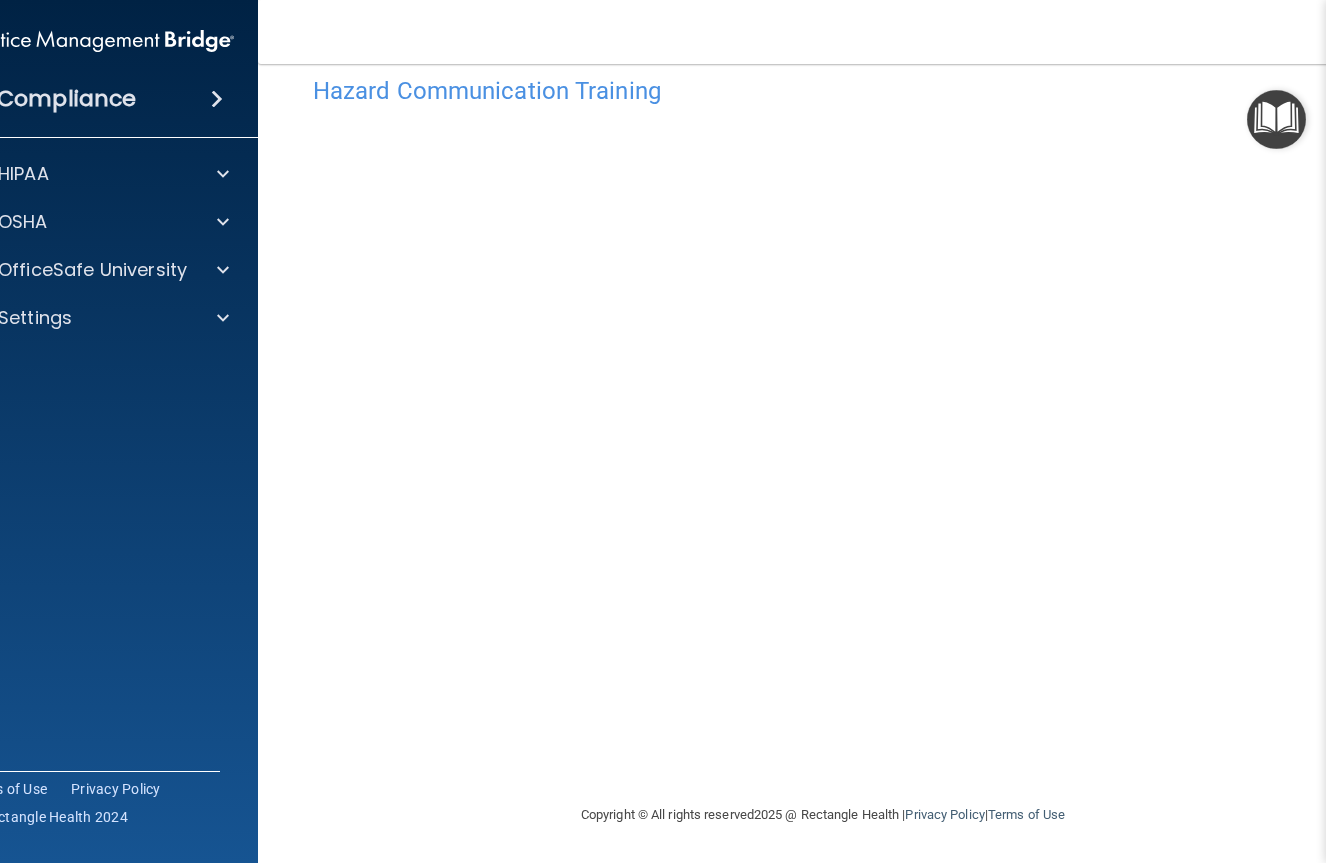 drag, startPoint x: 760, startPoint y: 61, endPoint x: 678, endPoint y: 65, distance: 82.0975 